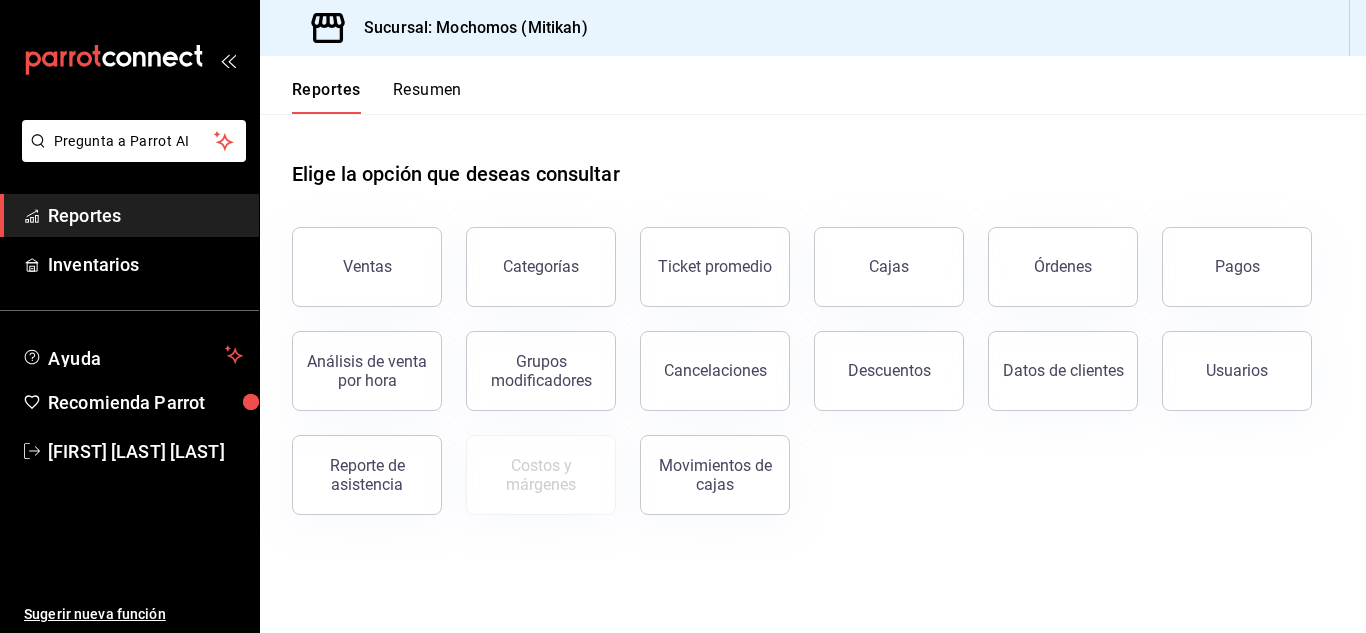 scroll, scrollTop: 0, scrollLeft: 0, axis: both 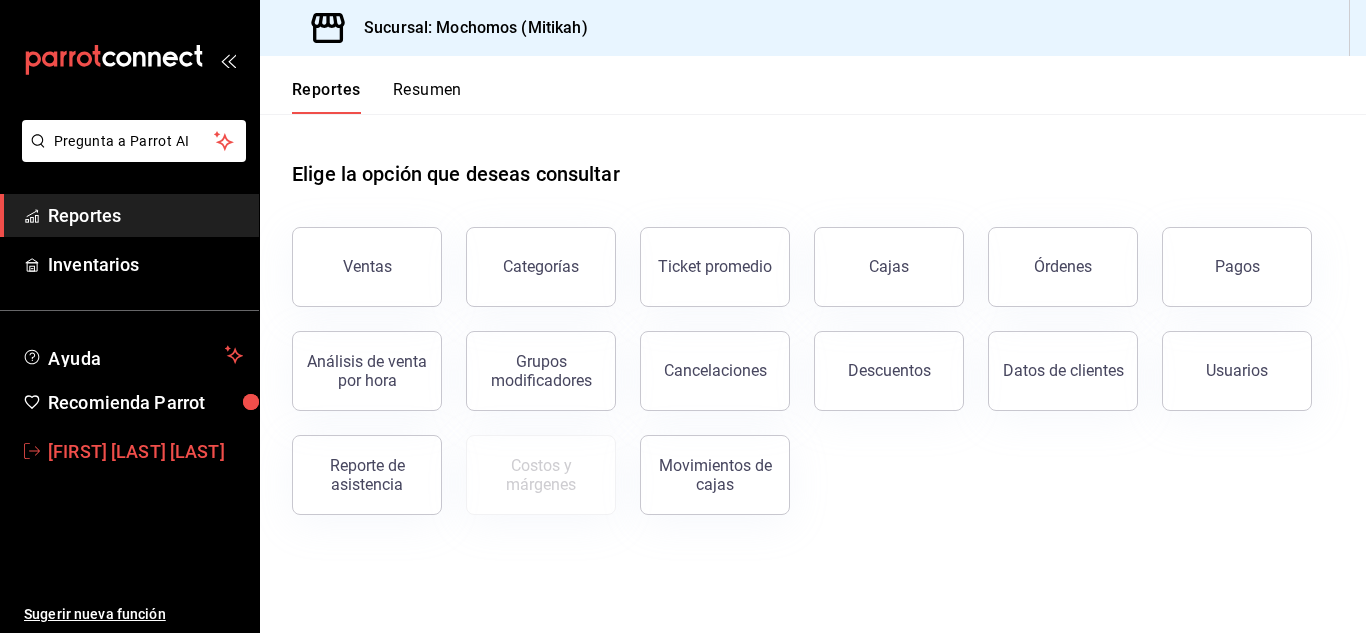 click on "[FIRST] [LAST] [LAST]" at bounding box center (145, 451) 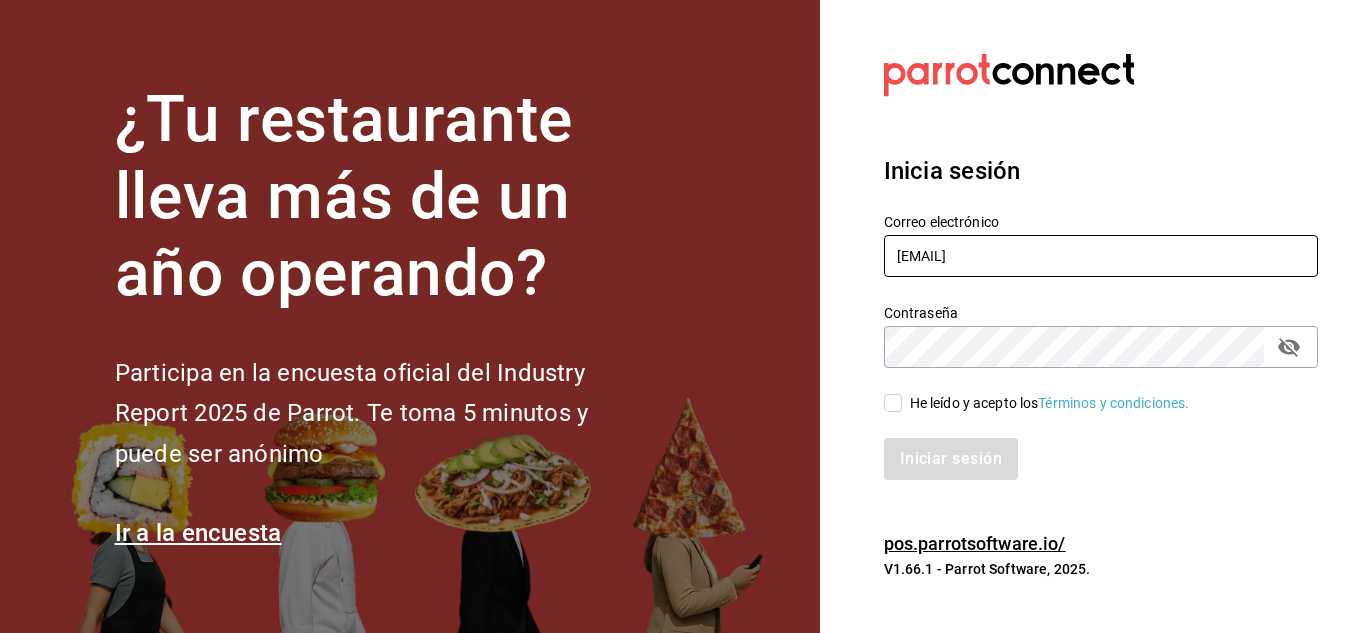 drag, startPoint x: 1117, startPoint y: 260, endPoint x: 470, endPoint y: 194, distance: 650.3576 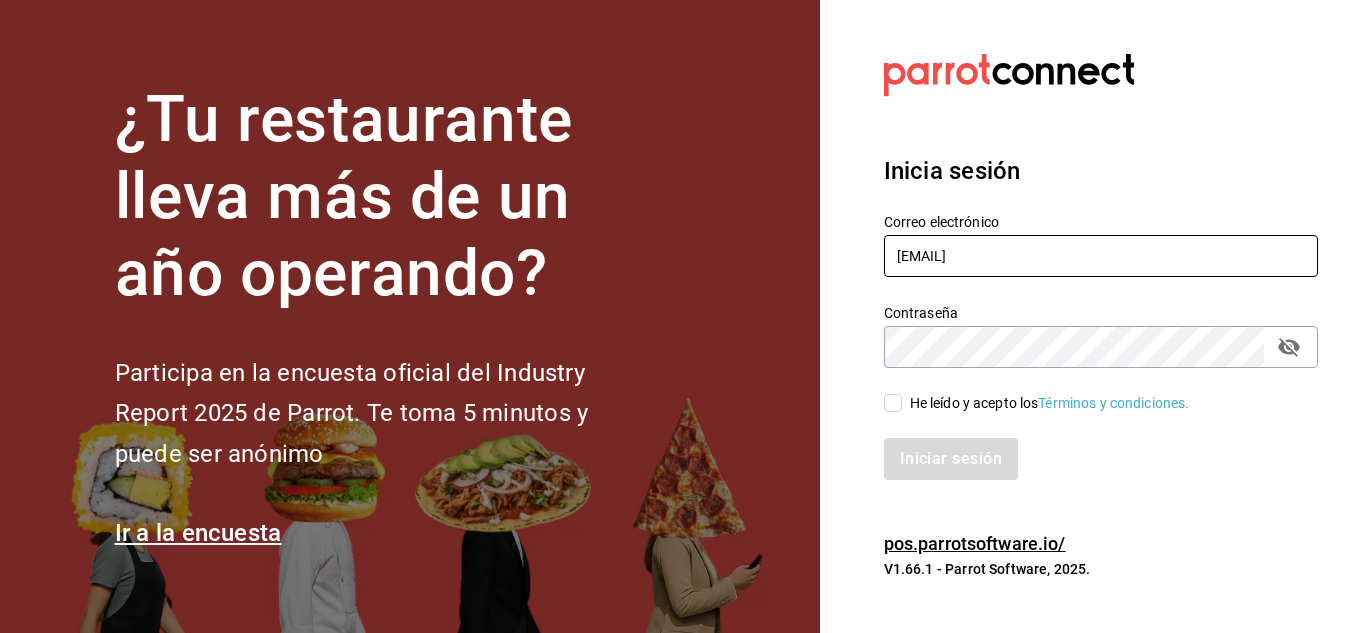 type on "[EMAIL]" 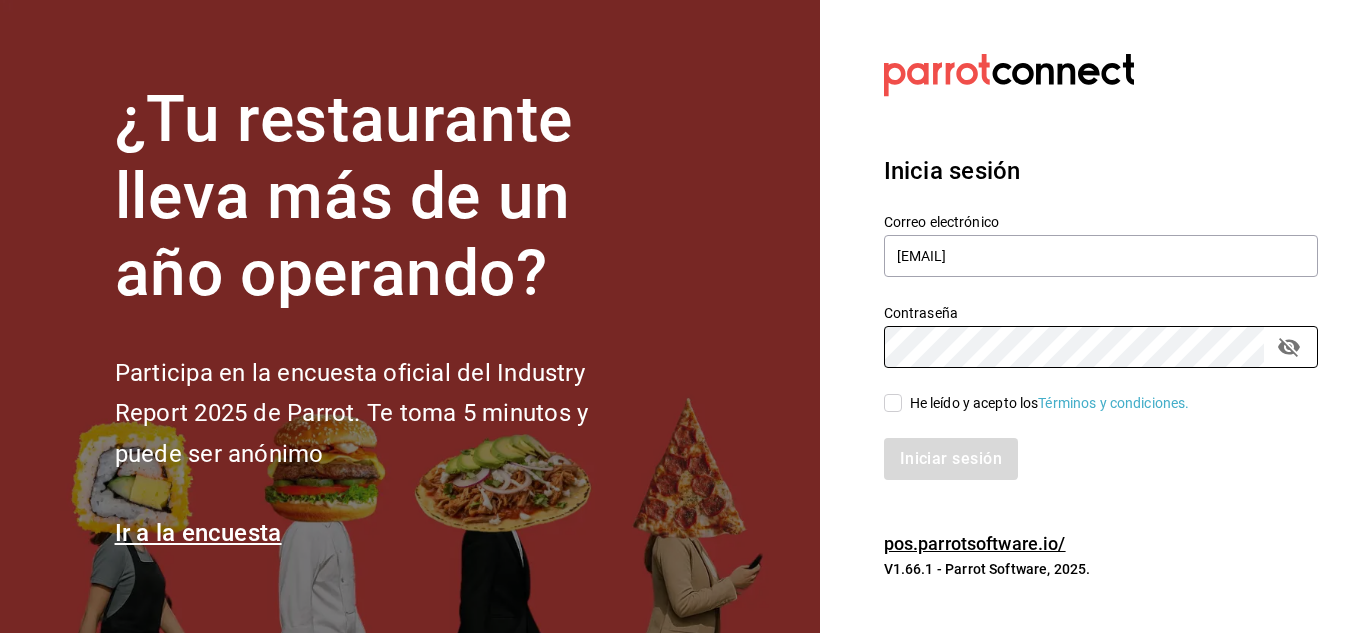 click on "He leído y acepto los  Términos y condiciones." at bounding box center [893, 403] 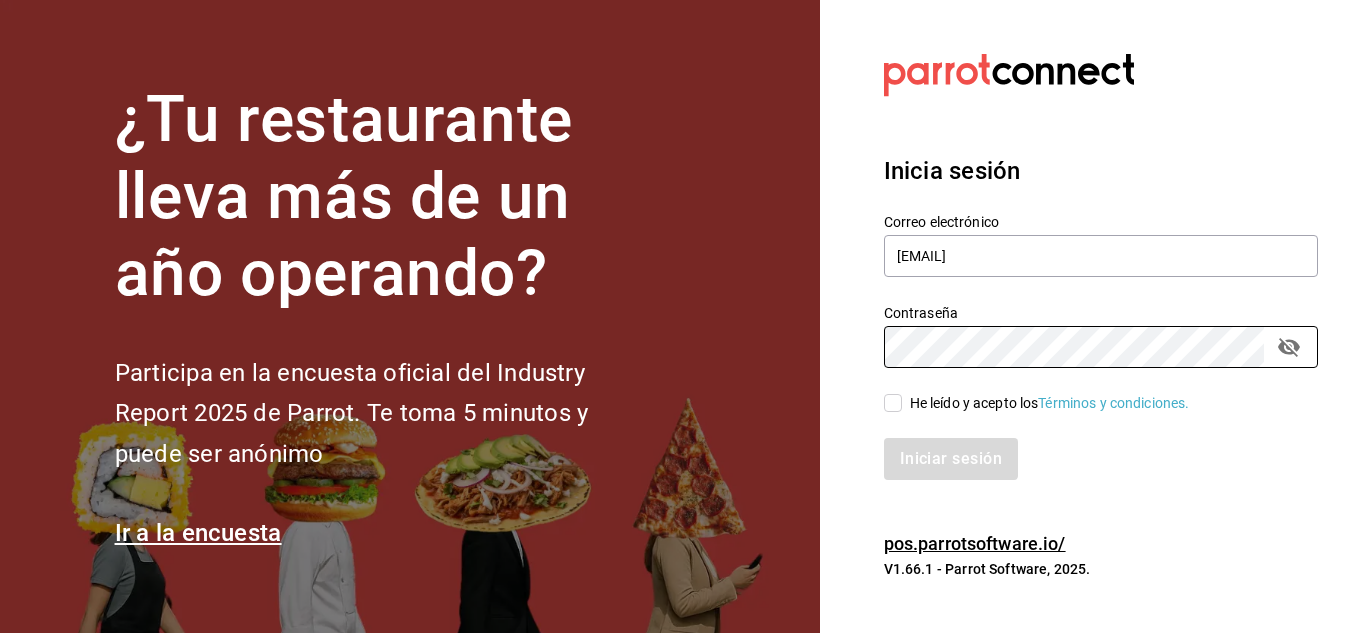 checkbox on "true" 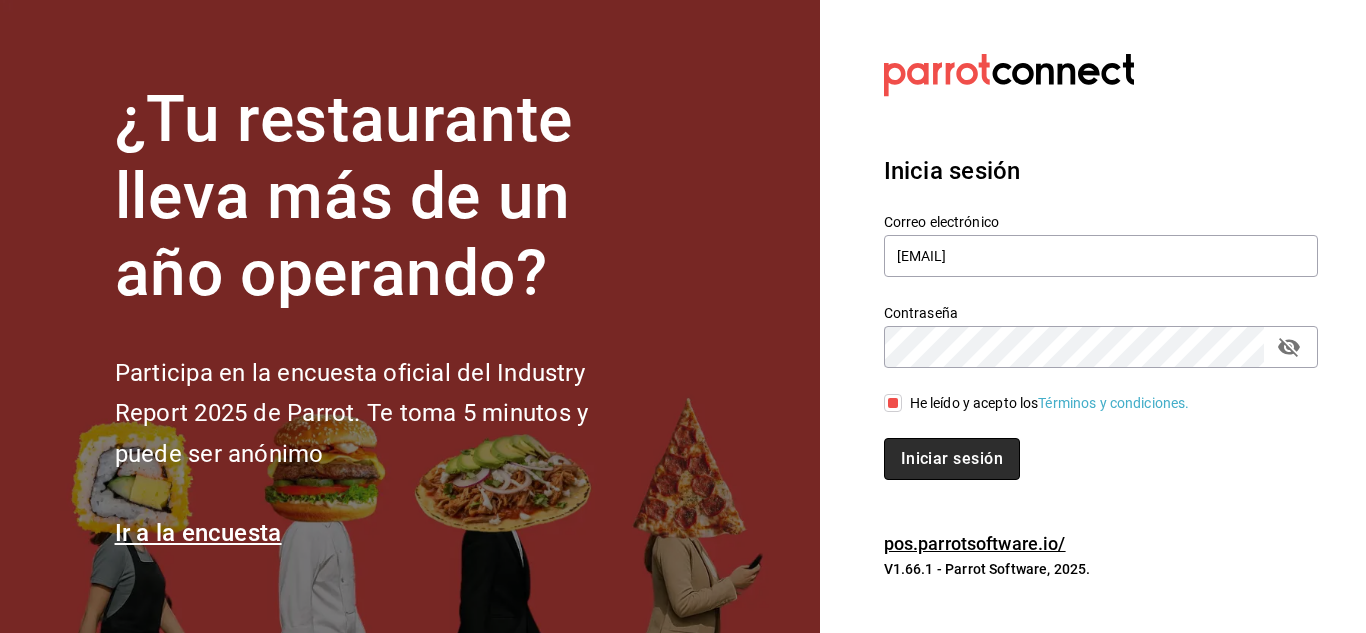 click on "Iniciar sesión" at bounding box center [952, 459] 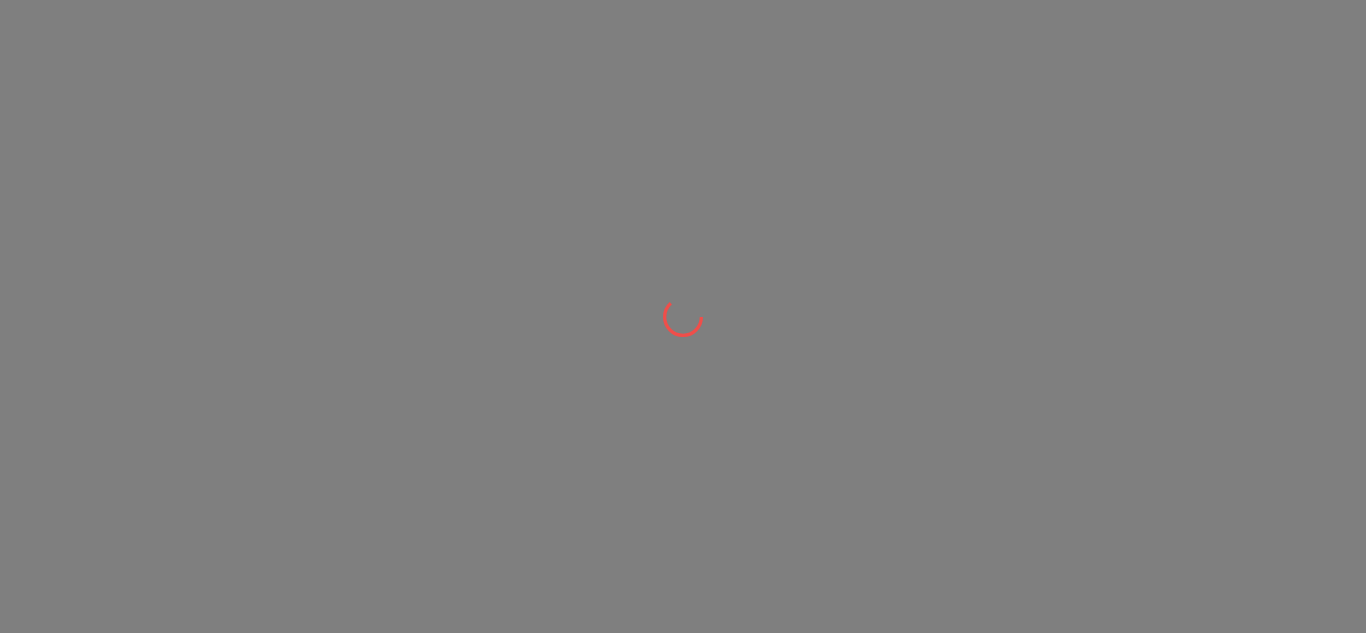 scroll, scrollTop: 0, scrollLeft: 0, axis: both 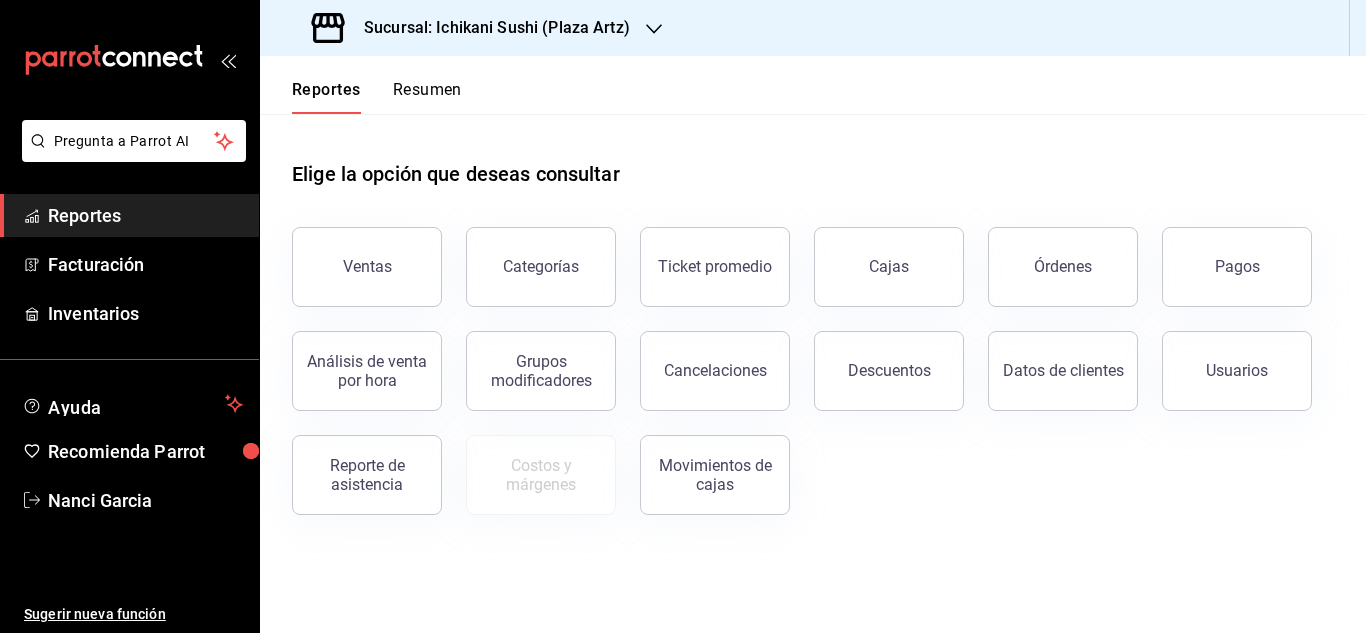 click on "Sucursal: Ichikani Sushi (Plaza Artz)" at bounding box center (473, 28) 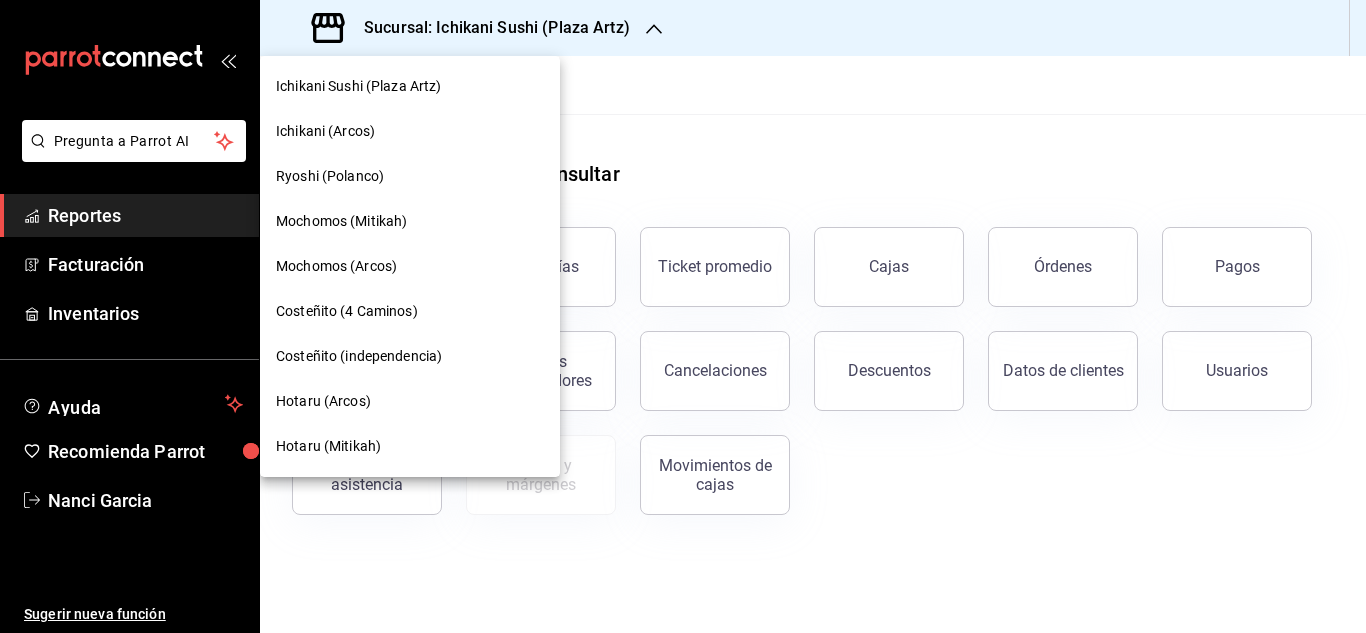 click on "Mochomos (Mitikah)" at bounding box center (341, 221) 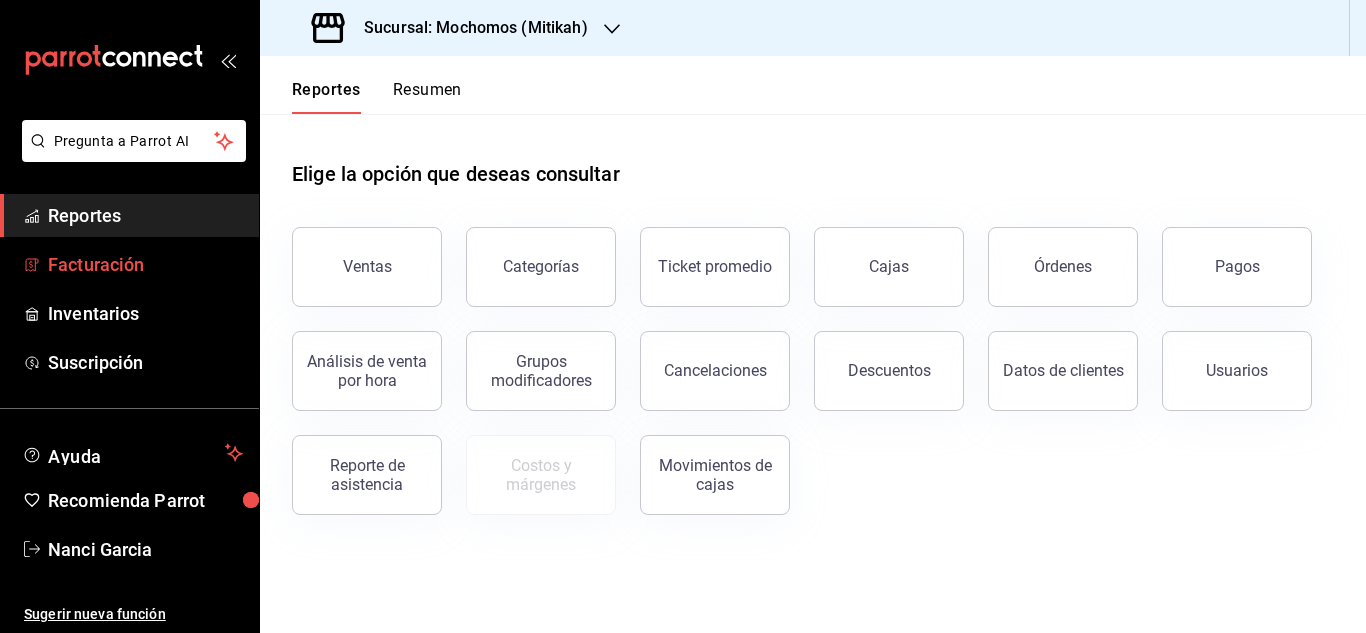 click on "Facturación" at bounding box center (145, 264) 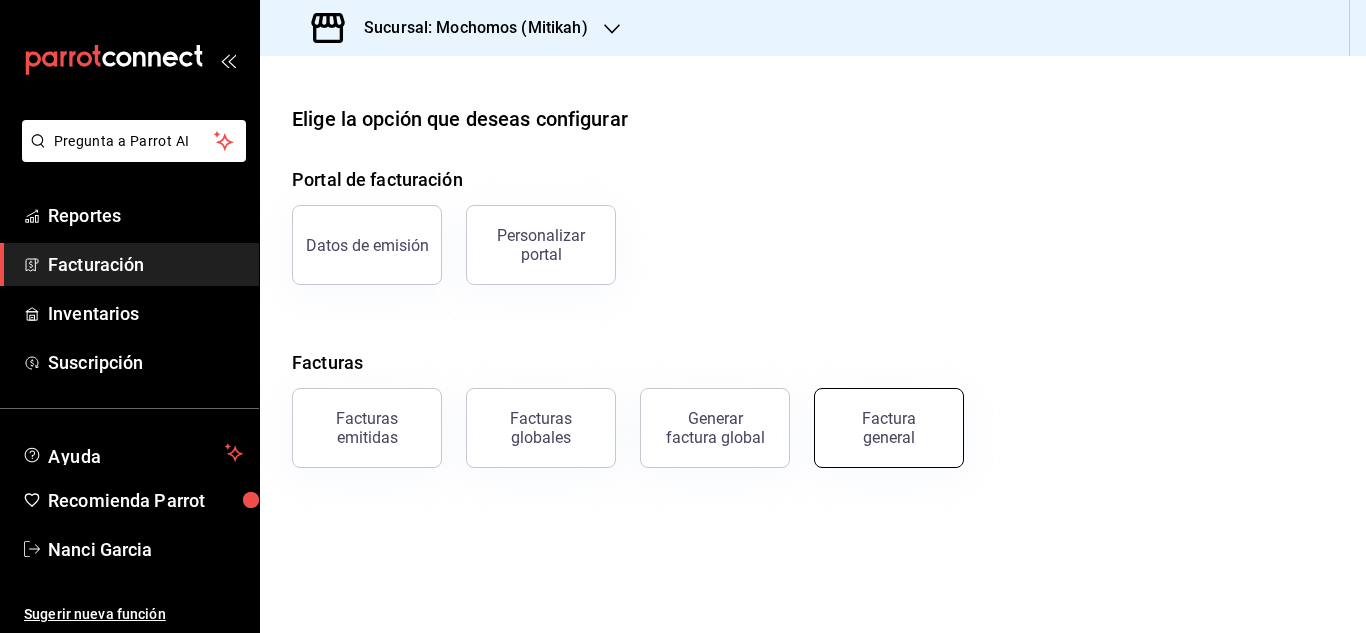 click on "Factura general" at bounding box center [889, 428] 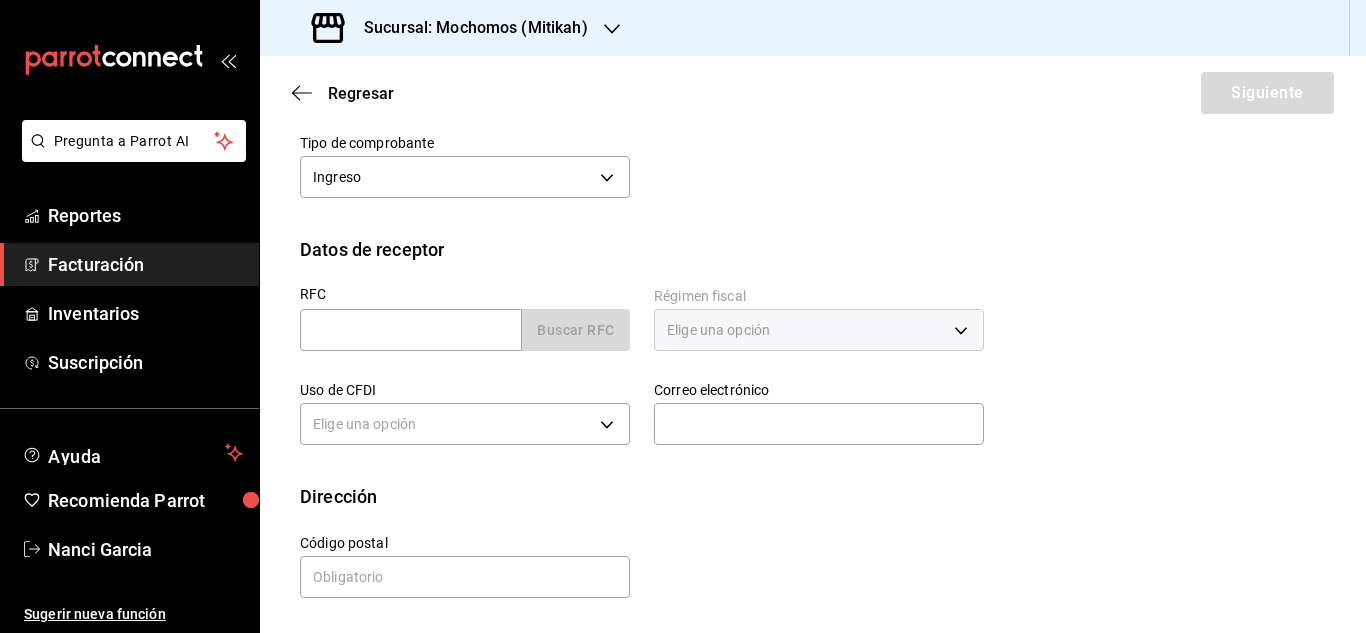 scroll, scrollTop: 140, scrollLeft: 0, axis: vertical 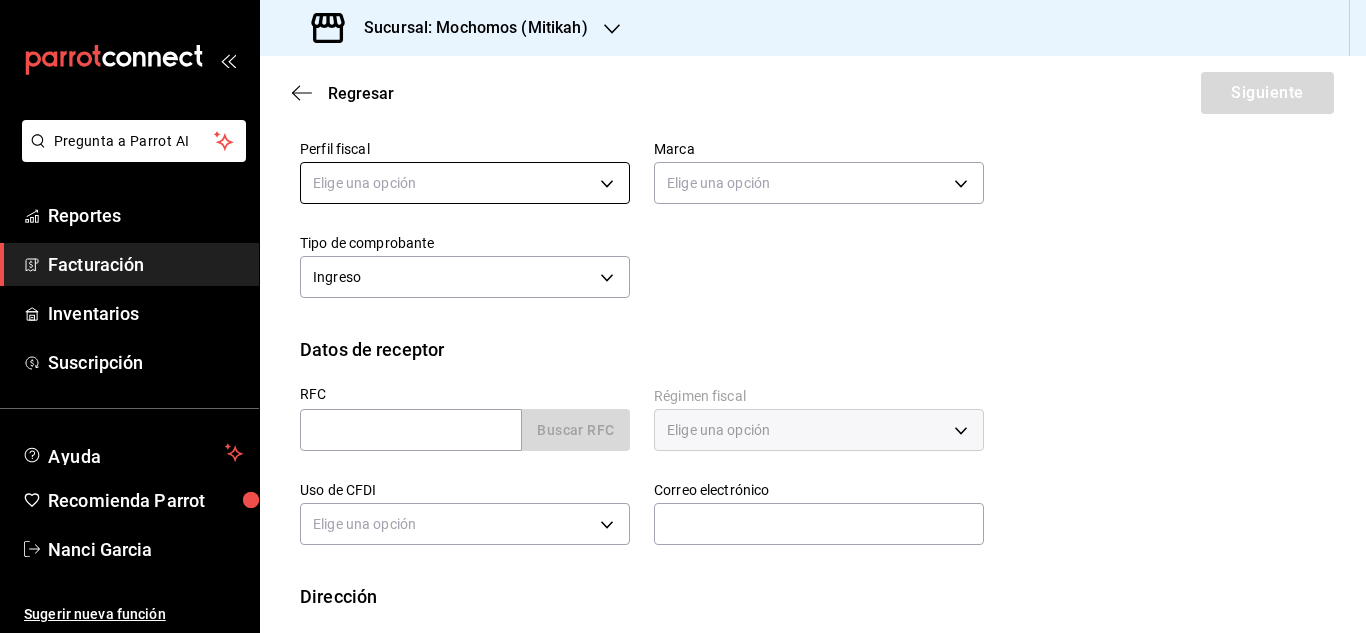 click on "Pregunta a Parrot AI Reportes   Facturación   Inventarios   Suscripción   Ayuda Recomienda Parrot   Nanci Garcia   Sugerir nueva función   Sucursal: Mochomos (Mitikah) Regresar Siguiente Factura general Realiza tus facturas con un numero de orden o un monto en especifico; También puedes realizar una factura de remplazo mediante una factura cancelada. Datos de emisor Perfil fiscal Elige una opción Marca Elige una opción Tipo de comprobante Ingreso I Datos de receptor RFC Buscar RFC Régimen fiscal Elige una opción Uso de CFDI Elige una opción Correo electrónico Dirección Calle # exterior # interior Código postal Estado ​ Municipio ​ Colonia ​ GANA 1 MES GRATIS EN TU SUSCRIPCIÓN AQUÍ ¿Recuerdas cómo empezó tu restaurante?
Hoy puedes ayudar a un colega a tener el mismo cambio que tú viviste.
Recomienda Parrot directamente desde tu Portal Administrador.
Es fácil y rápido.
🎁 Por cada restaurante que se una, ganas 1 mes gratis. Pregunta a Parrot AI Reportes   Facturación       Ayuda" at bounding box center [683, 316] 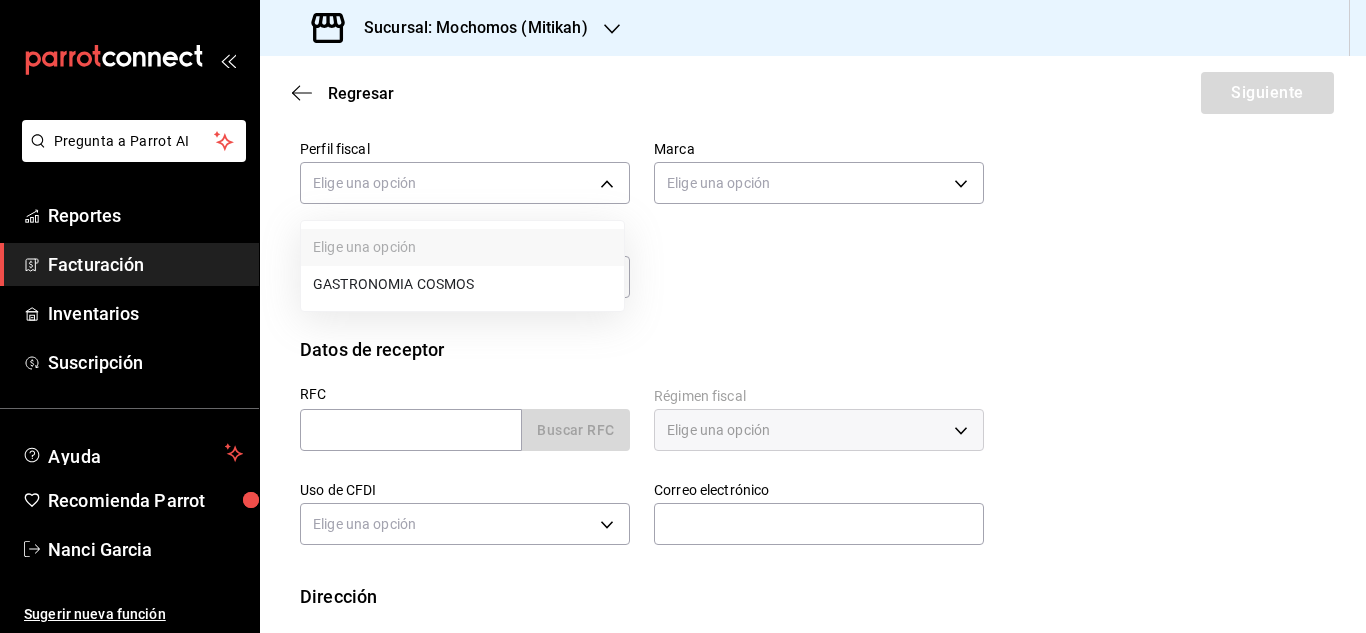 click on "Elige una opción GASTRONOMIA COSMOS" at bounding box center [462, 266] 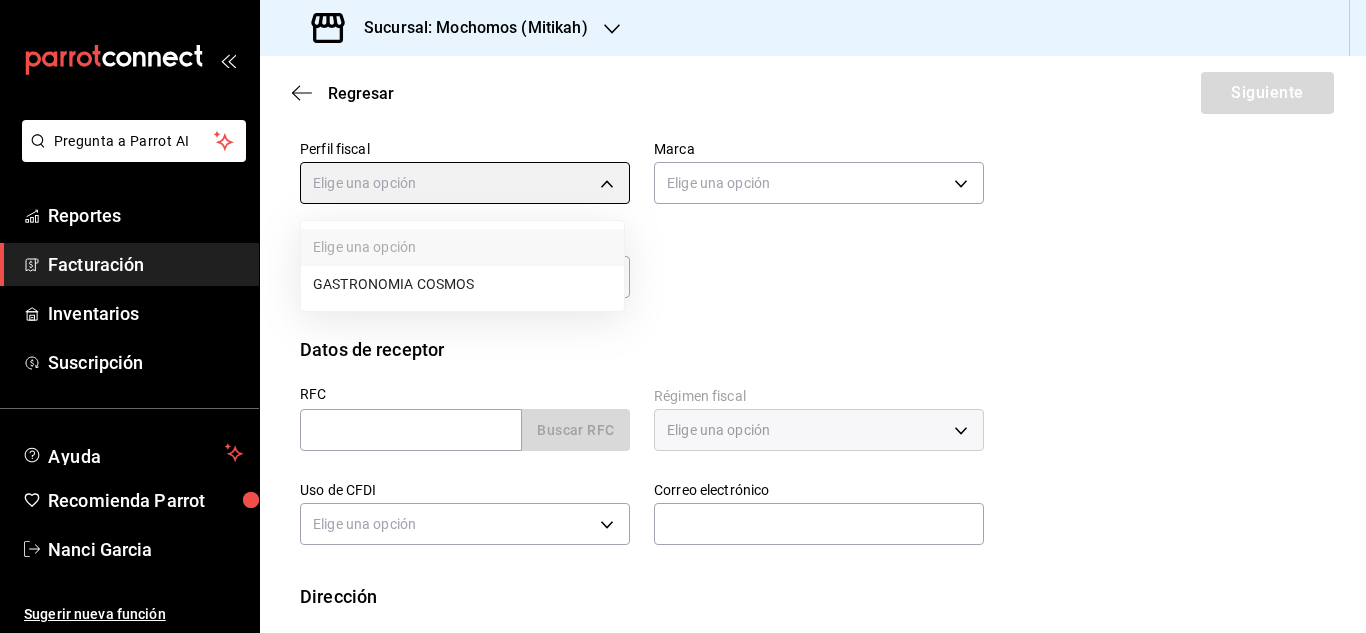 type on "0c8fd8de-9d62-478e-9dc8-04ccc48728b0" 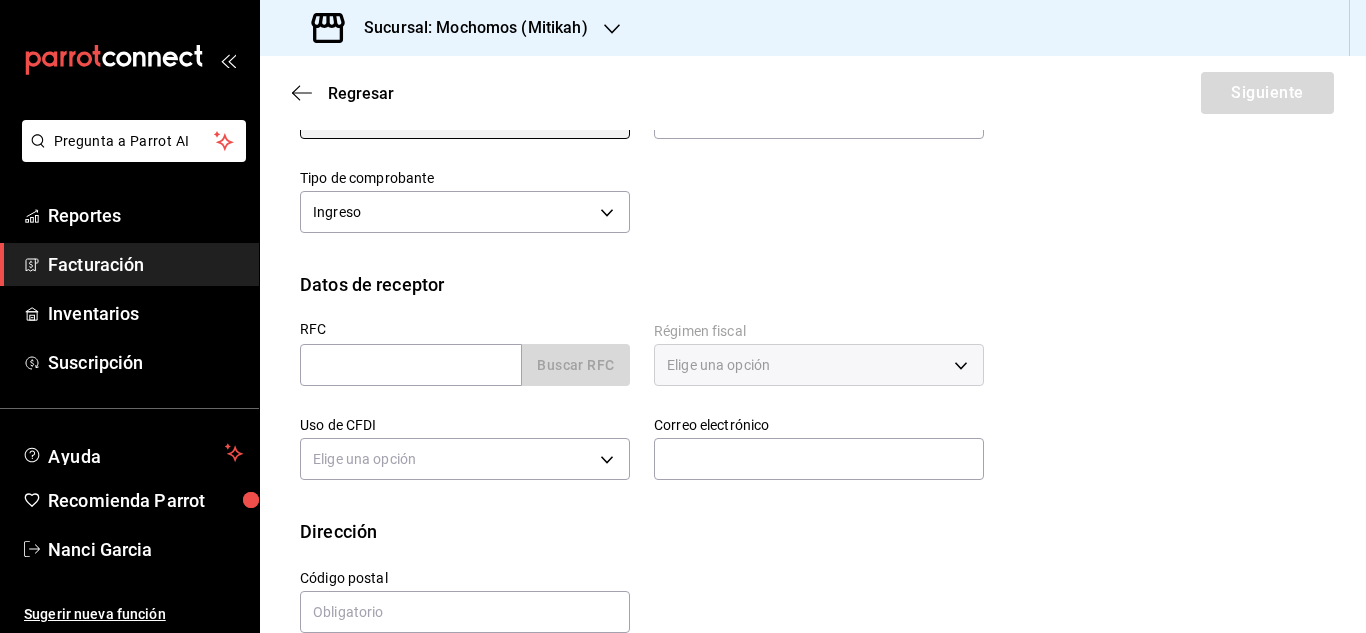scroll, scrollTop: 240, scrollLeft: 0, axis: vertical 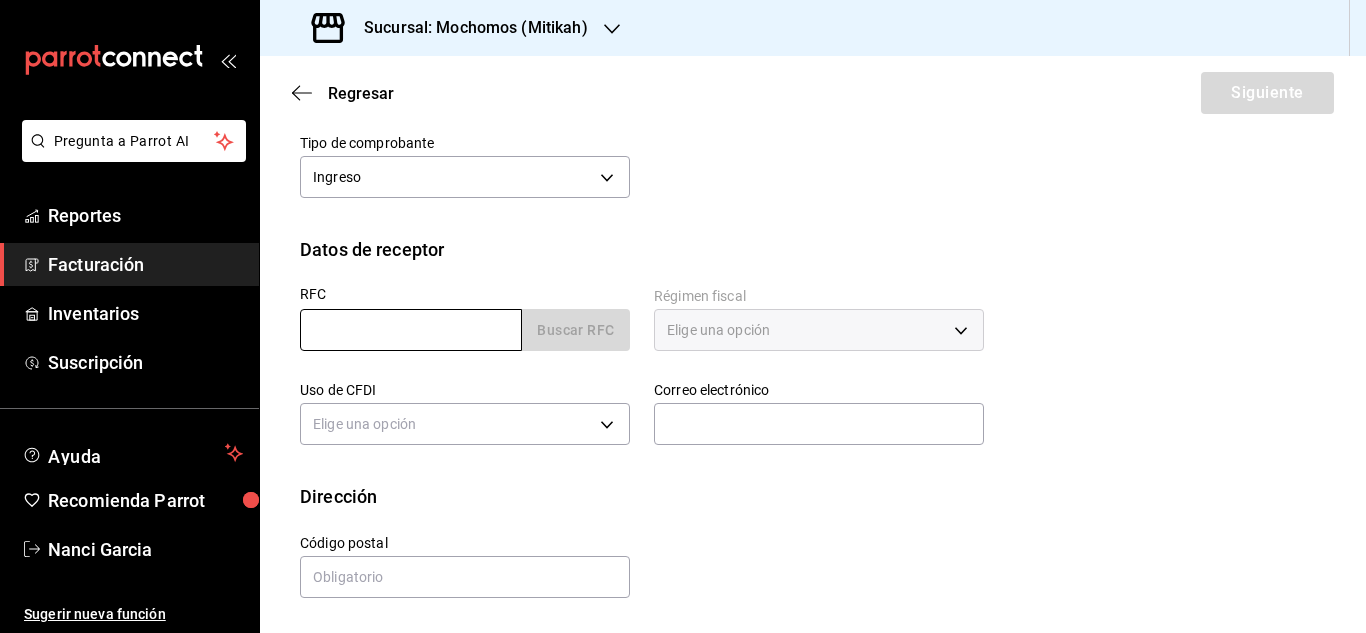 click at bounding box center [411, 330] 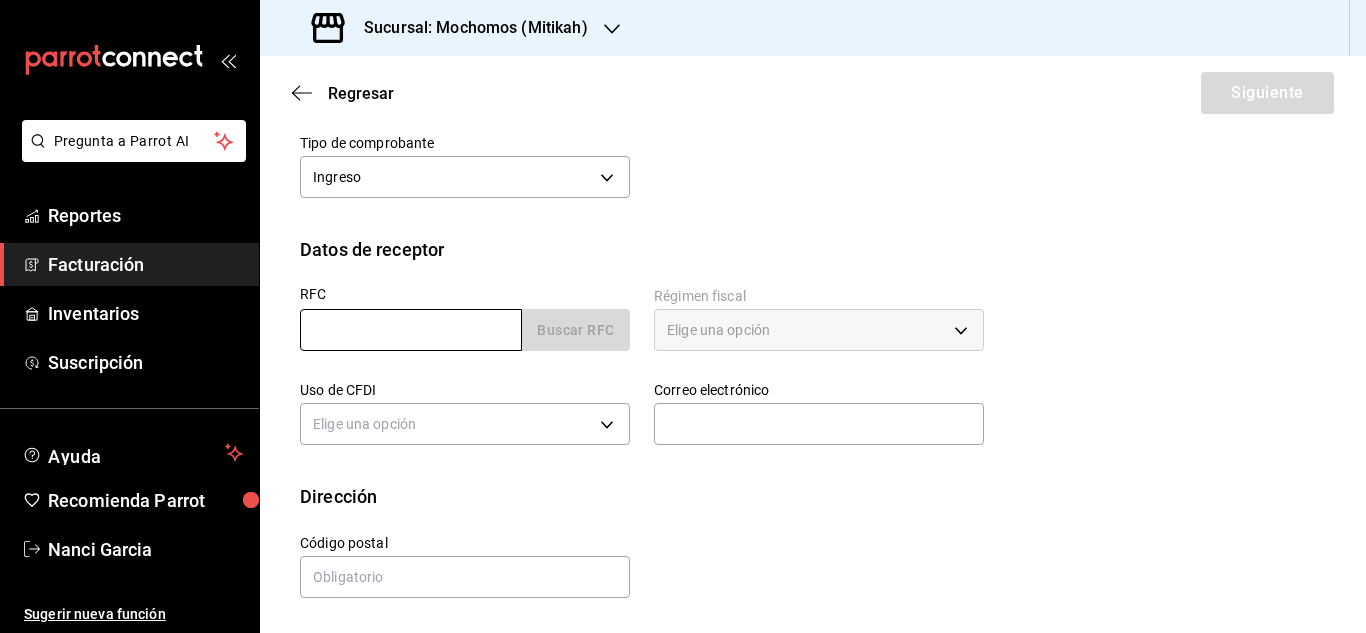 type on "IEA930117T62" 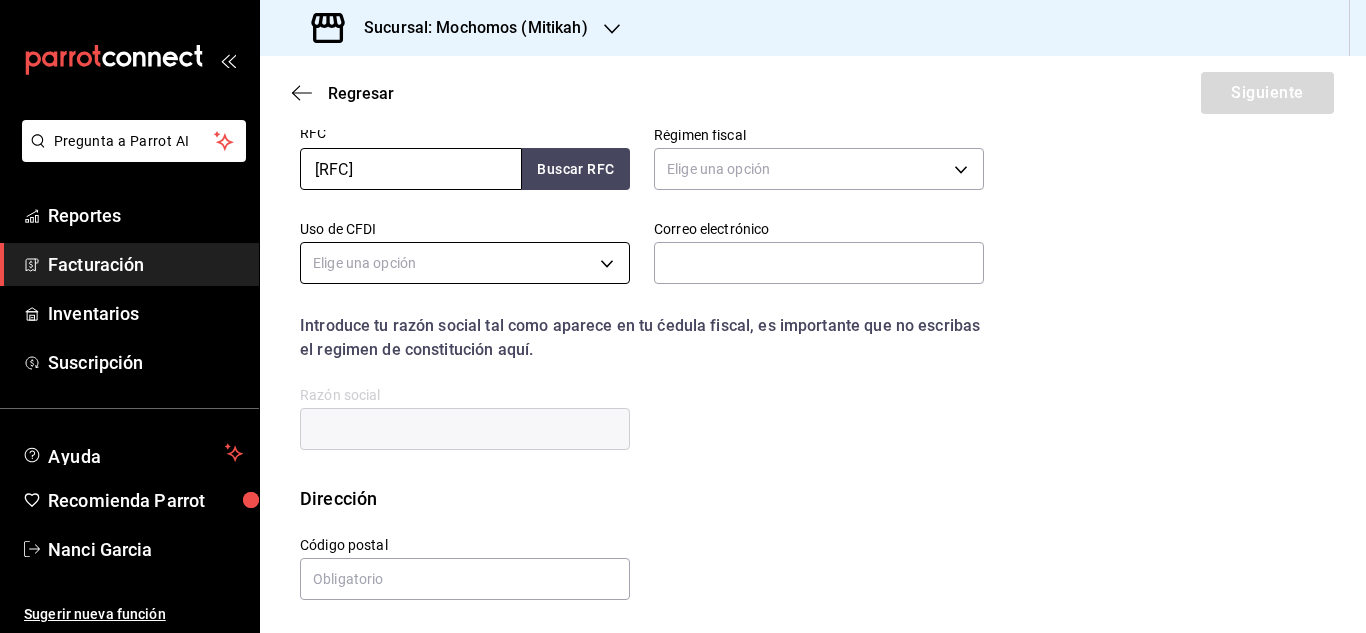 scroll, scrollTop: 403, scrollLeft: 0, axis: vertical 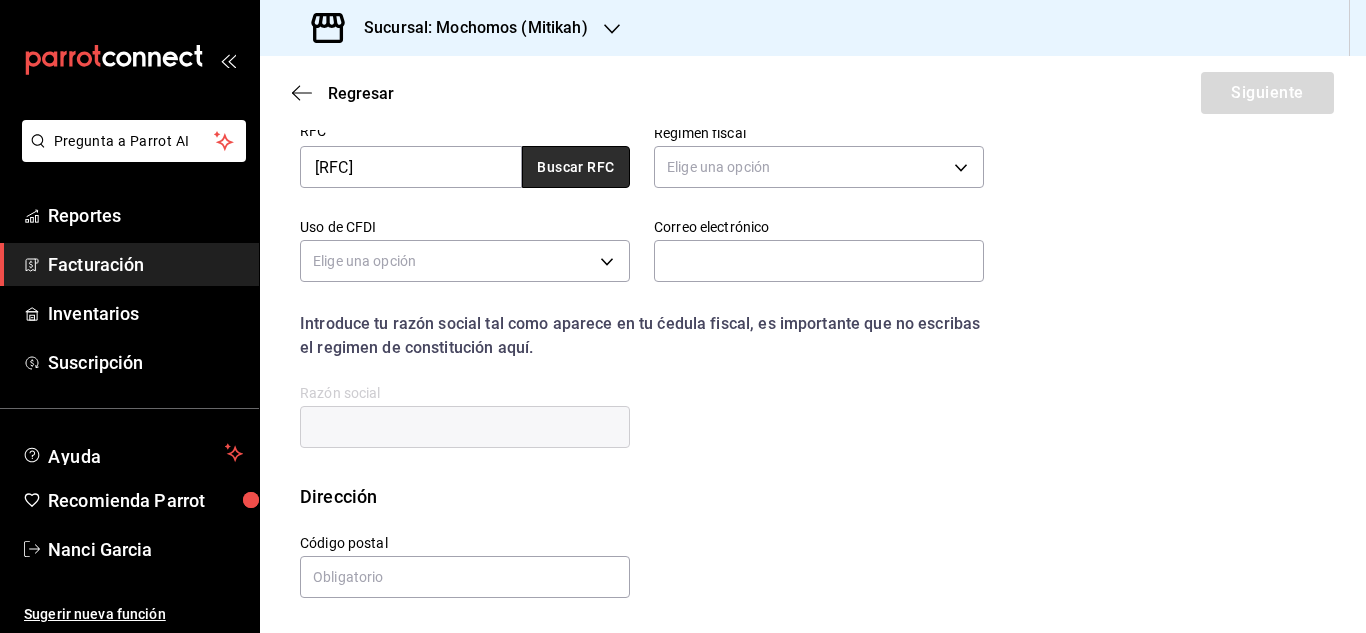 click on "Buscar RFC" at bounding box center [576, 167] 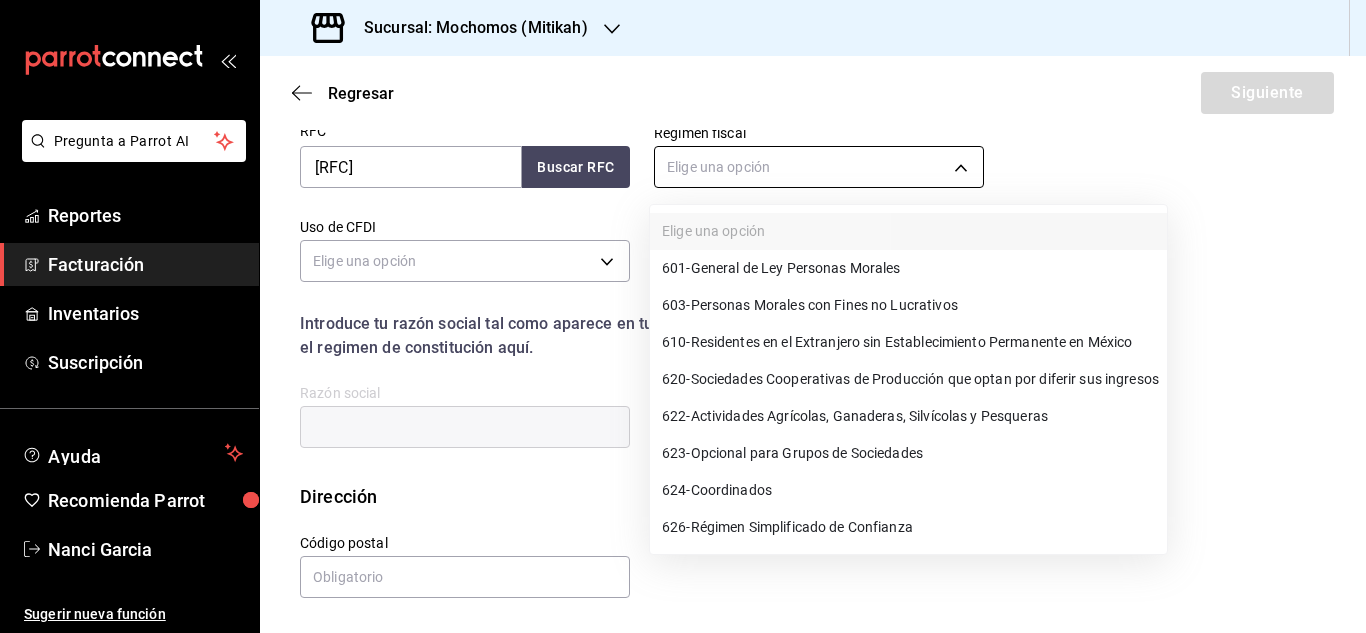 click on "Pregunta a Parrot AI Reportes   Facturación   Inventarios   Suscripción   Ayuda Recomienda Parrot   Nanci Garcia   Sugerir nueva función   Sucursal: Mochomos (Mitikah) Regresar Siguiente Factura general Realiza tus facturas con un numero de orden o un monto en especifico; También puedes realizar una factura de remplazo mediante una factura cancelada. Datos de emisor Perfil fiscal GASTRONOMIA COSMOS 0c8fd8de-9d62-478e-9dc8-04ccc48728b0 Marca Mochomos (Mitikah) d0e5f648-281b-433d-bf08-9501e0541b8c Tipo de comprobante Ingreso I Datos de receptor RFC IEA930117T62 Buscar RFC Régimen fiscal Elige una opción Uso de CFDI Elige una opción Correo electrónico Introduce tu razón social tal como aparece en tu ćedula fiscal, es importante que no escribas el regimen de constitución aquí. company Razón social Dirección Calle # exterior # interior Código postal Estado ​ Municipio ​ Colonia ​ GANA 1 MES GRATIS EN TU SUSCRIPCIÓN AQUÍ Pregunta a Parrot AI Reportes   Facturación   Inventarios     Ayuda" at bounding box center (683, 316) 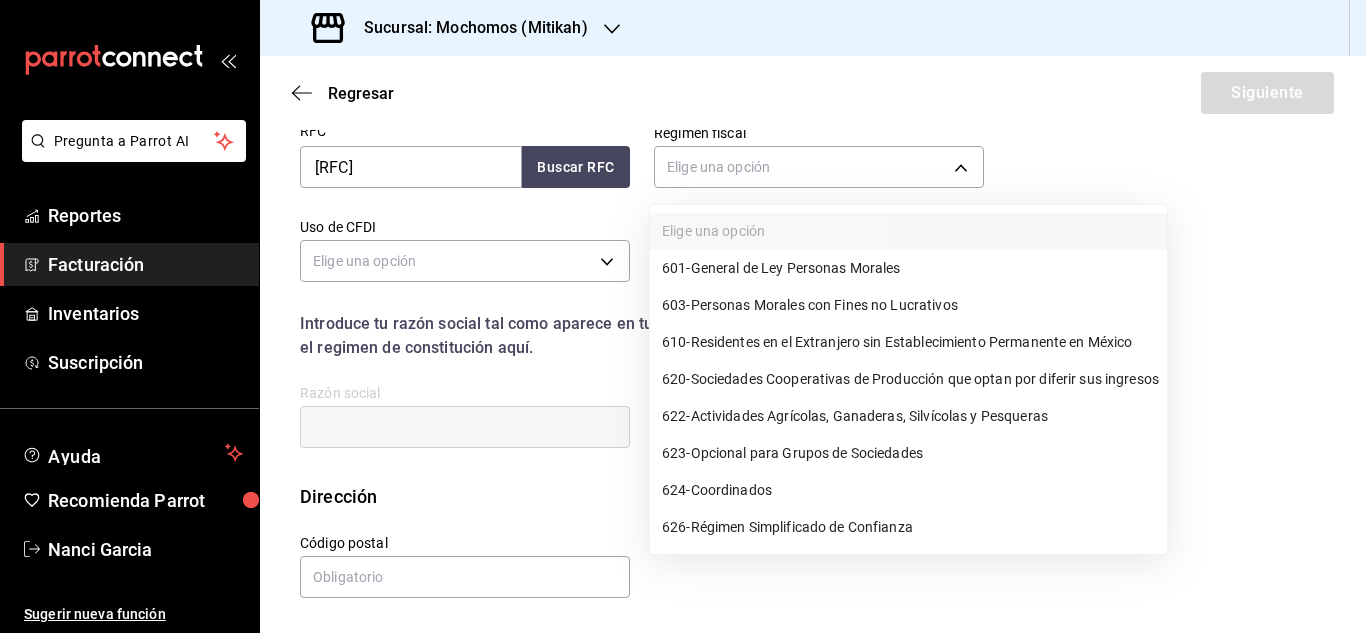 click on "601  -  General de Ley Personas Morales" at bounding box center [781, 268] 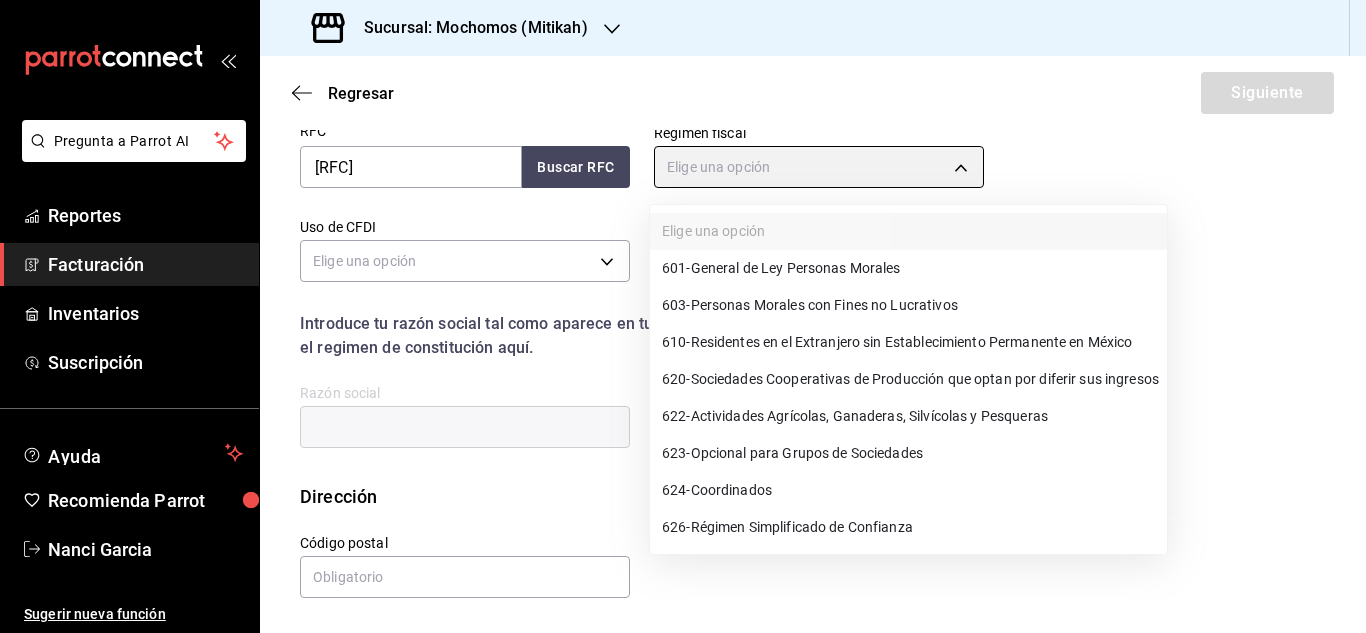 type on "601" 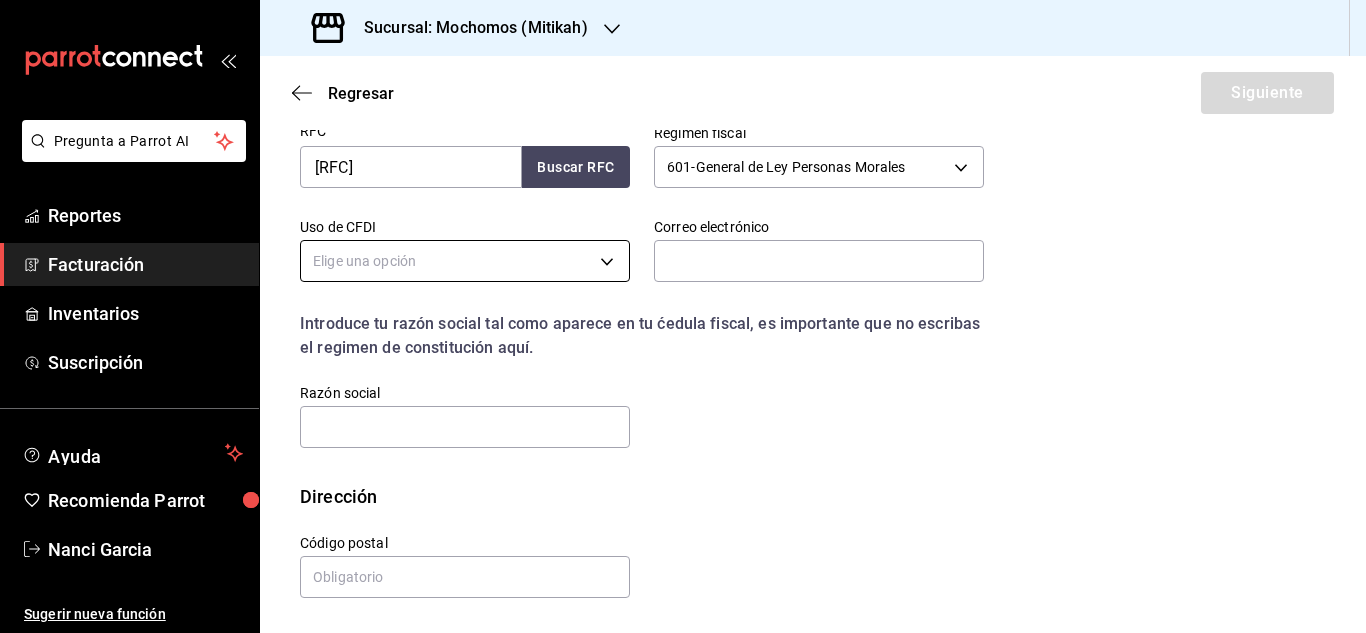 click on "Pregunta a Parrot AI Reportes   Facturación   Inventarios   Suscripción   Ayuda Recomienda Parrot   Nanci Garcia   Sugerir nueva función   Sucursal: Mochomos (Mitikah) Regresar Siguiente Factura general Realiza tus facturas con un numero de orden o un monto en especifico; También puedes realizar una factura de remplazo mediante una factura cancelada. Datos de emisor Perfil fiscal GASTRONOMIA COSMOS 0c8fd8de-9d62-478e-9dc8-04ccc48728b0 Marca Mochomos (Mitikah) d0e5f648-281b-433d-bf08-9501e0541b8c Tipo de comprobante Ingreso I Datos de receptor RFC IEA930117T62 Buscar RFC Régimen fiscal 601  -  General de Ley Personas Morales 601 Uso de CFDI Elige una opción Correo electrónico Introduce tu razón social tal como aparece en tu ćedula fiscal, es importante que no escribas el regimen de constitución aquí. company Razón social Dirección Calle # exterior # interior Código postal Estado ​ Municipio ​ Colonia ​ GANA 1 MES GRATIS EN TU SUSCRIPCIÓN AQUÍ Pregunta a Parrot AI Reportes   Facturación" at bounding box center [683, 316] 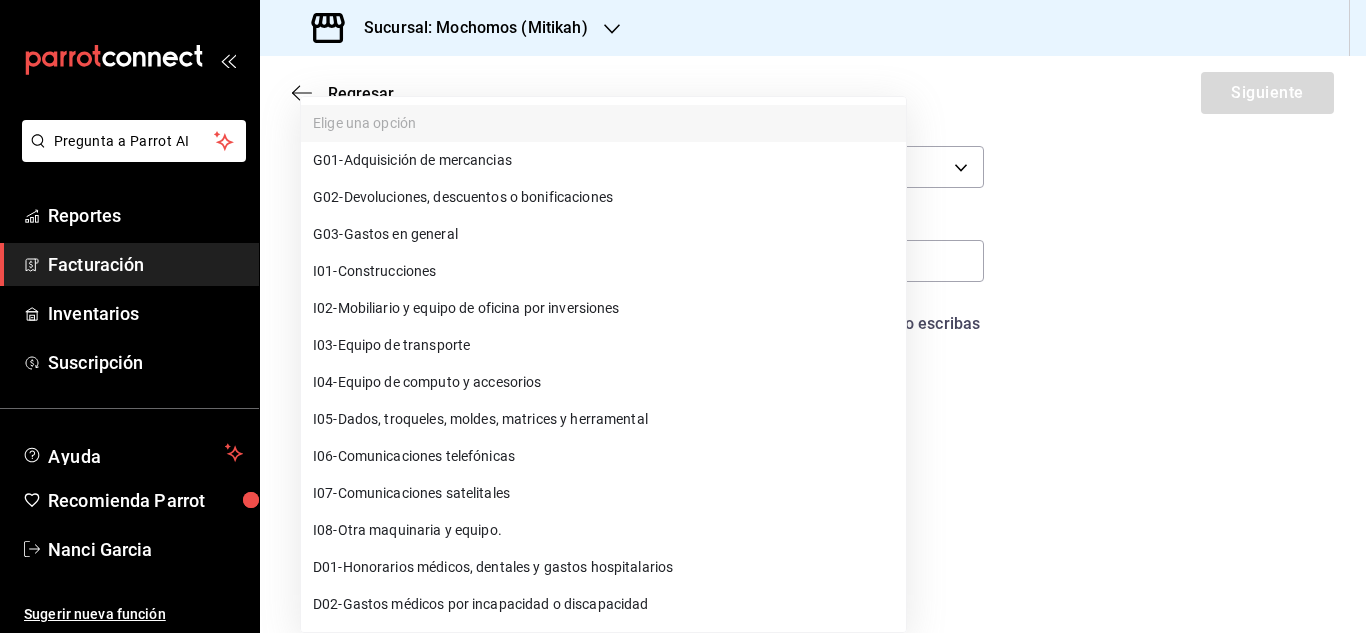 click on "G03  -  Gastos en general" at bounding box center [603, 234] 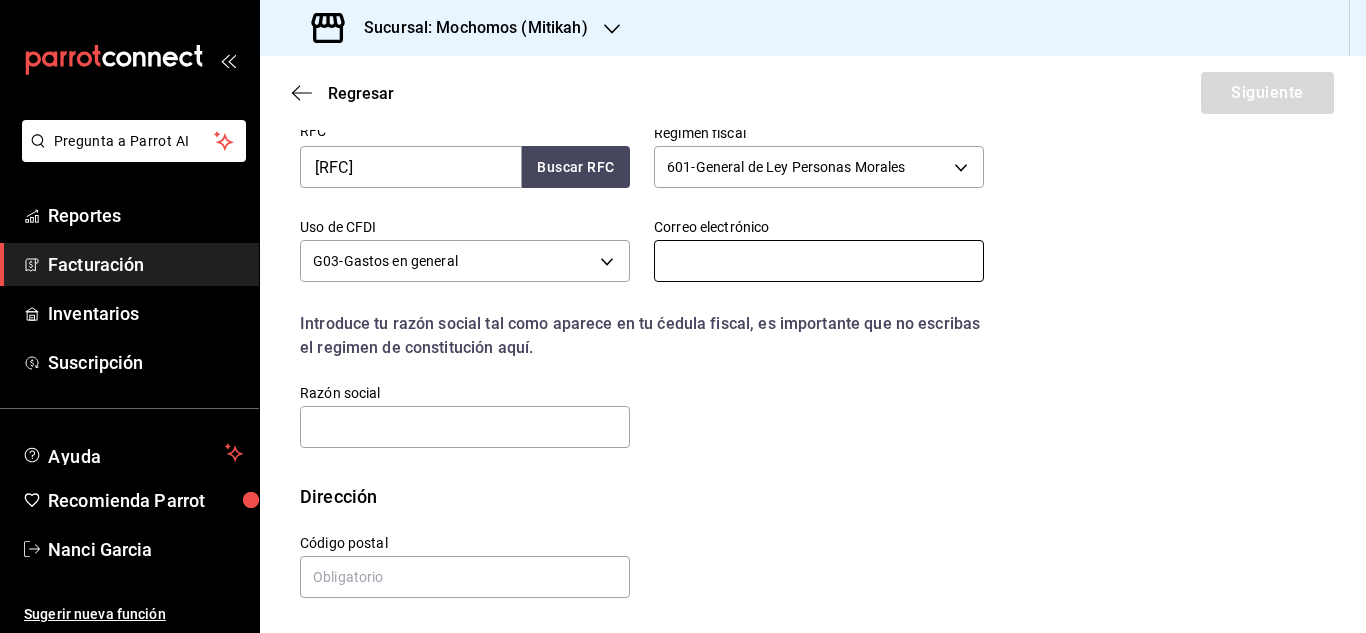 click at bounding box center [819, 261] 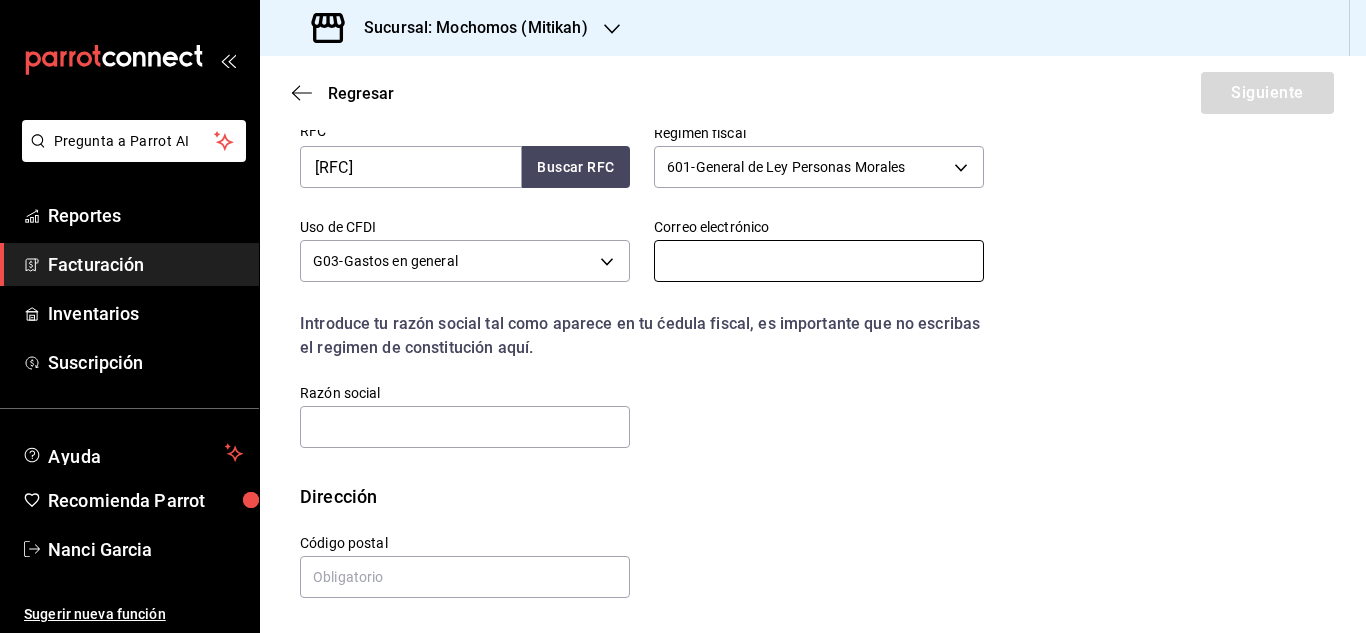 type on "cajamochomosmitikah@gmail.com" 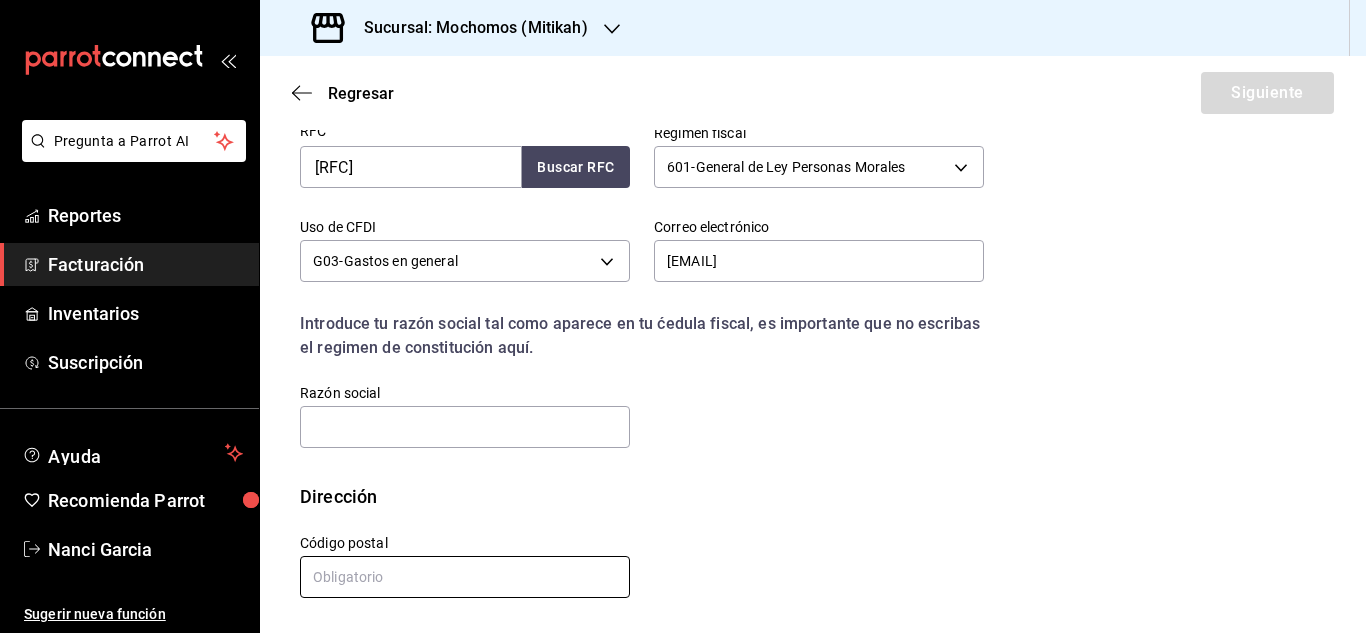 type on "03650" 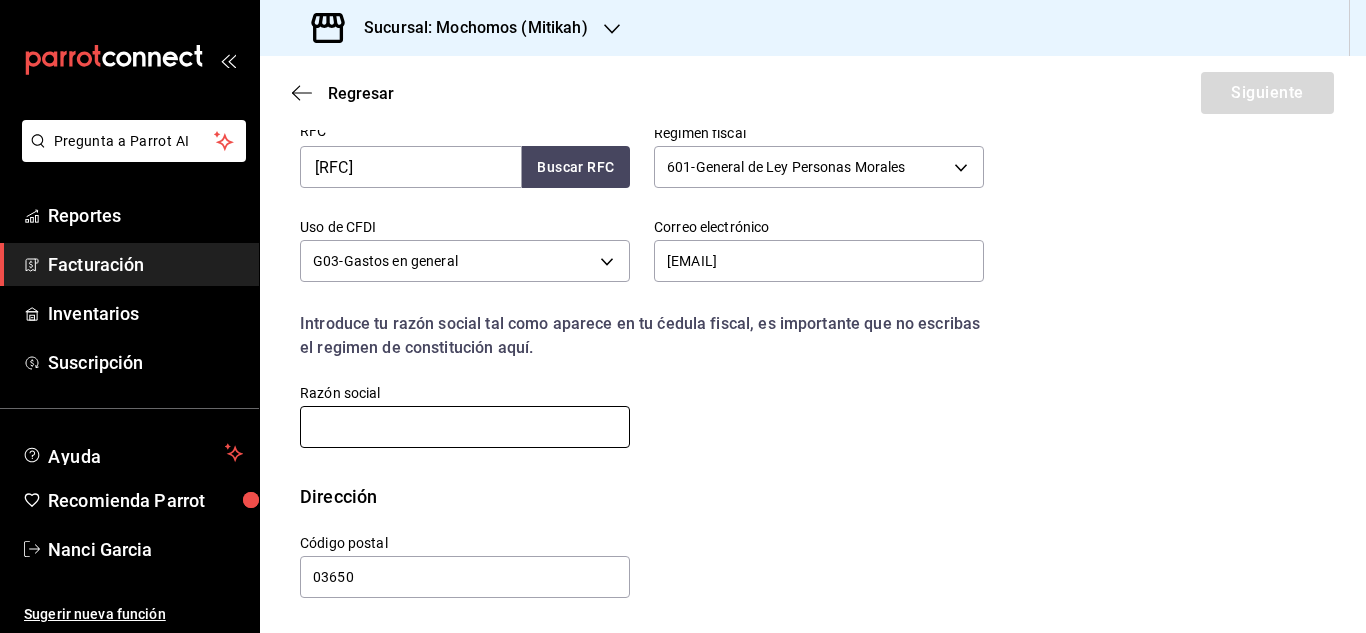 click at bounding box center (465, 427) 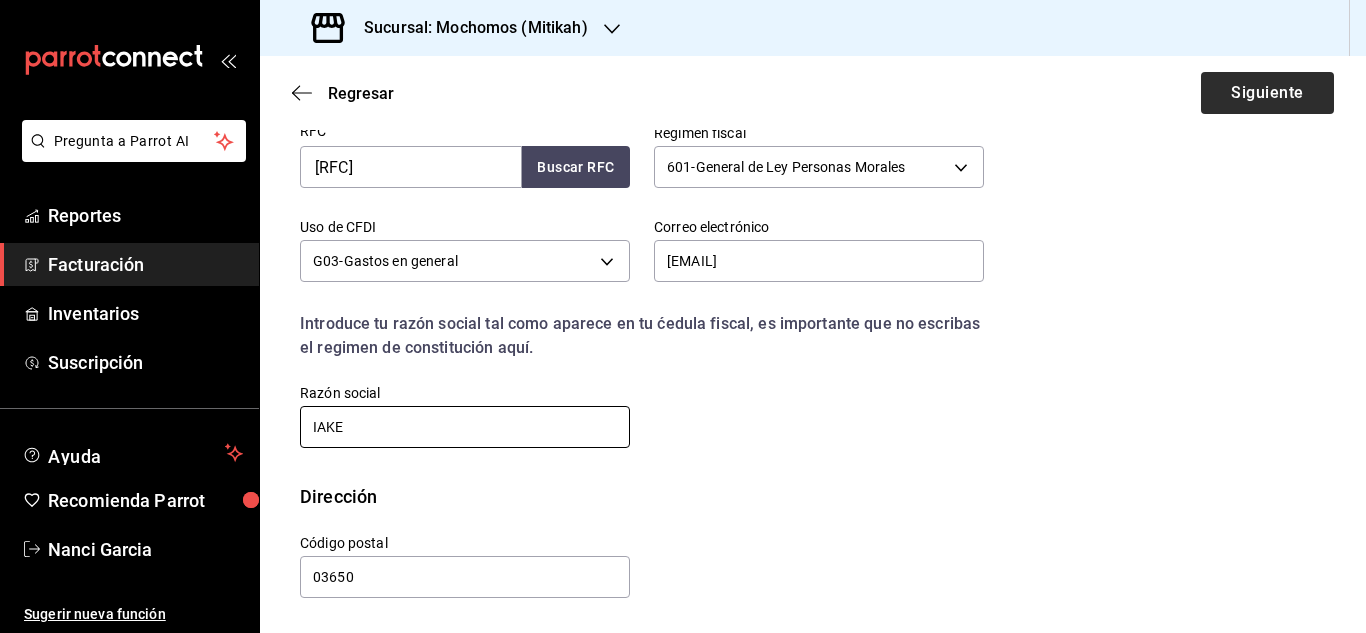 type on "IAKE" 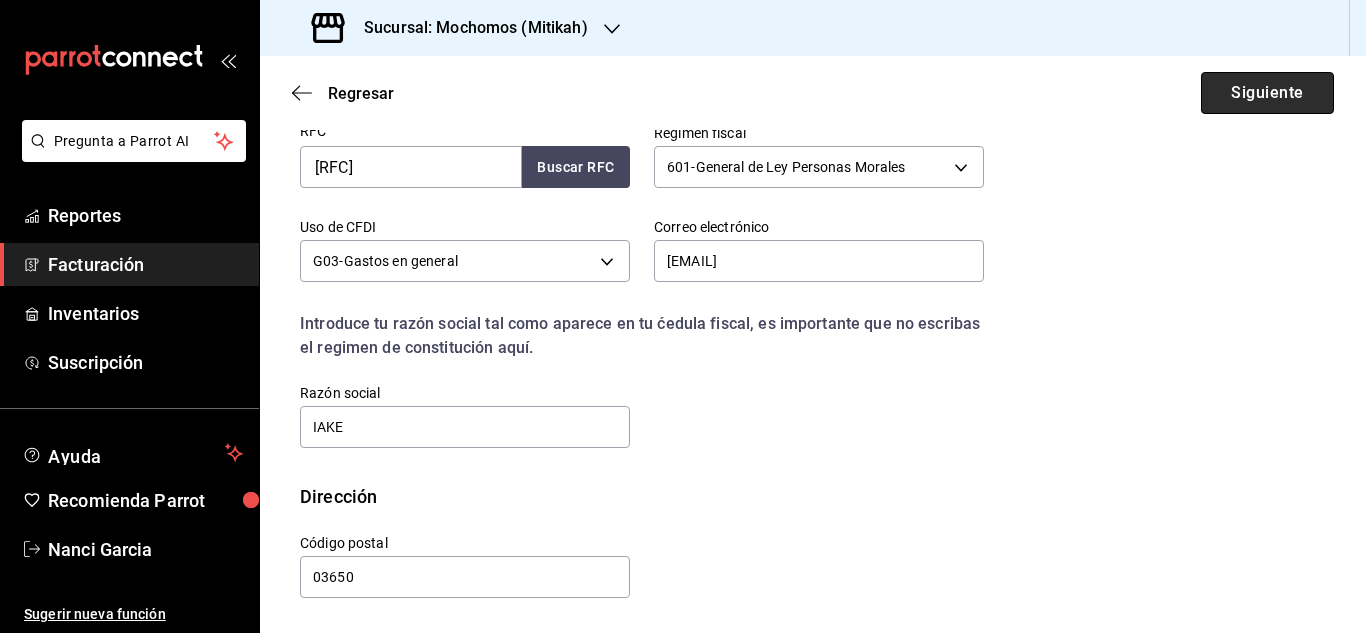 click on "Siguiente" at bounding box center [1267, 93] 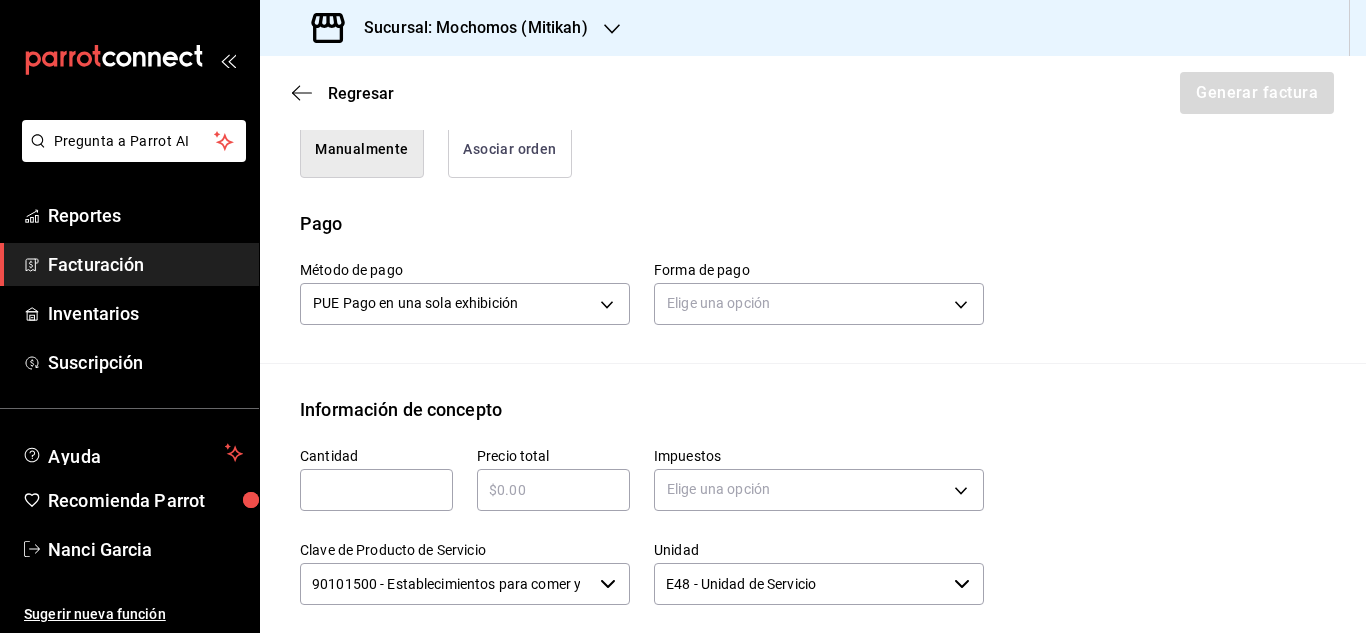 scroll, scrollTop: 503, scrollLeft: 0, axis: vertical 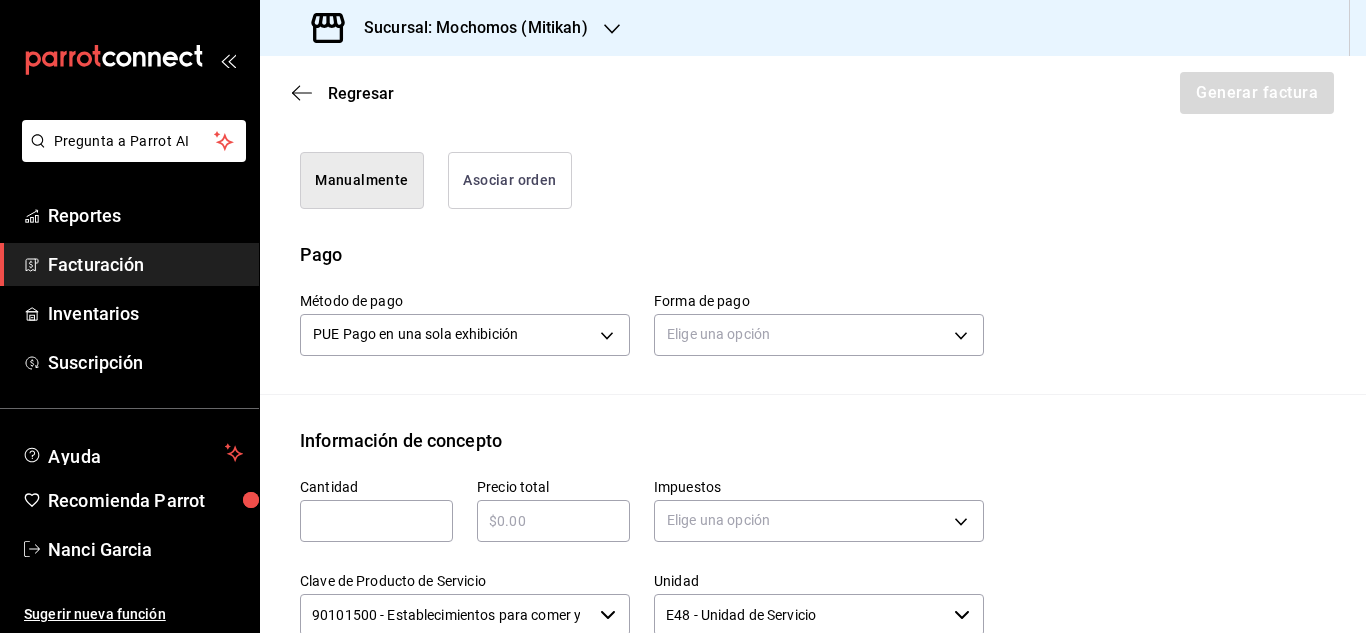 click on "Asociar orden" at bounding box center (510, 180) 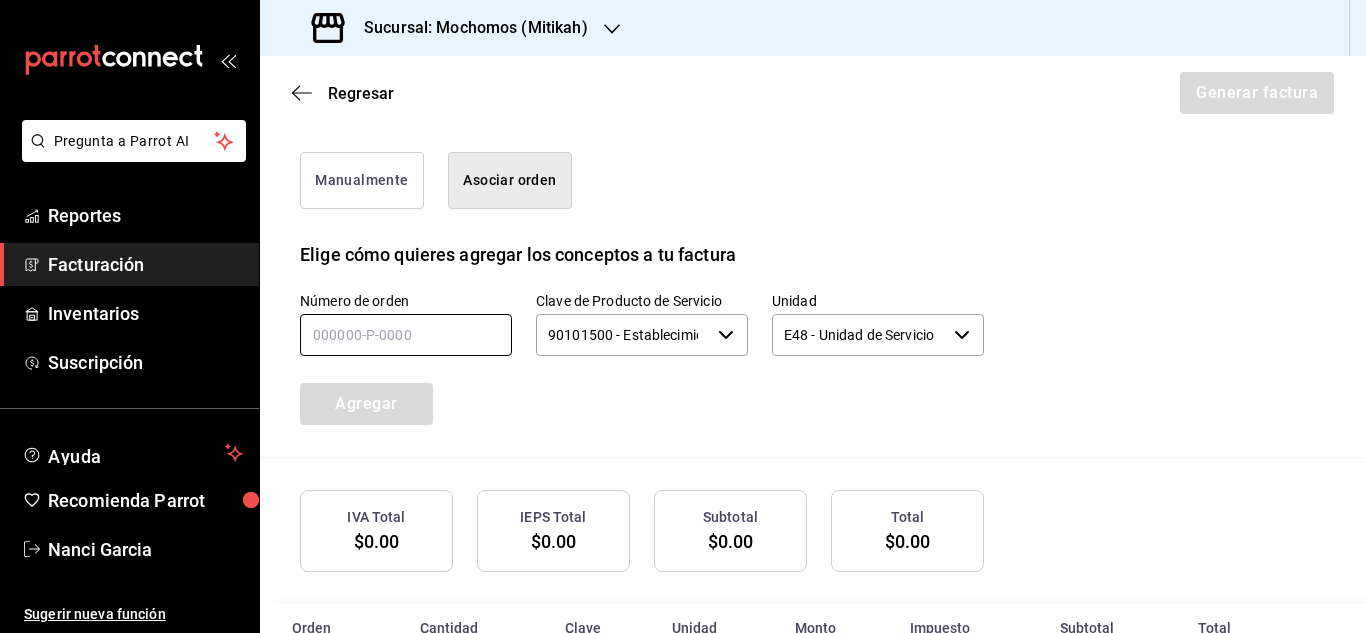 click at bounding box center [406, 335] 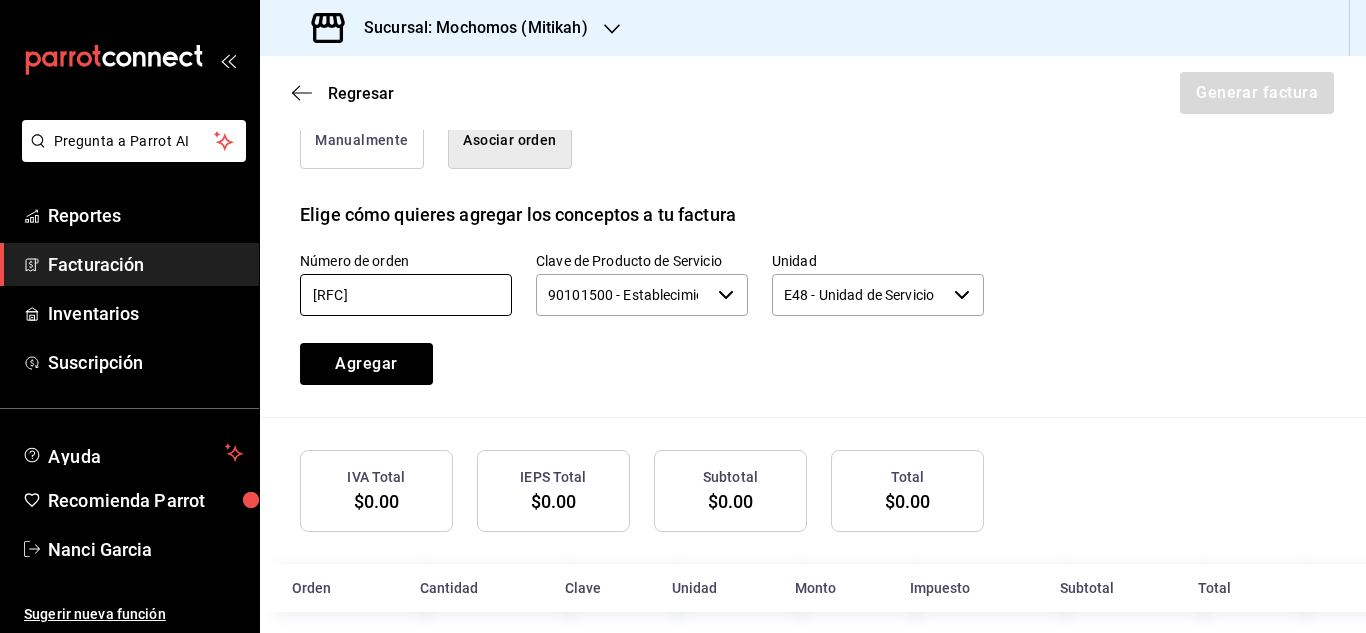 scroll, scrollTop: 563, scrollLeft: 0, axis: vertical 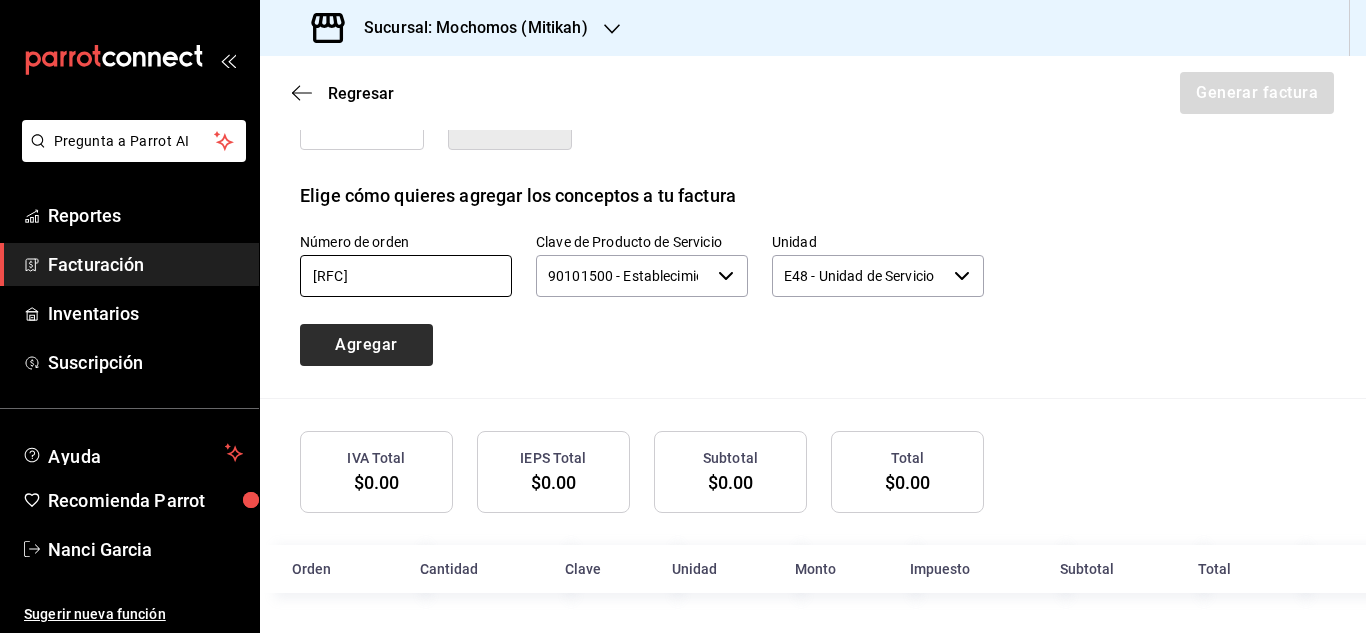 type on "310725-p-0016" 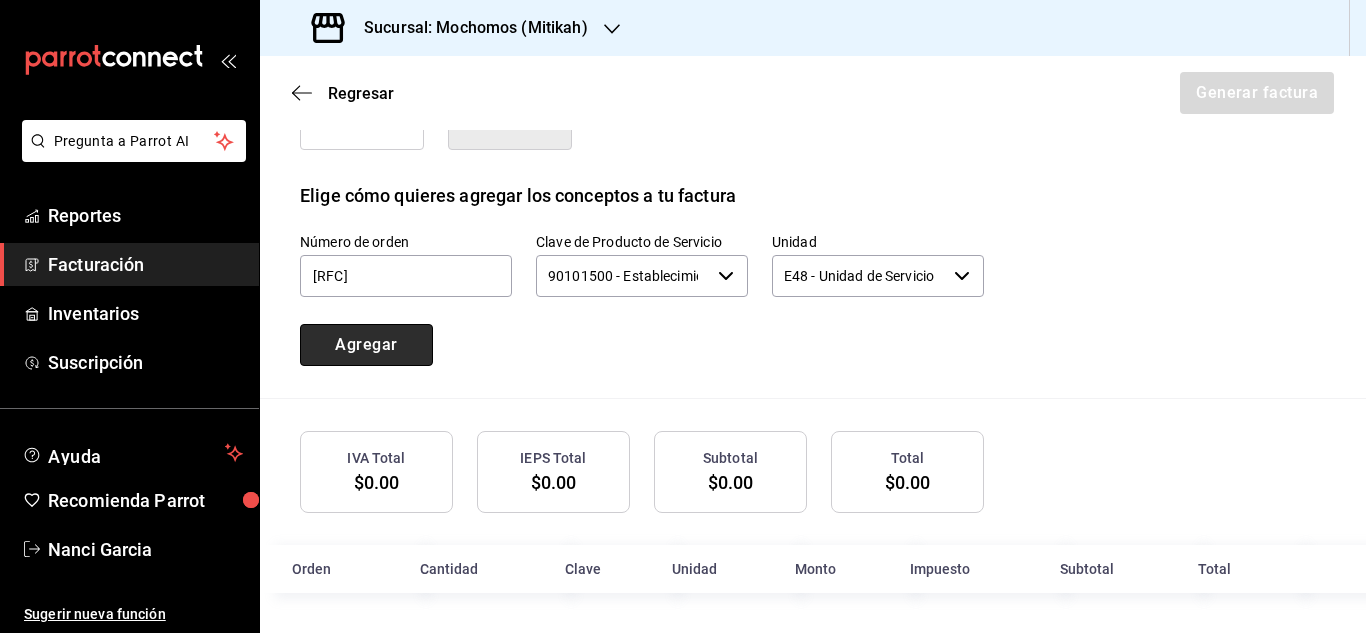 click on "Agregar" at bounding box center [366, 345] 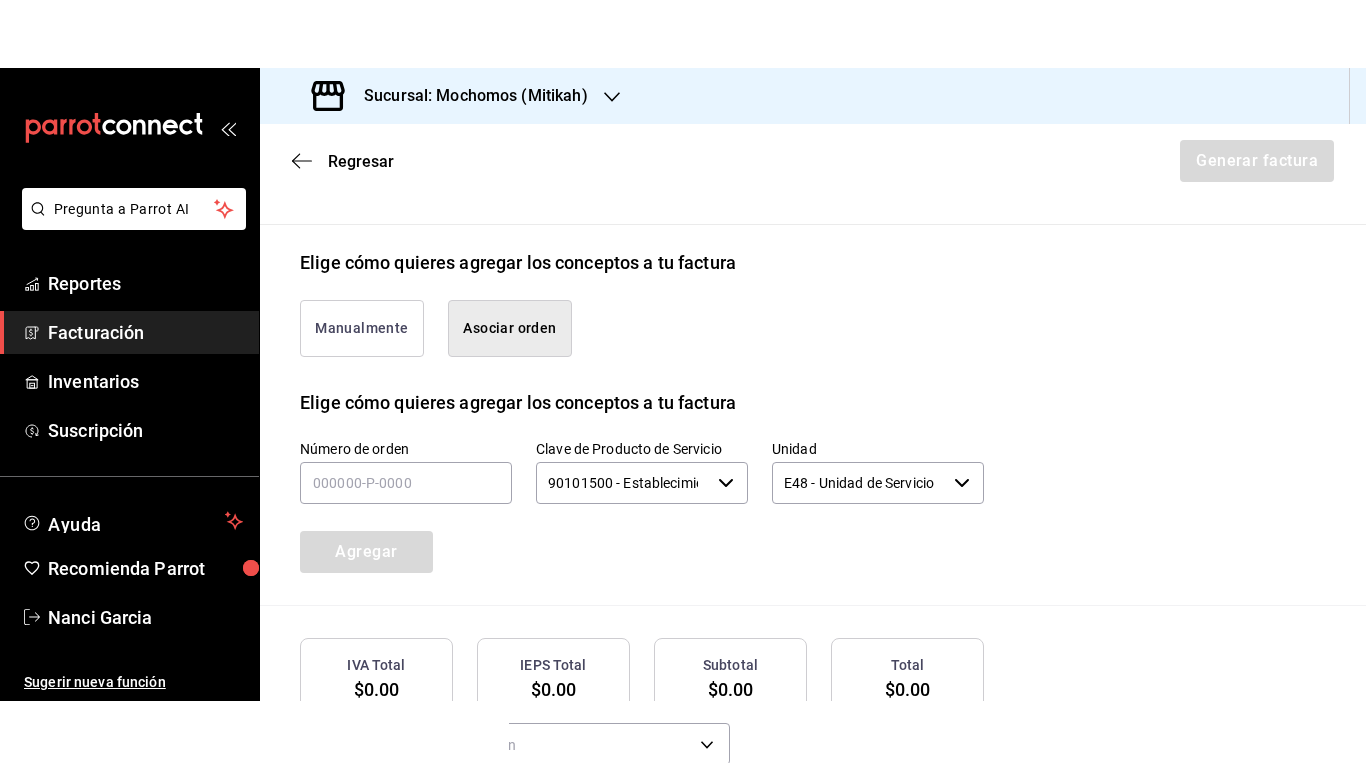 scroll, scrollTop: 563, scrollLeft: 0, axis: vertical 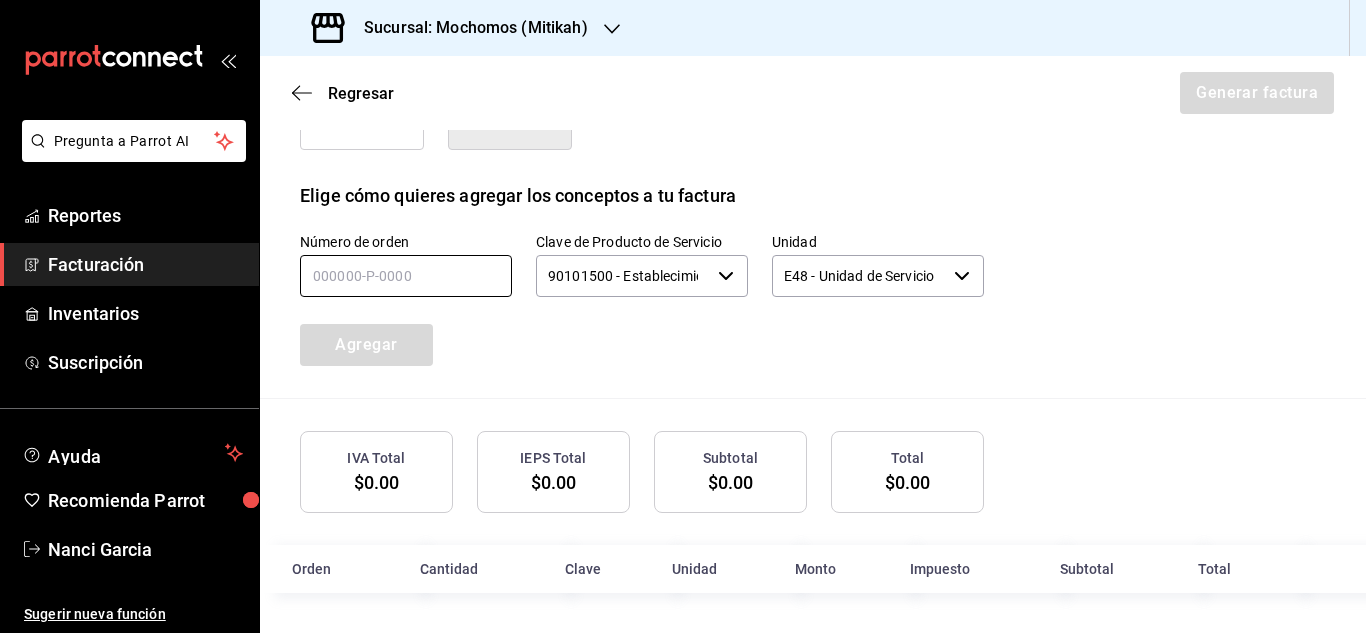click at bounding box center (406, 276) 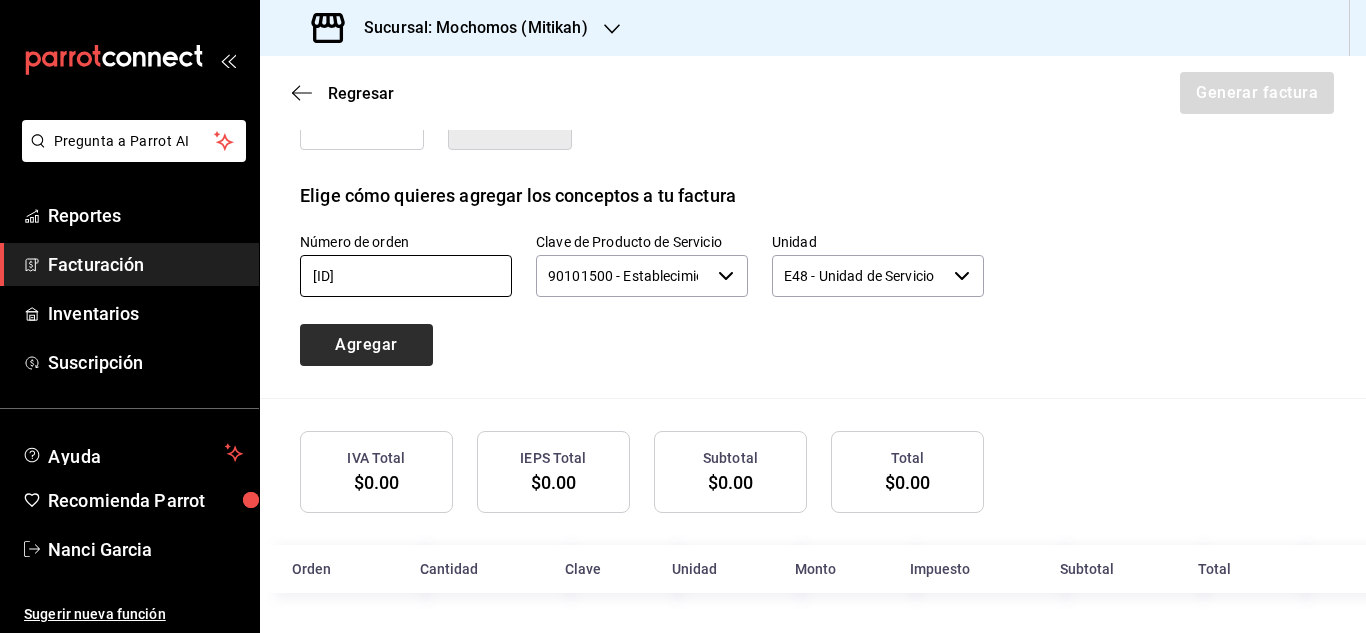 type on "310725-p-0156" 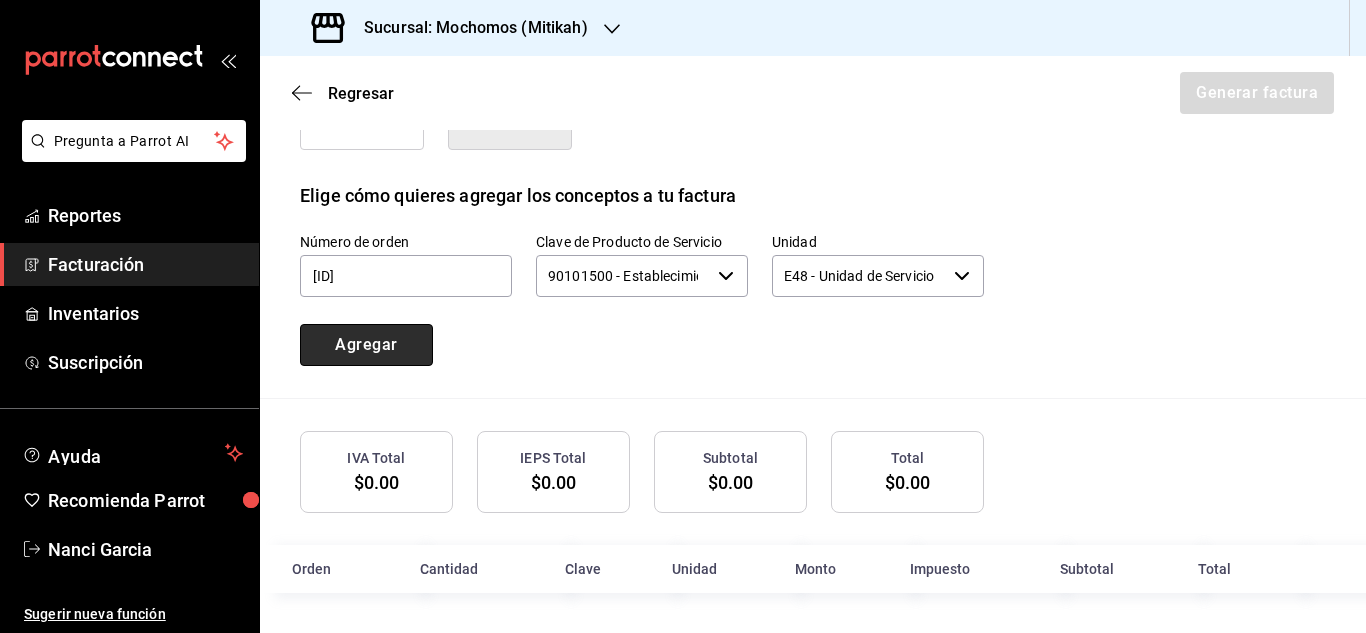 click on "Agregar" at bounding box center (366, 345) 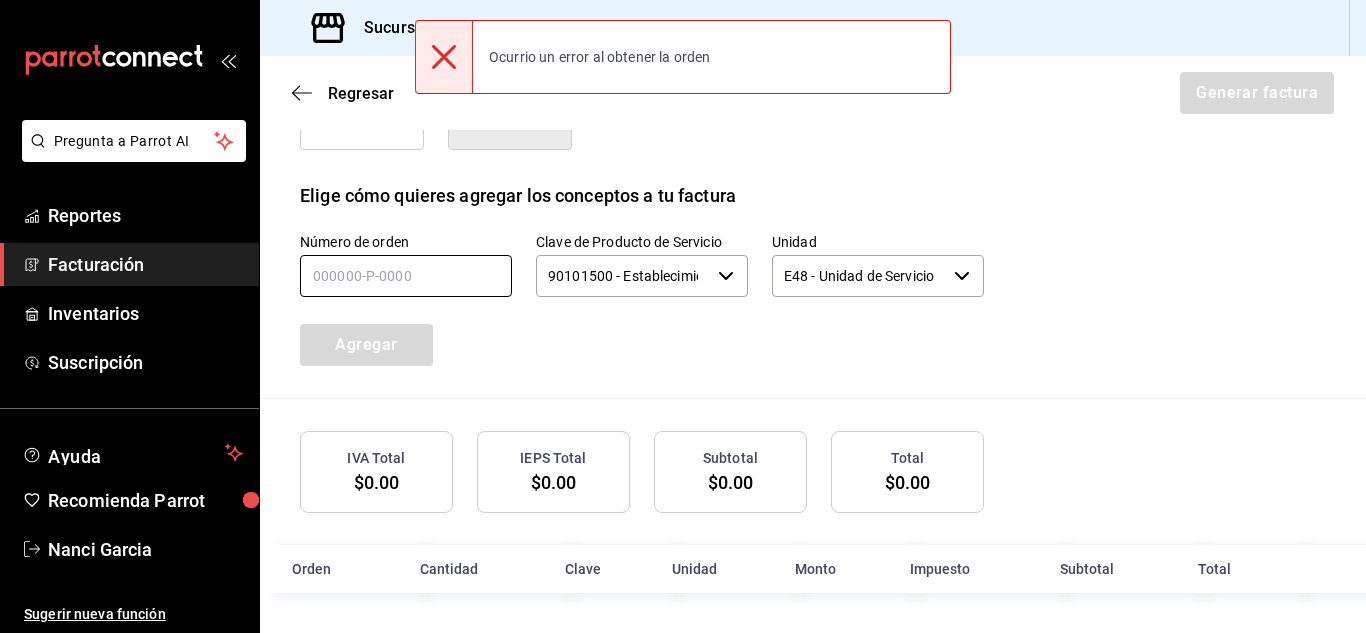 click at bounding box center [406, 276] 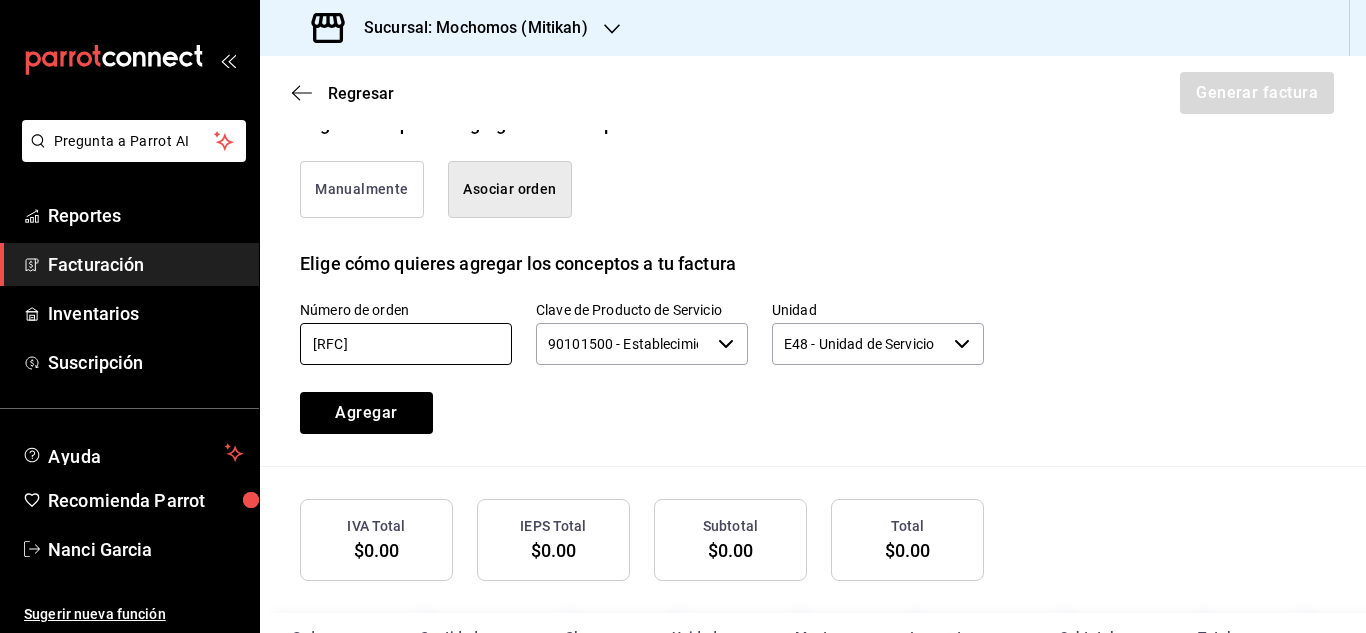scroll, scrollTop: 528, scrollLeft: 0, axis: vertical 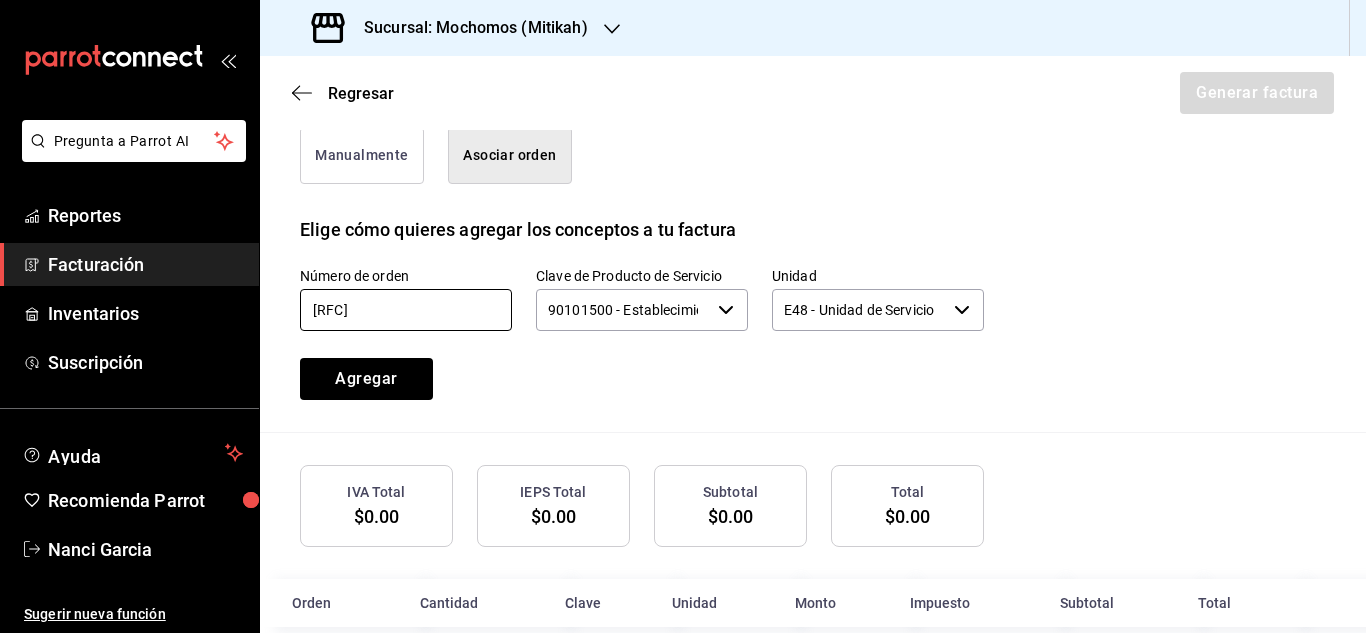 click on "310725-p-0016" at bounding box center [406, 310] 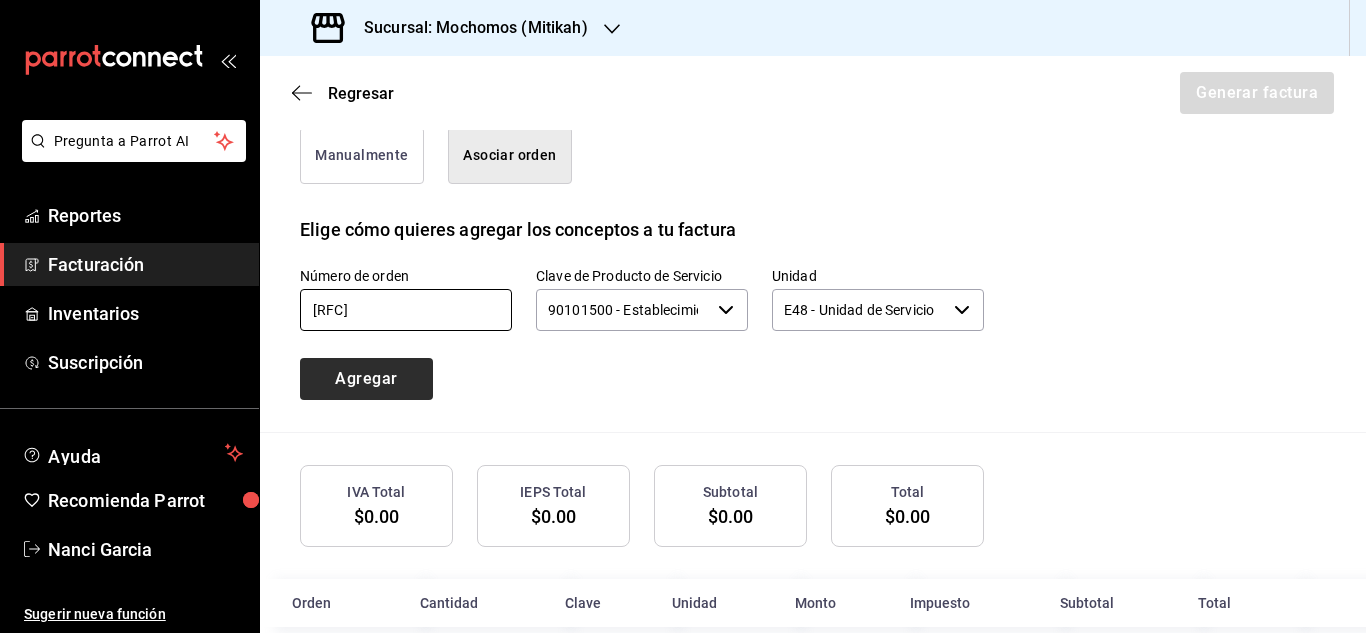 type on "310725-p-0012" 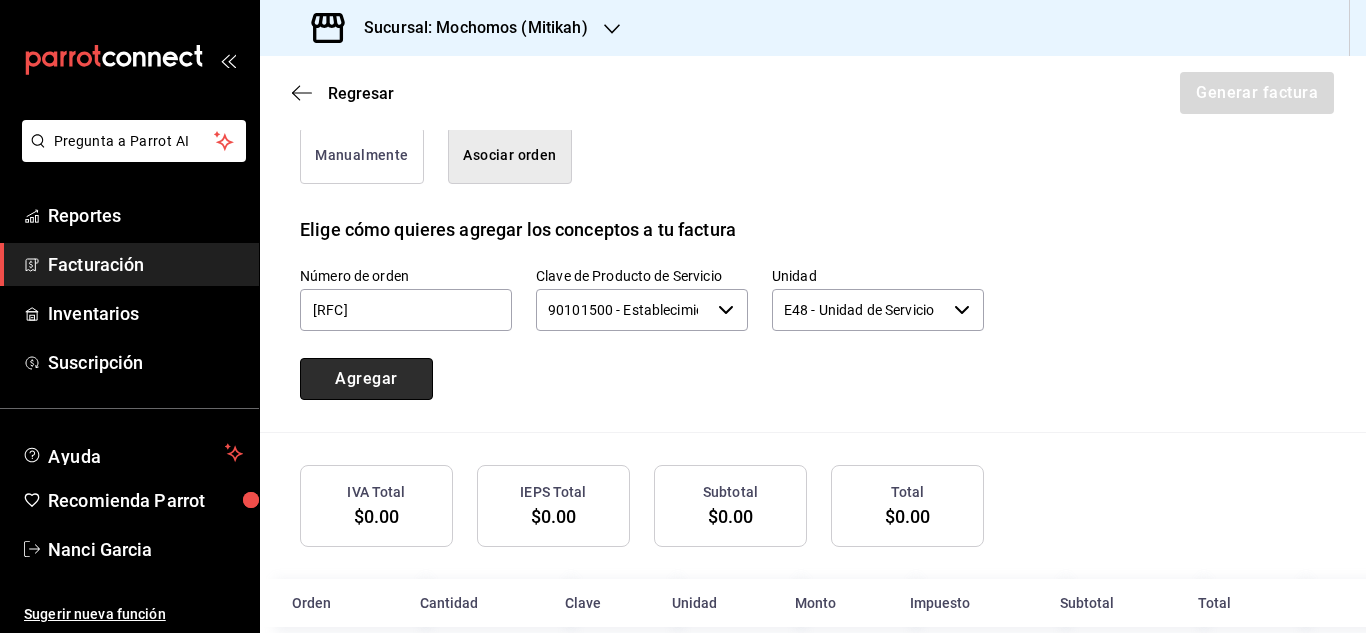 click on "Agregar" at bounding box center (366, 379) 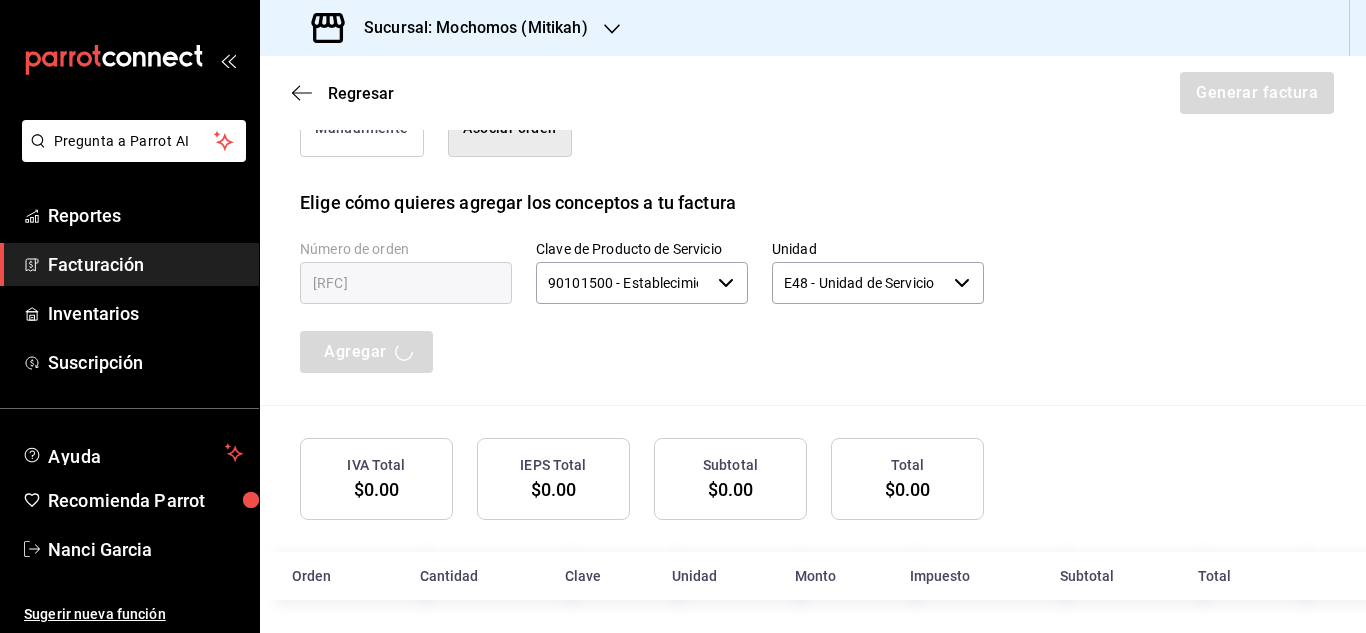 scroll, scrollTop: 563, scrollLeft: 0, axis: vertical 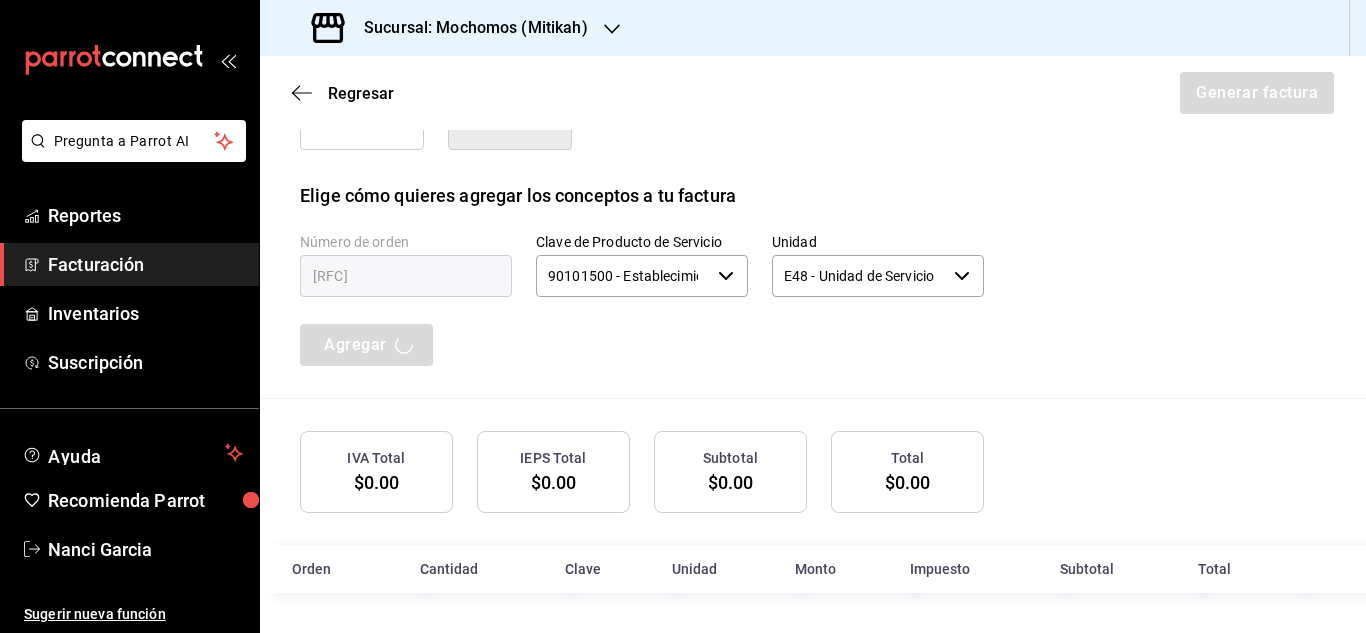 type 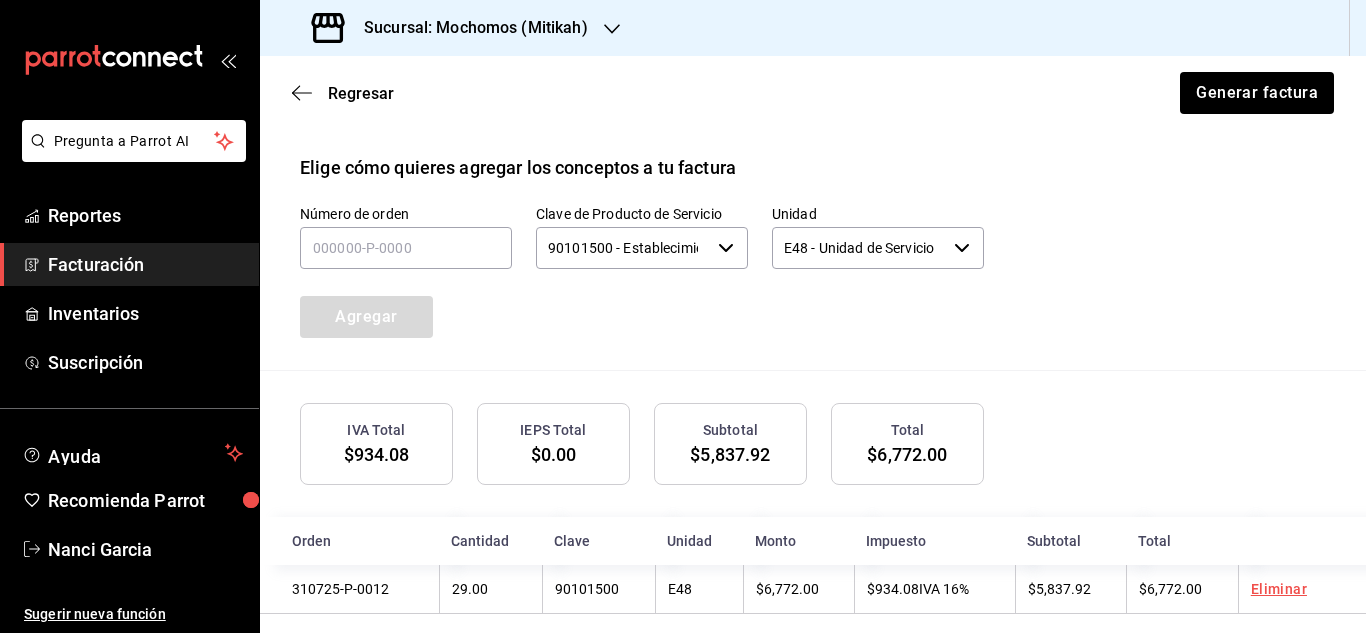 scroll, scrollTop: 613, scrollLeft: 0, axis: vertical 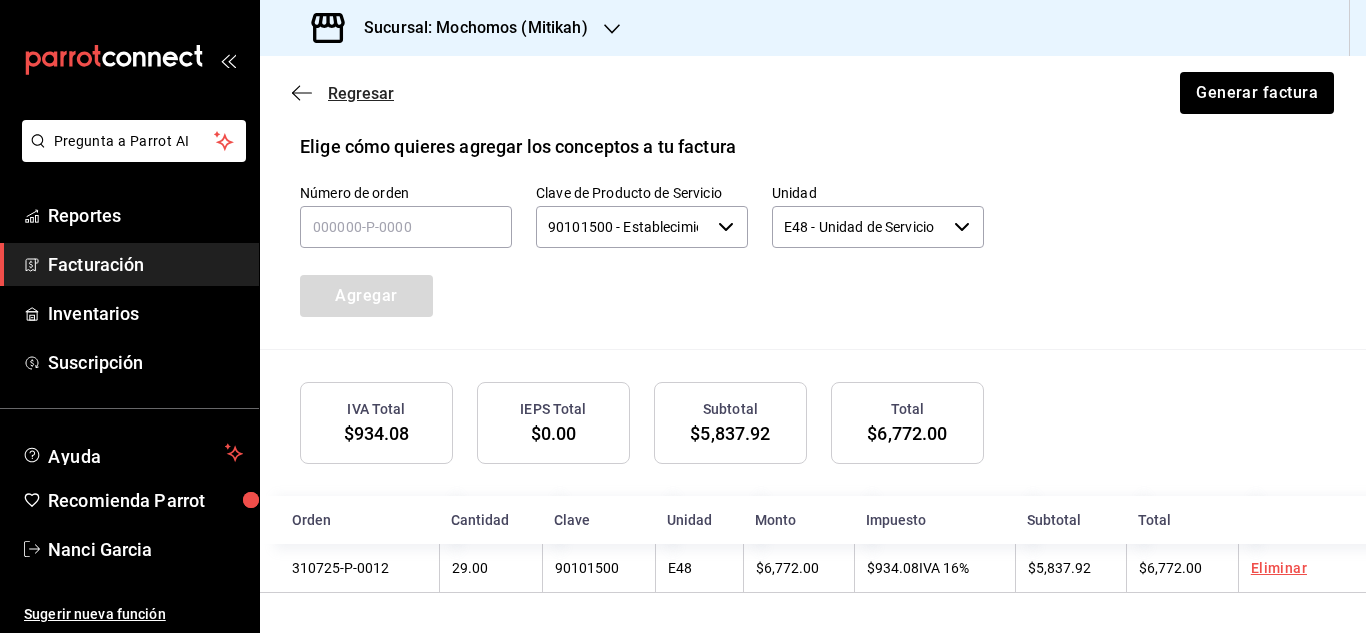 click 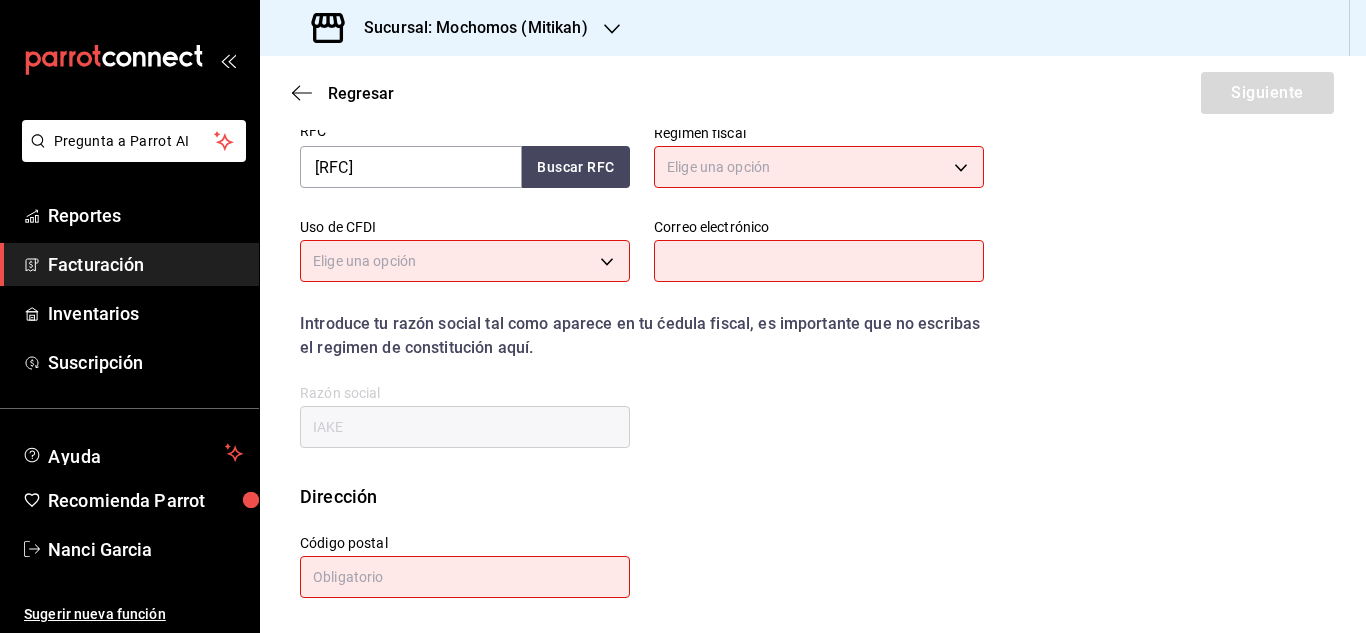 scroll, scrollTop: 240, scrollLeft: 0, axis: vertical 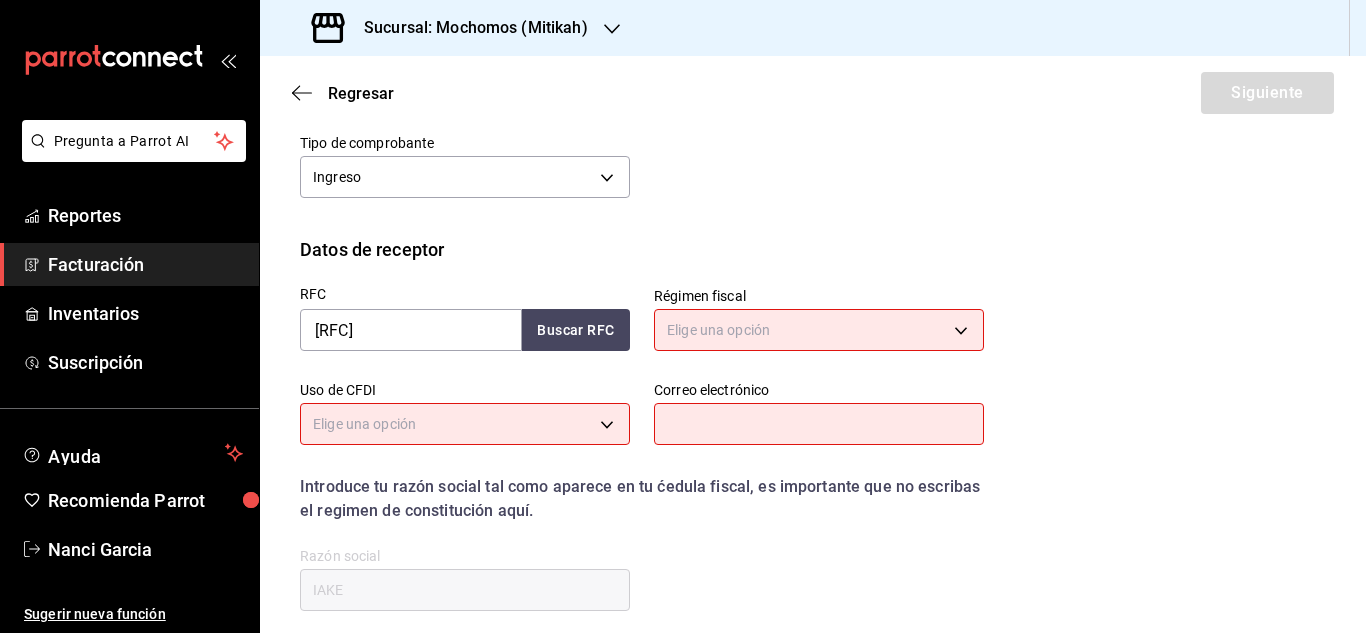 click 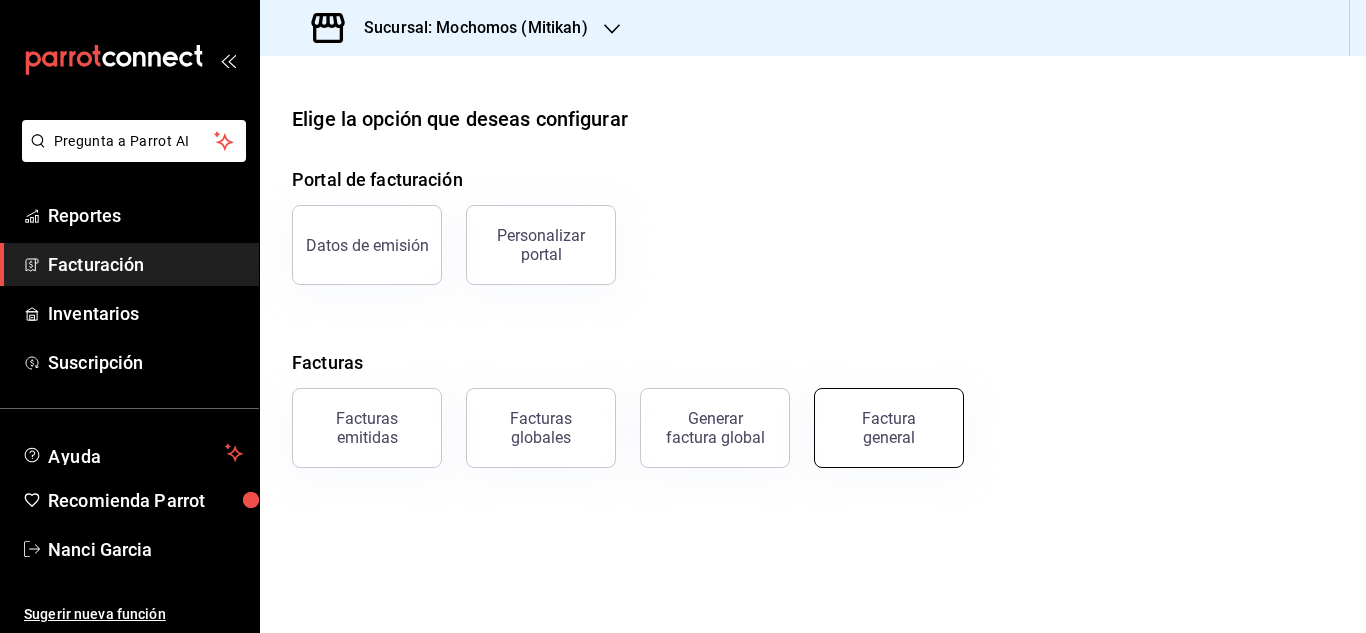 click on "Factura general" at bounding box center (889, 428) 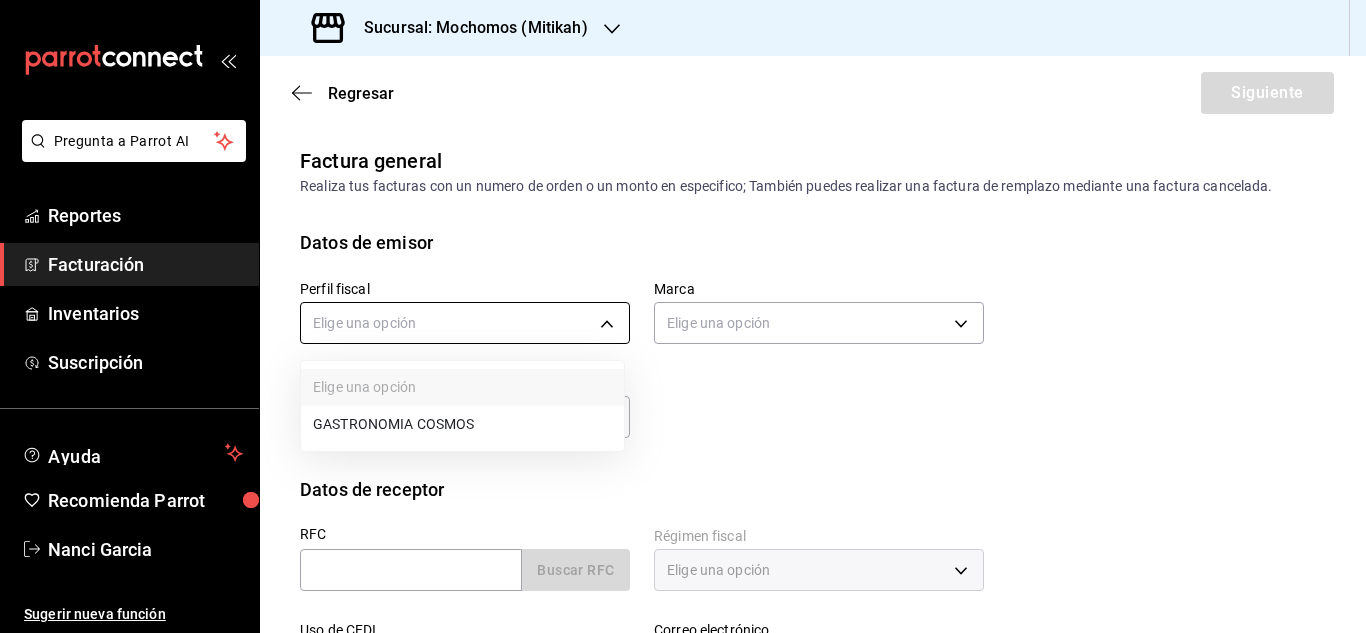 click on "Pregunta a Parrot AI Reportes   Facturación   Inventarios   Suscripción   Ayuda Recomienda Parrot   Nanci Garcia   Sugerir nueva función   Sucursal: Mochomos (Mitikah) Regresar Siguiente Factura general Realiza tus facturas con un numero de orden o un monto en especifico; También puedes realizar una factura de remplazo mediante una factura cancelada. Datos de emisor Perfil fiscal Elige una opción Marca Elige una opción Tipo de comprobante Ingreso I Datos de receptor RFC Buscar RFC Régimen fiscal Elige una opción Uso de CFDI Elige una opción Correo electrónico Dirección Calle # exterior # interior Código postal Estado ​ Municipio ​ Colonia ​ GANA 1 MES GRATIS EN TU SUSCRIPCIÓN AQUÍ ¿Recuerdas cómo empezó tu restaurante?
Hoy puedes ayudar a un colega a tener el mismo cambio que tú viviste.
Recomienda Parrot directamente desde tu Portal Administrador.
Es fácil y rápido.
🎁 Por cada restaurante que se una, ganas 1 mes gratis. Pregunta a Parrot AI Reportes   Facturación       Ayuda" at bounding box center (683, 316) 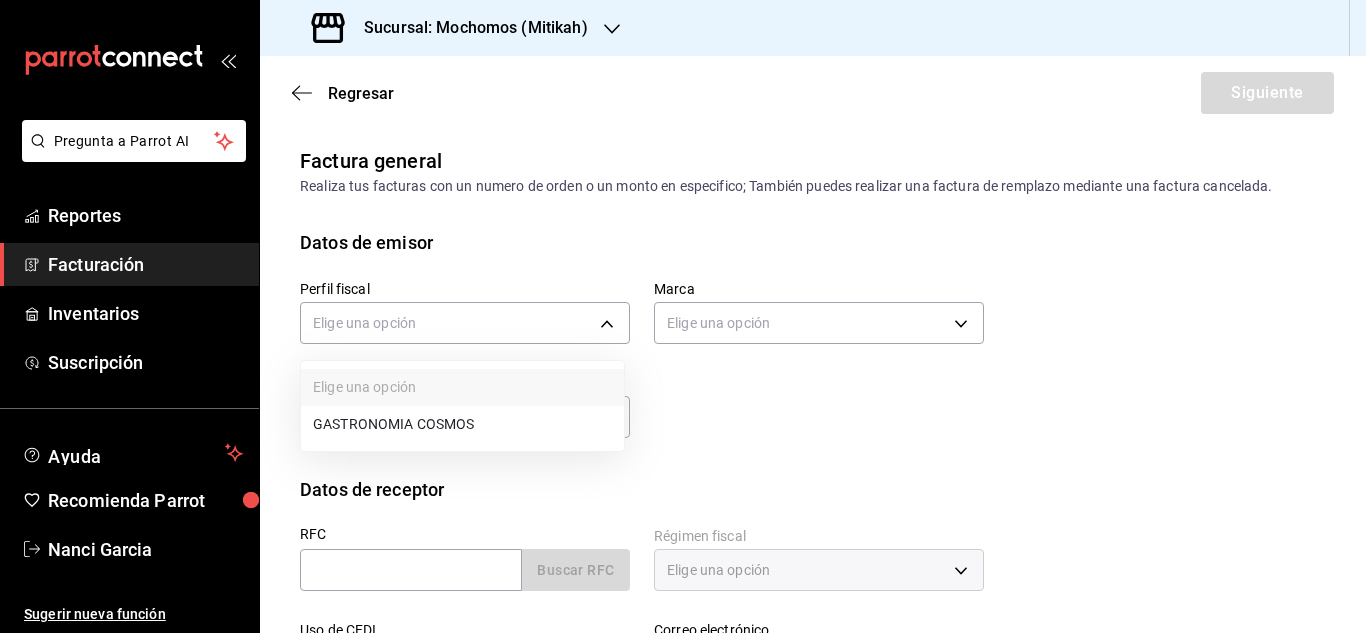 click on "GASTRONOMIA COSMOS" at bounding box center (462, 424) 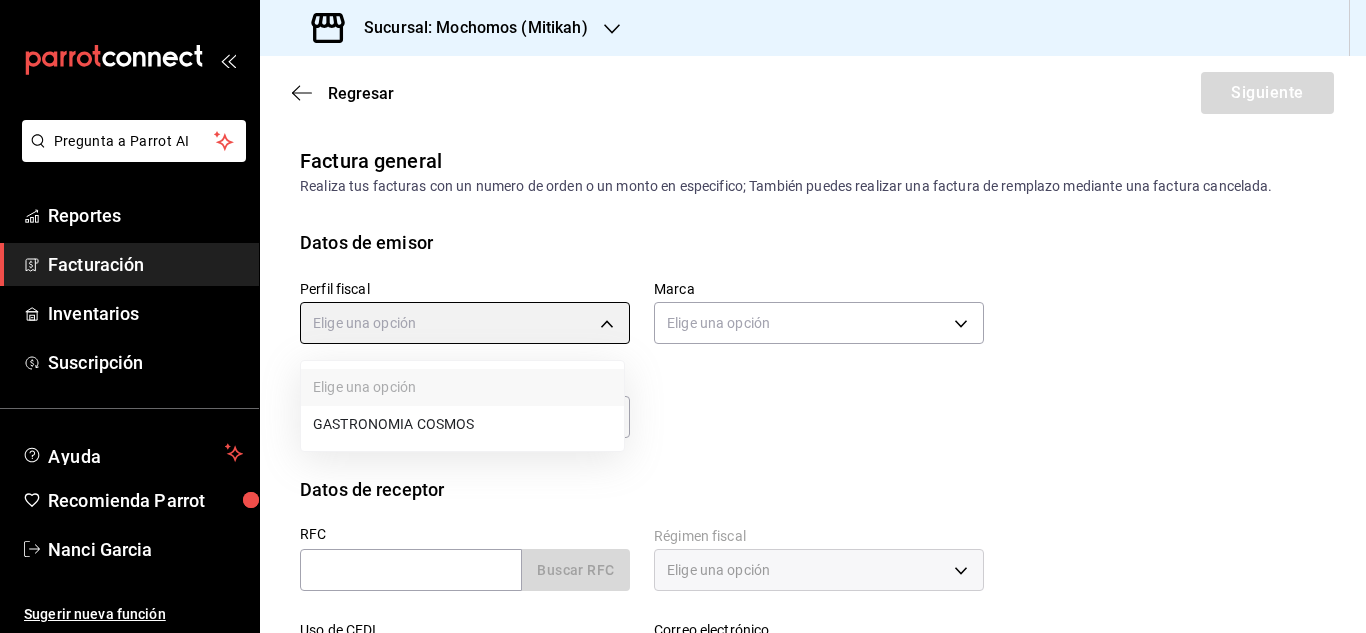 type on "0c8fd8de-9d62-478e-9dc8-04ccc48728b0" 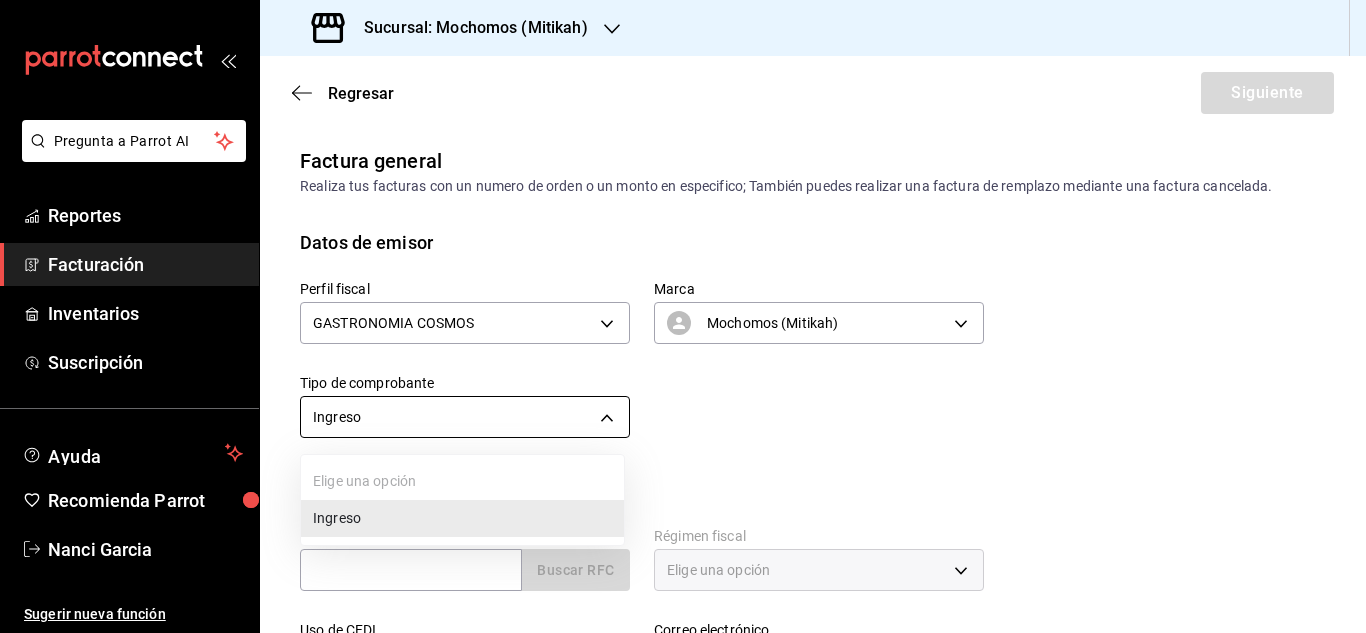 click on "Pregunta a Parrot AI Reportes   Facturación   Inventarios   Suscripción   Ayuda Recomienda Parrot   Nanci Garcia   Sugerir nueva función   Sucursal: Mochomos (Mitikah) Regresar Siguiente Factura general Realiza tus facturas con un numero de orden o un monto en especifico; También puedes realizar una factura de remplazo mediante una factura cancelada. Datos de emisor Perfil fiscal GASTRONOMIA COSMOS 0c8fd8de-9d62-478e-9dc8-04ccc48728b0 Marca Mochomos (Mitikah) d0e5f648-281b-433d-bf08-9501e0541b8c Tipo de comprobante Ingreso I Datos de receptor RFC Buscar RFC Régimen fiscal Elige una opción Uso de CFDI Elige una opción Correo electrónico Dirección Calle # exterior # interior Código postal Estado ​ Municipio ​ Colonia ​ GANA 1 MES GRATIS EN TU SUSCRIPCIÓN AQUÍ Pregunta a Parrot AI Reportes   Facturación   Inventarios   Suscripción   Ayuda Recomienda Parrot   Nanci Garcia   Sugerir nueva función   Visitar centro de ayuda (81) 2046 6363 soporte@parrotsoftware.io Visitar centro de ayuda Ingreso" at bounding box center (683, 316) 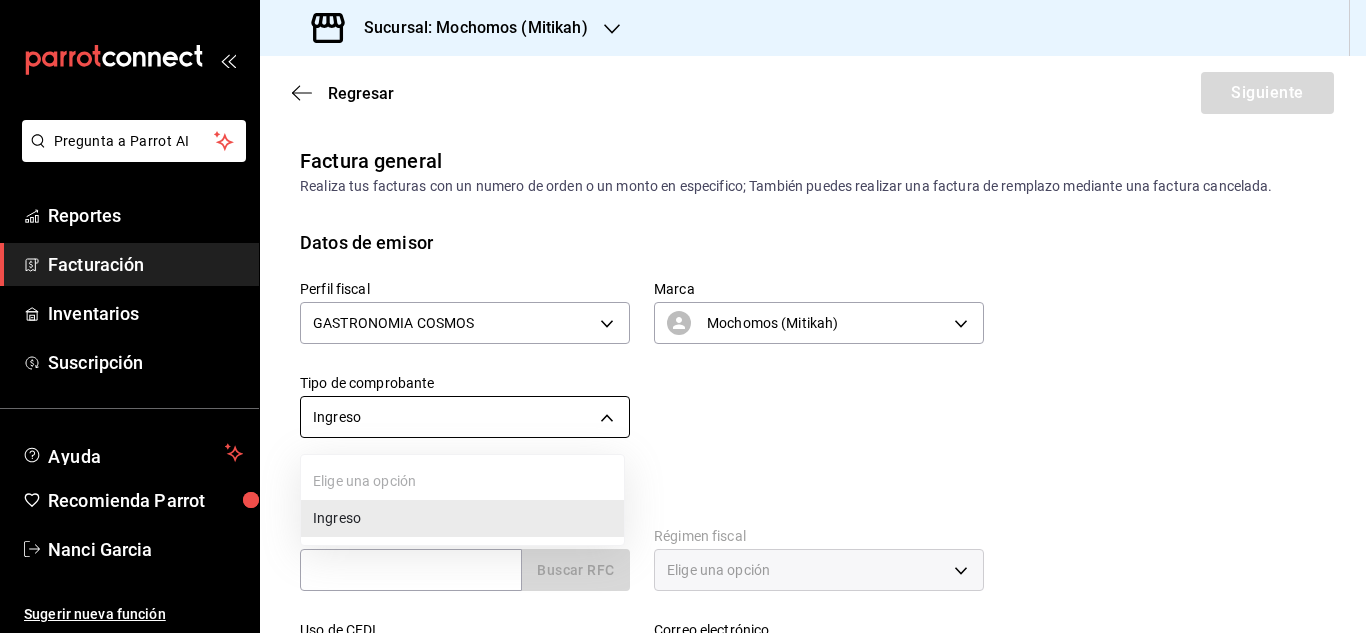 click at bounding box center [683, 316] 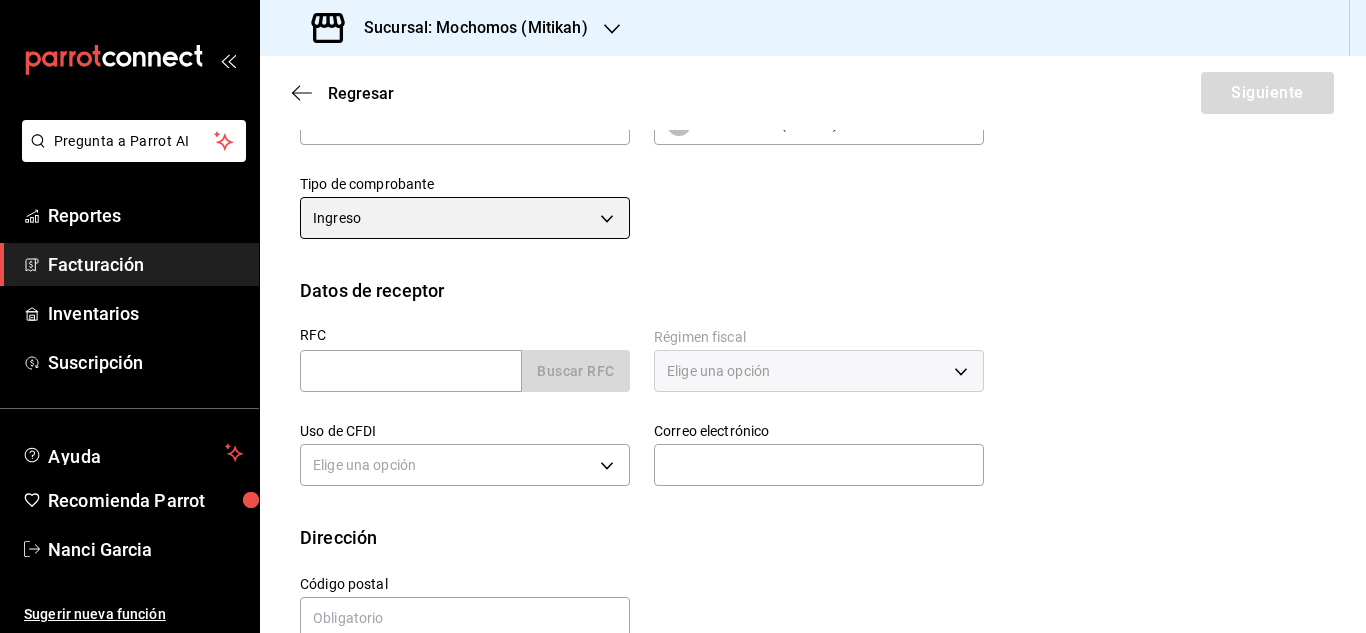 scroll, scrollTop: 200, scrollLeft: 0, axis: vertical 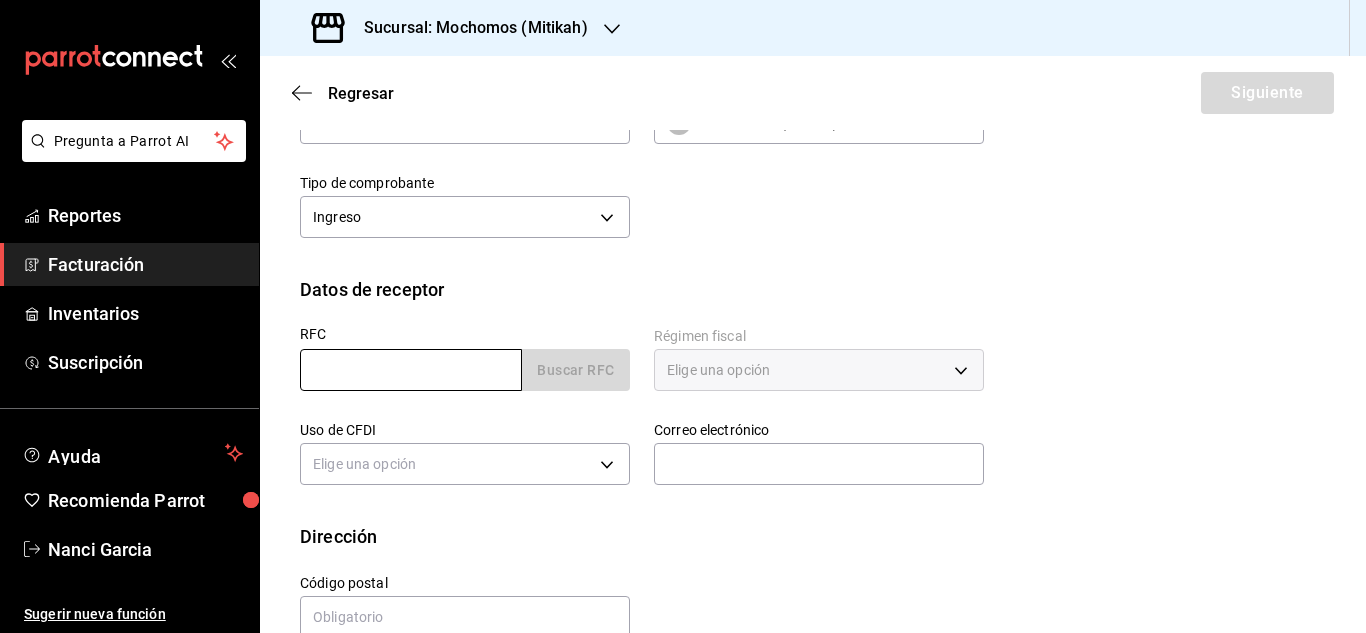 click at bounding box center [411, 370] 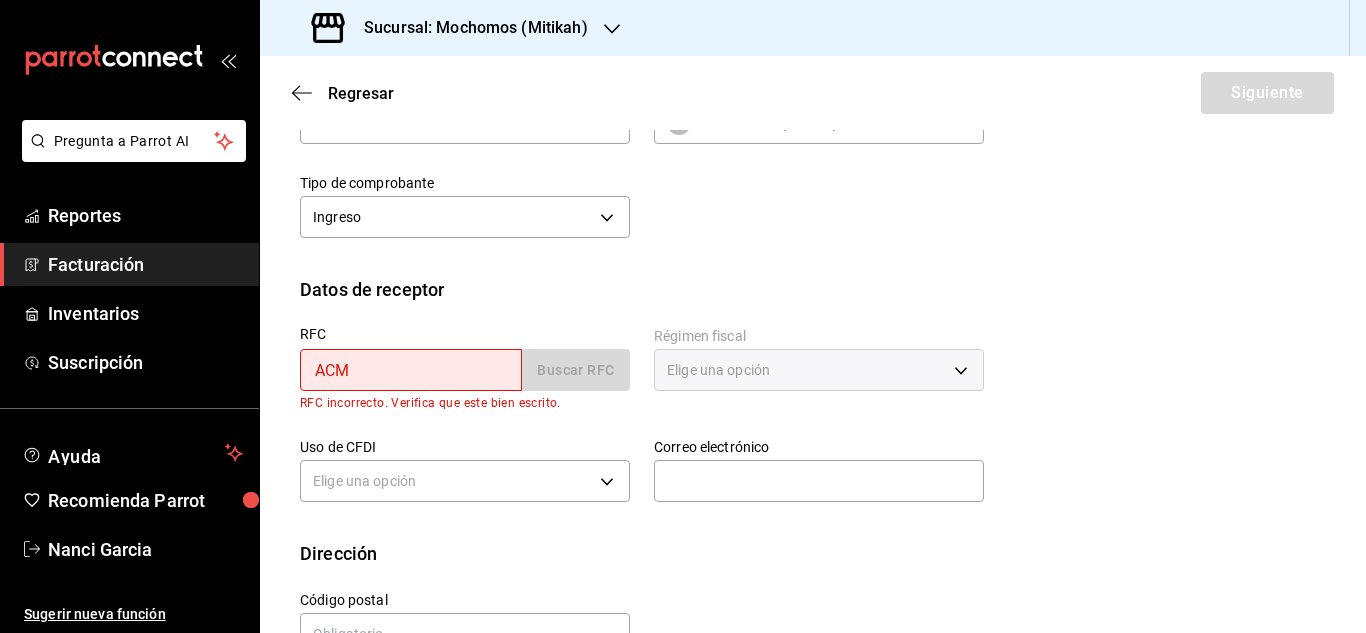 type on "ACM970425NP0" 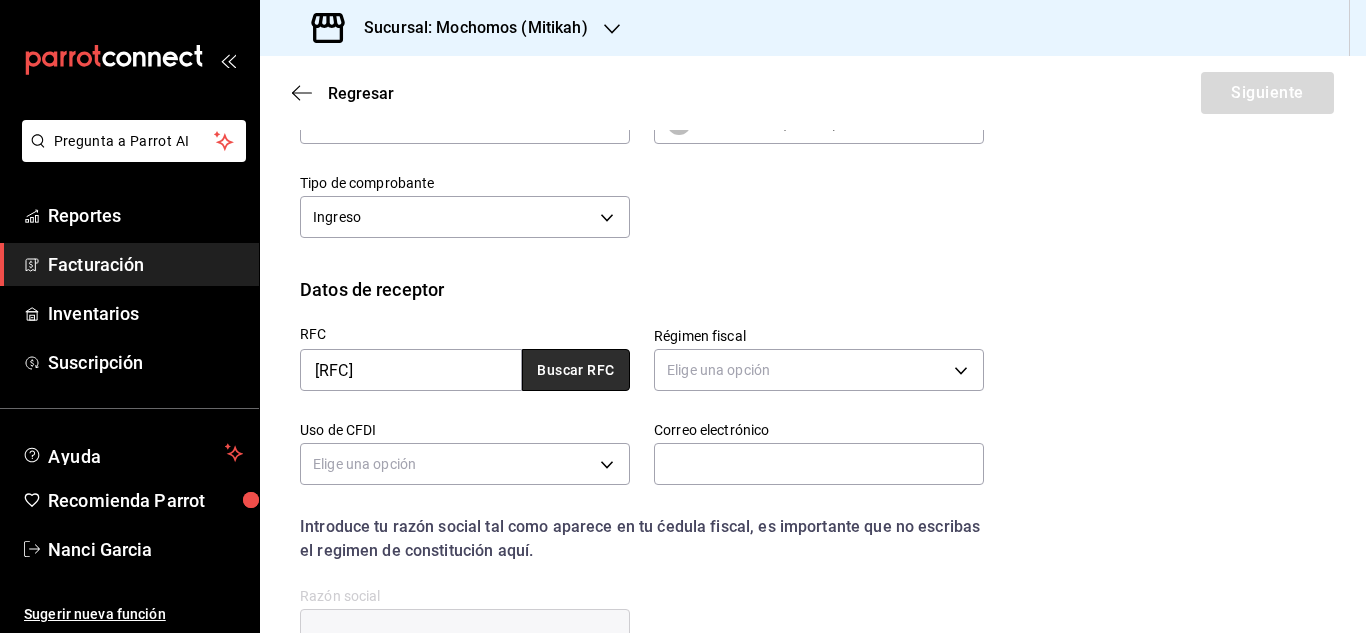 click on "Buscar RFC" at bounding box center (576, 370) 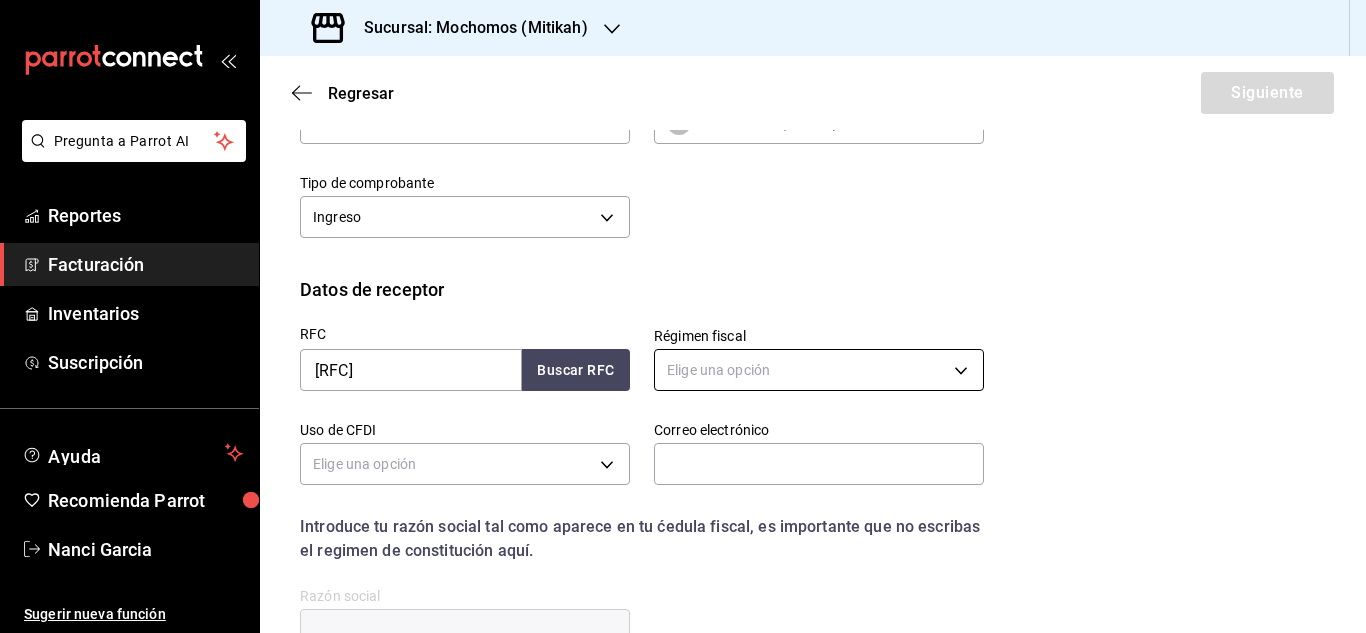 click on "Pregunta a Parrot AI Reportes   Facturación   Inventarios   Suscripción   Ayuda Recomienda Parrot   Nanci Garcia   Sugerir nueva función   Sucursal: Mochomos (Mitikah) Regresar Siguiente Factura general Realiza tus facturas con un numero de orden o un monto en especifico; También puedes realizar una factura de remplazo mediante una factura cancelada. Datos de emisor Perfil fiscal GASTRONOMIA COSMOS 0c8fd8de-9d62-478e-9dc8-04ccc48728b0 Marca Mochomos (Mitikah) d0e5f648-281b-433d-bf08-9501e0541b8c Tipo de comprobante Ingreso I Datos de receptor RFC ACM970425NP0 Buscar RFC Régimen fiscal Elige una opción Uso de CFDI Elige una opción Correo electrónico Introduce tu razón social tal como aparece en tu ćedula fiscal, es importante que no escribas el regimen de constitución aquí. company Razón social Dirección Calle # exterior # interior Código postal Estado ​ Municipio ​ Colonia ​ GANA 1 MES GRATIS EN TU SUSCRIPCIÓN AQUÍ Pregunta a Parrot AI Reportes   Facturación   Inventarios     Ayuda" at bounding box center [683, 316] 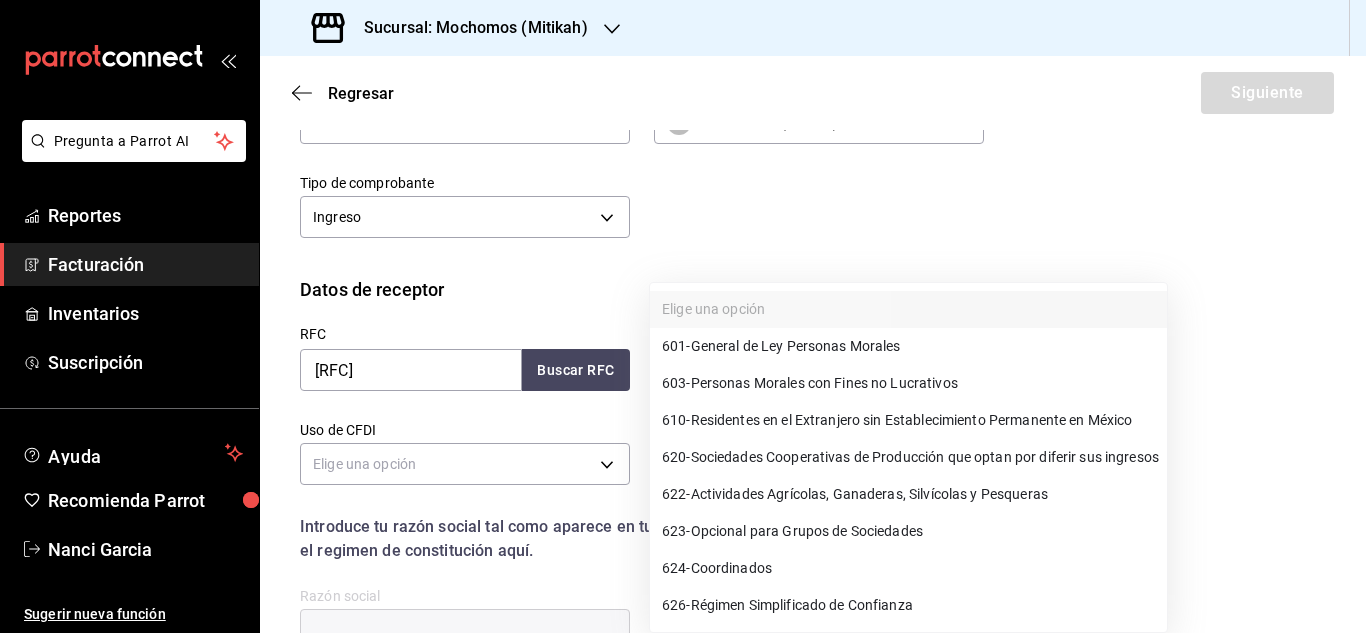 click on "603  -  Personas Morales con Fines no Lucrativos" at bounding box center [810, 383] 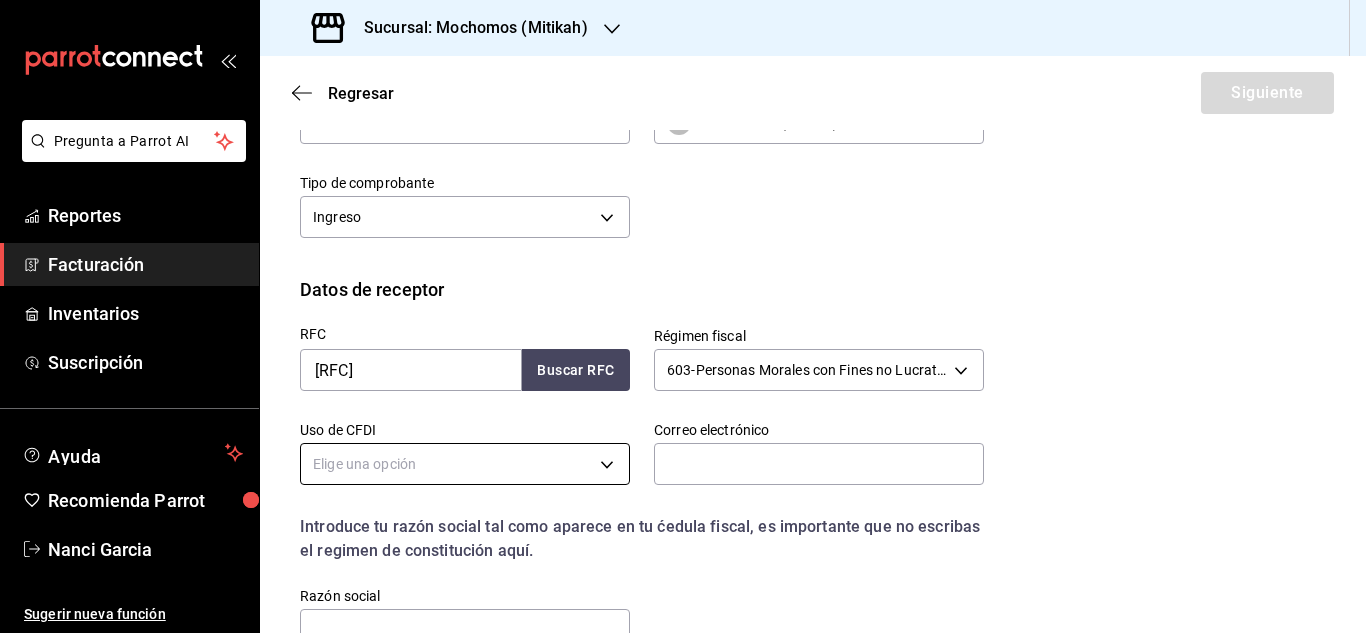click on "Pregunta a Parrot AI Reportes   Facturación   Inventarios   Suscripción   Ayuda Recomienda Parrot   Nanci Garcia   Sugerir nueva función   Sucursal: Mochomos (Mitikah) Regresar Siguiente Factura general Realiza tus facturas con un numero de orden o un monto en especifico; También puedes realizar una factura de remplazo mediante una factura cancelada. Datos de emisor Perfil fiscal GASTRONOMIA COSMOS 0c8fd8de-9d62-478e-9dc8-04ccc48728b0 Marca Mochomos (Mitikah) d0e5f648-281b-433d-bf08-9501e0541b8c Tipo de comprobante Ingreso I Datos de receptor RFC ACM970425NP0 Buscar RFC Régimen fiscal 603  -  Personas Morales con Fines no Lucrativos 603 Uso de CFDI Elige una opción Correo electrónico Introduce tu razón social tal como aparece en tu ćedula fiscal, es importante que no escribas el regimen de constitución aquí. company Razón social Dirección Calle # exterior # interior Código postal Estado ​ Municipio ​ Colonia ​ GANA 1 MES GRATIS EN TU SUSCRIPCIÓN AQUÍ Pregunta a Parrot AI Reportes" at bounding box center [683, 316] 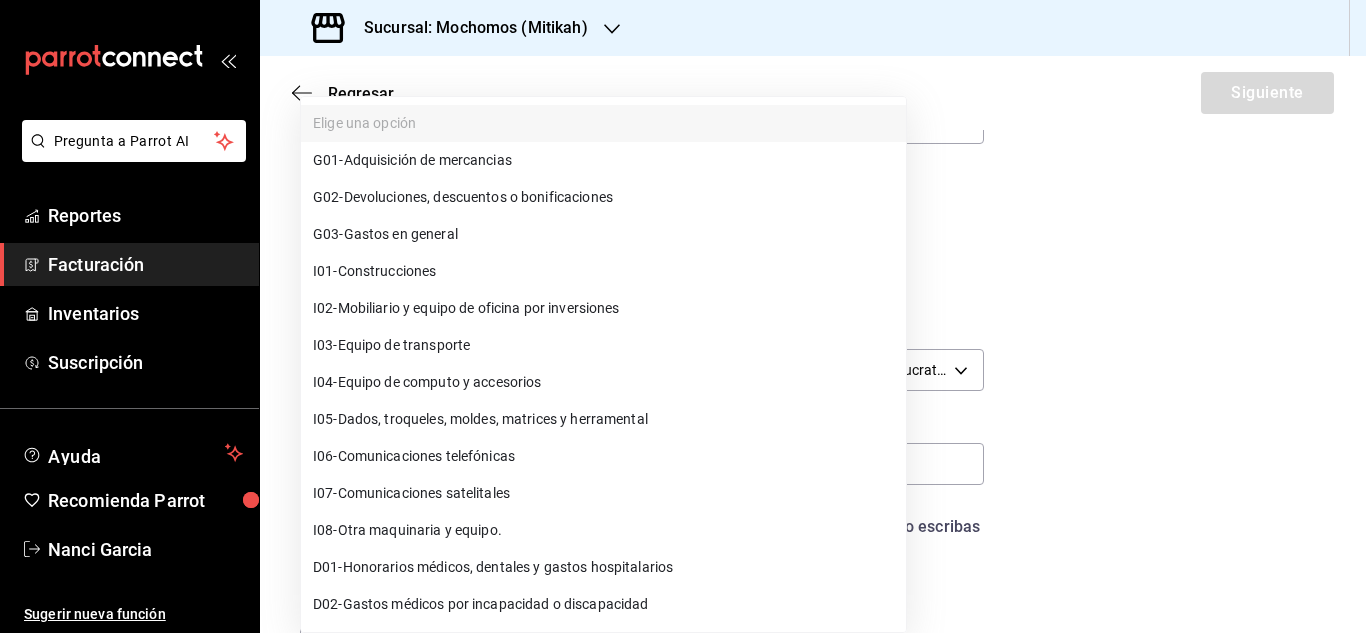 click on "G03  -  Gastos en general" at bounding box center (385, 234) 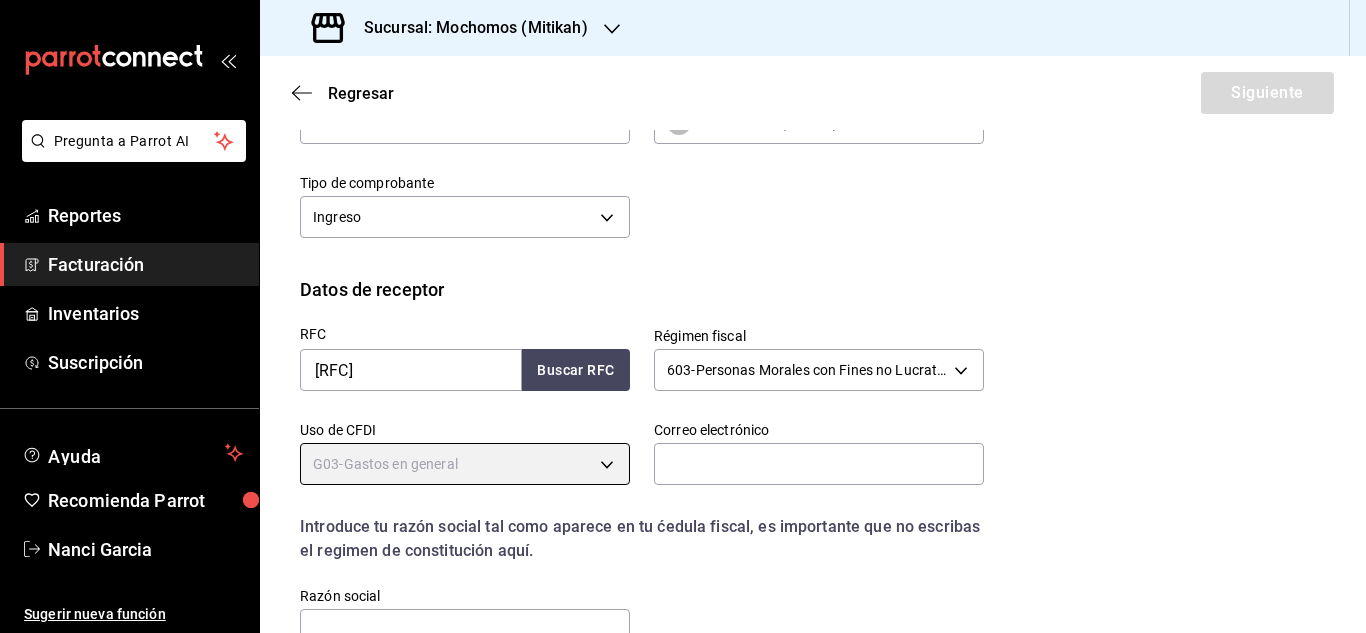 type on "G03" 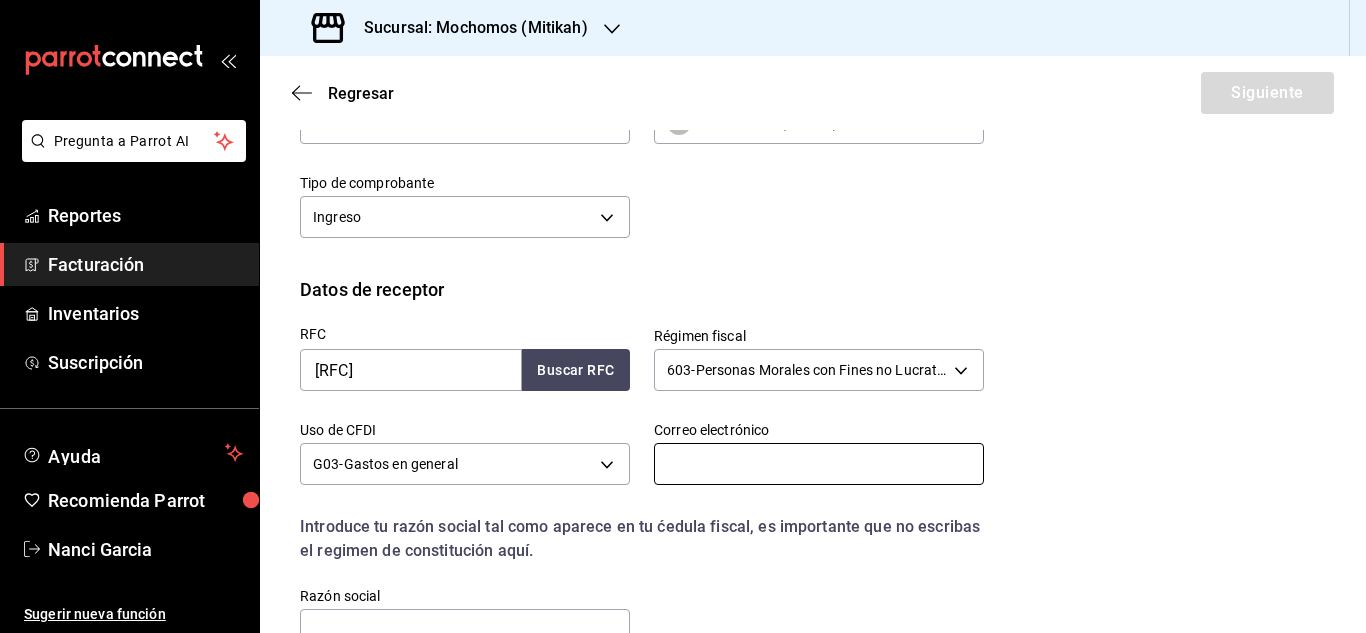 click at bounding box center [819, 464] 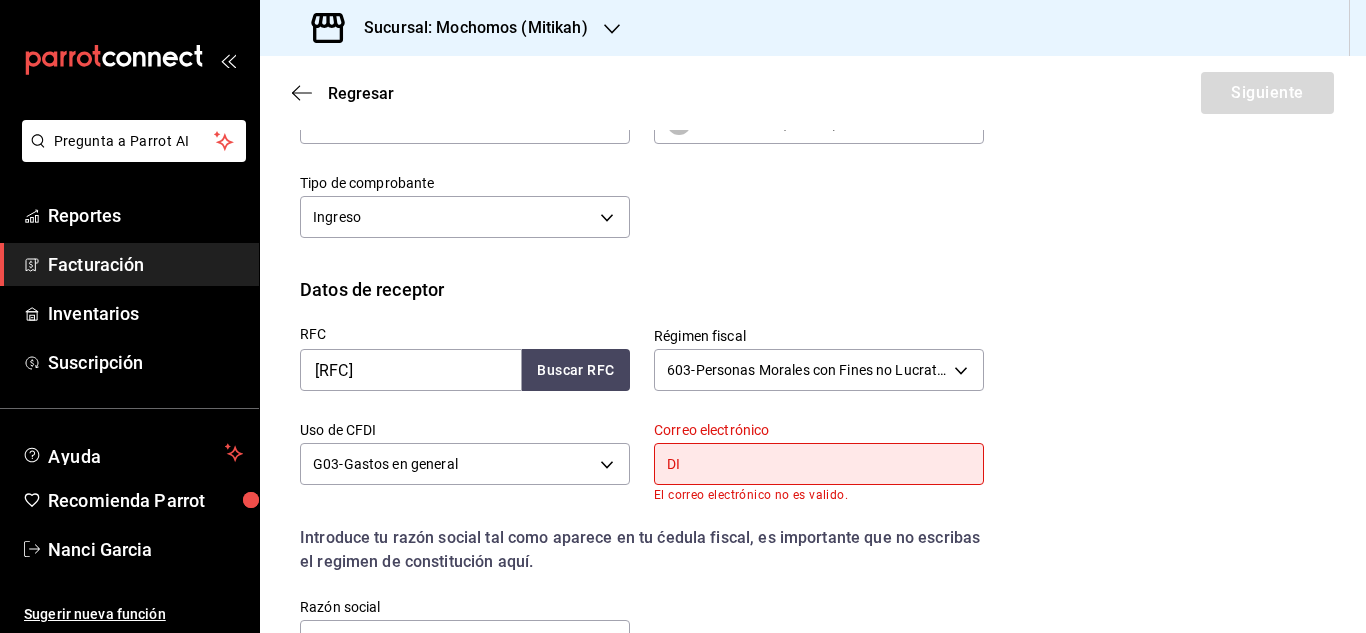 type on "D" 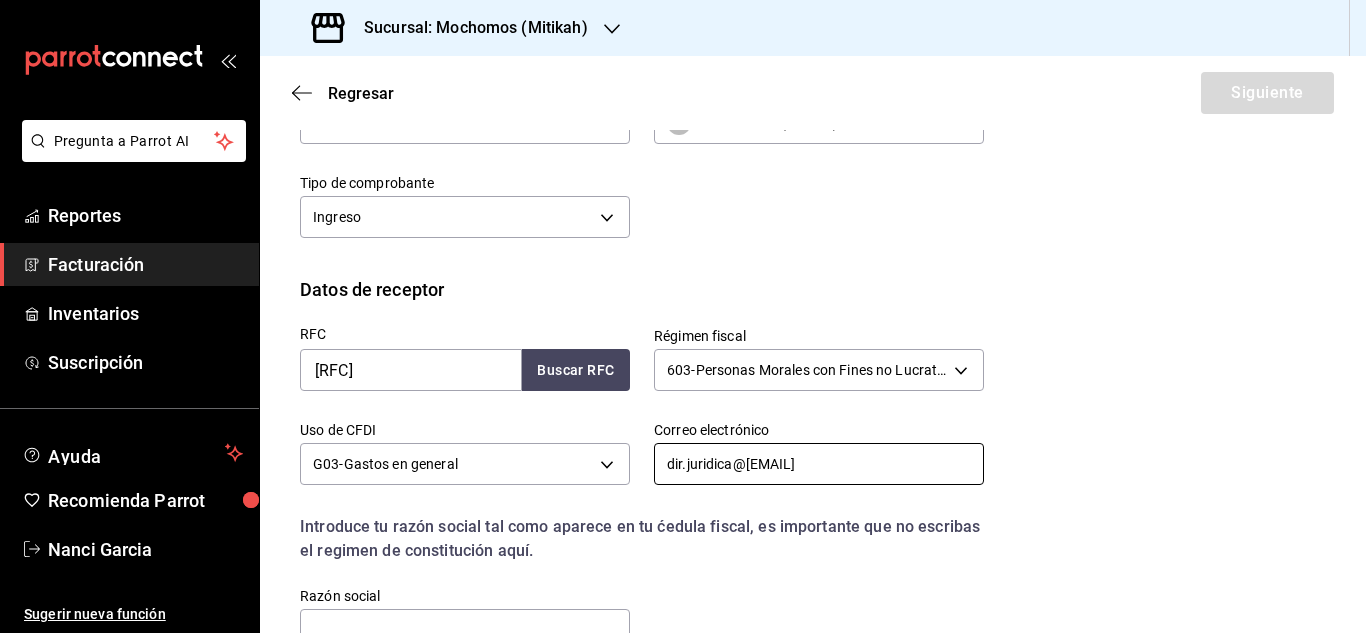 type on "dir.juridica@sacm.org.mx" 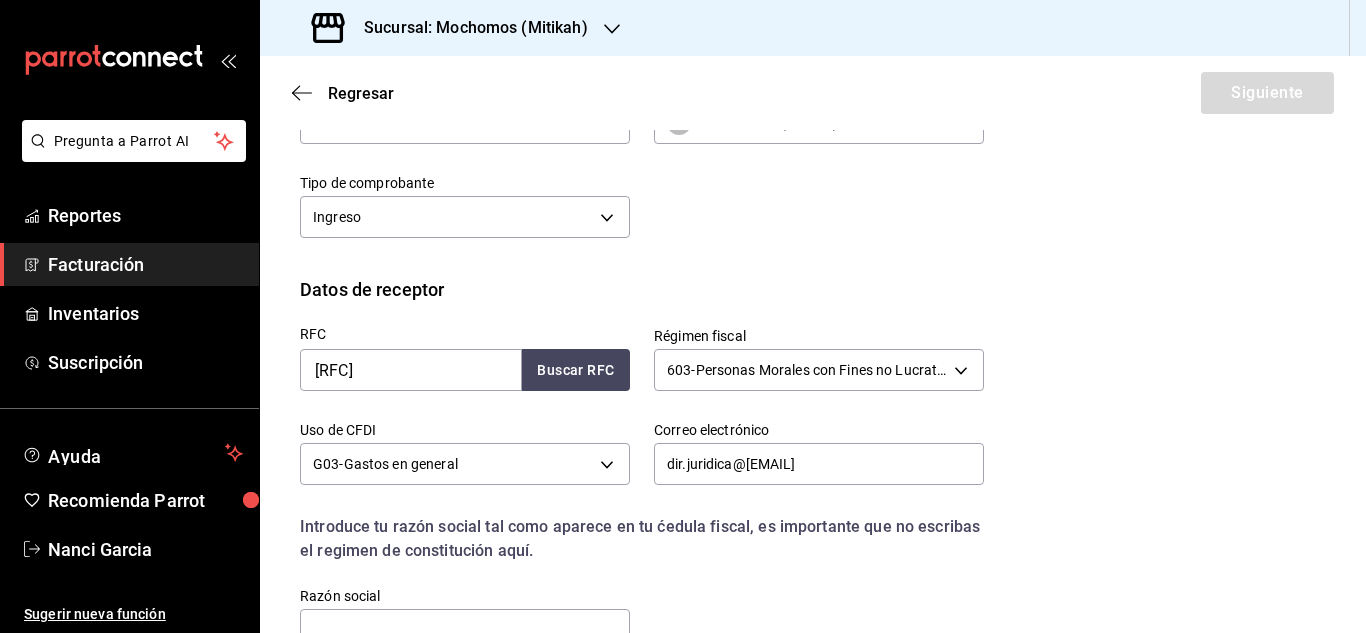 click on "Introduce tu razón social tal como aparece en tu ćedula fiscal, es importante que no escribas el regimen de constitución aquí." at bounding box center [642, 539] 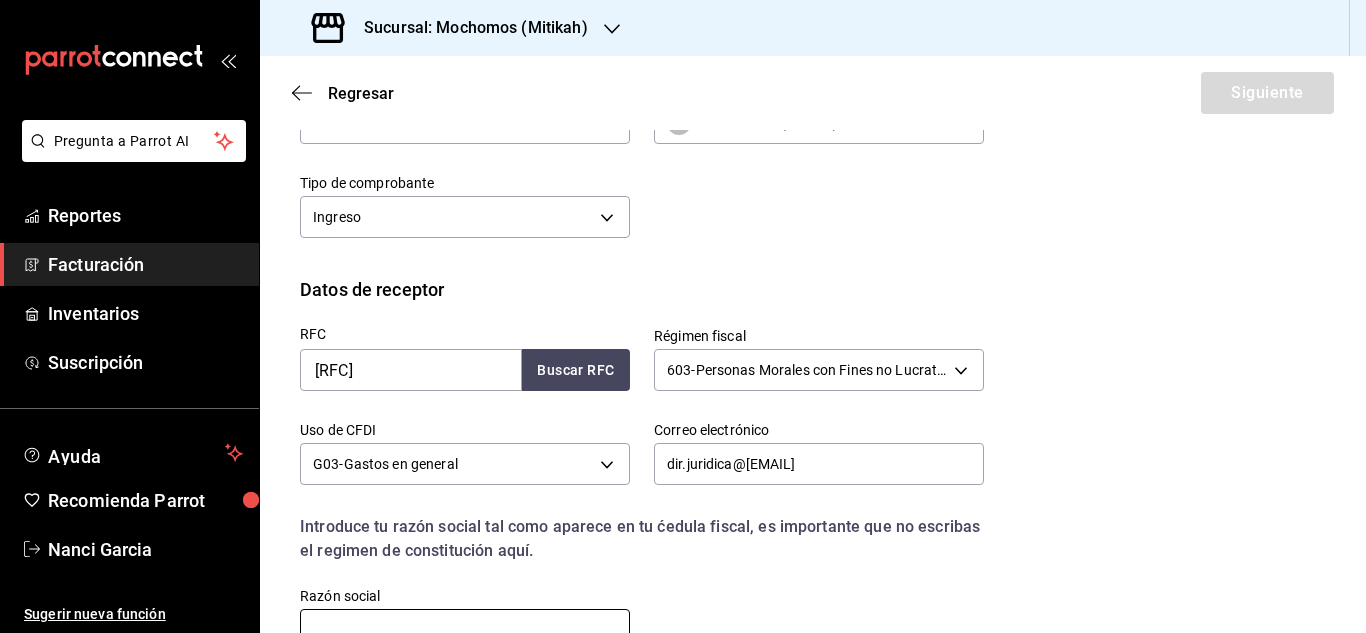 click at bounding box center [465, 630] 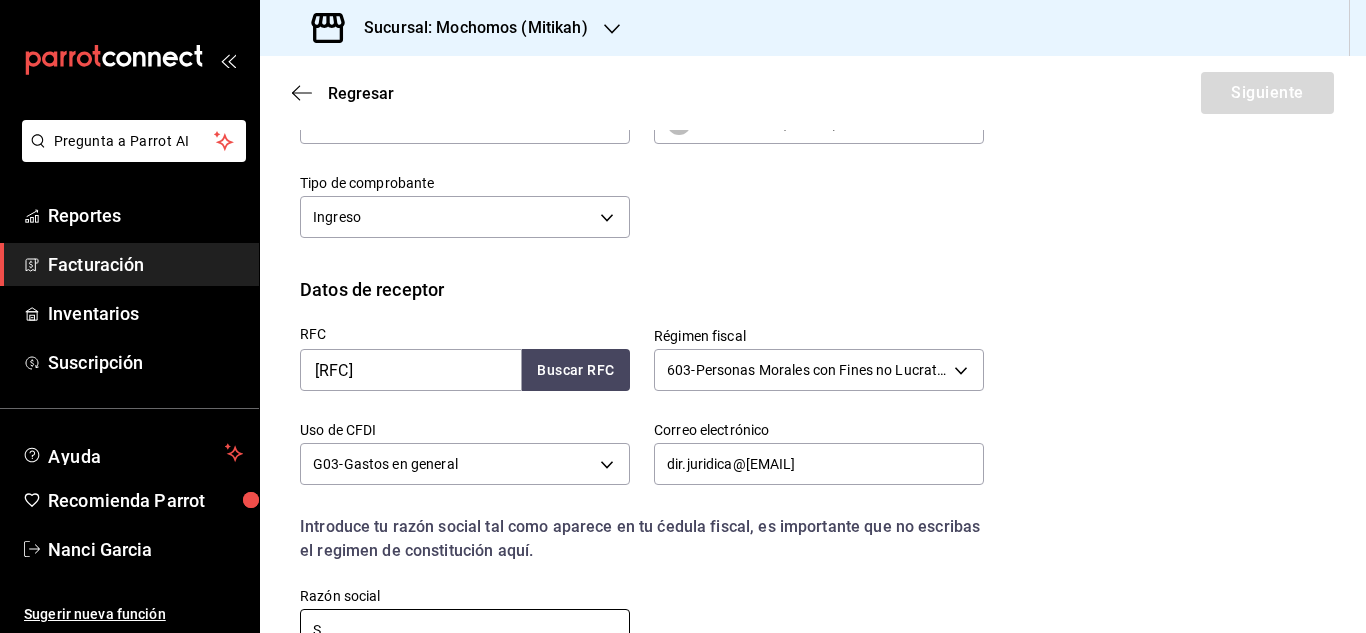 scroll, scrollTop: 206, scrollLeft: 0, axis: vertical 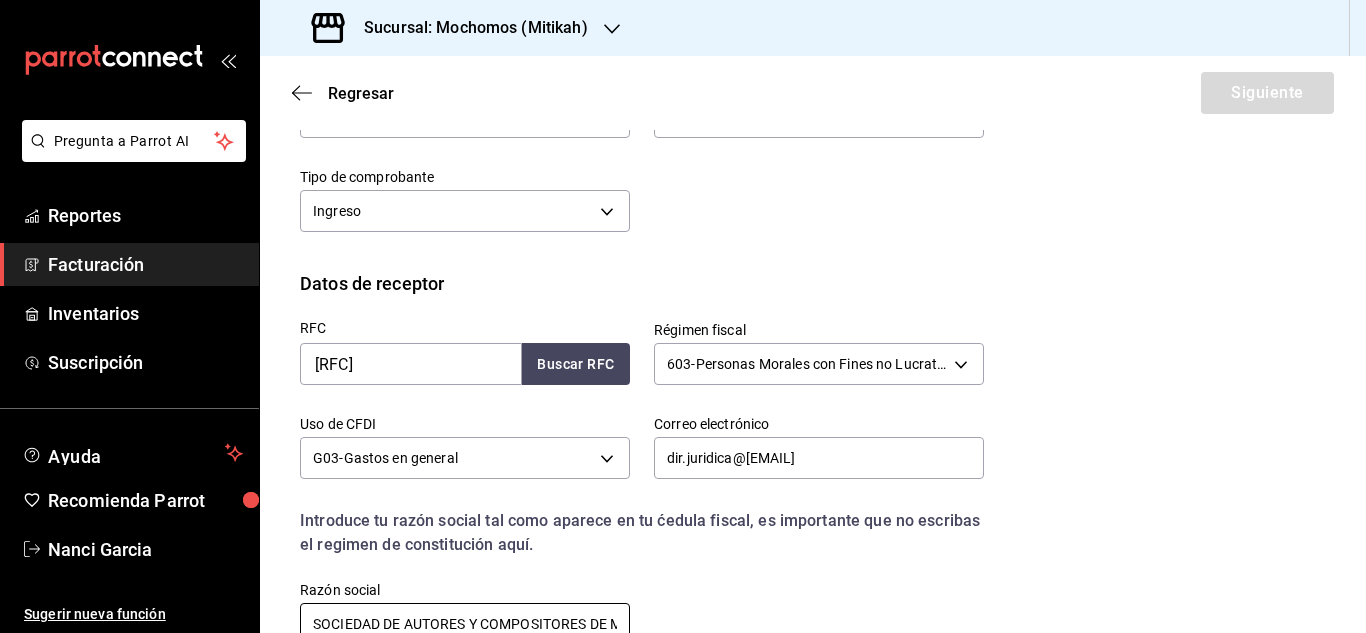 click on "SOCIEDAD DE AUTORES Y COMPOSITORES DE MÉXICO" at bounding box center (465, 624) 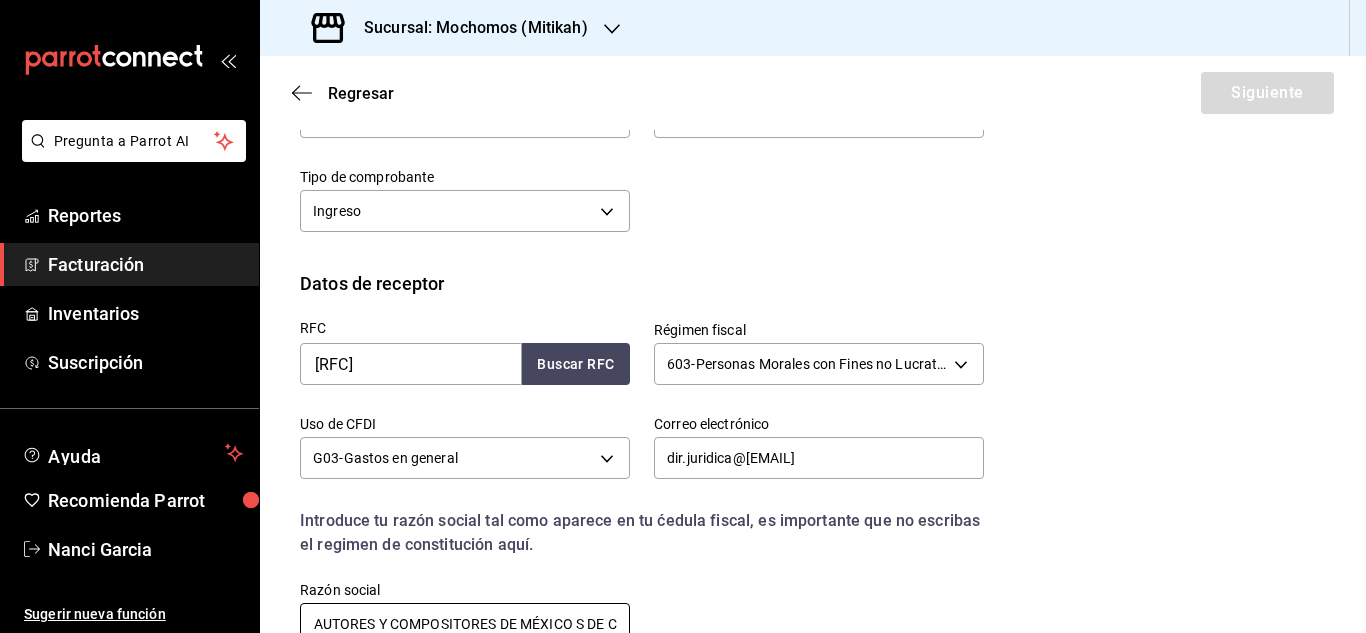 scroll, scrollTop: 0, scrollLeft: 102, axis: horizontal 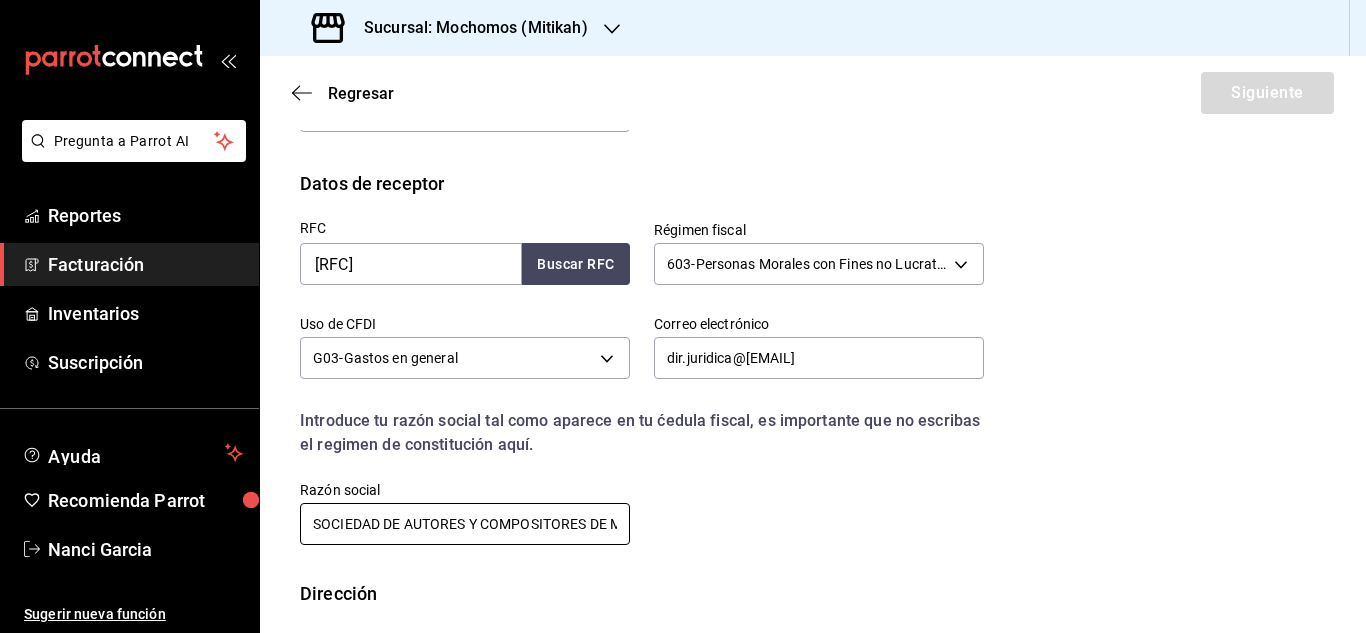click on "SOCIEDAD DE AUTORES Y COMPOSITORES DE MÉXICO S DE C" at bounding box center (465, 524) 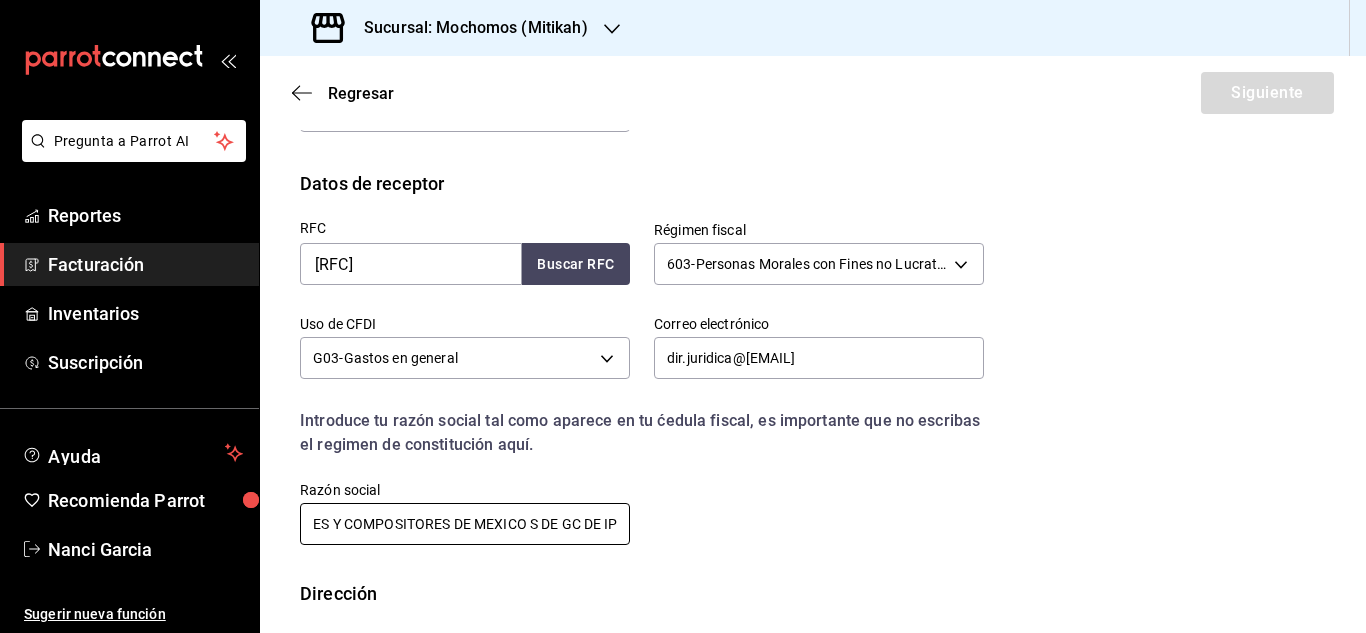 scroll, scrollTop: 0, scrollLeft: 145, axis: horizontal 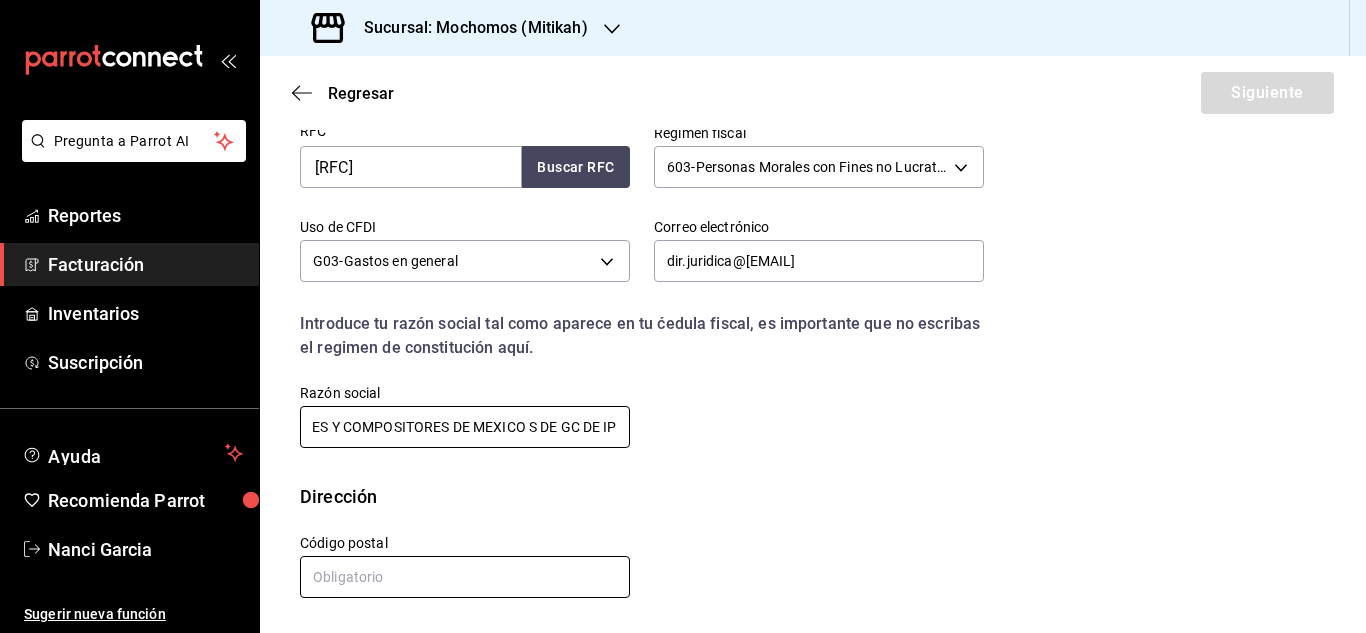 type on "SOCIEDAD DE AUTORES Y COMPOSITORES DE MÉXICO S DE GC DE IP" 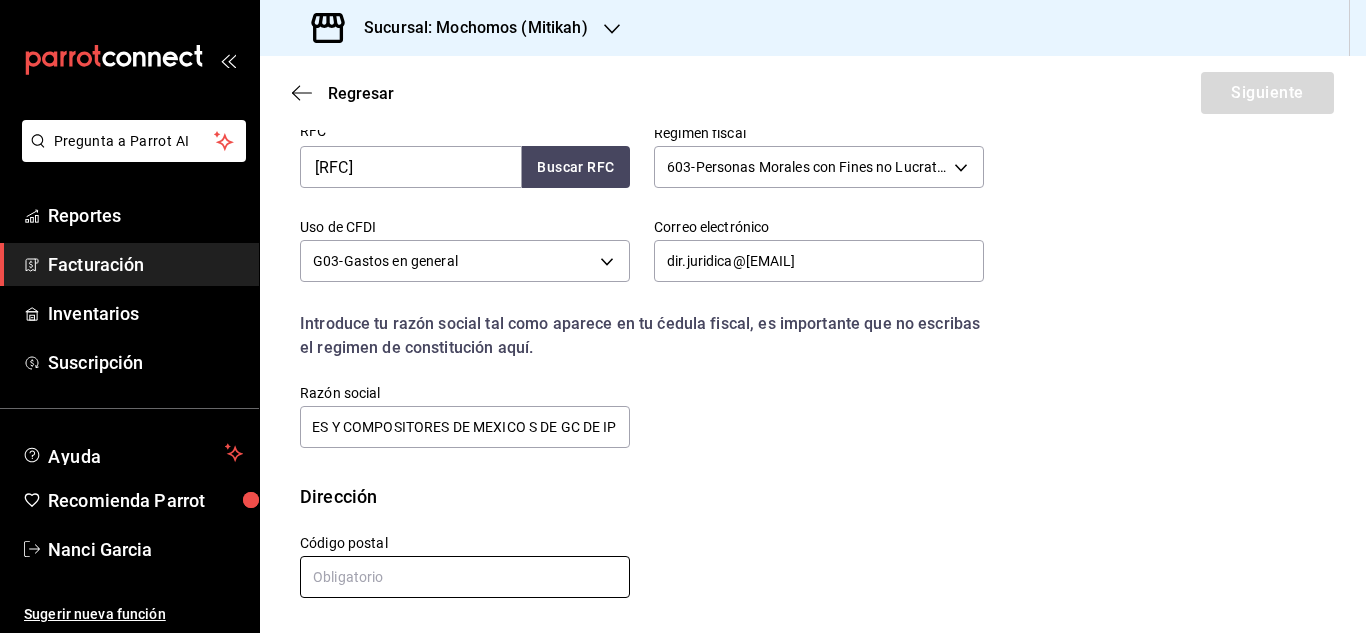 click at bounding box center [465, 577] 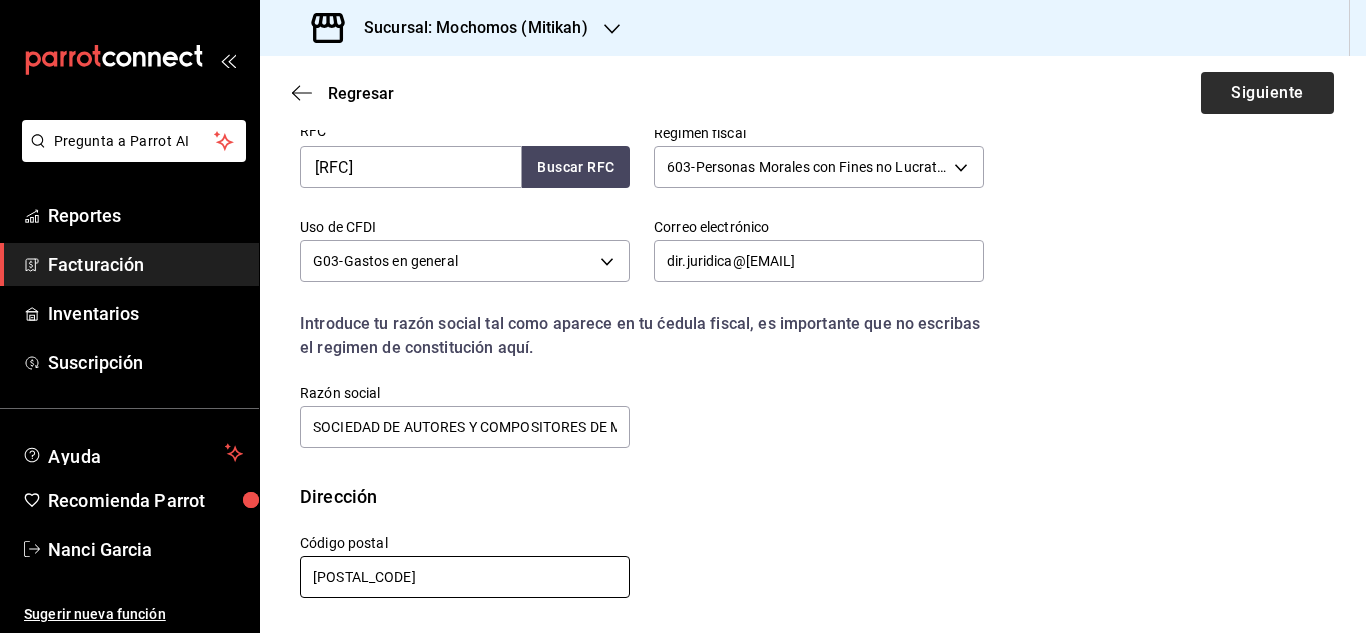 type on "03330" 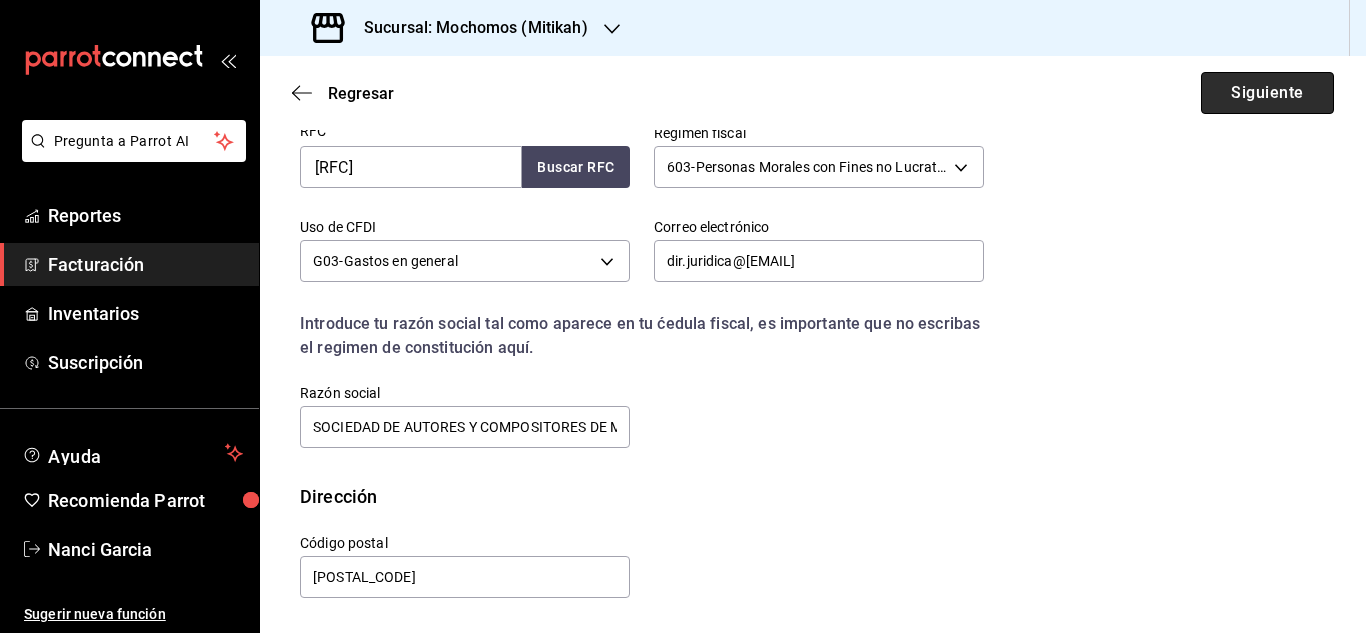 click on "Siguiente" at bounding box center [1267, 93] 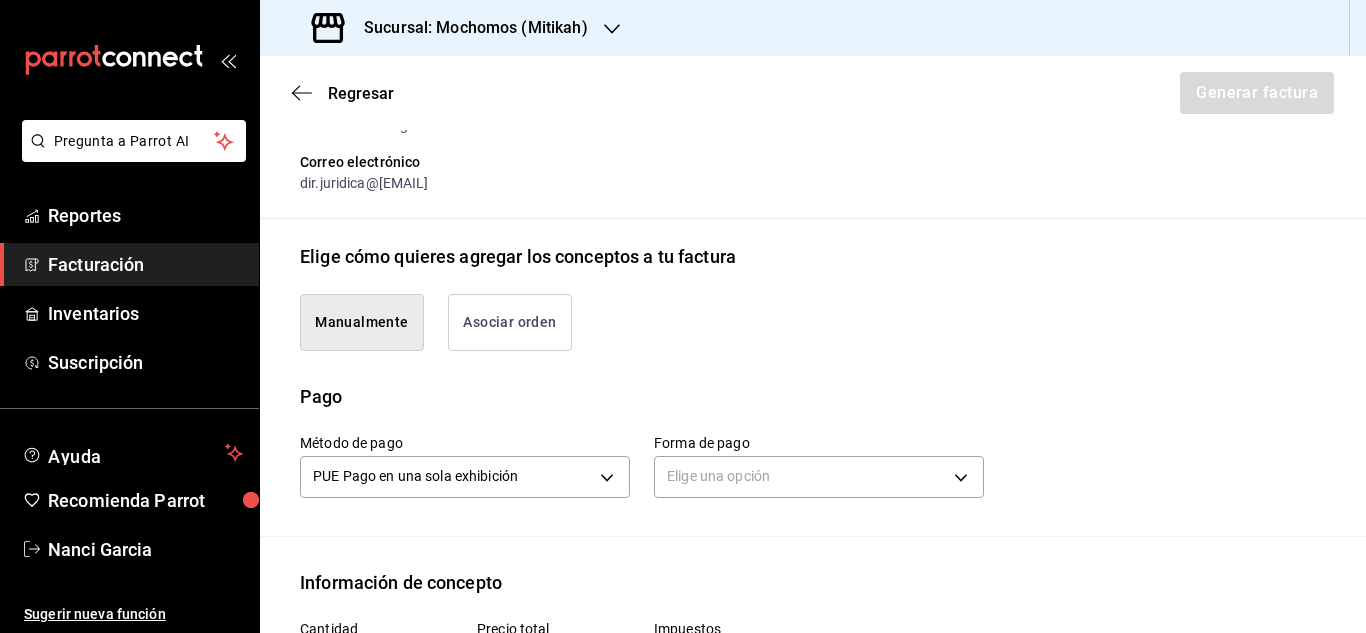 click on "Asociar orden" at bounding box center (510, 322) 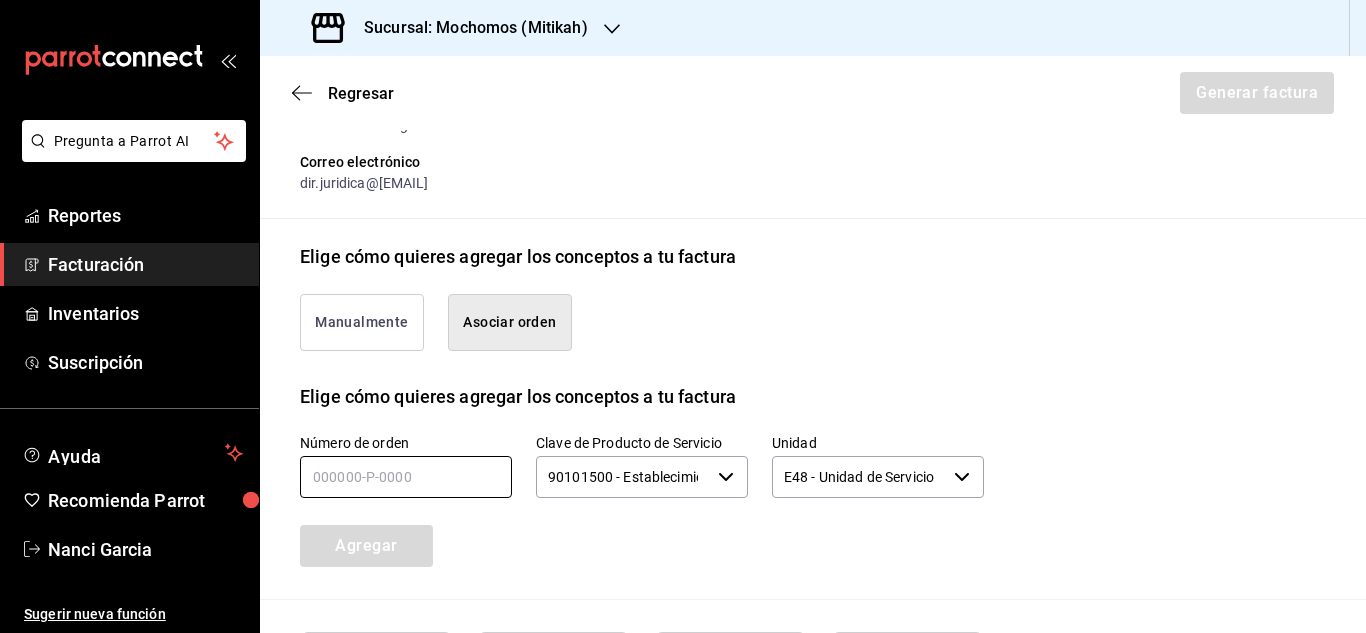 click at bounding box center (406, 477) 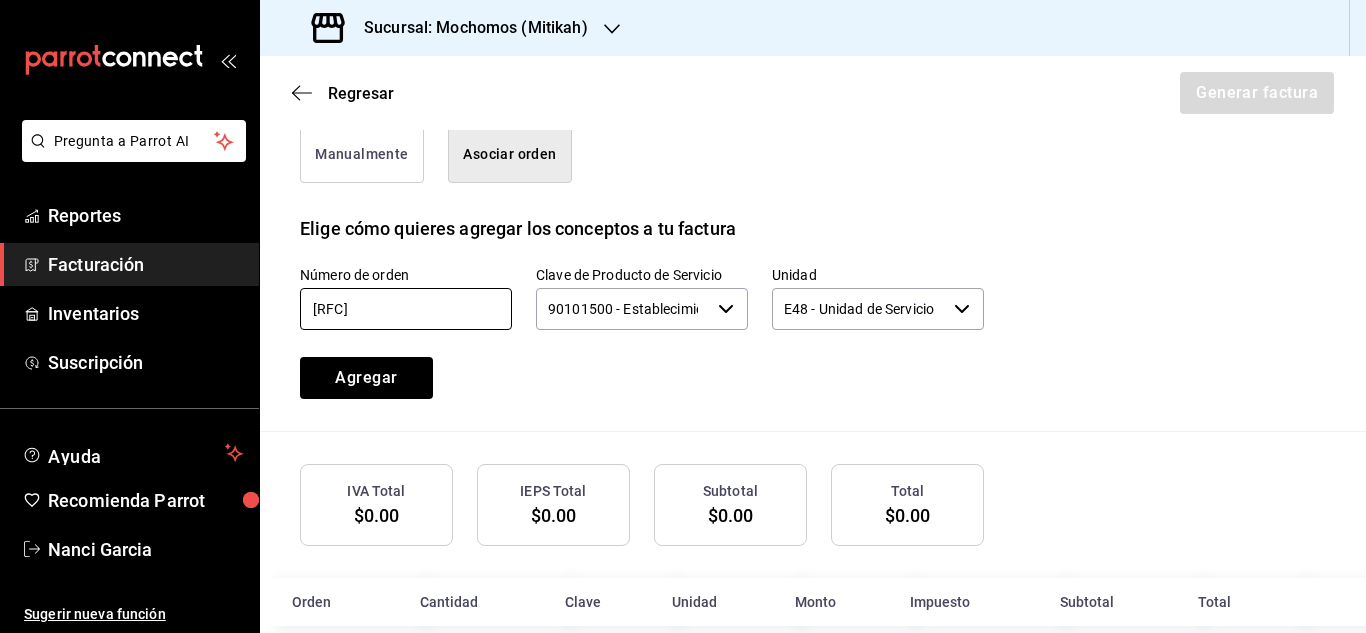 scroll, scrollTop: 603, scrollLeft: 0, axis: vertical 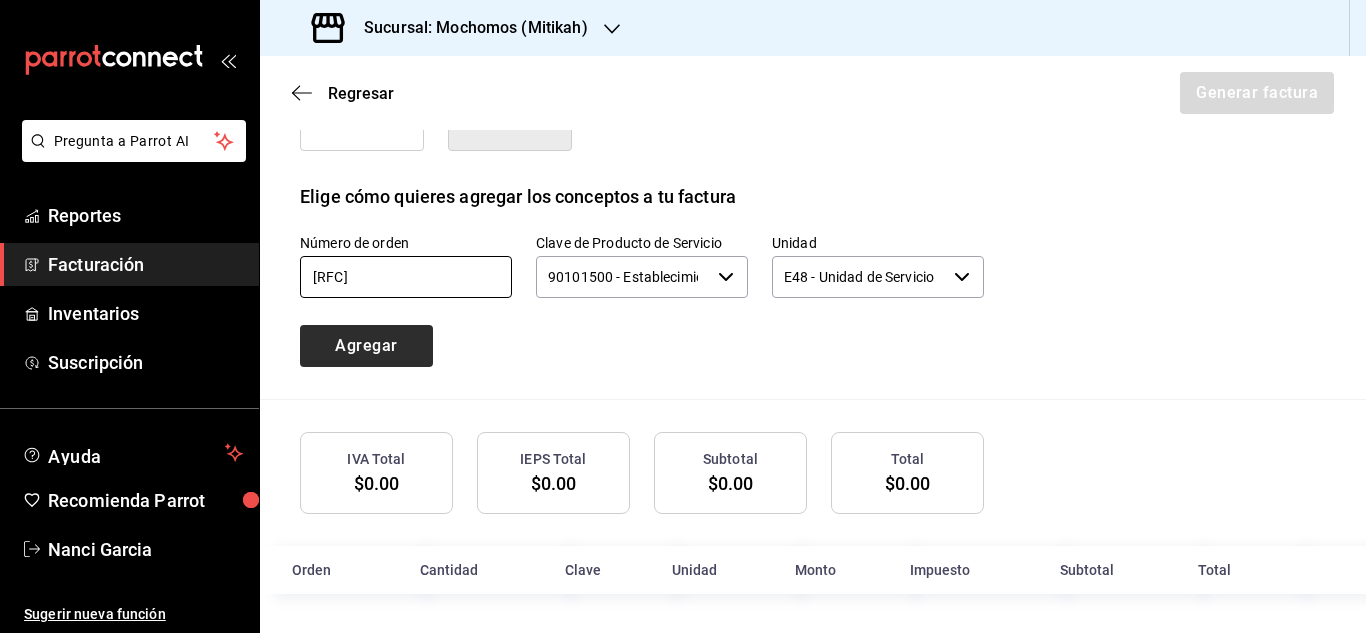 type on "310725-p-0014" 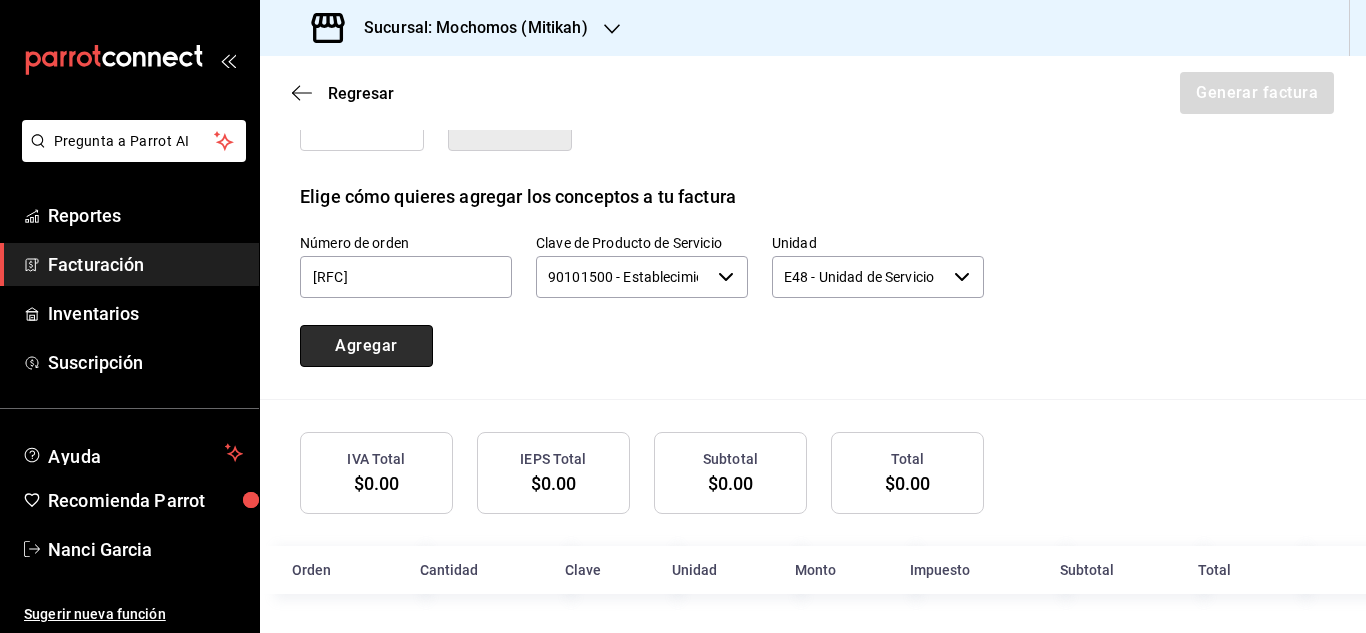 click on "Agregar" at bounding box center [366, 346] 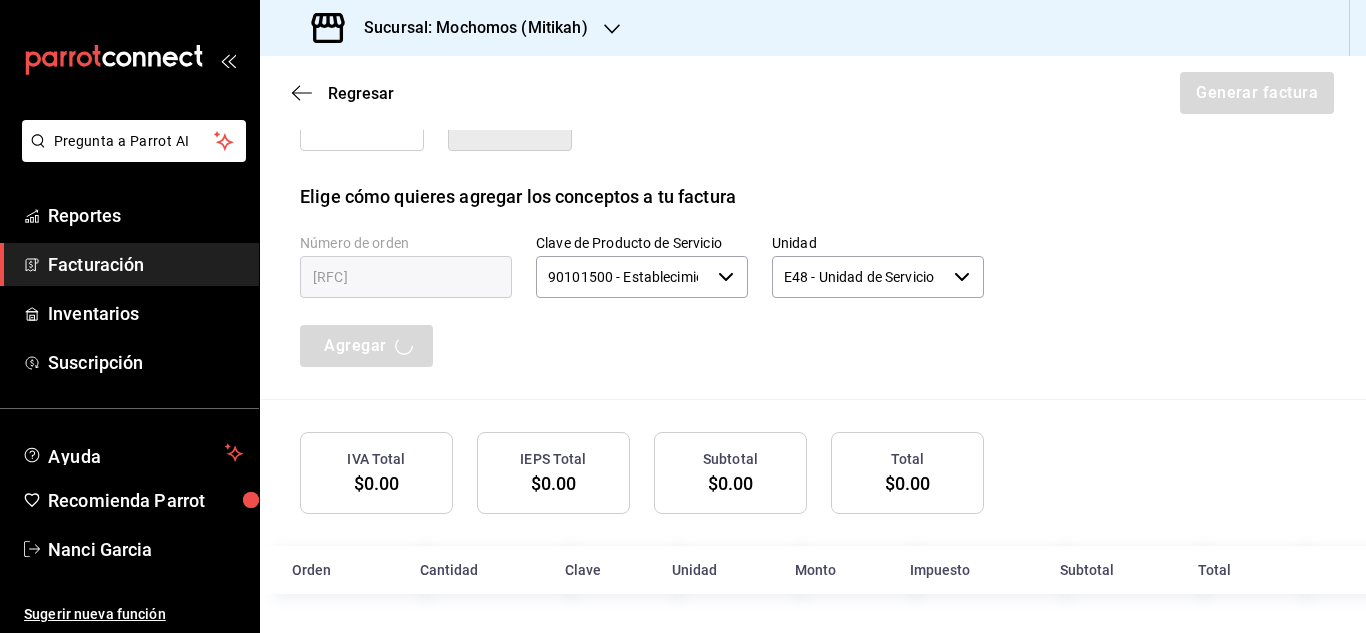type 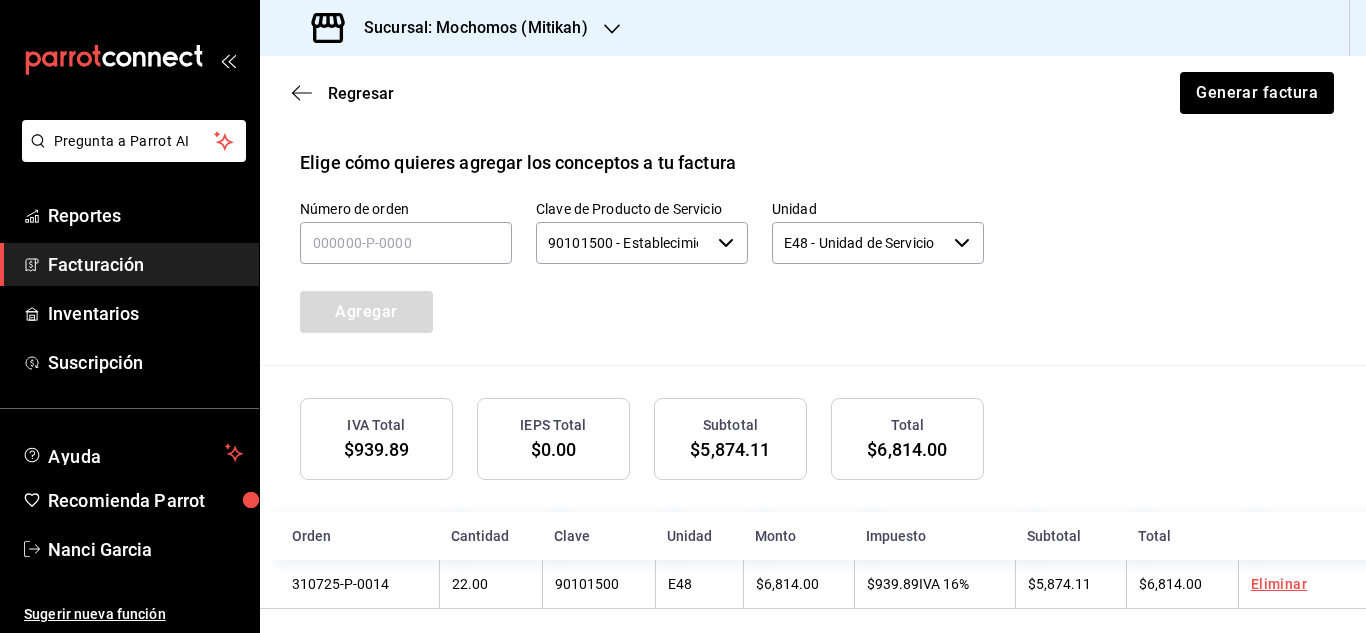 scroll, scrollTop: 655, scrollLeft: 0, axis: vertical 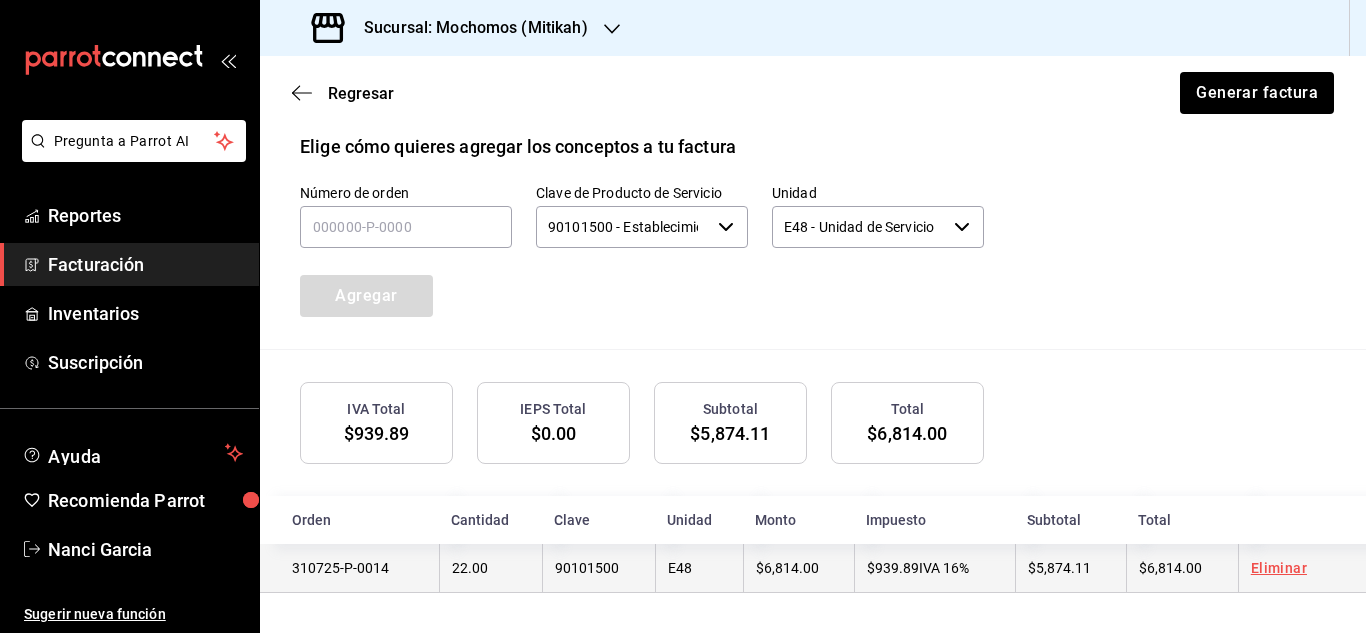 click on "22.00" at bounding box center [470, 568] 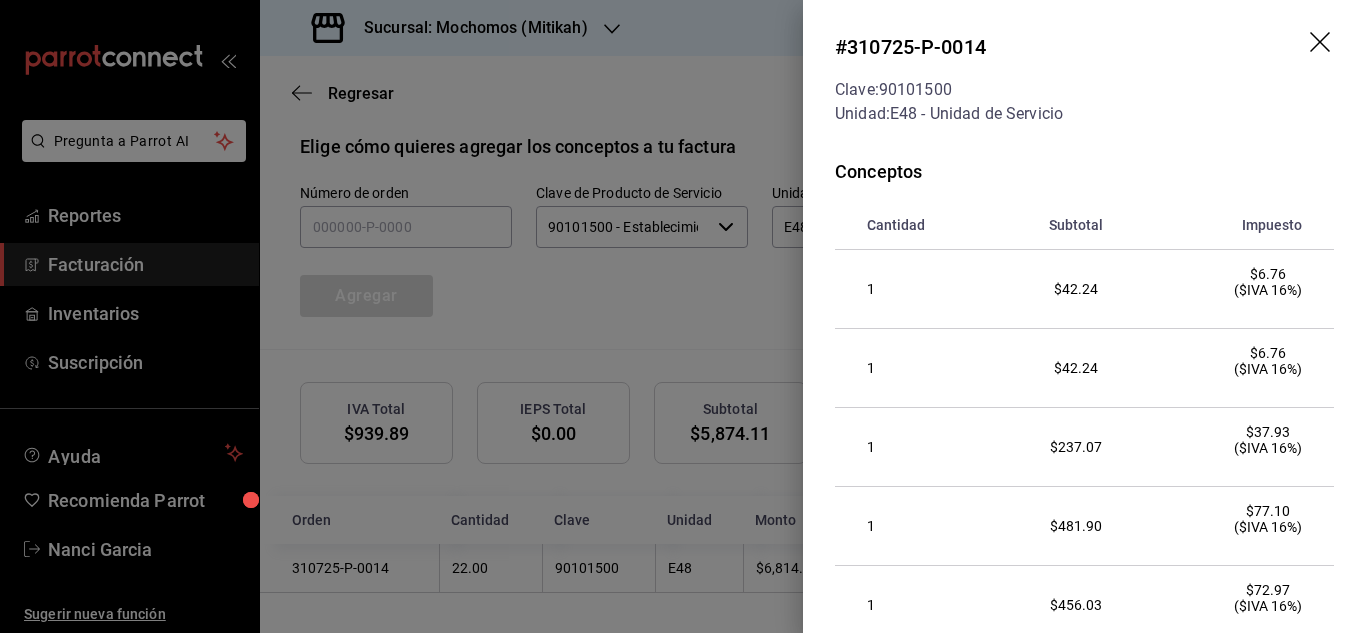click 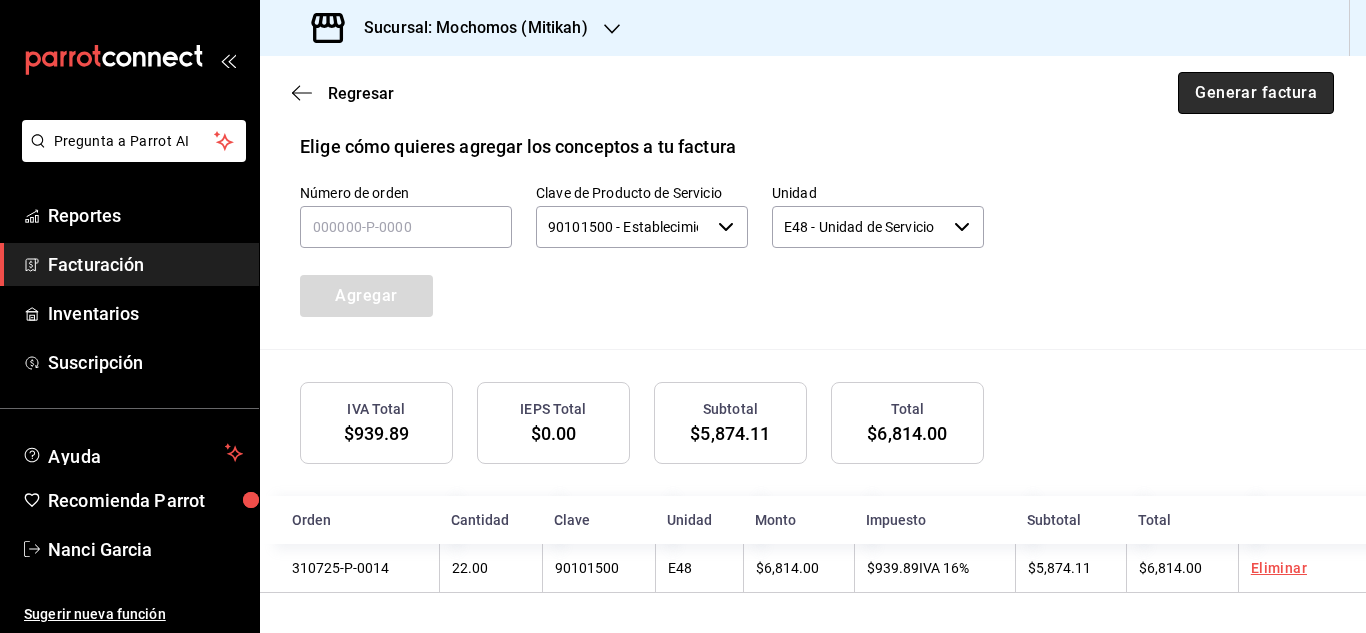 click on "Generar factura" at bounding box center [1256, 93] 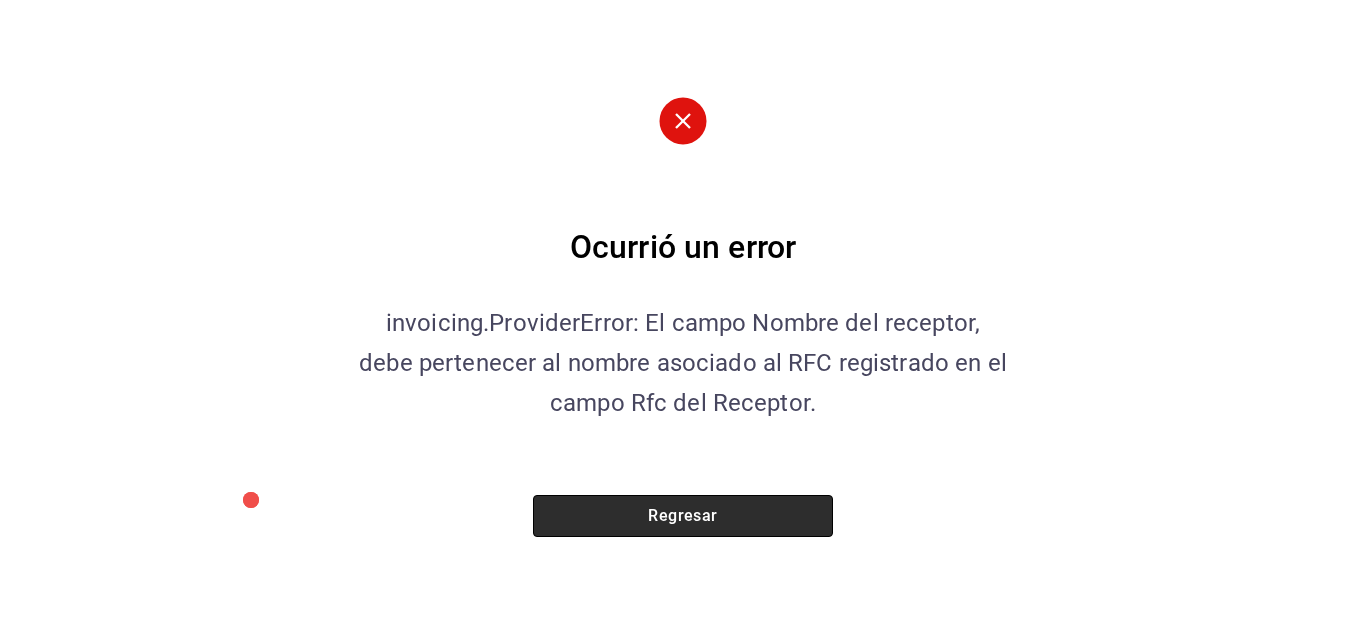 click on "Regresar" at bounding box center (683, 516) 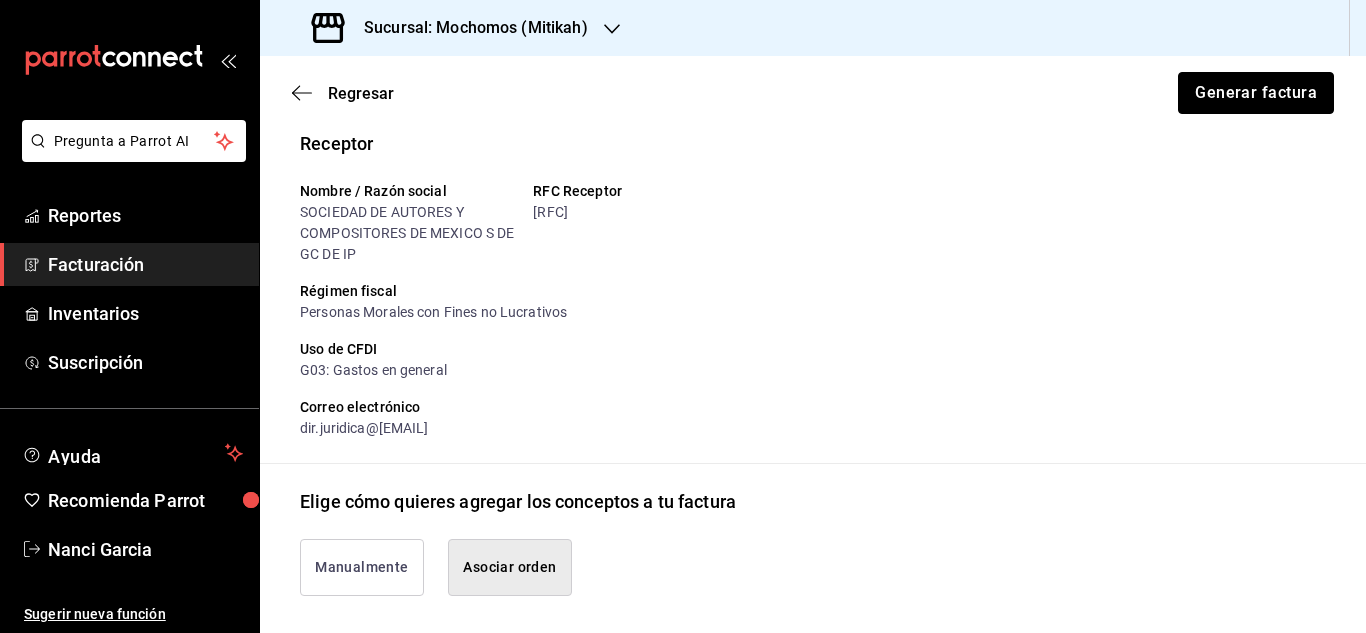 scroll, scrollTop: 155, scrollLeft: 0, axis: vertical 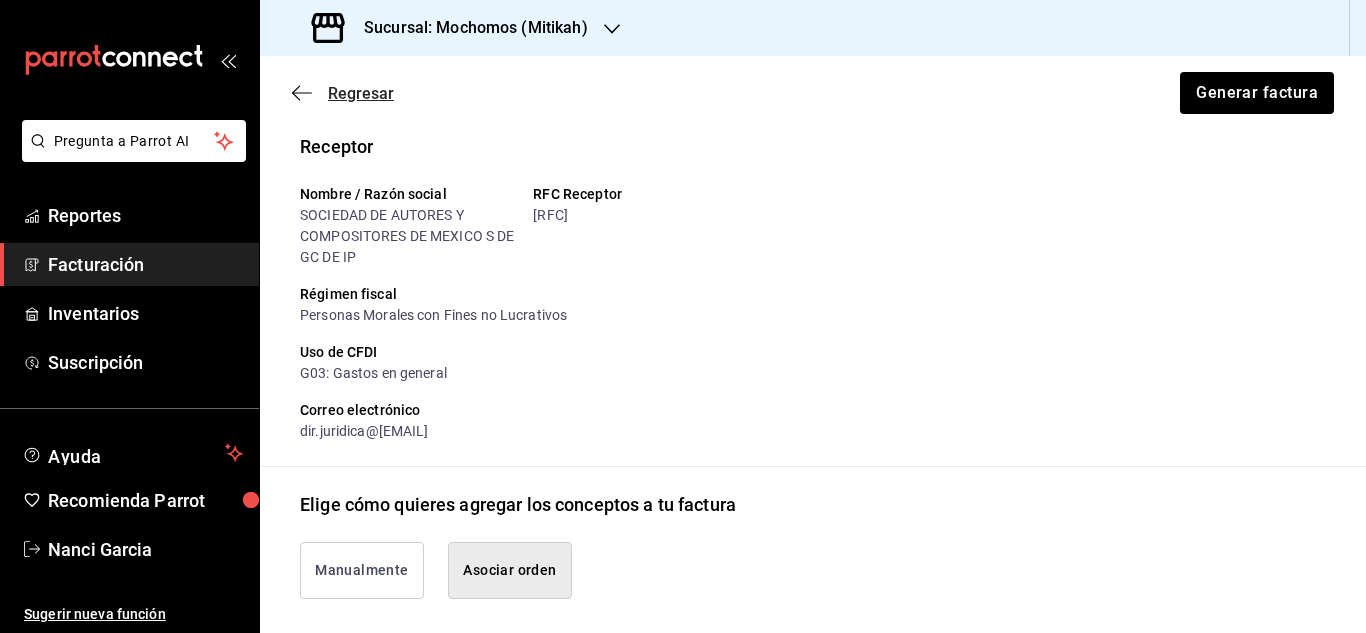 click 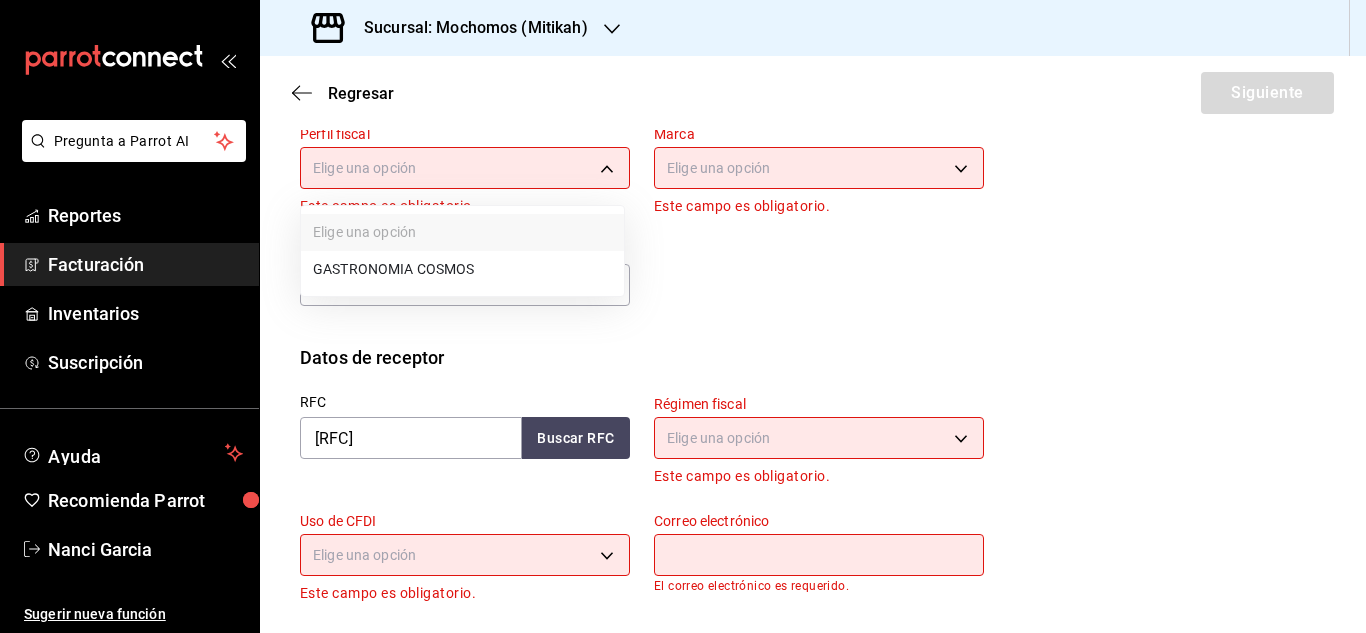 click on "Pregunta a Parrot AI Reportes   Facturación   Inventarios   Suscripción   Ayuda Recomienda Parrot   Nanci Garcia   Sugerir nueva función   Sucursal: Mochomos (Mitikah) Regresar Siguiente Factura general Realiza tus facturas con un numero de orden o un monto en especifico; También puedes realizar una factura de remplazo mediante una factura cancelada. Datos de emisor Perfil fiscal Elige una opción Este campo es obligatorio. Marca Elige una opción Este campo es obligatorio. Tipo de comprobante Ingreso I Datos de receptor RFC ACM970425NP0 Buscar RFC Régimen fiscal Elige una opción Este campo es obligatorio. Uso de CFDI Elige una opción Este campo es obligatorio. Correo electrónico El correo electrónico es requerido. Introduce tu razón social tal como aparece en tu ćedula fiscal, es importante que no escribas el regimen de constitución aquí. company Razón social SOCIEDAD DE AUTORES Y COMPOSITORES DE MÉXICO S DE GC DE IP Dirección Calle # exterior # interior Código postal Campo requerido Estado" at bounding box center (683, 316) 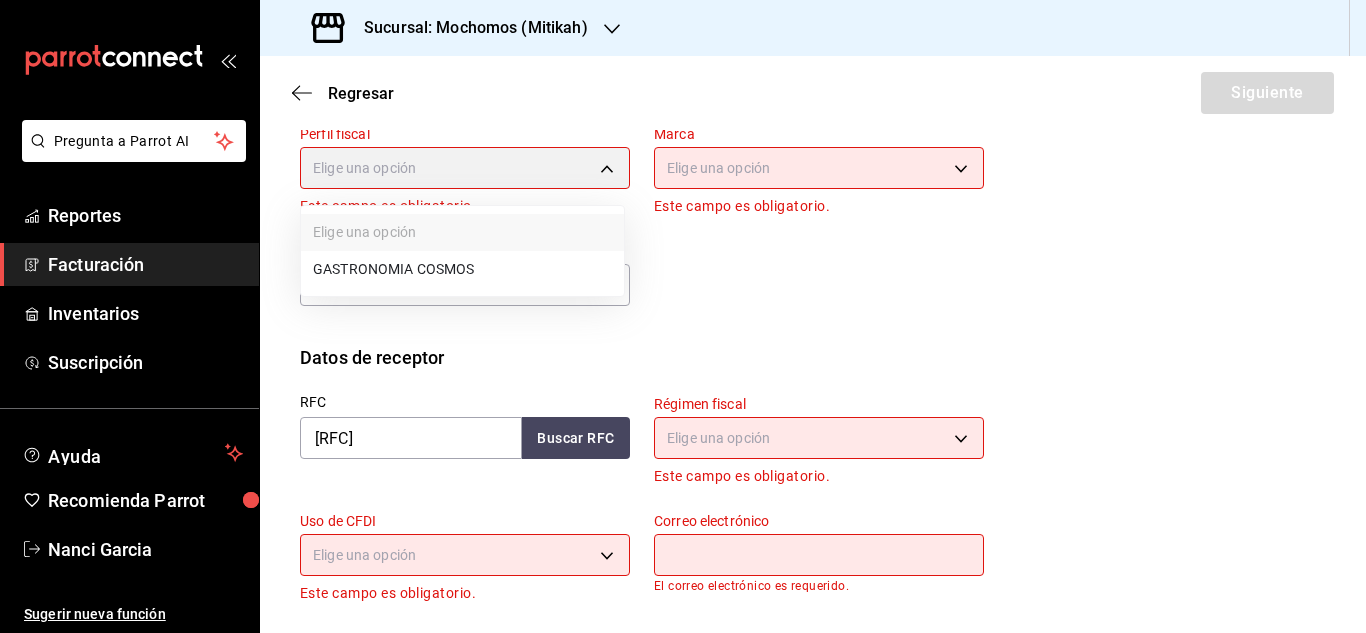 type on "0c8fd8de-9d62-478e-9dc8-04ccc48728b0" 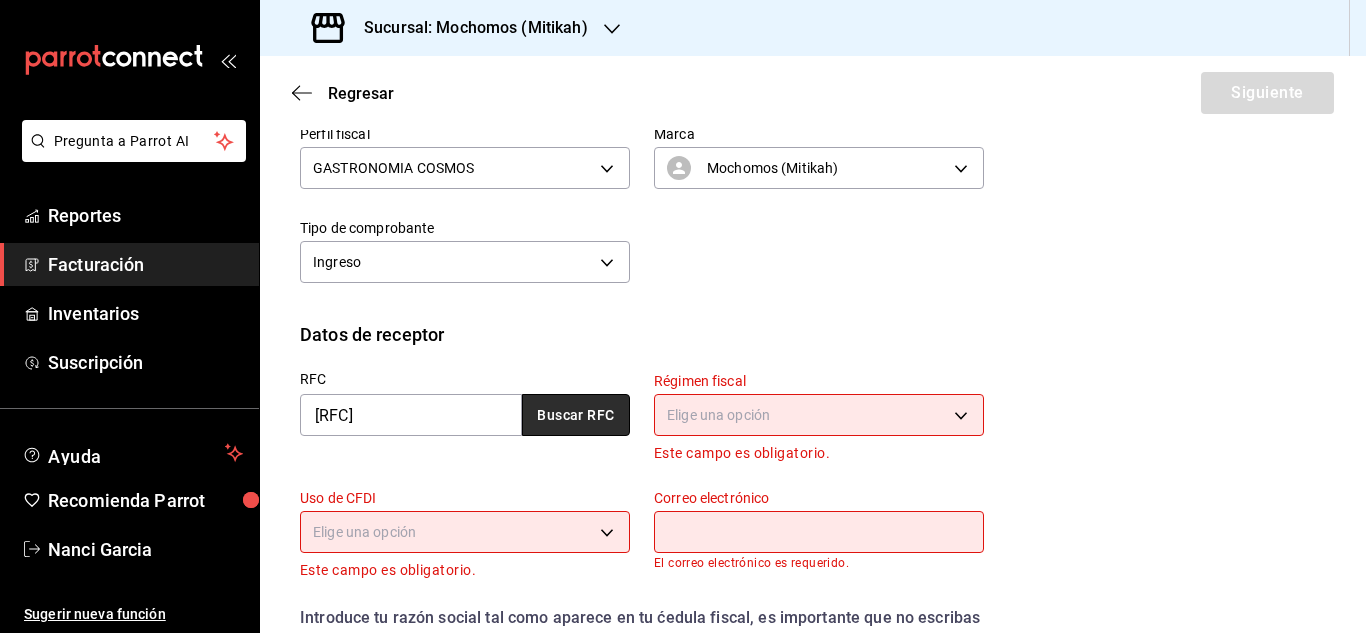 click on "Buscar RFC" at bounding box center (576, 415) 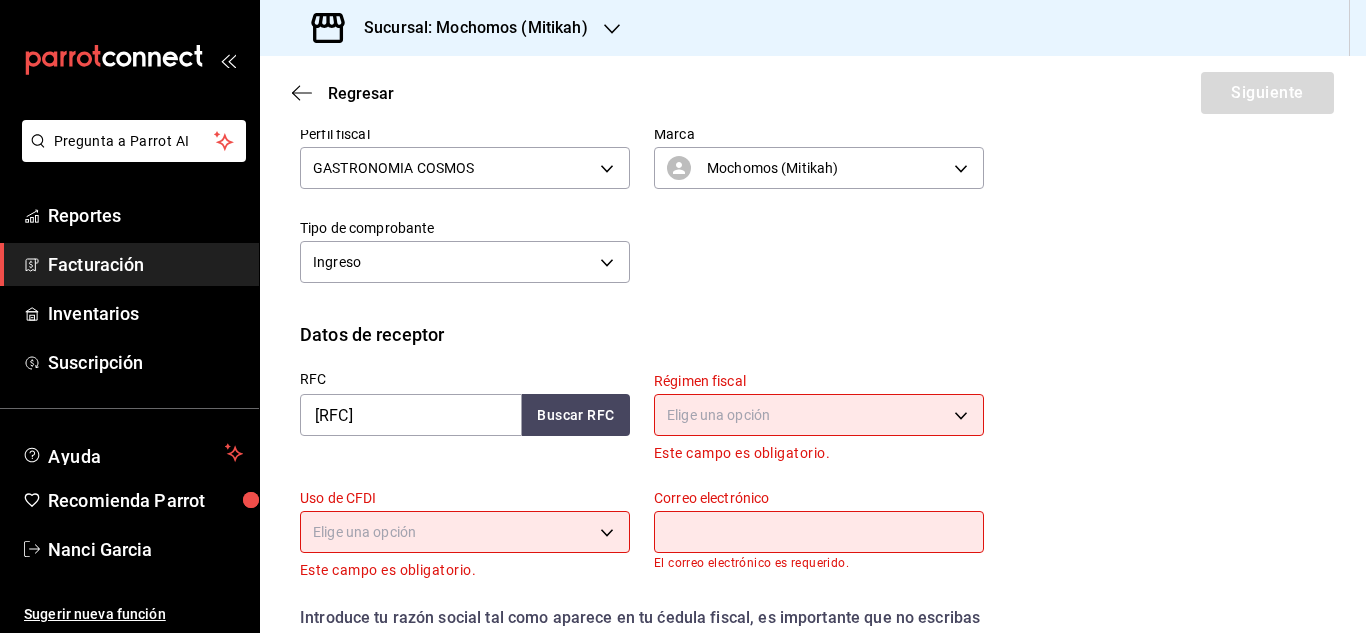 click on "Pregunta a Parrot AI Reportes   Facturación   Inventarios   Suscripción   Ayuda Recomienda Parrot   Nanci Garcia   Sugerir nueva función   Sucursal: Mochomos (Mitikah) Regresar Siguiente Factura general Realiza tus facturas con un numero de orden o un monto en especifico; También puedes realizar una factura de remplazo mediante una factura cancelada. Datos de emisor Perfil fiscal GASTRONOMIA COSMOS 0c8fd8de-9d62-478e-9dc8-04ccc48728b0 Marca Mochomos (Mitikah) d0e5f648-281b-433d-bf08-9501e0541b8c Tipo de comprobante Ingreso I Datos de receptor RFC ACM970425NP0 Buscar RFC Régimen fiscal Elige una opción Este campo es obligatorio. Uso de CFDI Elige una opción Este campo es obligatorio. Correo electrónico El correo electrónico es requerido. Introduce tu razón social tal como aparece en tu ćedula fiscal, es importante que no escribas el regimen de constitución aquí. company Razón social SOCIEDAD DE AUTORES Y COMPOSITORES DE MÉXICO S DE GC DE IP Dirección Calle # exterior # interior Código postal" at bounding box center [683, 316] 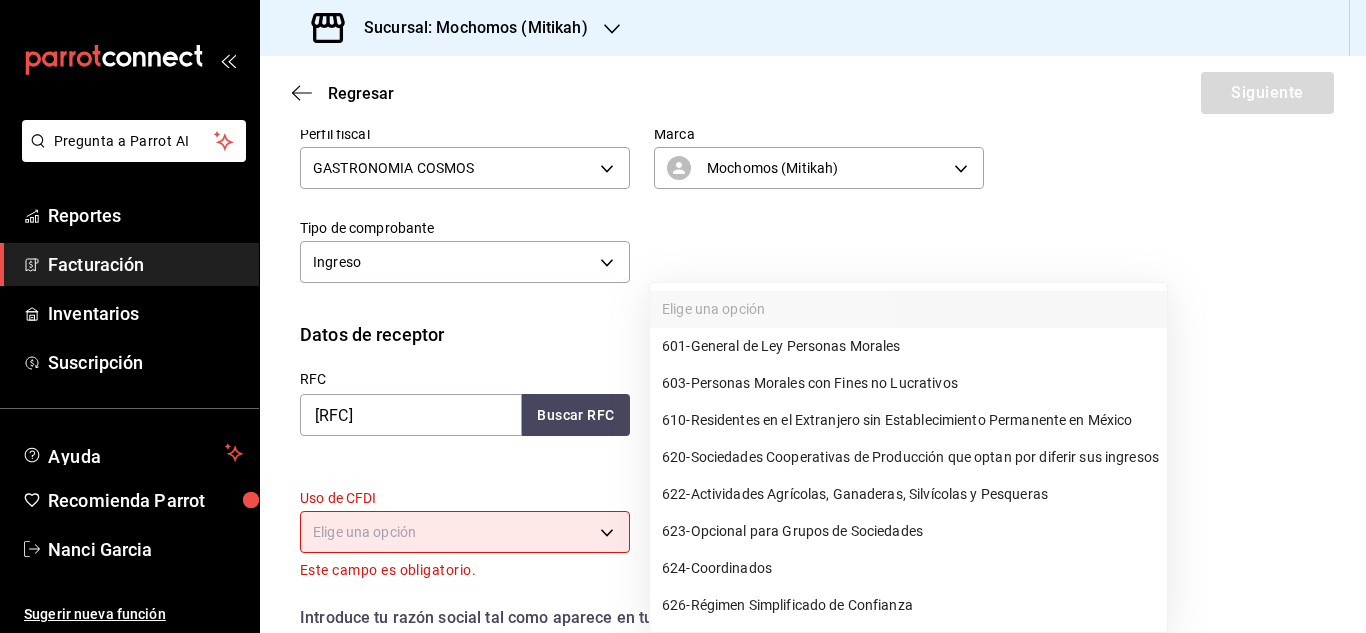 click on "603  -  Personas Morales con Fines no Lucrativos" at bounding box center [810, 383] 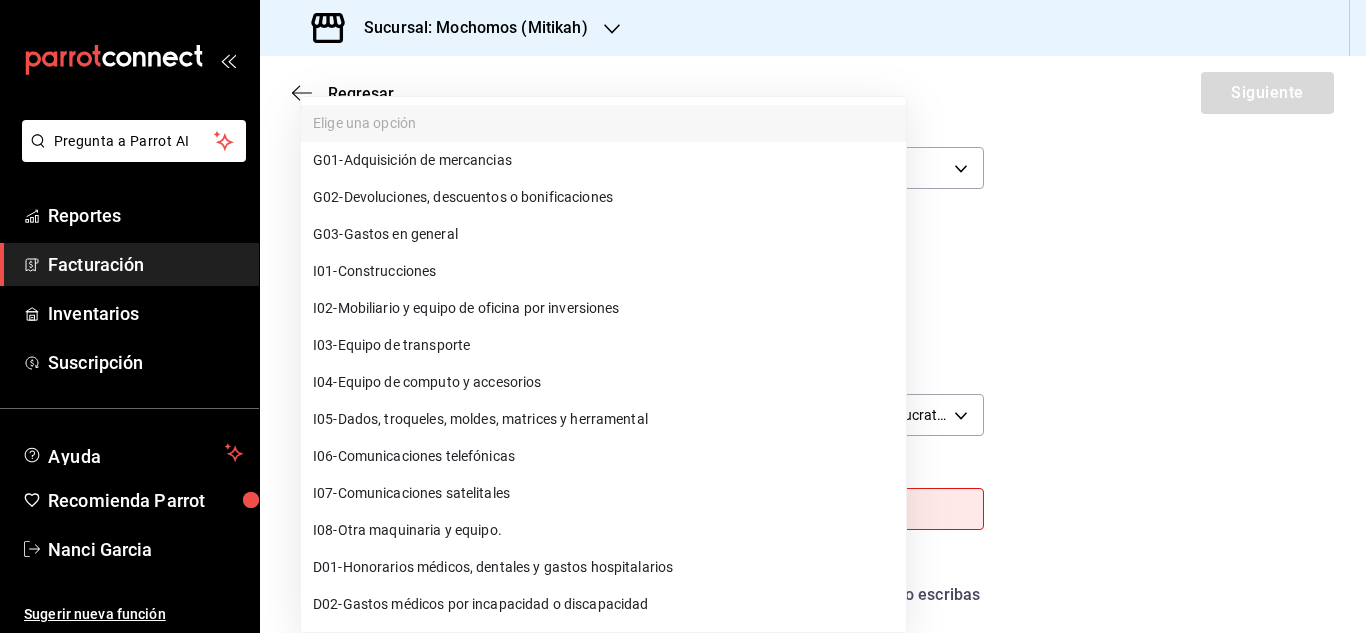 click on "Pregunta a Parrot AI Reportes   Facturación   Inventarios   Suscripción   Ayuda Recomienda Parrot   Nanci Garcia   Sugerir nueva función   Sucursal: Mochomos (Mitikah) Regresar Siguiente Factura general Realiza tus facturas con un numero de orden o un monto en especifico; También puedes realizar una factura de remplazo mediante una factura cancelada. Datos de emisor Perfil fiscal GASTRONOMIA COSMOS 0c8fd8de-9d62-478e-9dc8-04ccc48728b0 Marca Mochomos (Mitikah) d0e5f648-281b-433d-bf08-9501e0541b8c Tipo de comprobante Ingreso I Datos de receptor RFC ACM970425NP0 Buscar RFC Régimen fiscal 603  -  Personas Morales con Fines no Lucrativos 603 Uso de CFDI Elige una opción Este campo es obligatorio. Correo electrónico El correo electrónico es requerido. Introduce tu razón social tal como aparece en tu ćedula fiscal, es importante que no escribas el regimen de constitución aquí. company Razón social SOCIEDAD DE AUTORES Y COMPOSITORES DE MÉXICO S DE GC DE IP Dirección Calle # exterior # interior Estado" at bounding box center (683, 316) 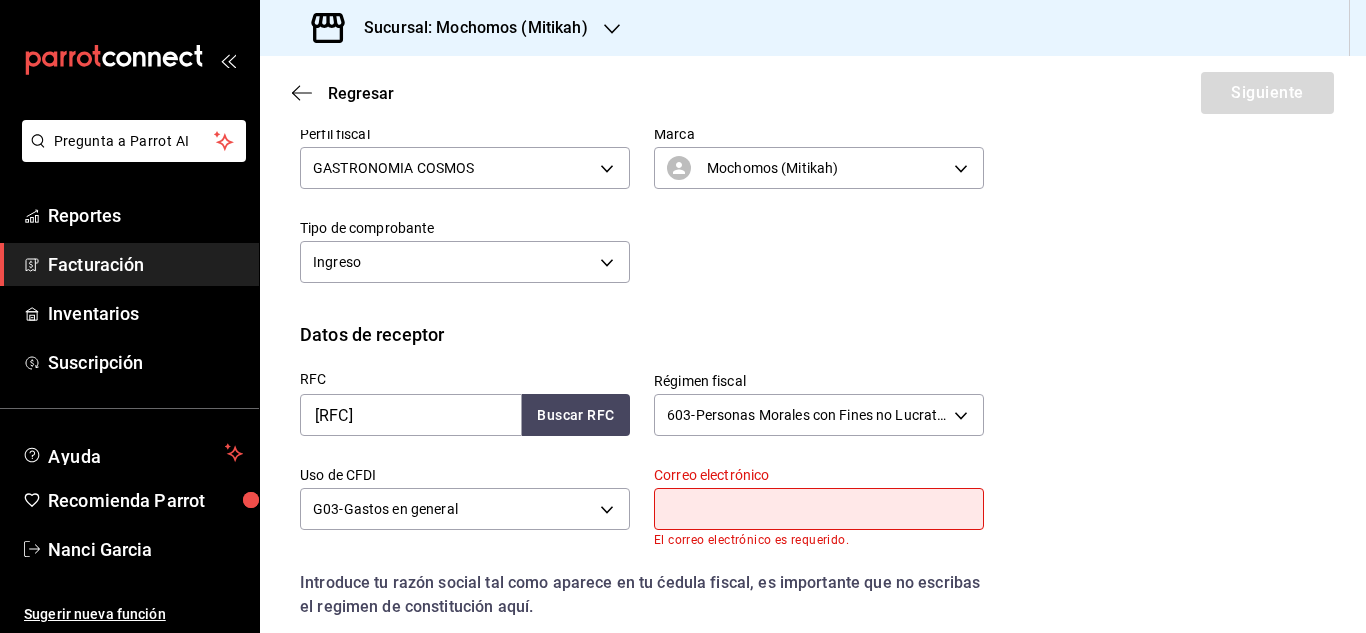 click at bounding box center (819, 509) 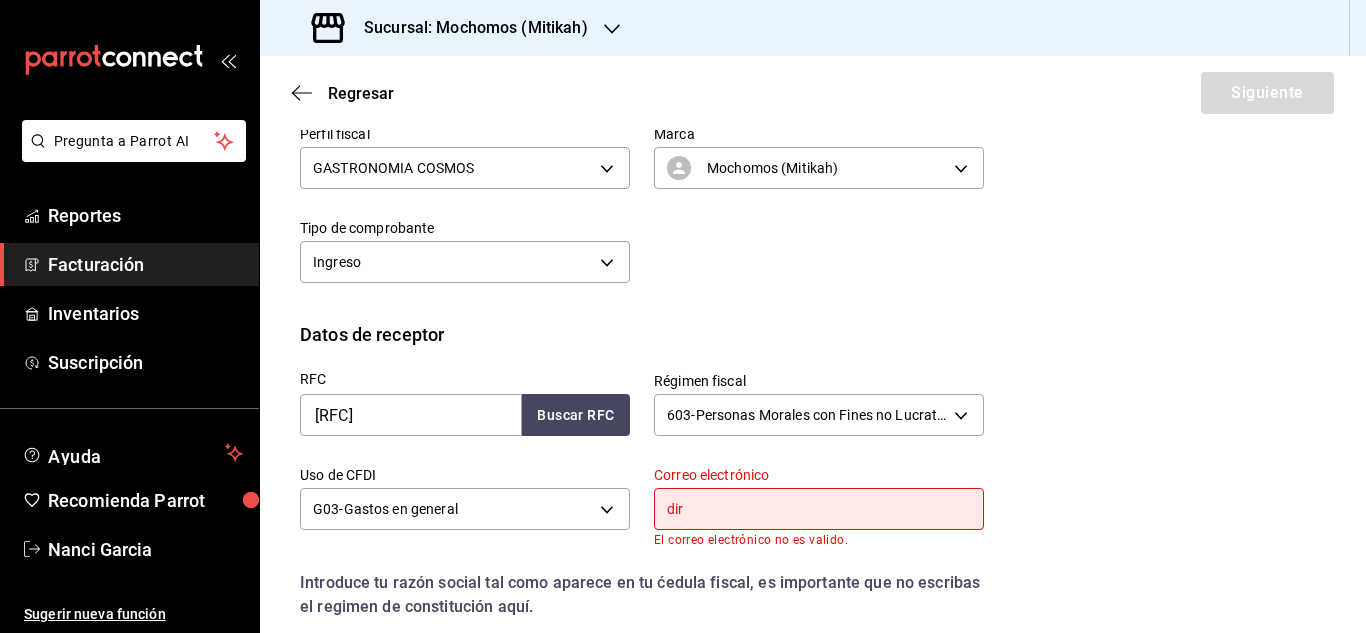 type on "dir.juridica@sacm.org.mx" 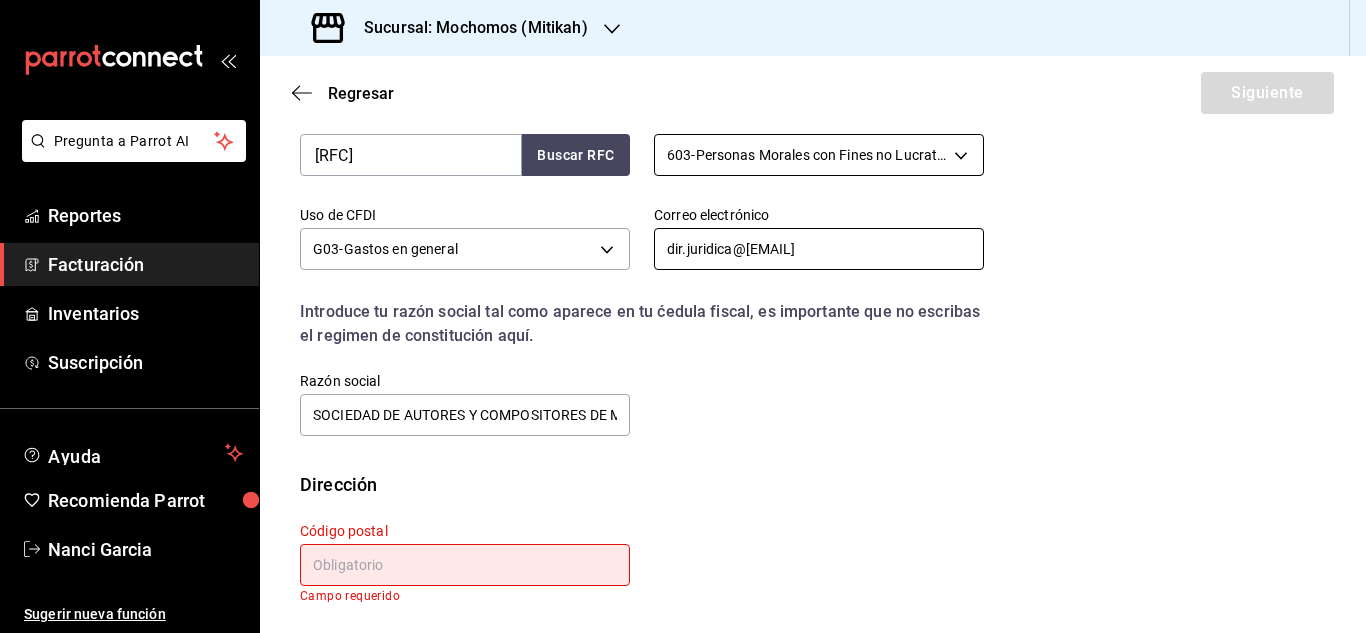 scroll, scrollTop: 417, scrollLeft: 0, axis: vertical 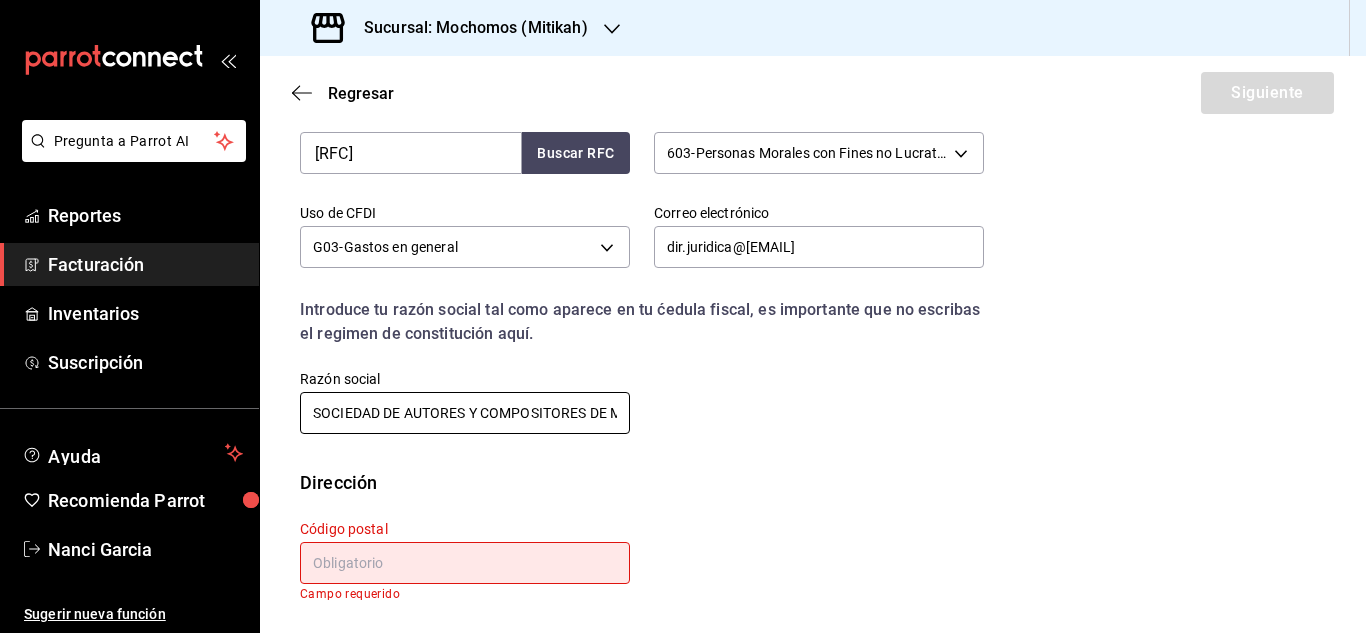 drag, startPoint x: 367, startPoint y: 412, endPoint x: 743, endPoint y: 427, distance: 376.29907 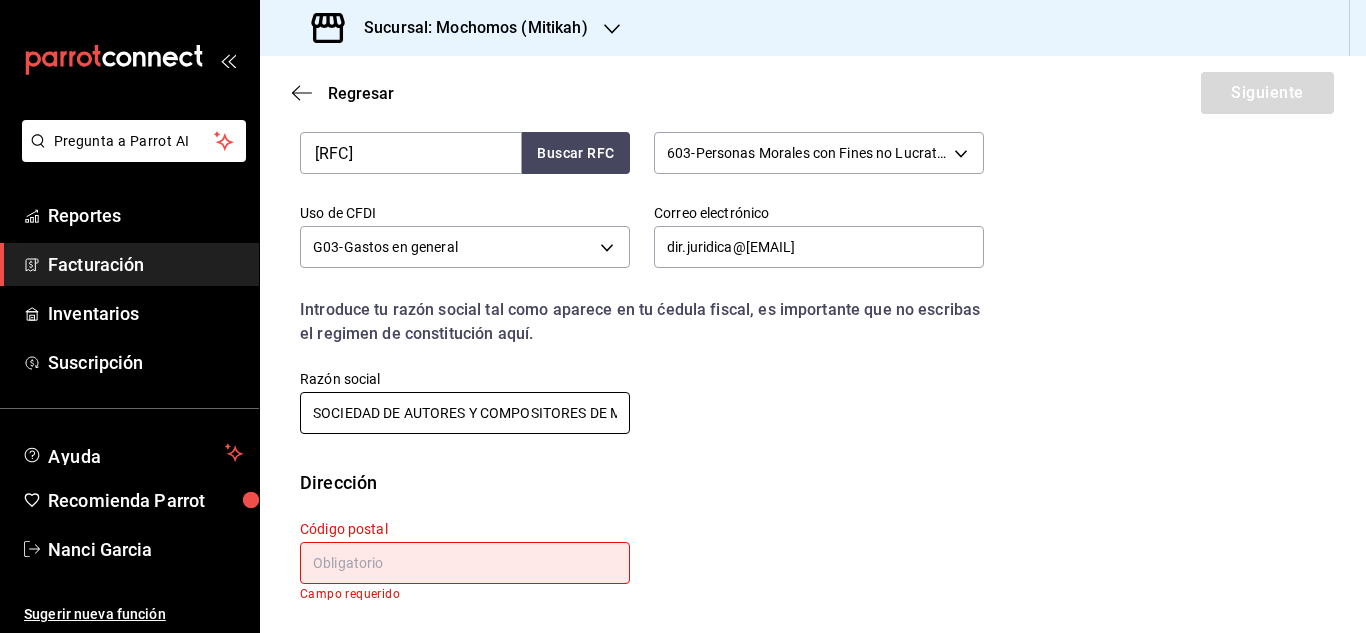 click on "SOCIEDAD DE AUTORES Y COMPOSITORES DE MÉXICO S DE GC DE IP" at bounding box center (465, 413) 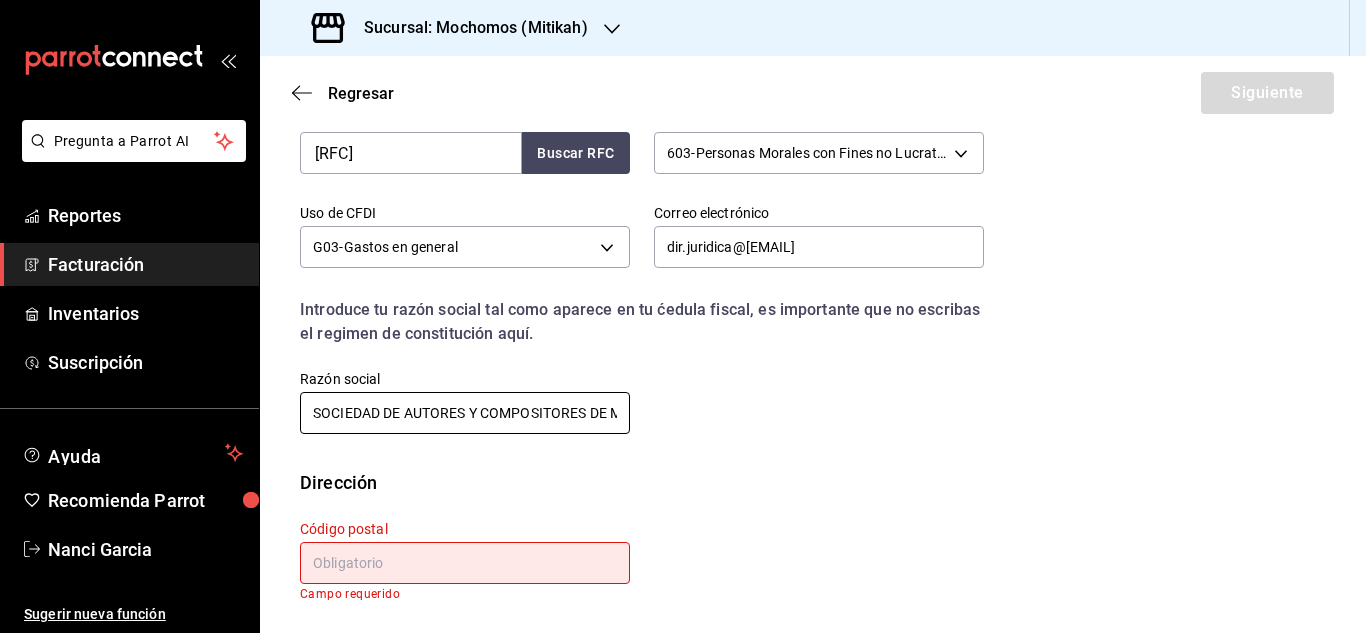 scroll, scrollTop: 0, scrollLeft: 146, axis: horizontal 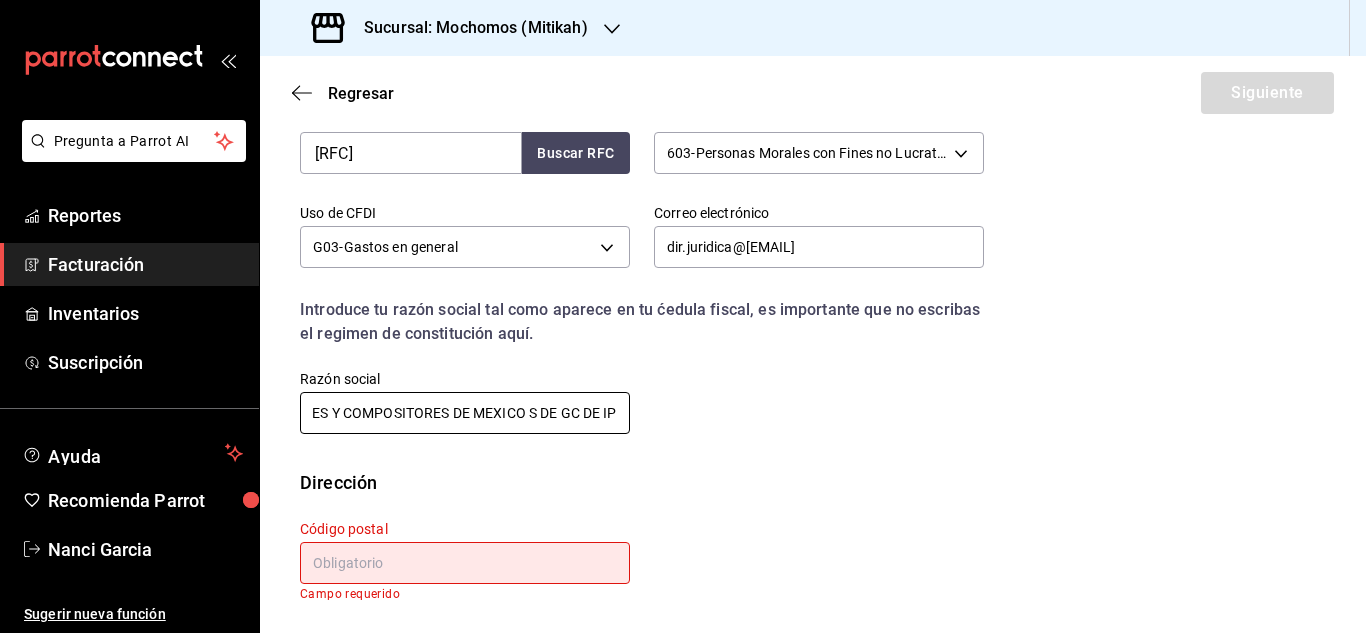 drag, startPoint x: 304, startPoint y: 411, endPoint x: 746, endPoint y: 412, distance: 442.00113 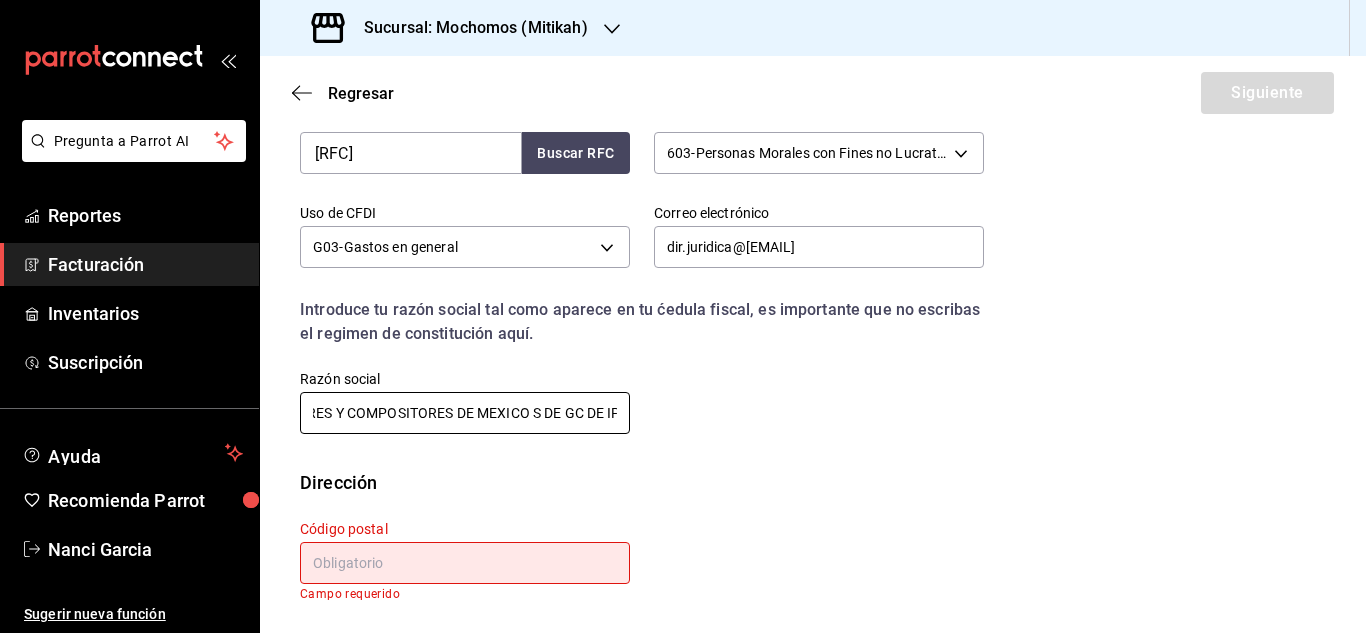 scroll, scrollTop: 0, scrollLeft: 142, axis: horizontal 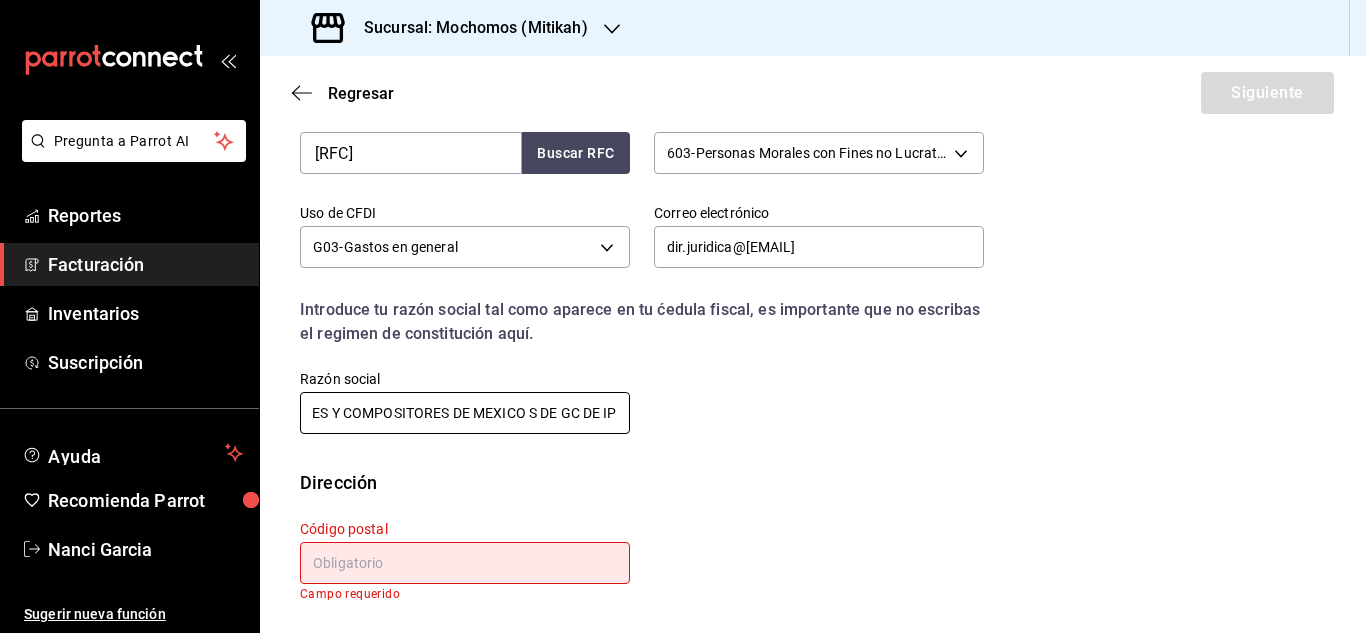 type on "SOCIEDAD DE AUTORES Y COMPOSITORESDE MEXICO S DE GC DE IP" 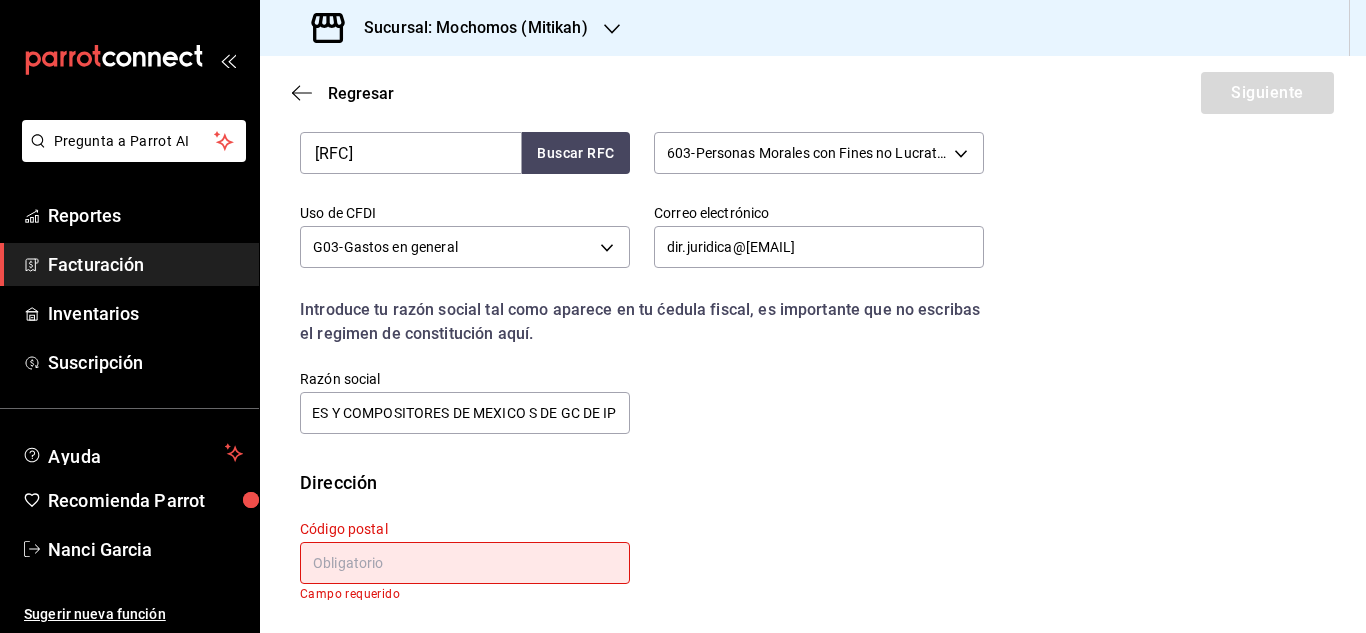 click at bounding box center (465, 563) 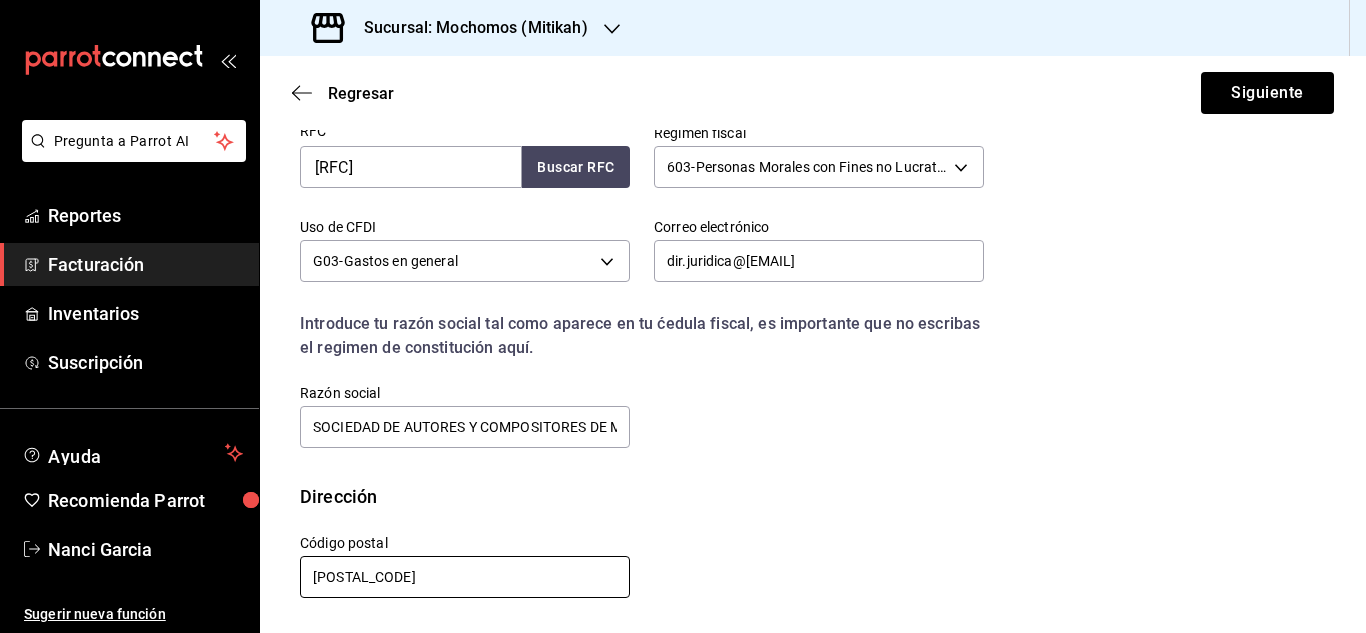 scroll, scrollTop: 403, scrollLeft: 0, axis: vertical 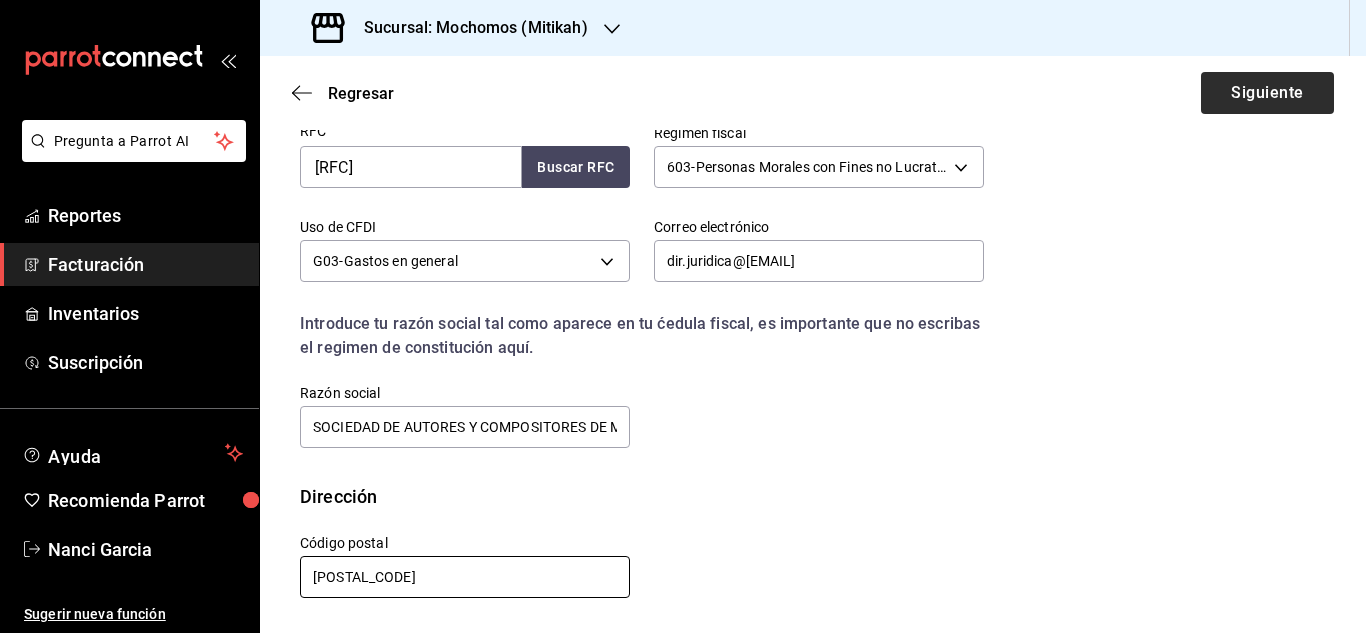 type on "03330" 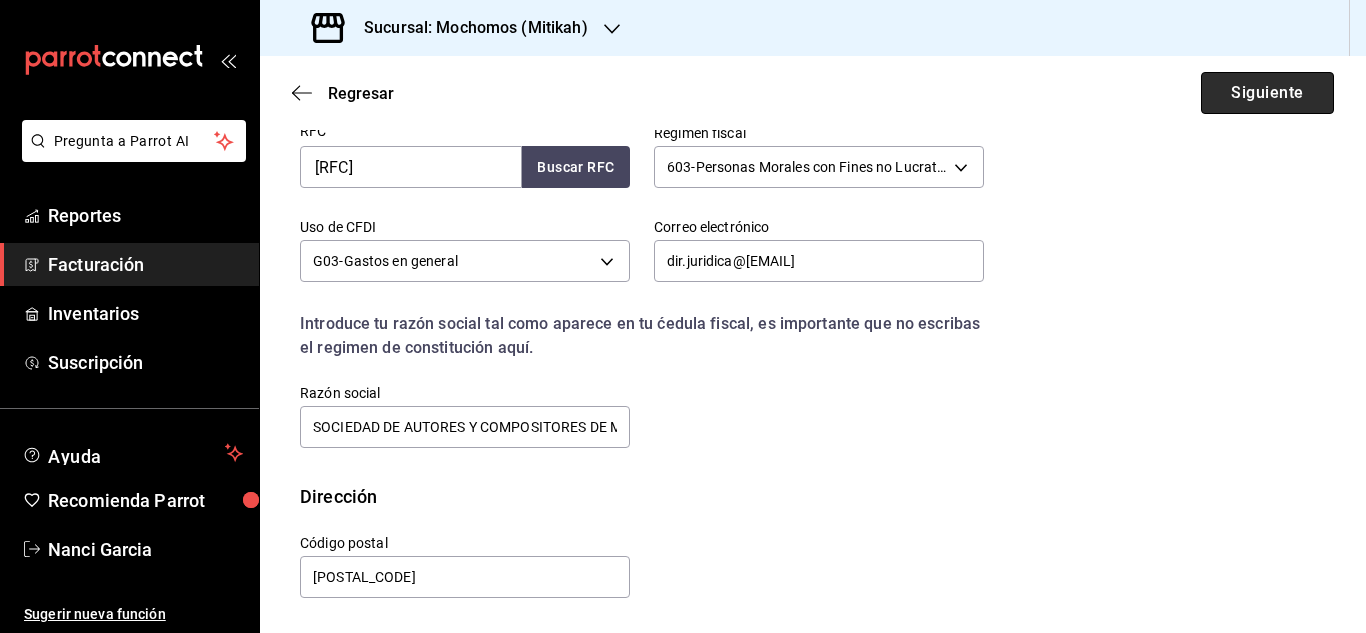 click on "Siguiente" at bounding box center [1267, 93] 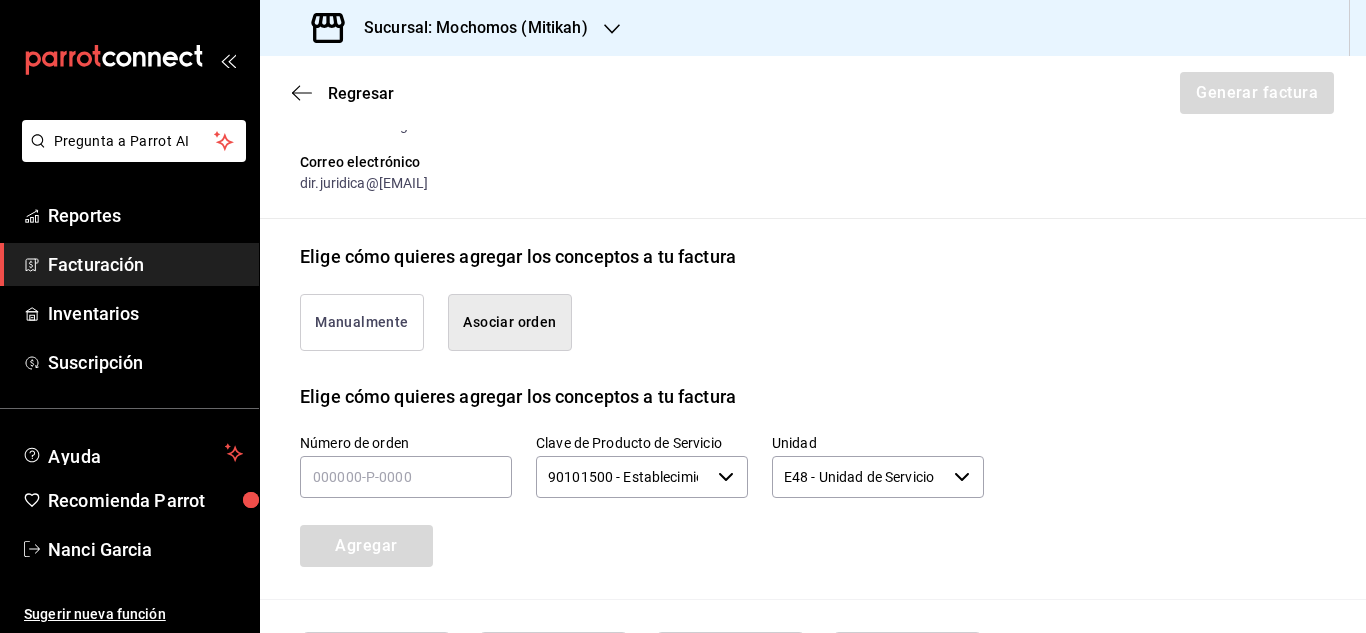 click on "Asociar orden" at bounding box center [510, 322] 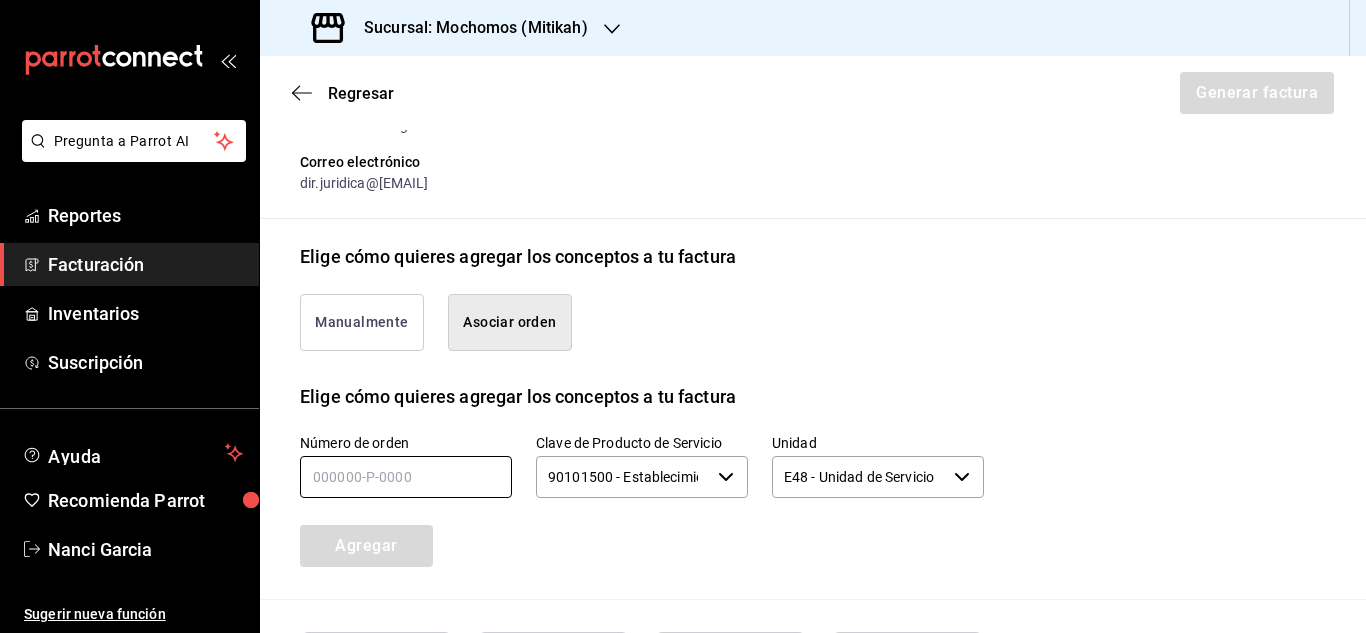 drag, startPoint x: 405, startPoint y: 480, endPoint x: 413, endPoint y: 465, distance: 17 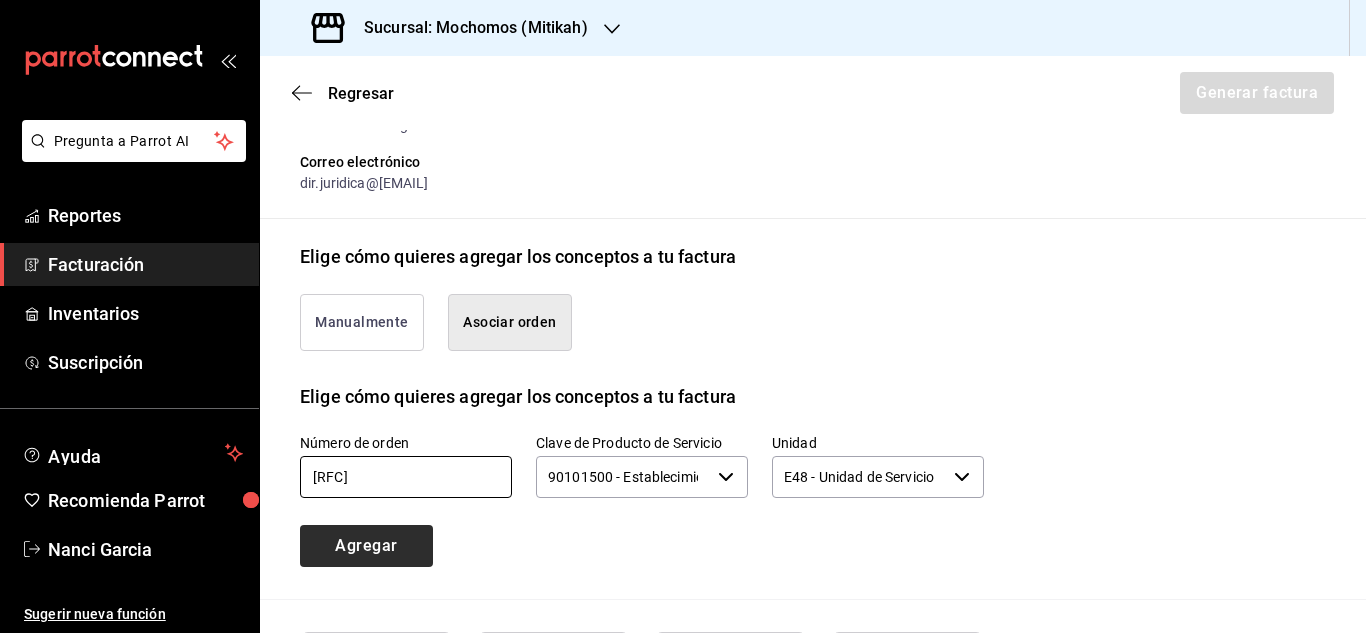 type on "310725-p-0014" 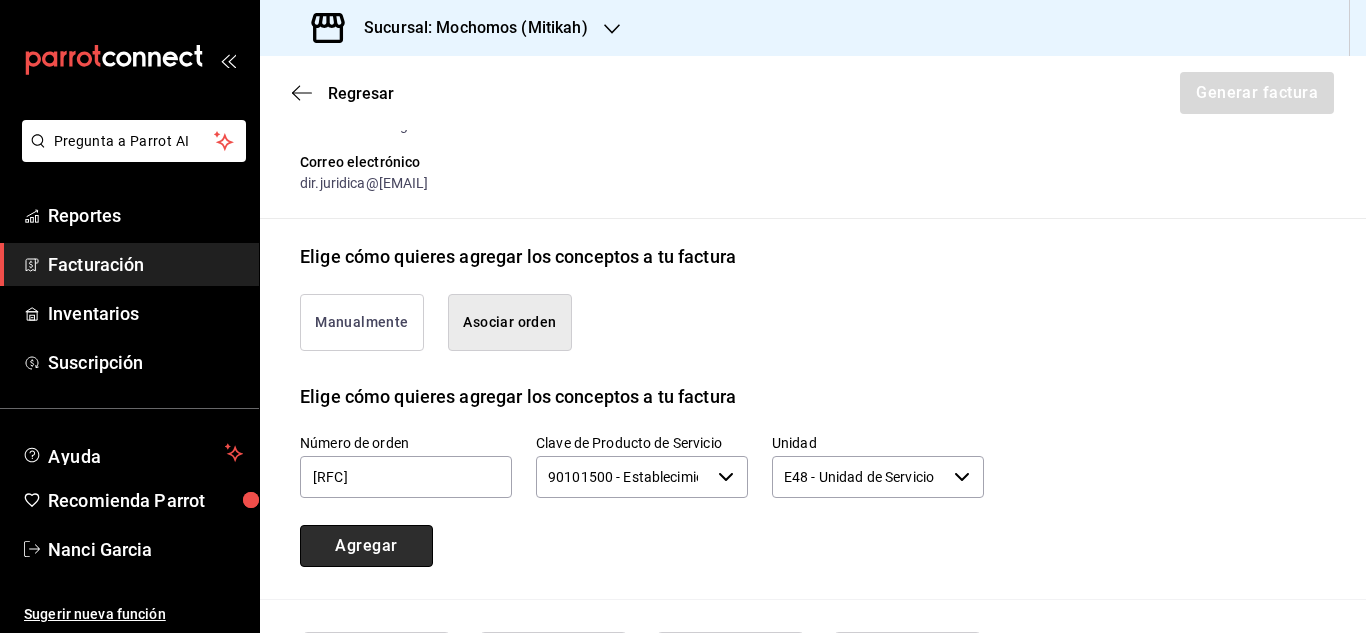 click on "Agregar" at bounding box center [366, 546] 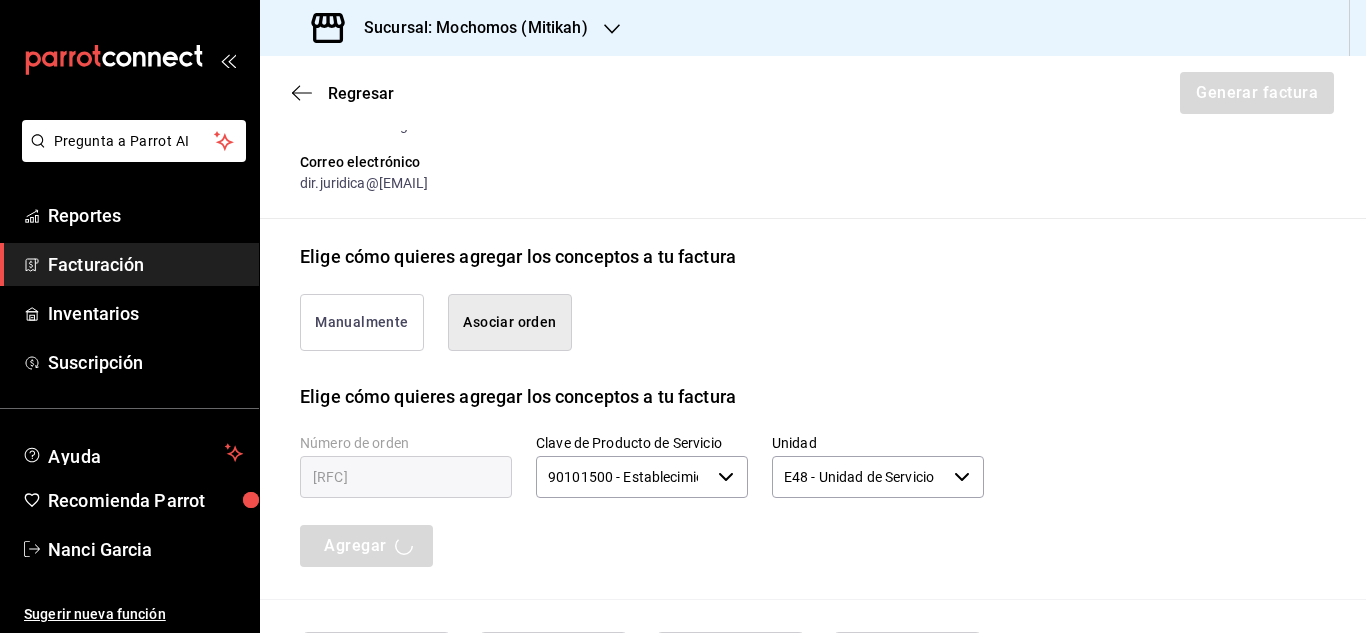 type 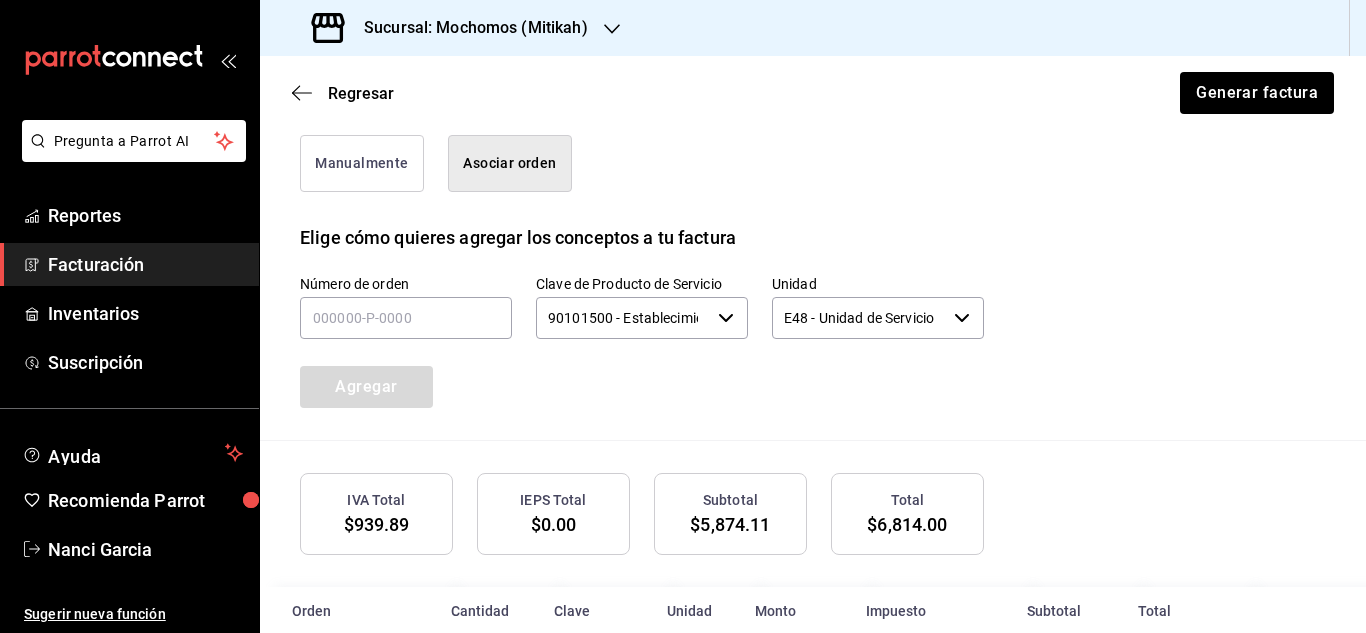 scroll, scrollTop: 655, scrollLeft: 0, axis: vertical 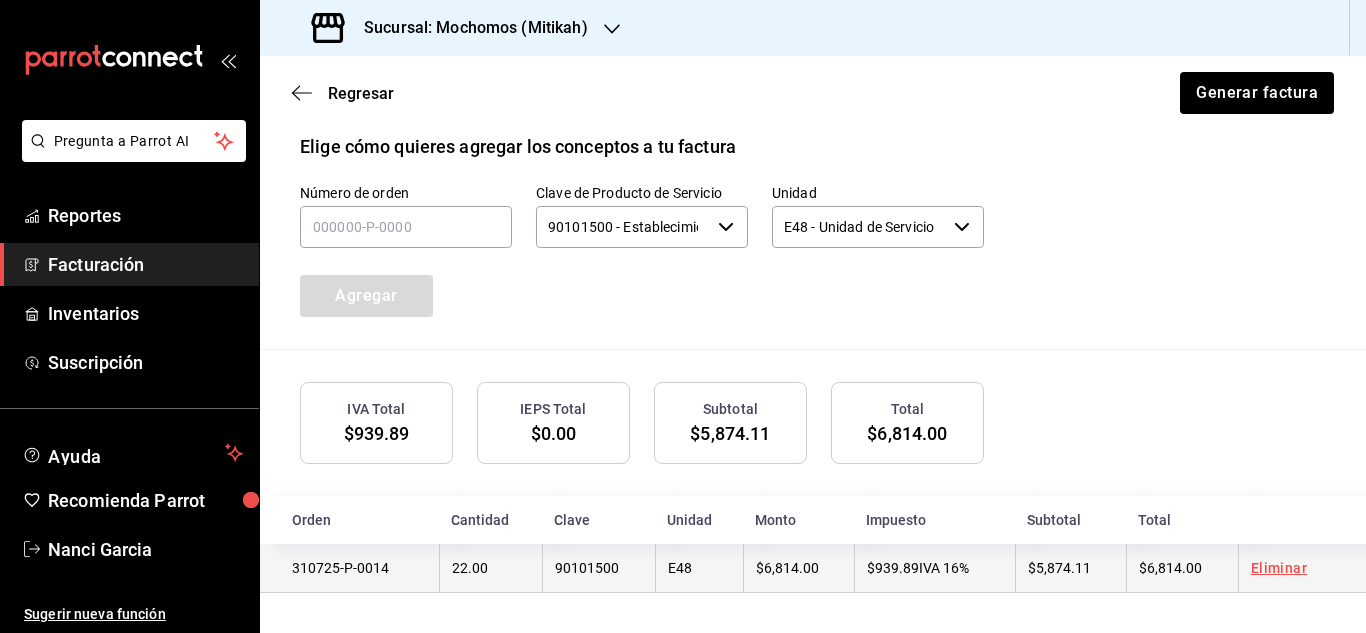 click on "310725-P-0014" at bounding box center [349, 568] 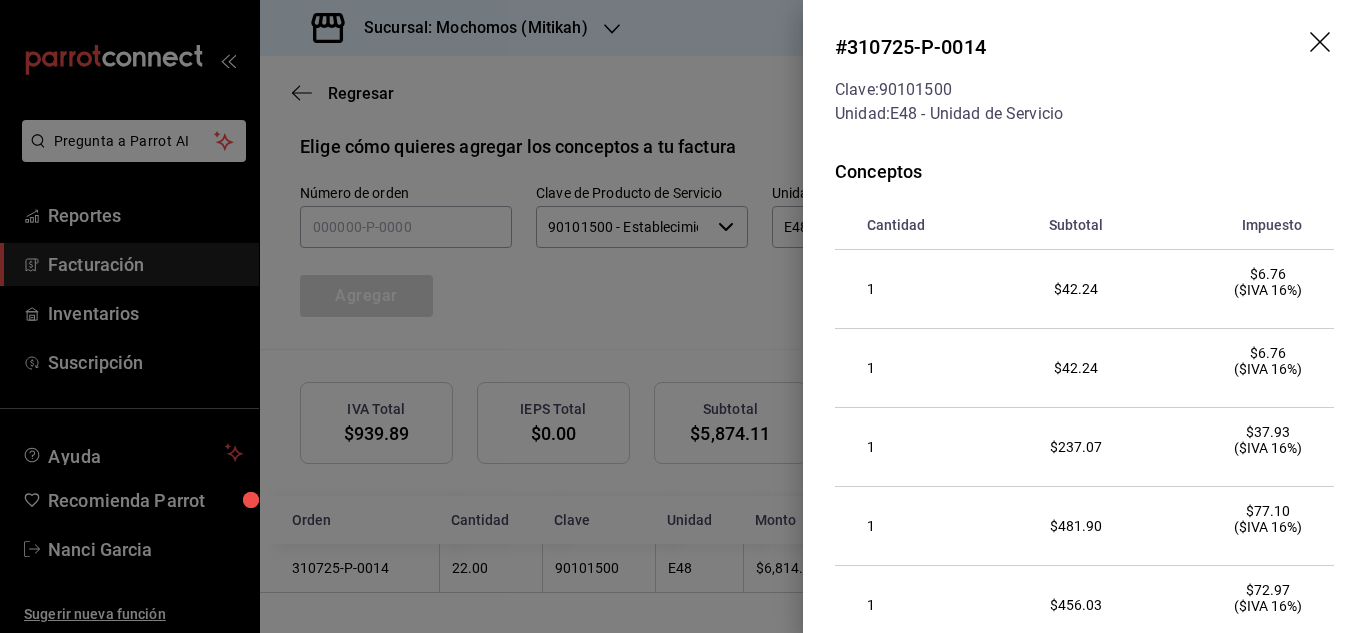 click 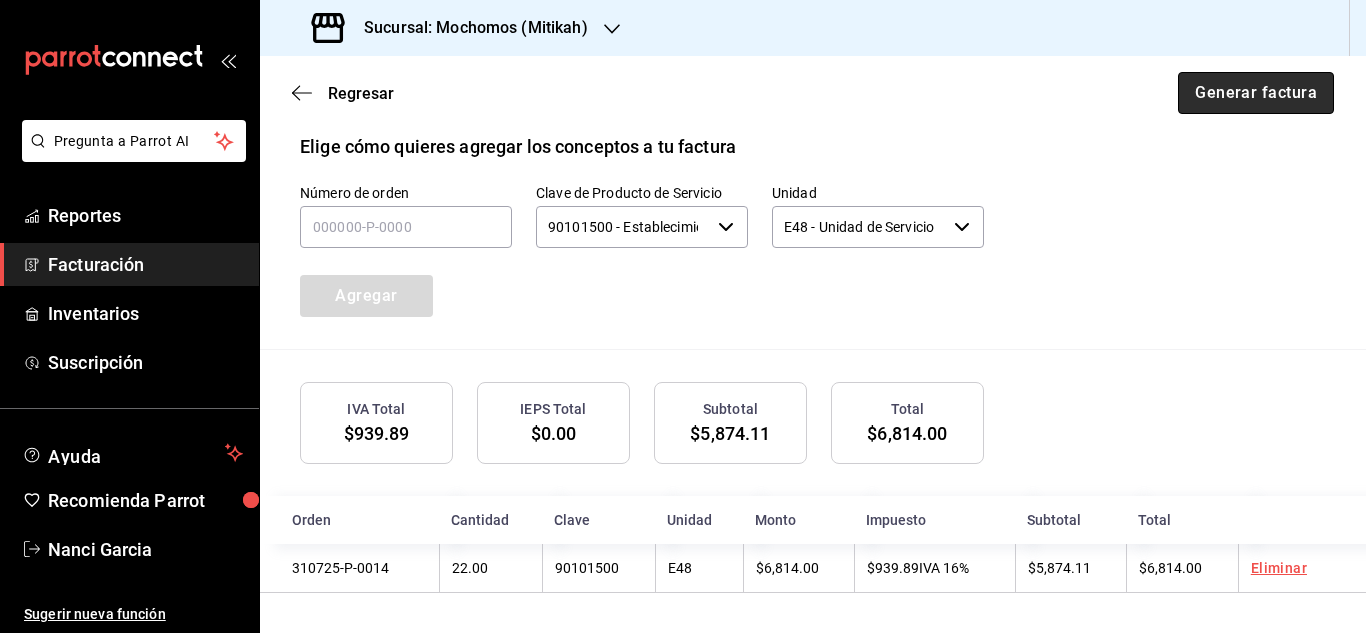 click on "Generar factura" at bounding box center [1256, 93] 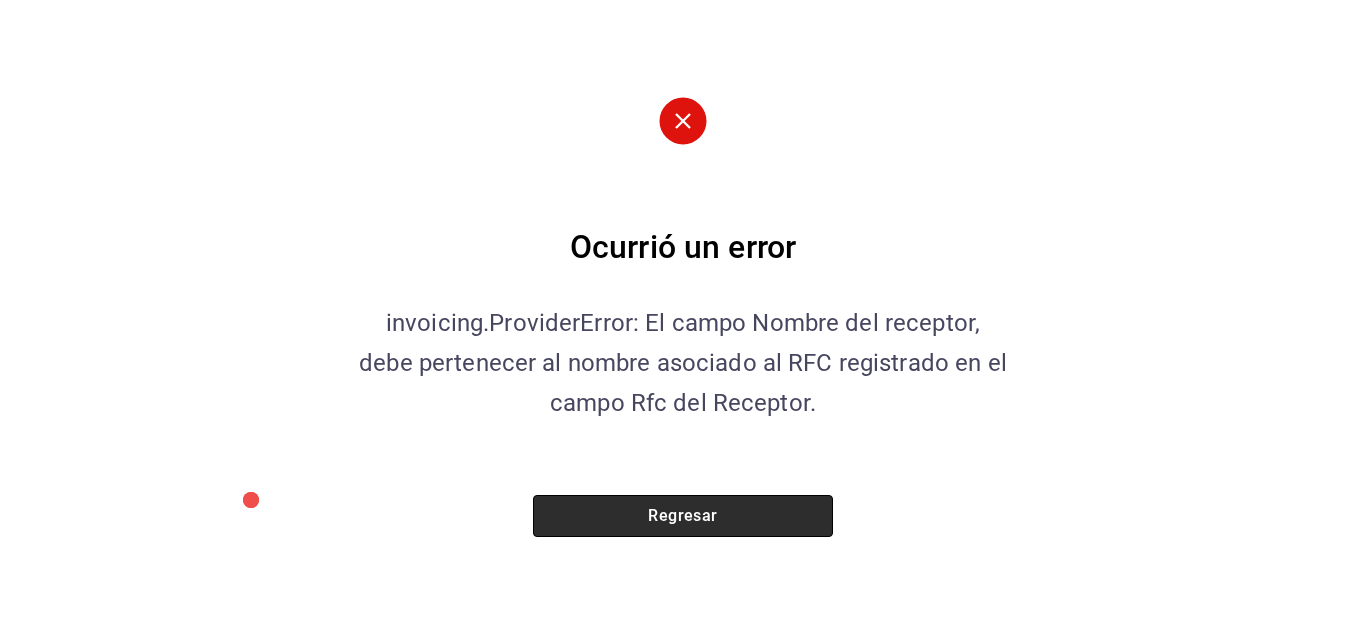 click on "Regresar" at bounding box center (683, 516) 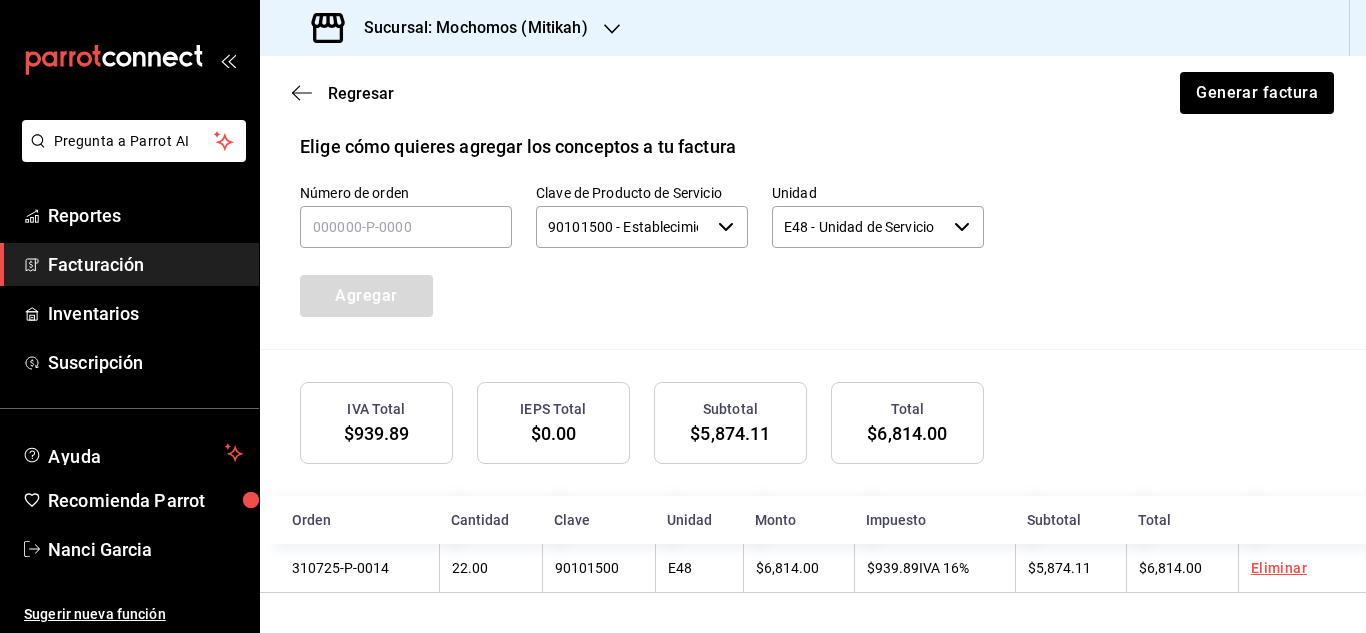 click on "Regresar Generar factura" at bounding box center [813, 93] 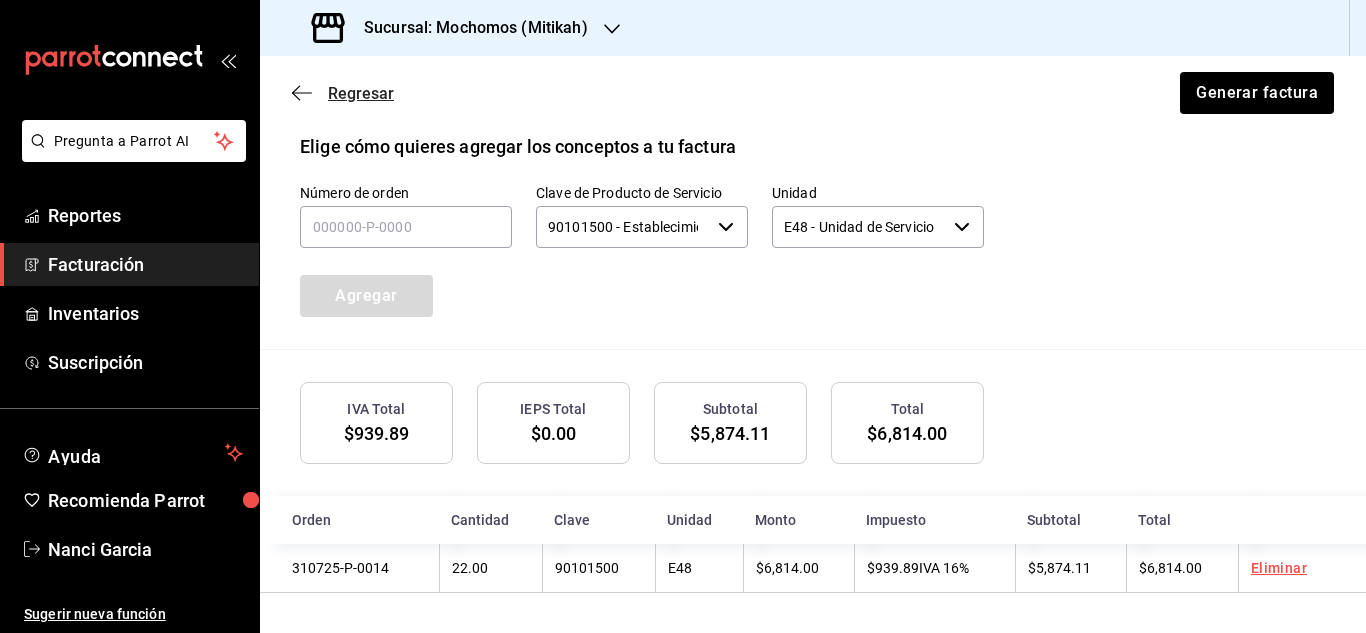 click 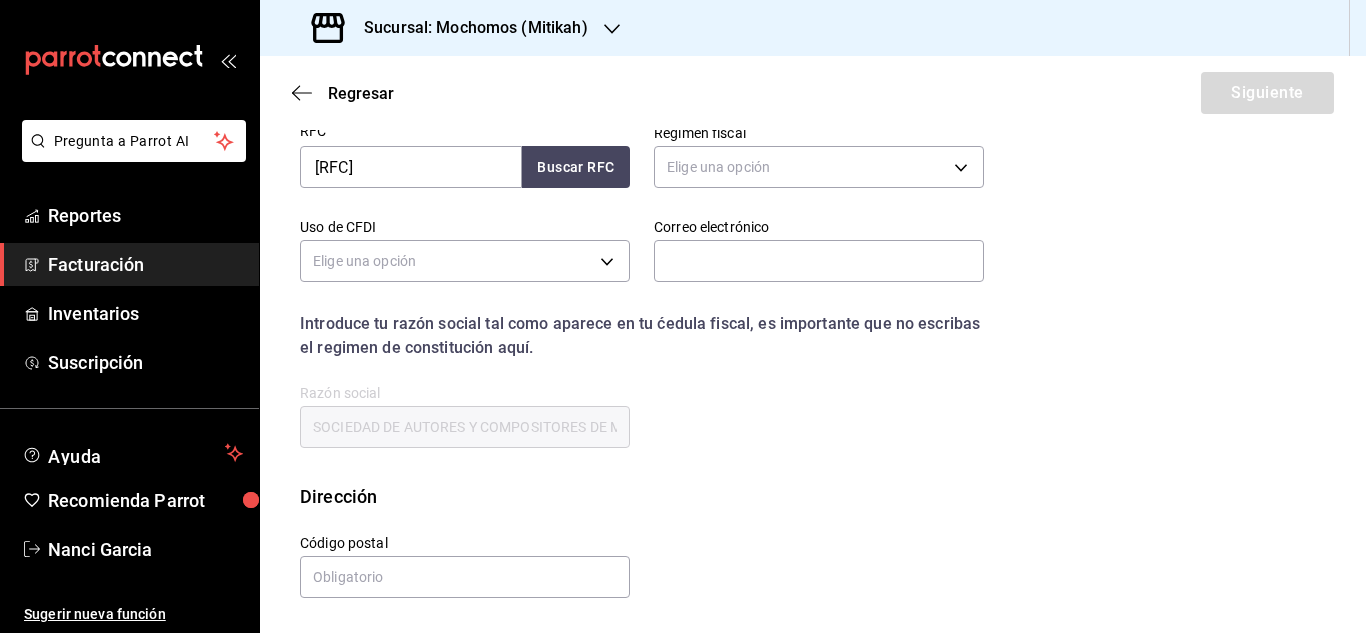 scroll, scrollTop: 240, scrollLeft: 0, axis: vertical 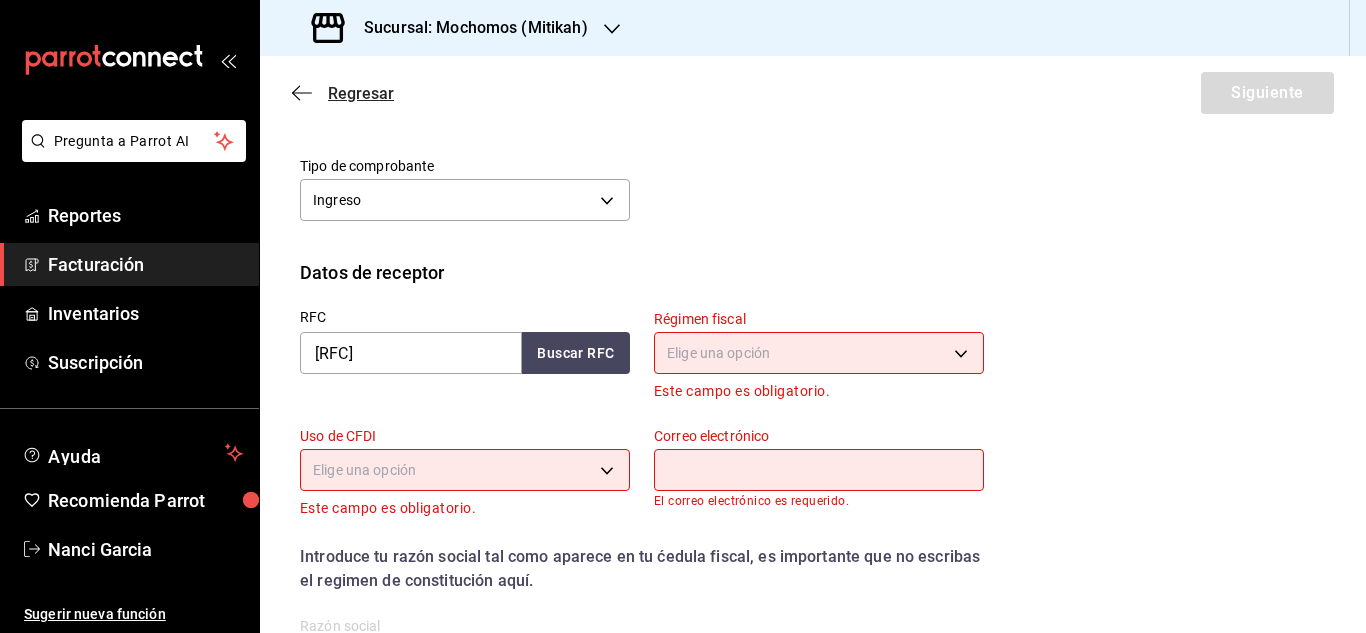click on "Regresar" at bounding box center [343, 93] 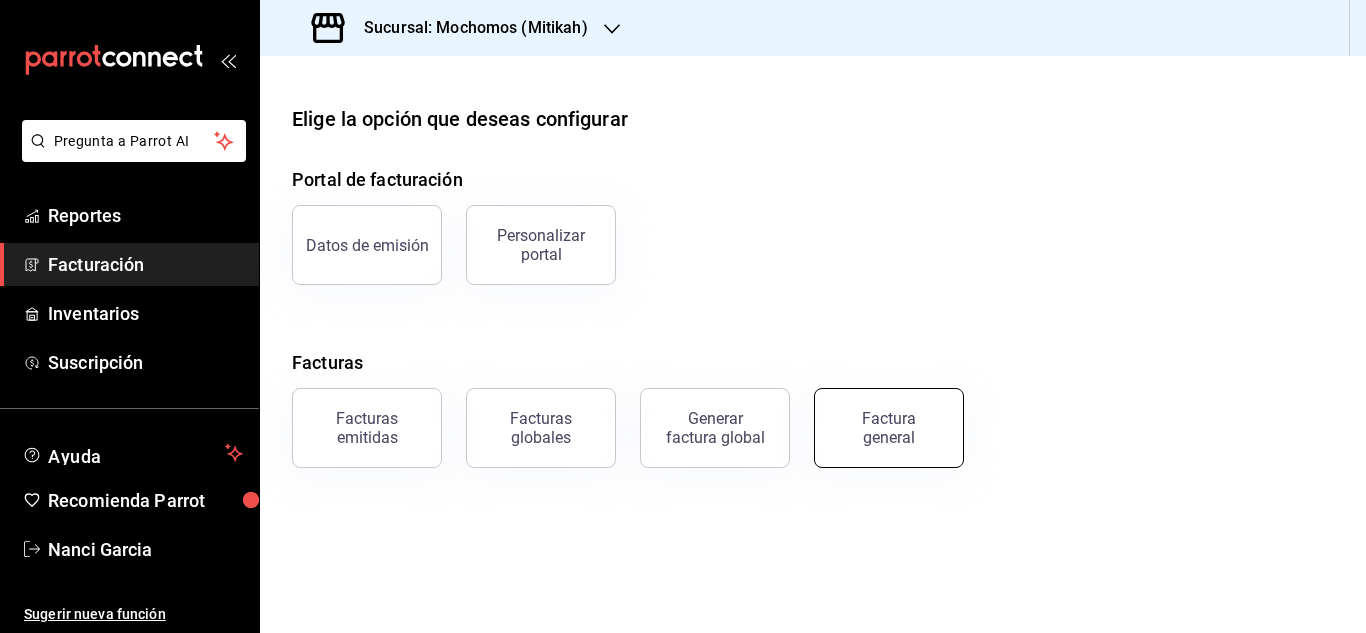 click on "Factura general" at bounding box center (889, 428) 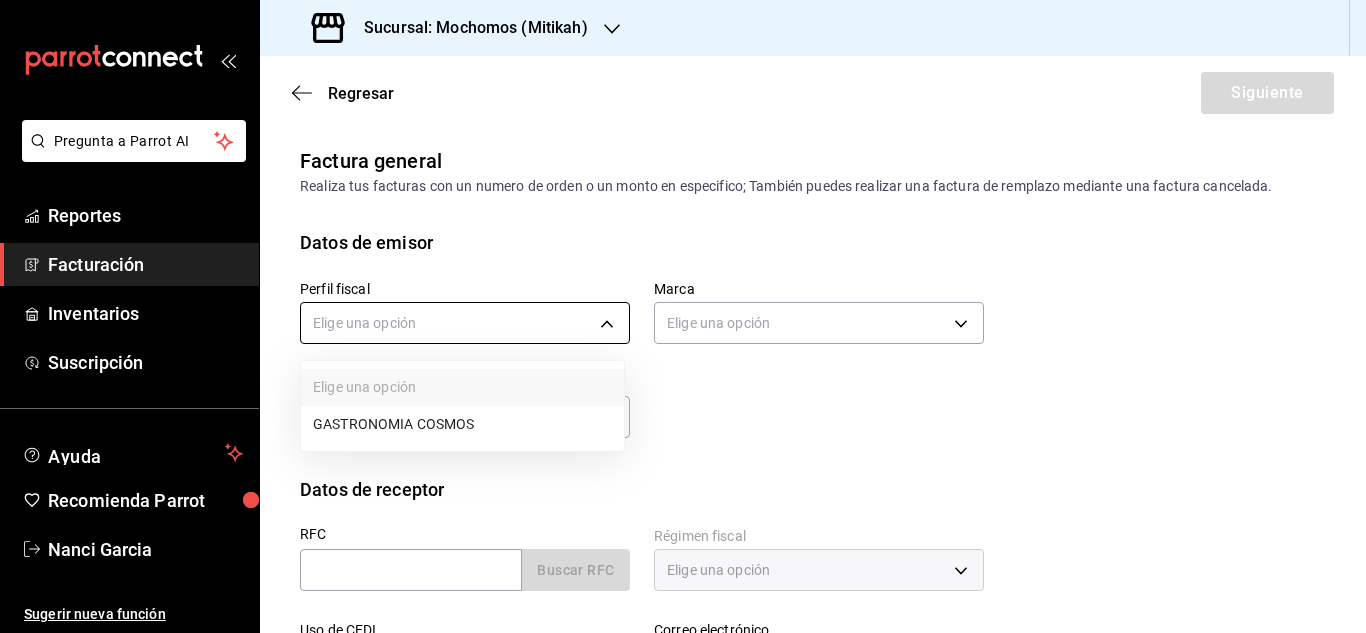 click on "Pregunta a Parrot AI Reportes   Facturación   Inventarios   Suscripción   Ayuda Recomienda Parrot   Nanci Garcia   Sugerir nueva función   Sucursal: Mochomos (Mitikah) Regresar Siguiente Factura general Realiza tus facturas con un numero de orden o un monto en especifico; También puedes realizar una factura de remplazo mediante una factura cancelada. Datos de emisor Perfil fiscal Elige una opción Marca Elige una opción Tipo de comprobante Ingreso I Datos de receptor RFC Buscar RFC Régimen fiscal Elige una opción Uso de CFDI Elige una opción Correo electrónico Dirección Calle # exterior # interior Código postal Estado ​ Municipio ​ Colonia ​ GANA 1 MES GRATIS EN TU SUSCRIPCIÓN AQUÍ ¿Recuerdas cómo empezó tu restaurante?
Hoy puedes ayudar a un colega a tener el mismo cambio que tú viviste.
Recomienda Parrot directamente desde tu Portal Administrador.
Es fácil y rápido.
🎁 Por cada restaurante que se una, ganas 1 mes gratis. Pregunta a Parrot AI Reportes   Facturación       Ayuda" at bounding box center (683, 316) 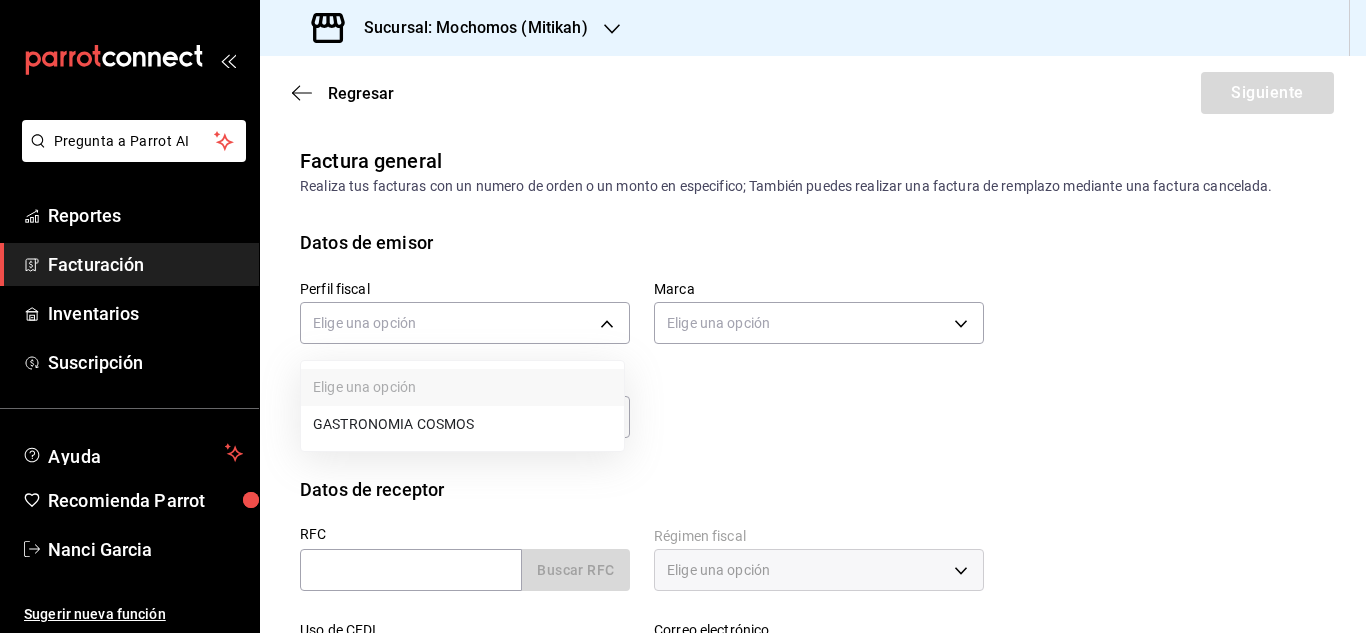 click on "GASTRONOMIA COSMOS" at bounding box center (462, 424) 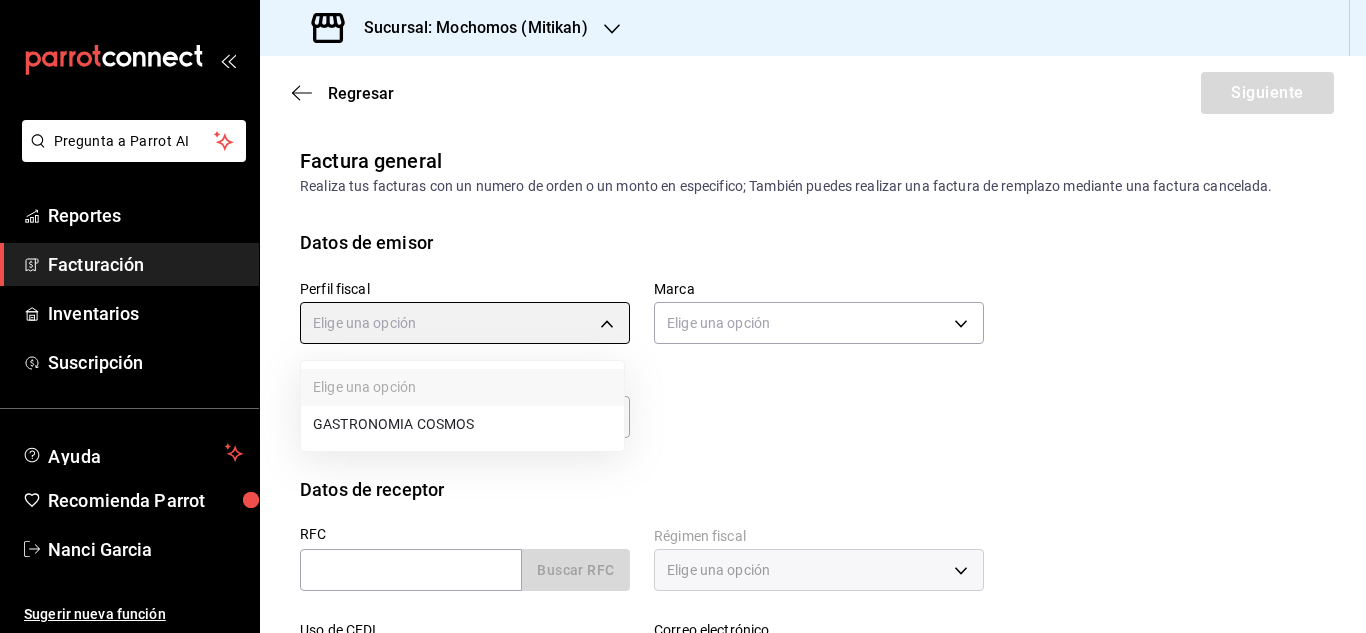 type on "0c8fd8de-9d62-478e-9dc8-04ccc48728b0" 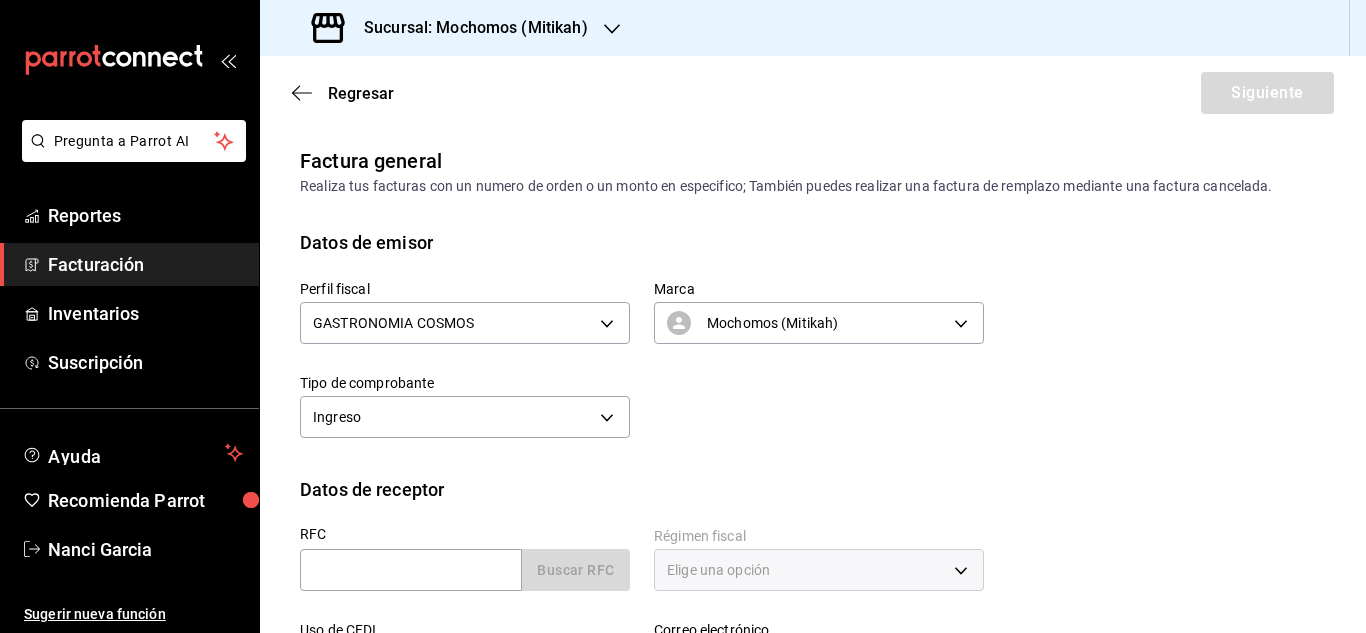 click on "Ingreso I" at bounding box center (465, 414) 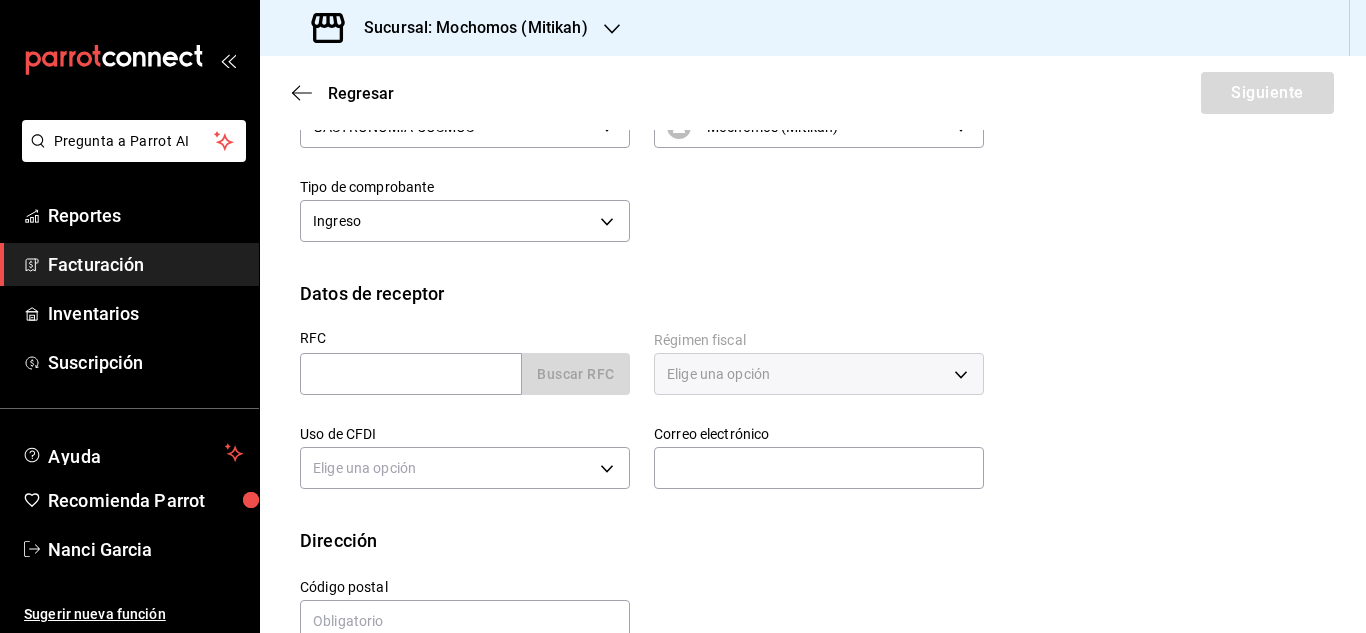 scroll, scrollTop: 200, scrollLeft: 0, axis: vertical 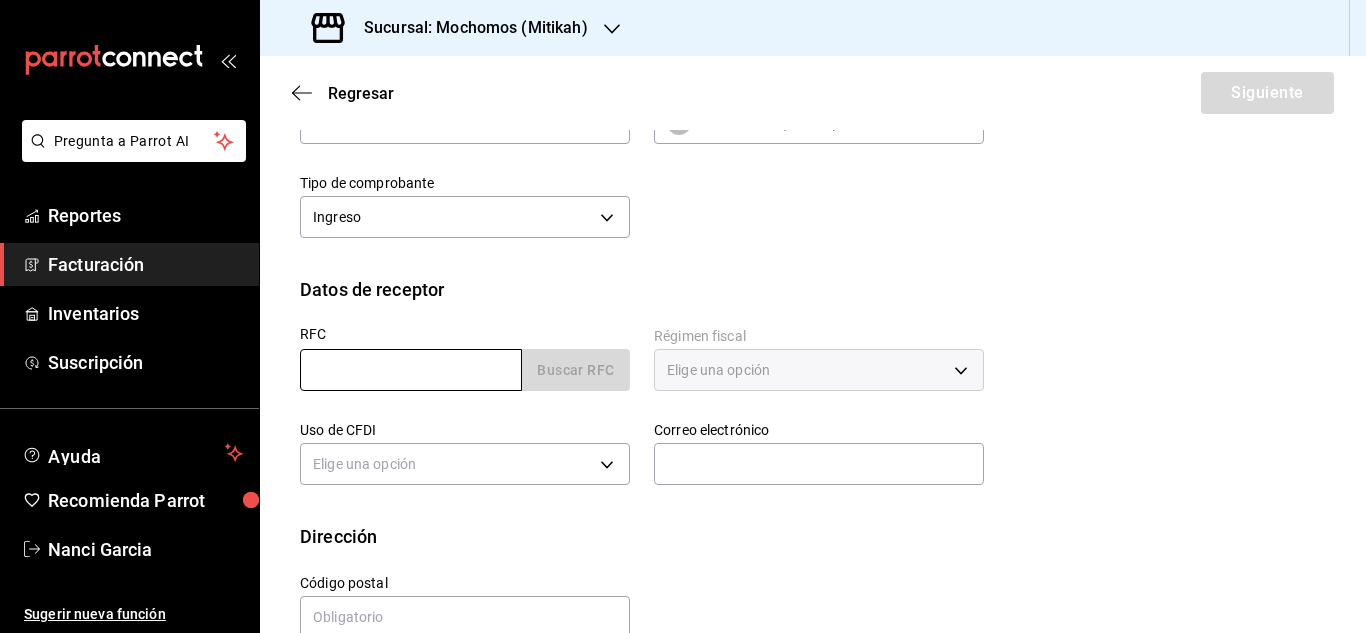 click at bounding box center (411, 370) 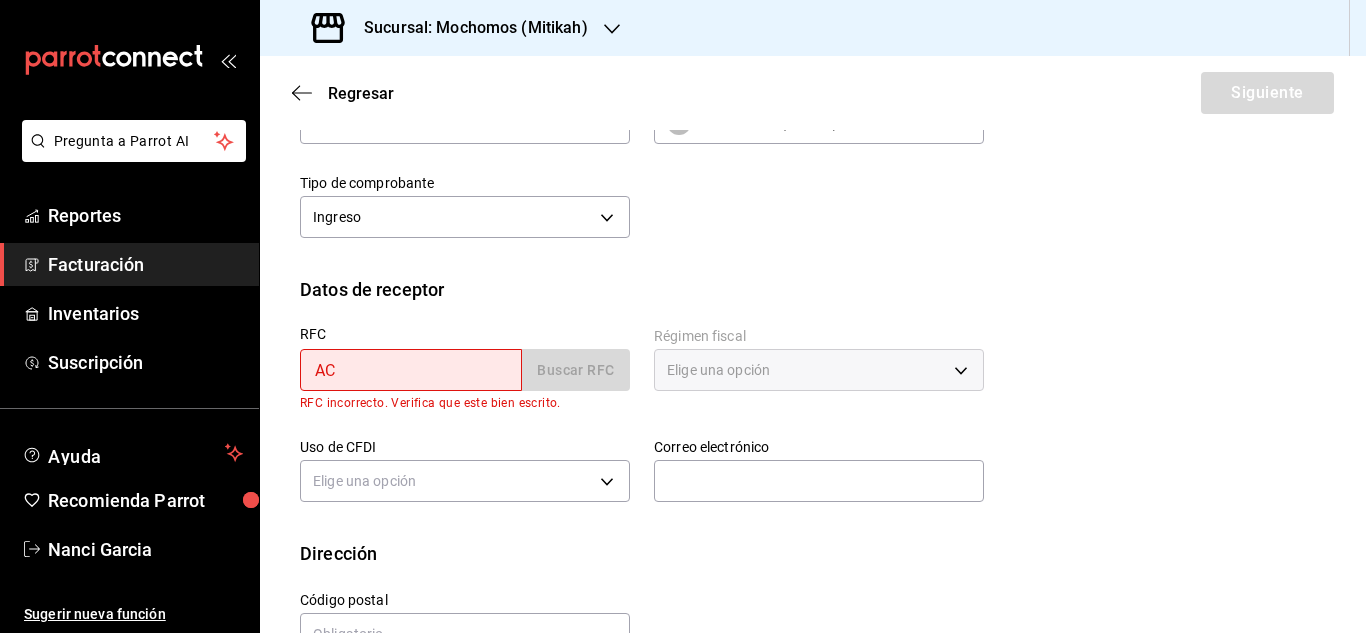 click on "AC" at bounding box center (411, 370) 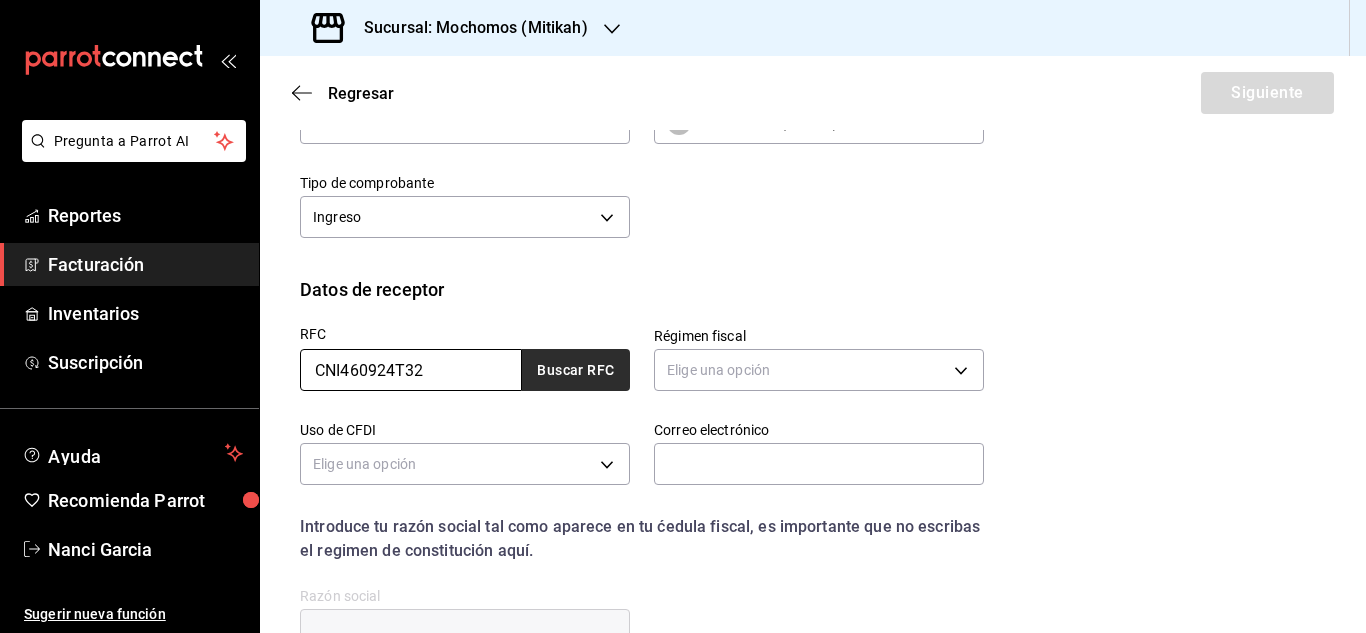 type on "CNI460924T32" 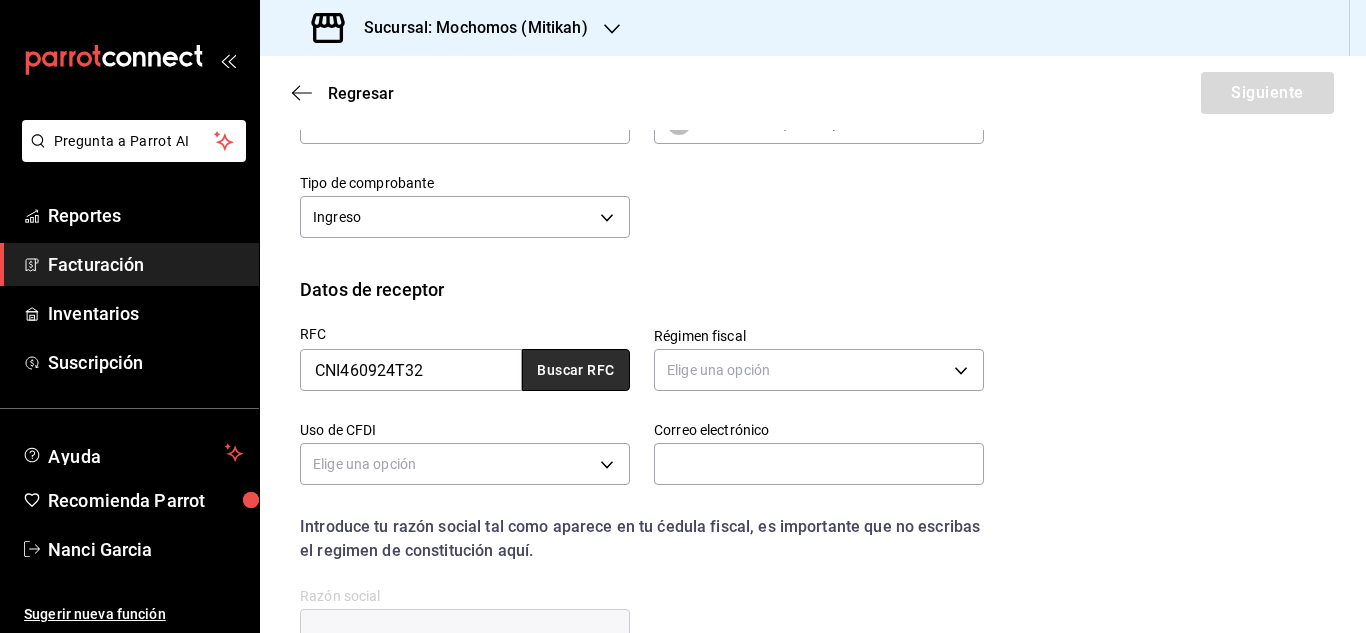 click on "Buscar RFC" at bounding box center (576, 370) 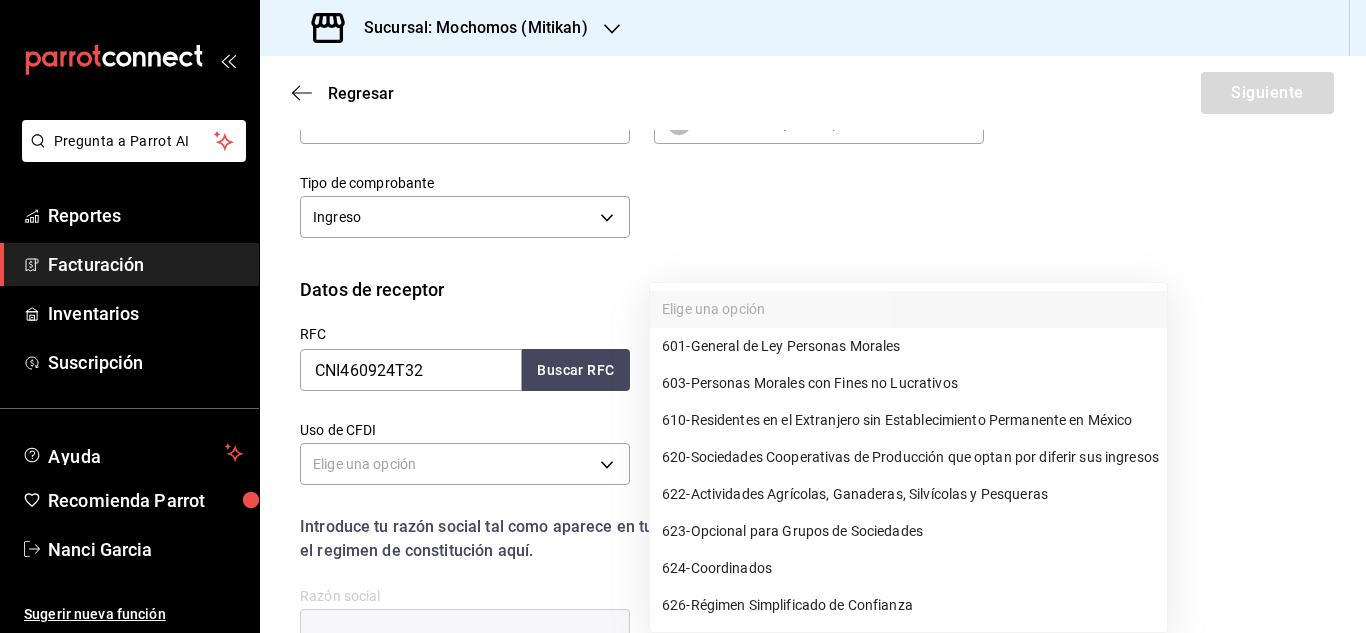 click on "Pregunta a Parrot AI Reportes   Facturación   Inventarios   Suscripción   Ayuda Recomienda Parrot   Nanci Garcia   Sugerir nueva función   Sucursal: Mochomos (Mitikah) Regresar Siguiente Factura general Realiza tus facturas con un numero de orden o un monto en especifico; También puedes realizar una factura de remplazo mediante una factura cancelada. Datos de emisor Perfil fiscal GASTRONOMIA COSMOS 0c8fd8de-9d62-478e-9dc8-04ccc48728b0 Marca Mochomos (Mitikah) d0e5f648-281b-433d-bf08-9501e0541b8c Tipo de comprobante Ingreso I Datos de receptor RFC CNI460924T32 Buscar RFC Régimen fiscal Elige una opción Uso de CFDI Elige una opción Correo electrónico Introduce tu razón social tal como aparece en tu ćedula fiscal, es importante que no escribas el regimen de constitución aquí. company Razón social Dirección Calle # exterior # interior Código postal Estado ​ Municipio ​ Colonia ​ GANA 1 MES GRATIS EN TU SUSCRIPCIÓN AQUÍ Pregunta a Parrot AI Reportes   Facturación   Inventarios     Ayuda" at bounding box center [683, 316] 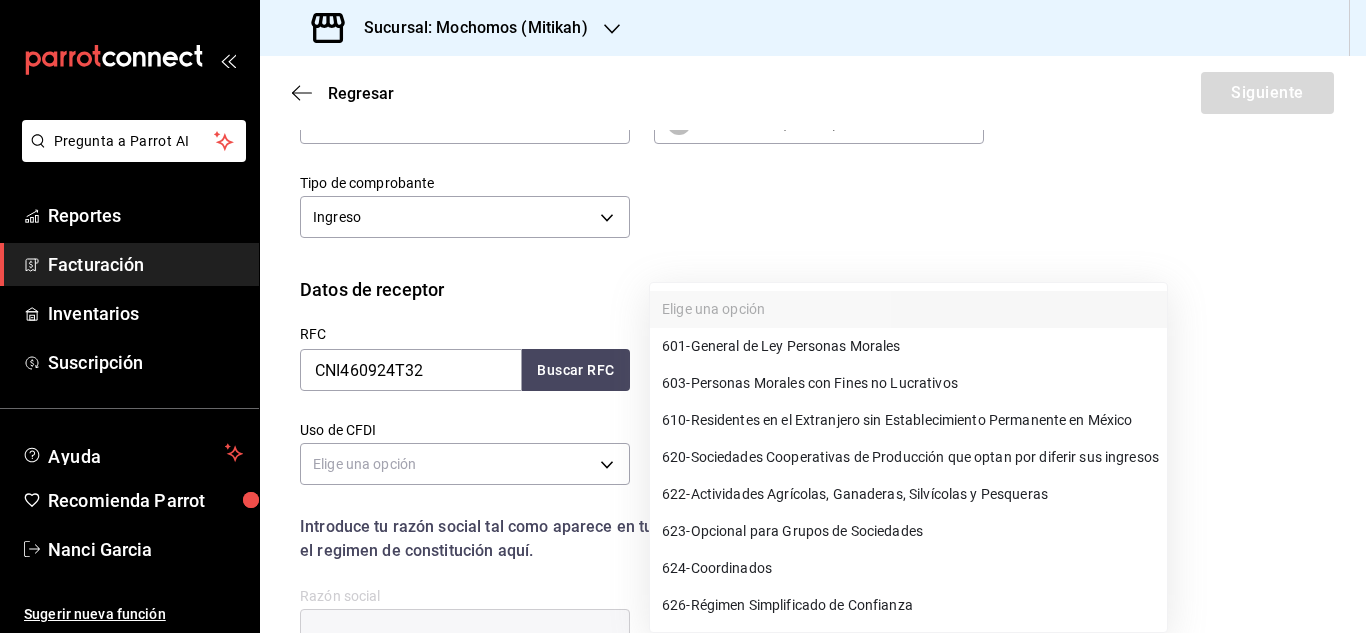 click on "603  -  Personas Morales con Fines no Lucrativos" at bounding box center (810, 383) 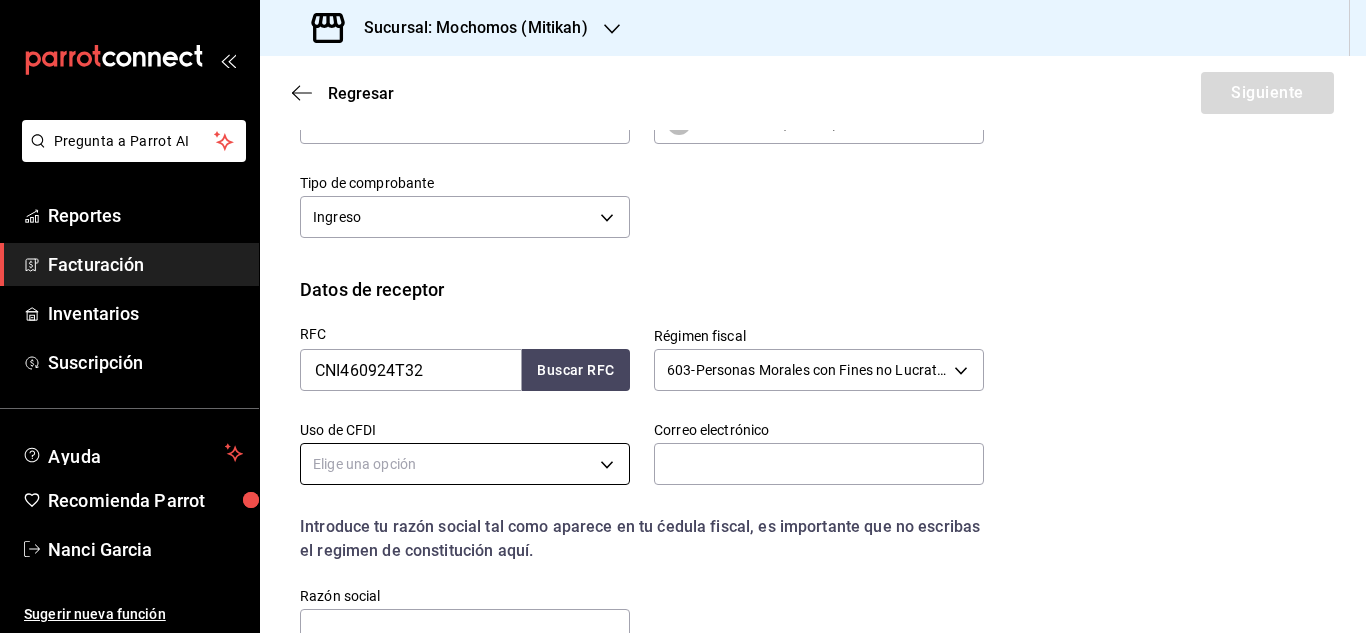 click on "Pregunta a Parrot AI Reportes   Facturación   Inventarios   Suscripción   Ayuda Recomienda Parrot   Nanci Garcia   Sugerir nueva función   Sucursal: Mochomos (Mitikah) Regresar Siguiente Factura general Realiza tus facturas con un numero de orden o un monto en especifico; También puedes realizar una factura de remplazo mediante una factura cancelada. Datos de emisor Perfil fiscal GASTRONOMIA COSMOS 0c8fd8de-9d62-478e-9dc8-04ccc48728b0 Marca Mochomos (Mitikah) d0e5f648-281b-433d-bf08-9501e0541b8c Tipo de comprobante Ingreso I Datos de receptor RFC CNI460924T32 Buscar RFC Régimen fiscal 603  -  Personas Morales con Fines no Lucrativos 603 Uso de CFDI Elige una opción Correo electrónico Introduce tu razón social tal como aparece en tu ćedula fiscal, es importante que no escribas el regimen de constitución aquí. company Razón social Dirección Calle # exterior # interior Código postal Estado ​ Municipio ​ Colonia ​ GANA 1 MES GRATIS EN TU SUSCRIPCIÓN AQUÍ Pregunta a Parrot AI Reportes" at bounding box center (683, 316) 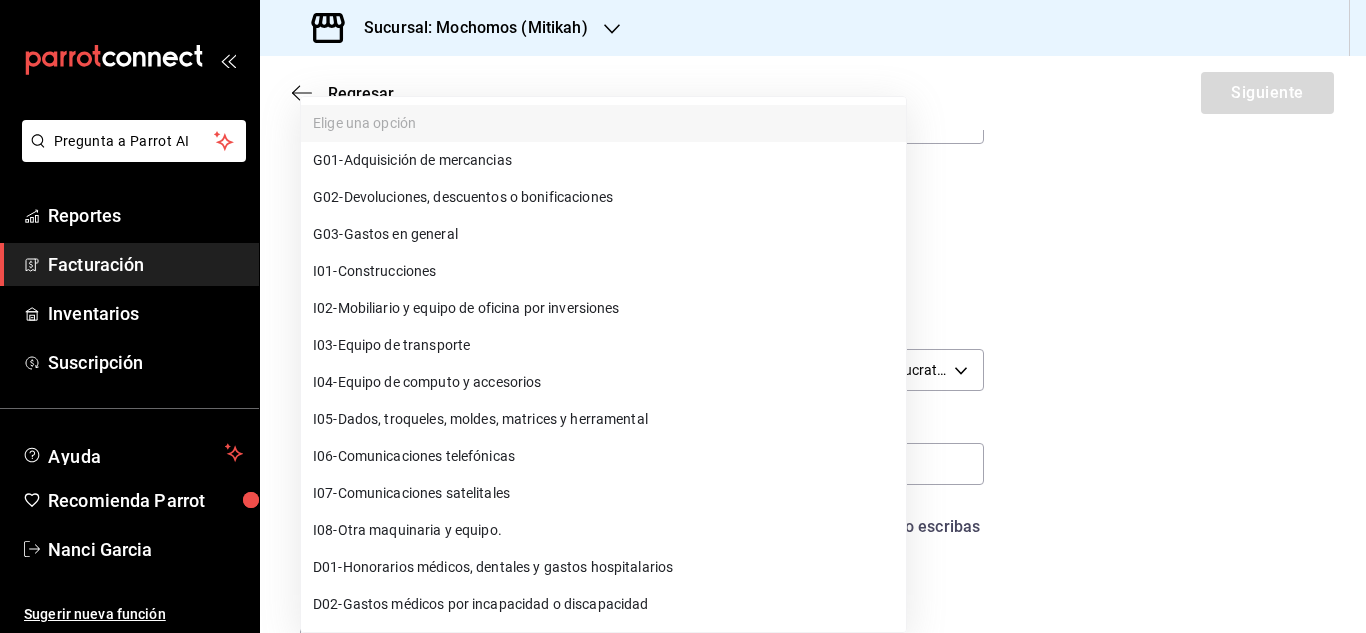 click on "G03  -  Gastos en general" at bounding box center (385, 234) 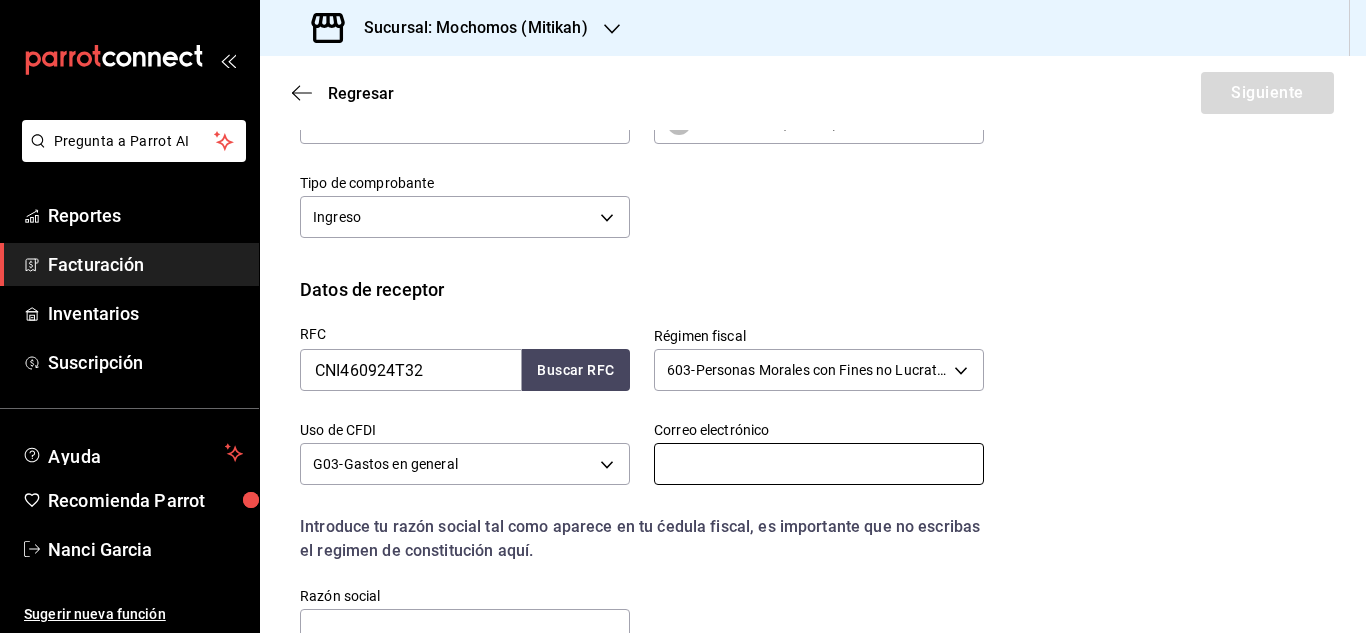 click at bounding box center [819, 464] 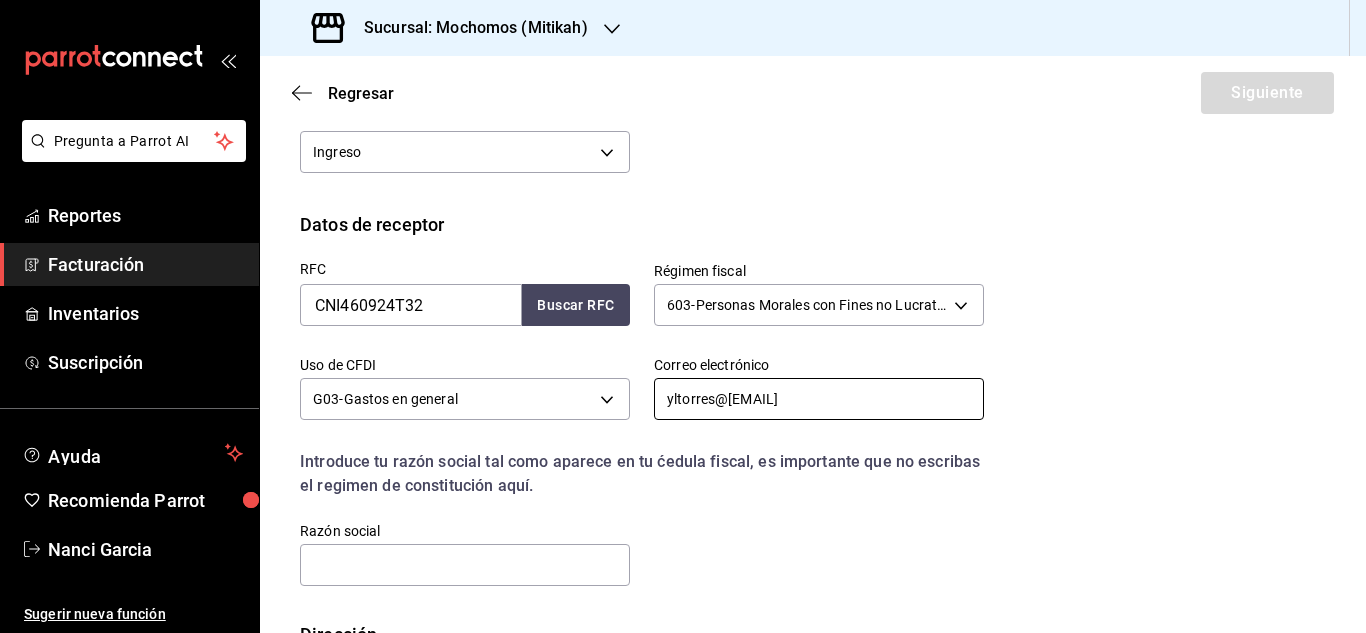 scroll, scrollTop: 300, scrollLeft: 0, axis: vertical 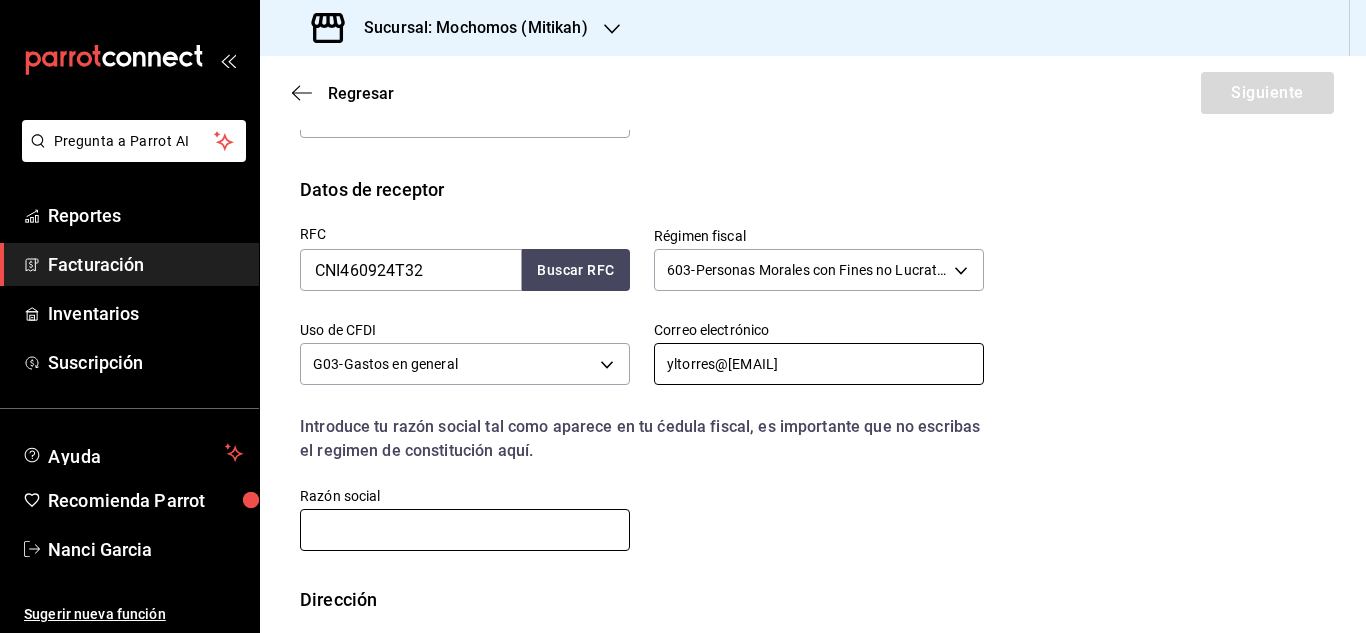 type on "yltorres@canifarma.org.mx" 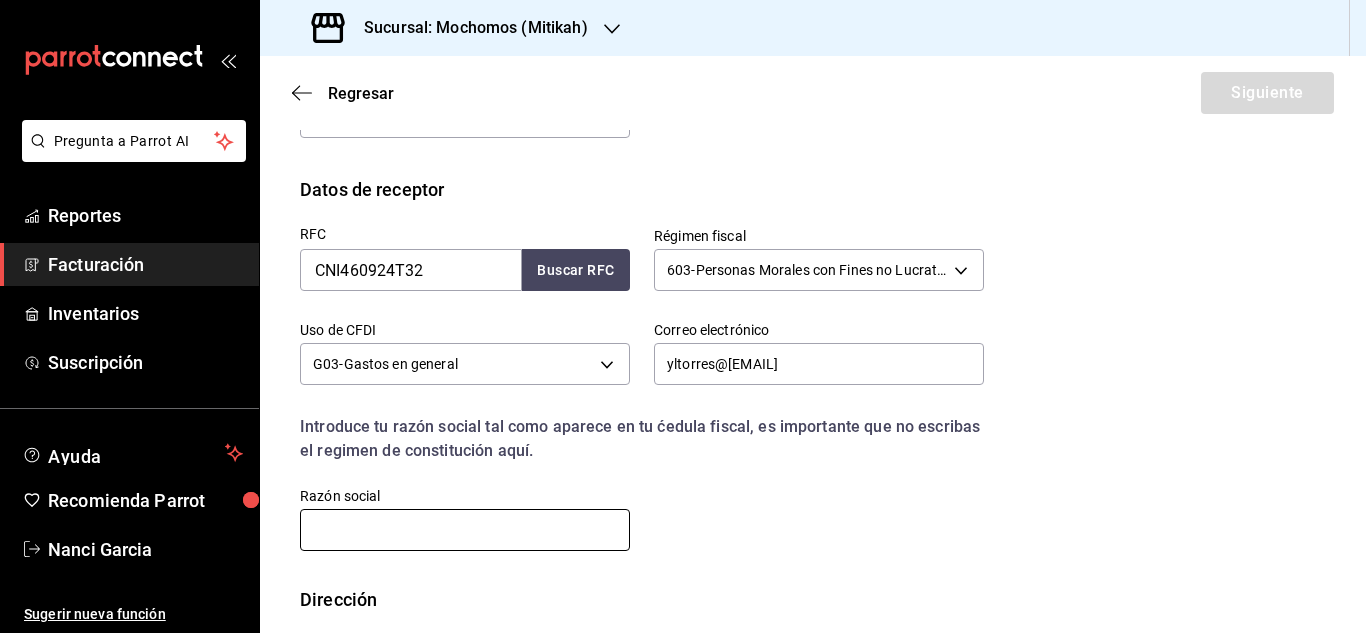 click at bounding box center [465, 530] 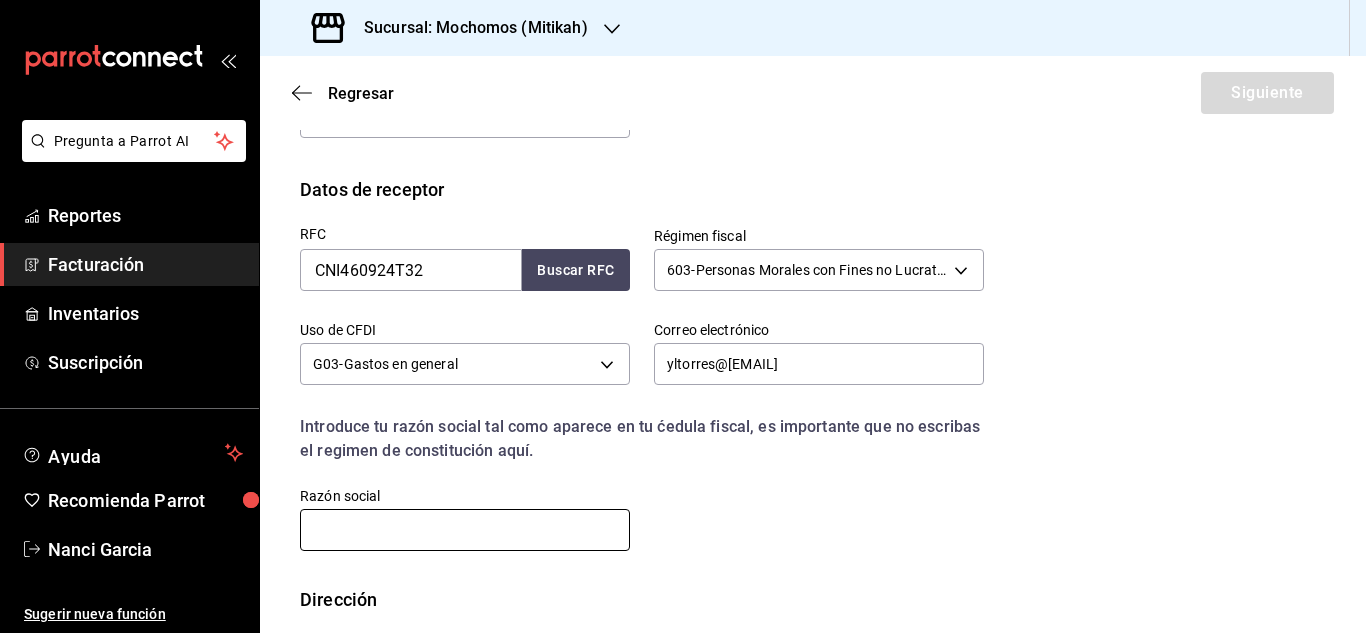 click at bounding box center (465, 530) 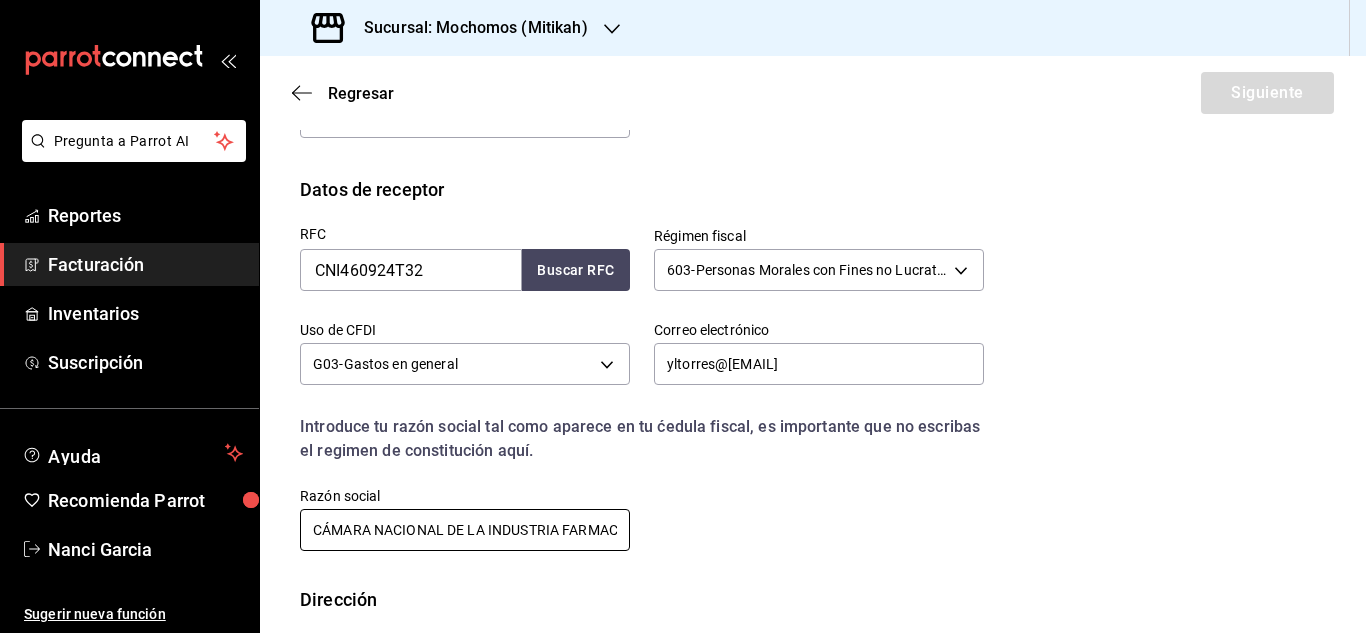 scroll, scrollTop: 0, scrollLeft: 56, axis: horizontal 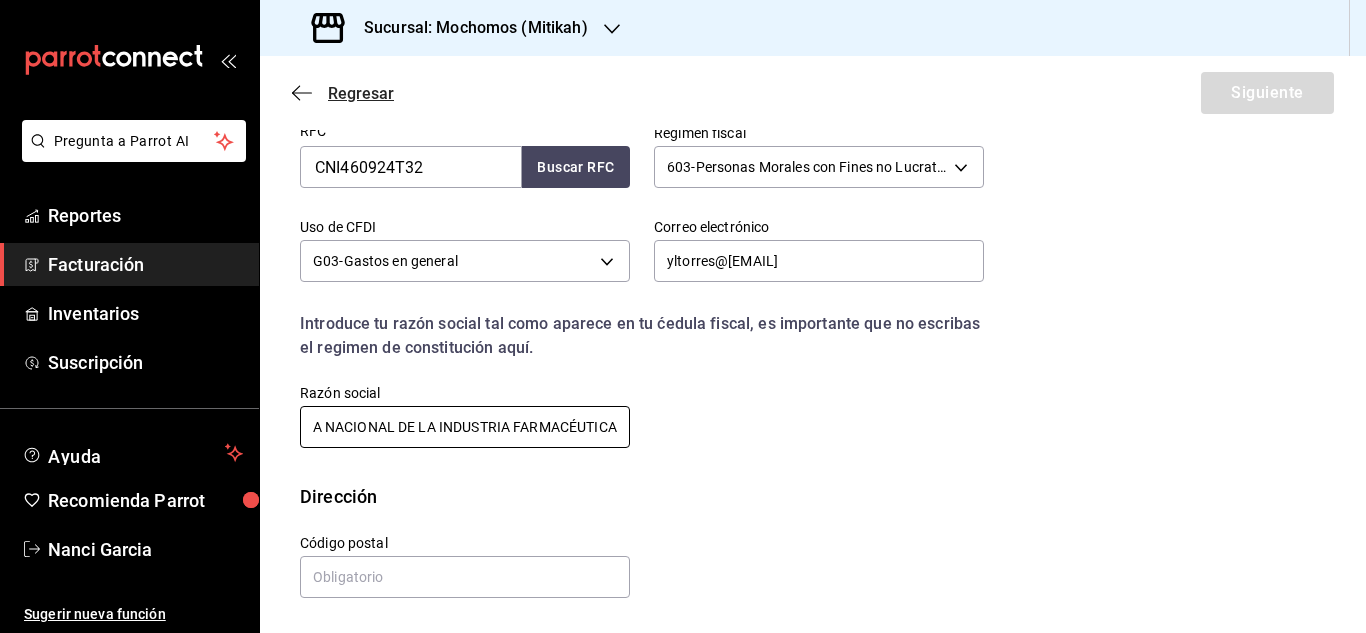 type on "CÁMARA NACIONAL DE LA INDUSTRIA FARMACÉUTICA" 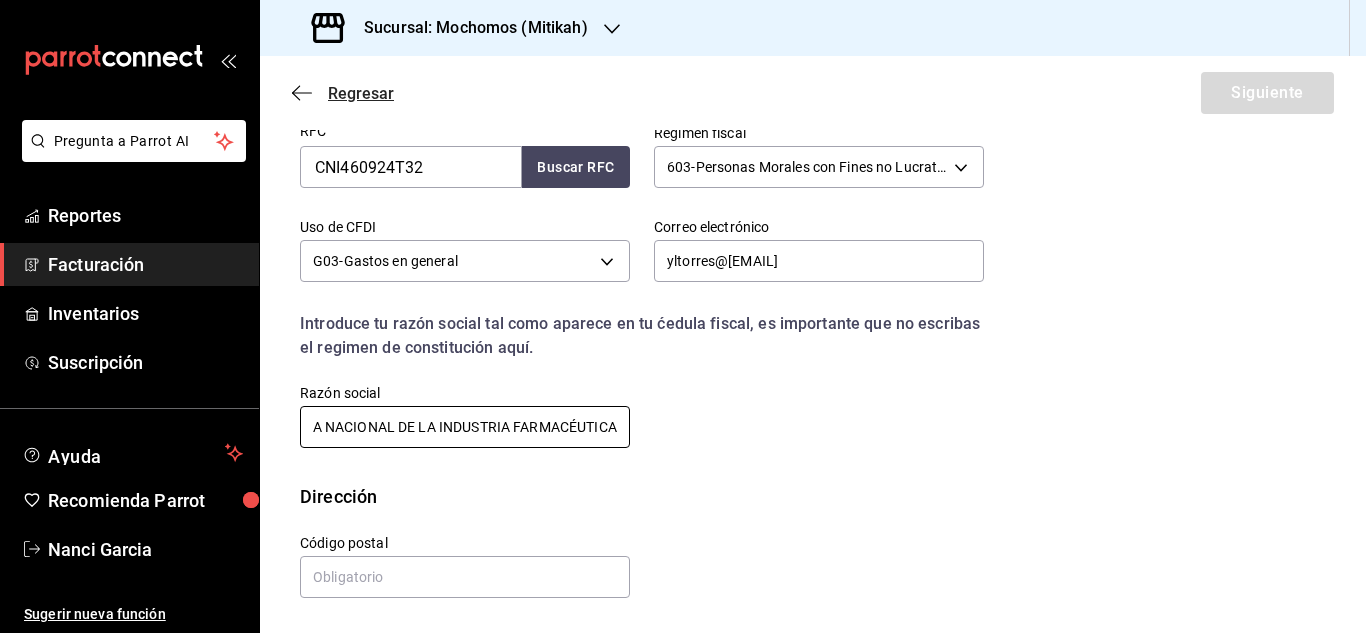 scroll, scrollTop: 0, scrollLeft: 0, axis: both 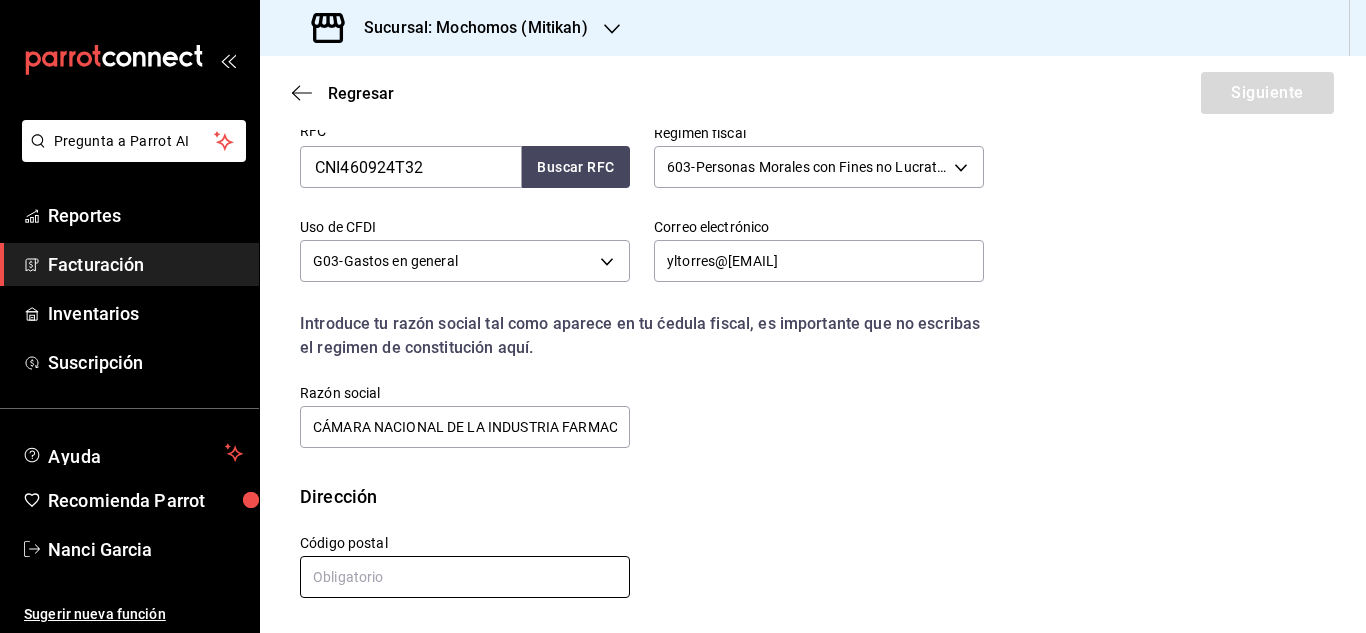 click at bounding box center (465, 577) 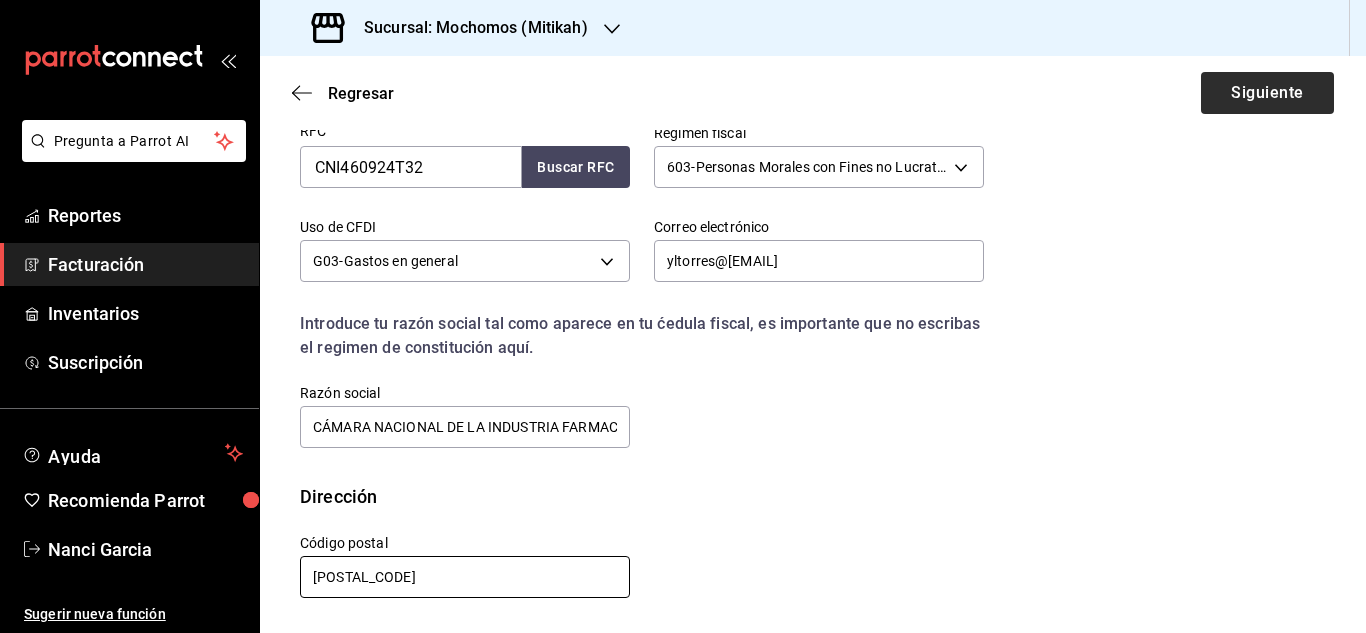 type on "03310" 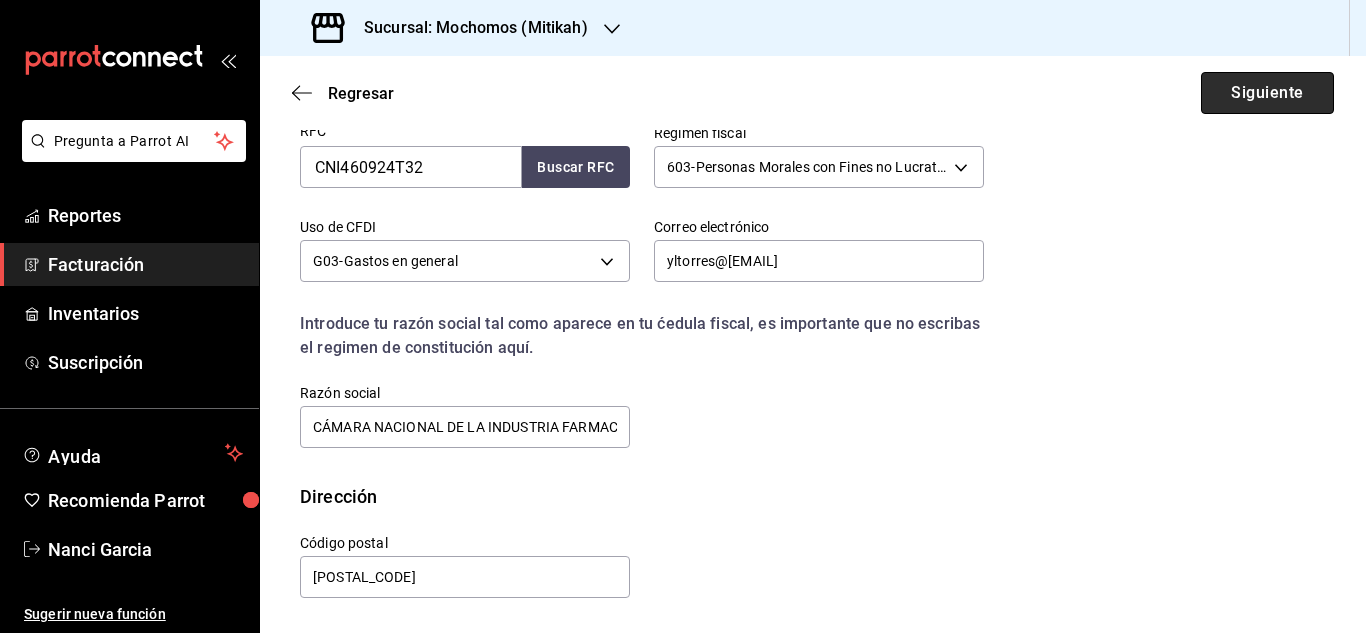 click on "Siguiente" at bounding box center (1267, 93) 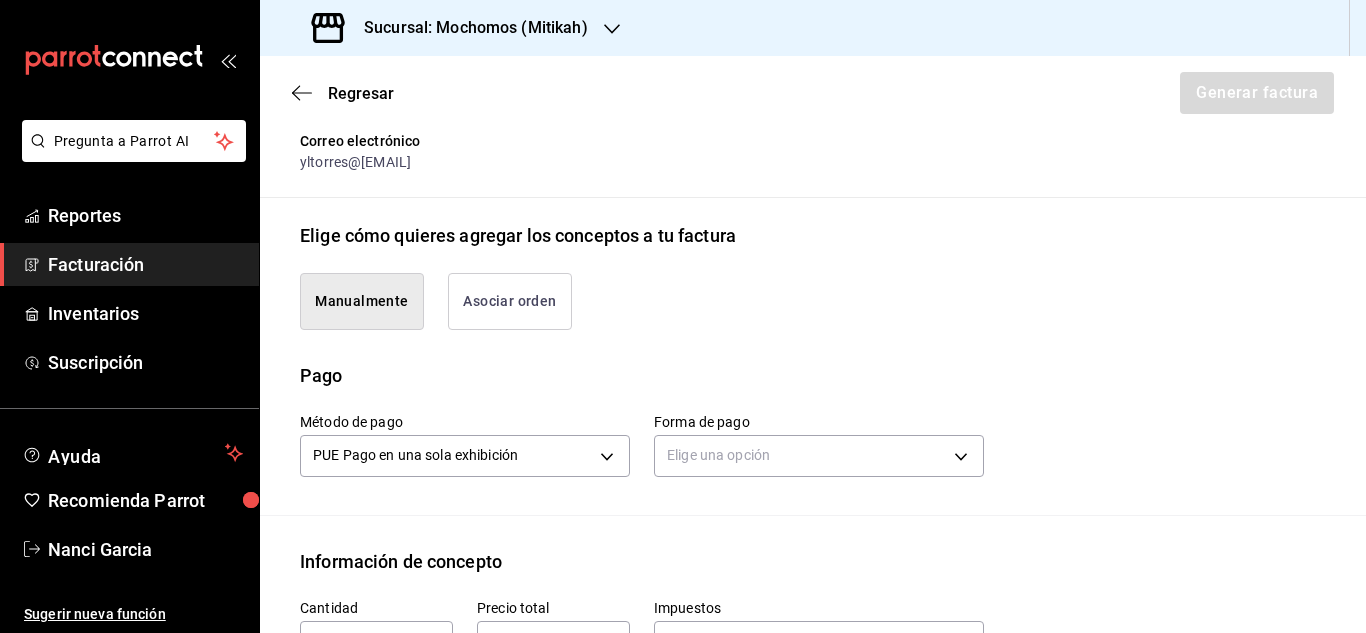 click on "Asociar orden" at bounding box center [510, 301] 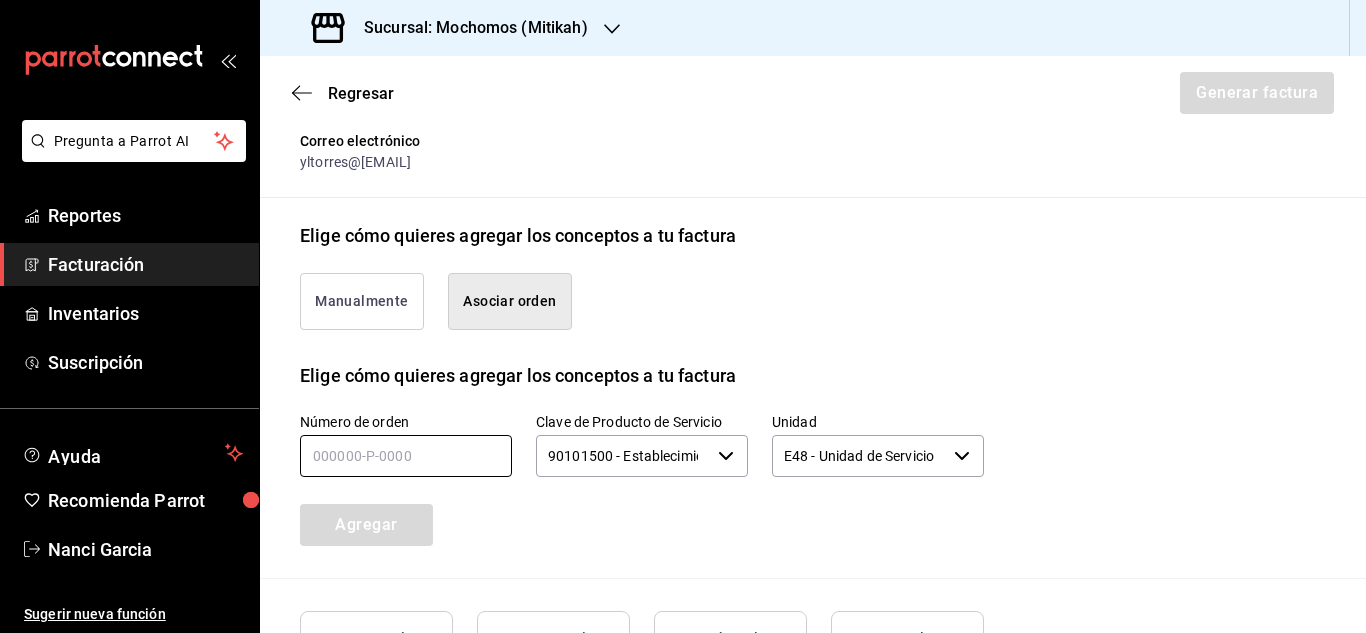 click at bounding box center [406, 456] 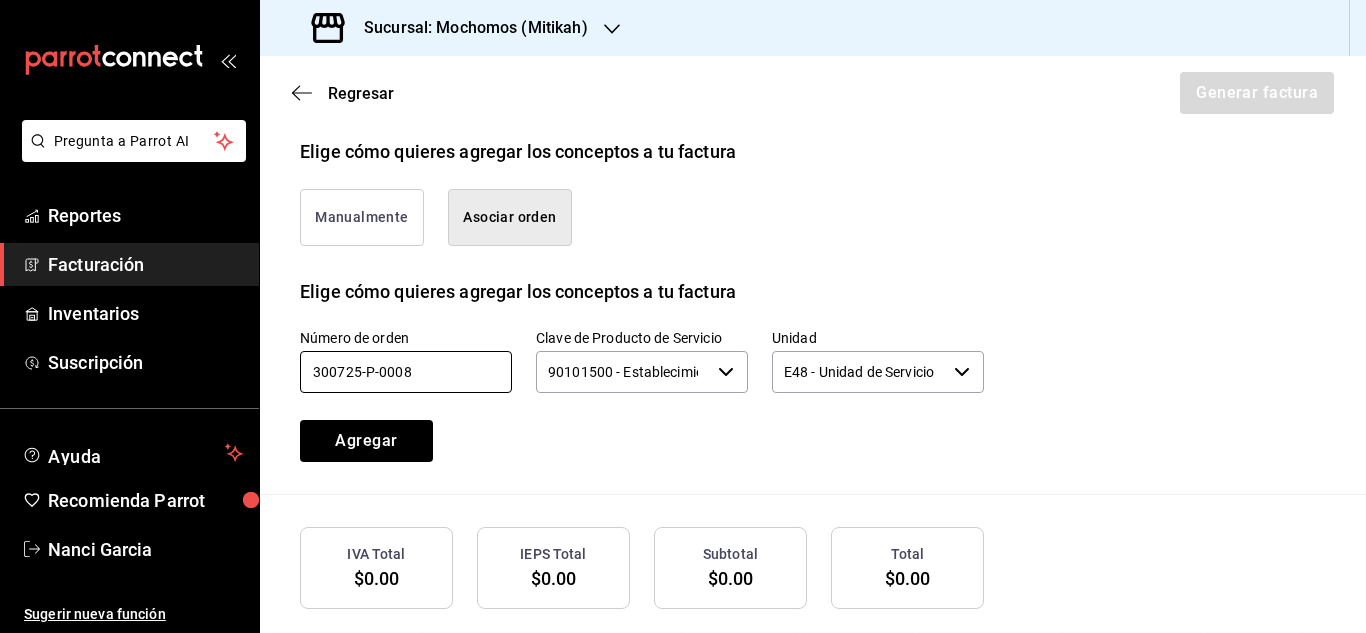 scroll, scrollTop: 584, scrollLeft: 0, axis: vertical 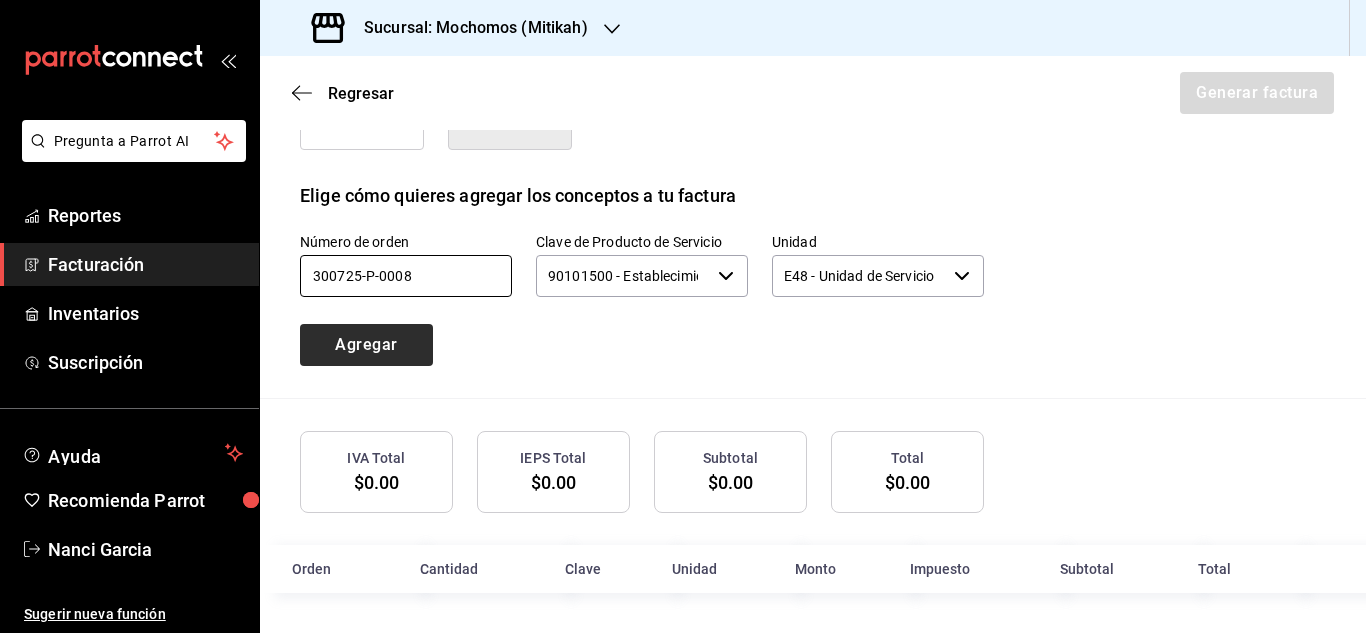 type on "300725-P-0008" 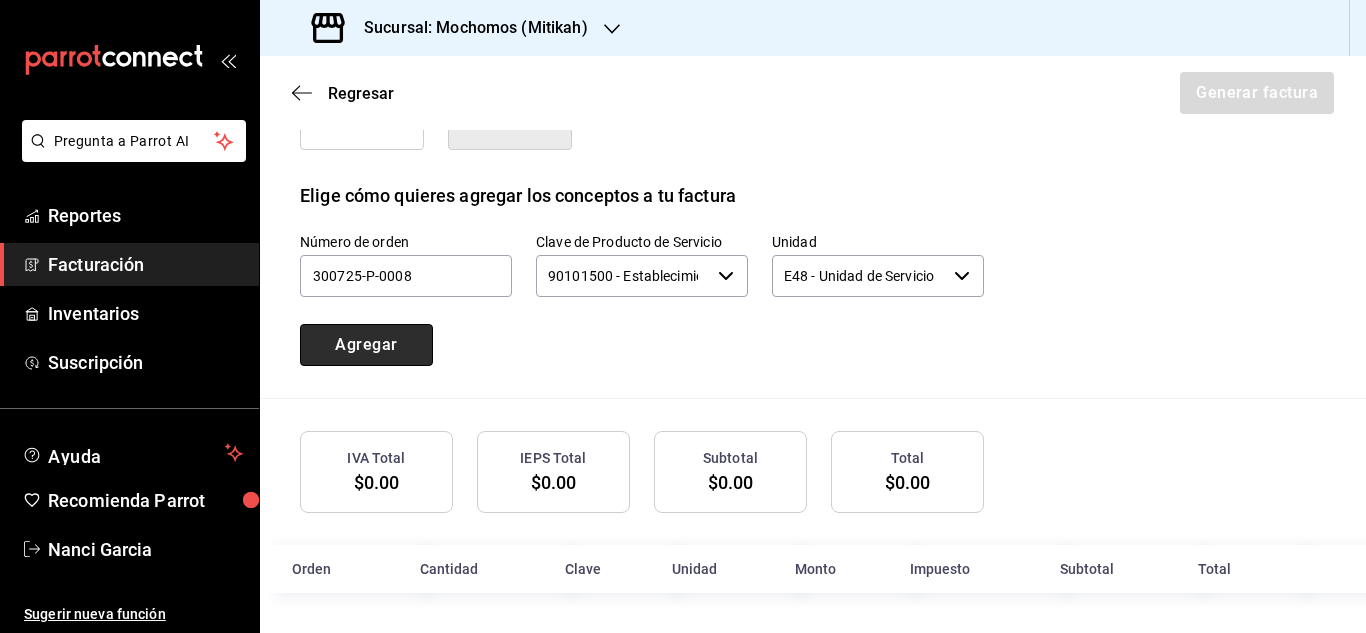 click on "Agregar" at bounding box center [366, 345] 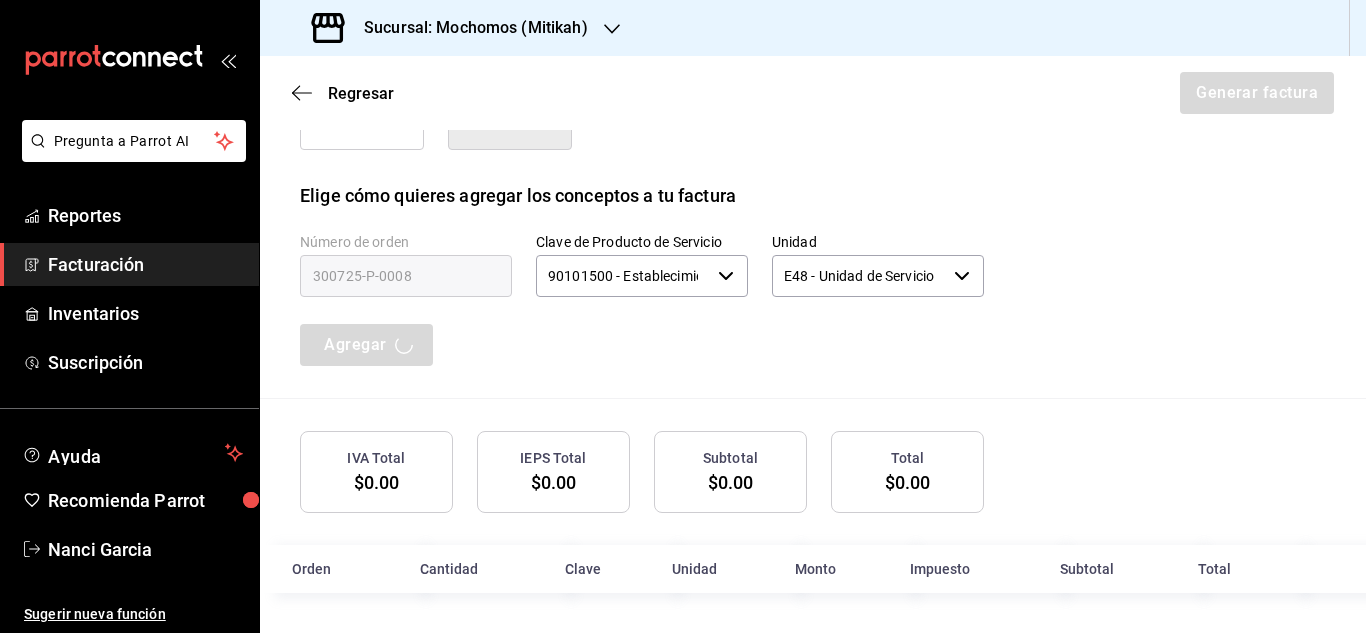 type 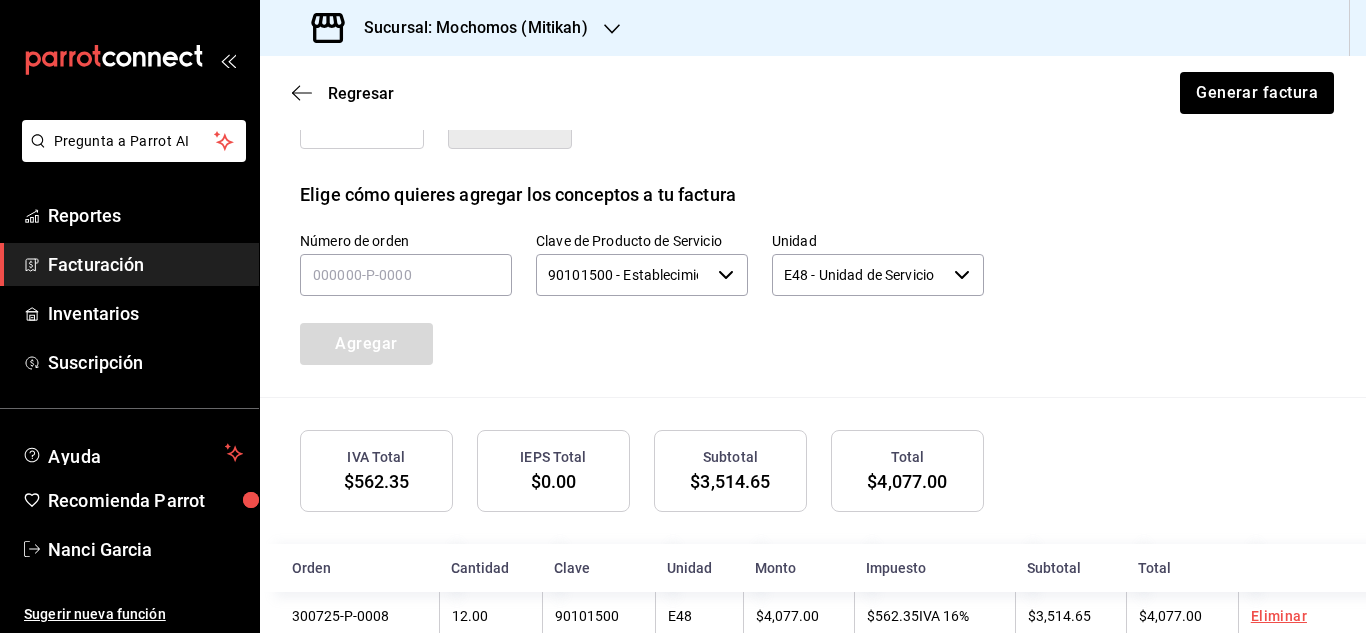 scroll, scrollTop: 634, scrollLeft: 0, axis: vertical 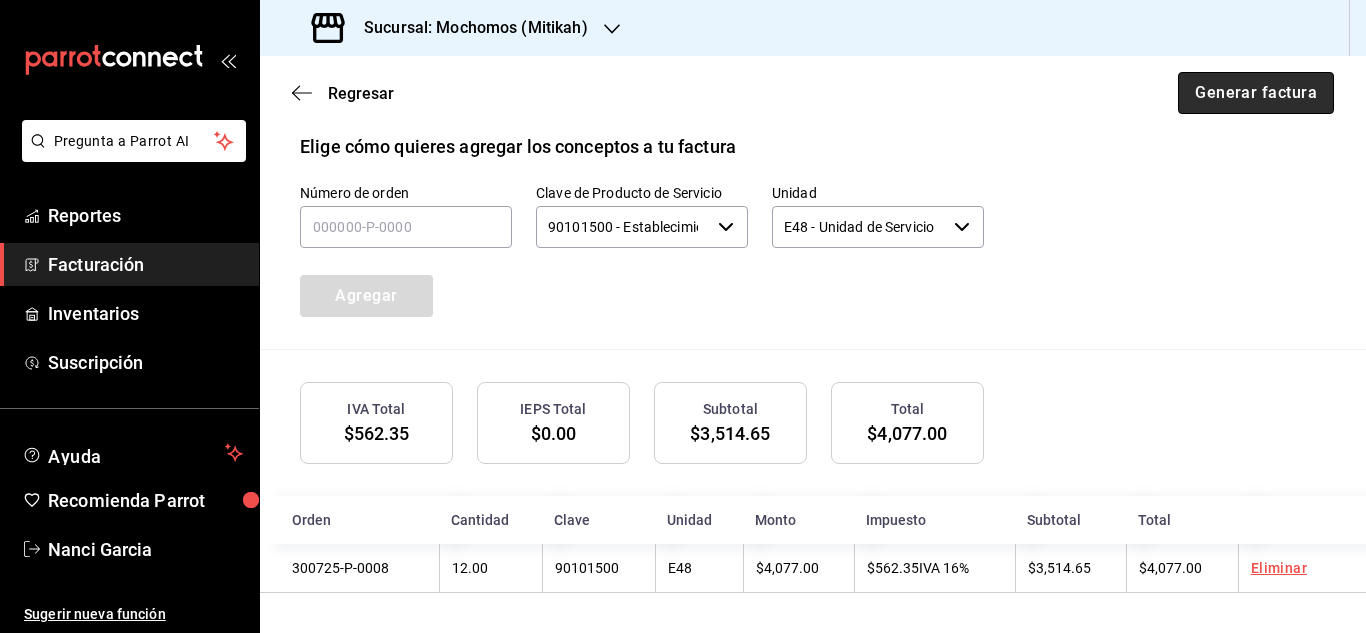 click on "Generar factura" at bounding box center (1256, 93) 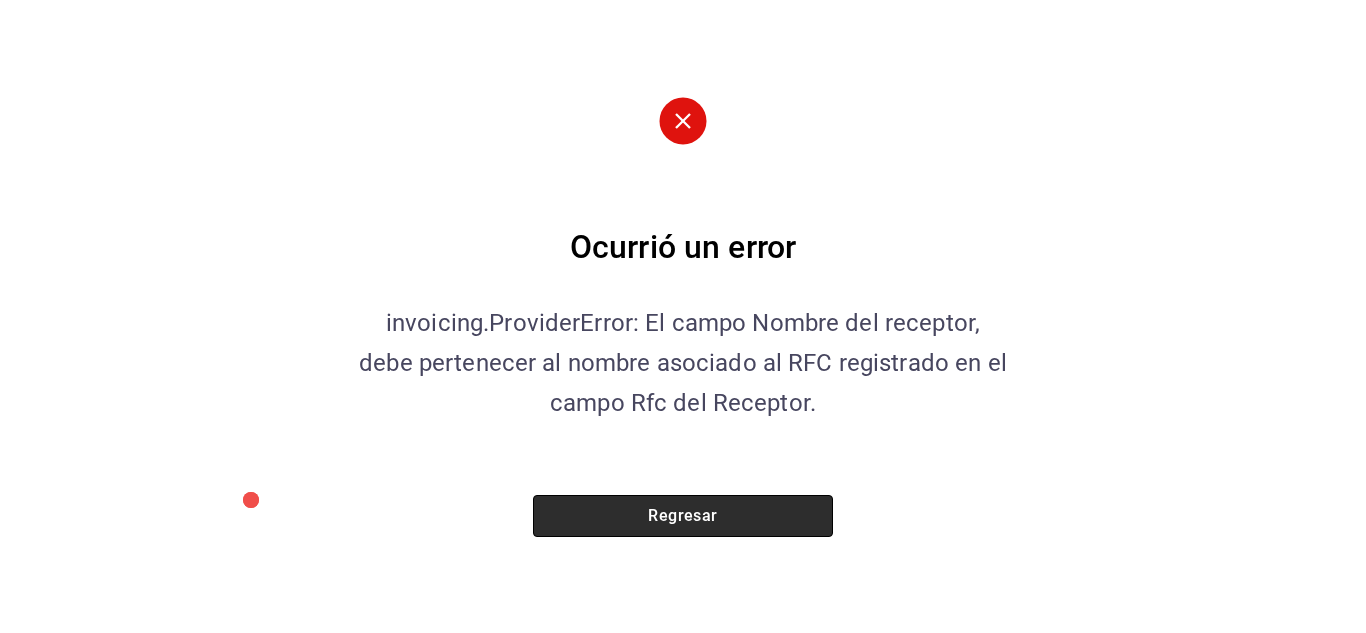 click on "Regresar" at bounding box center [683, 516] 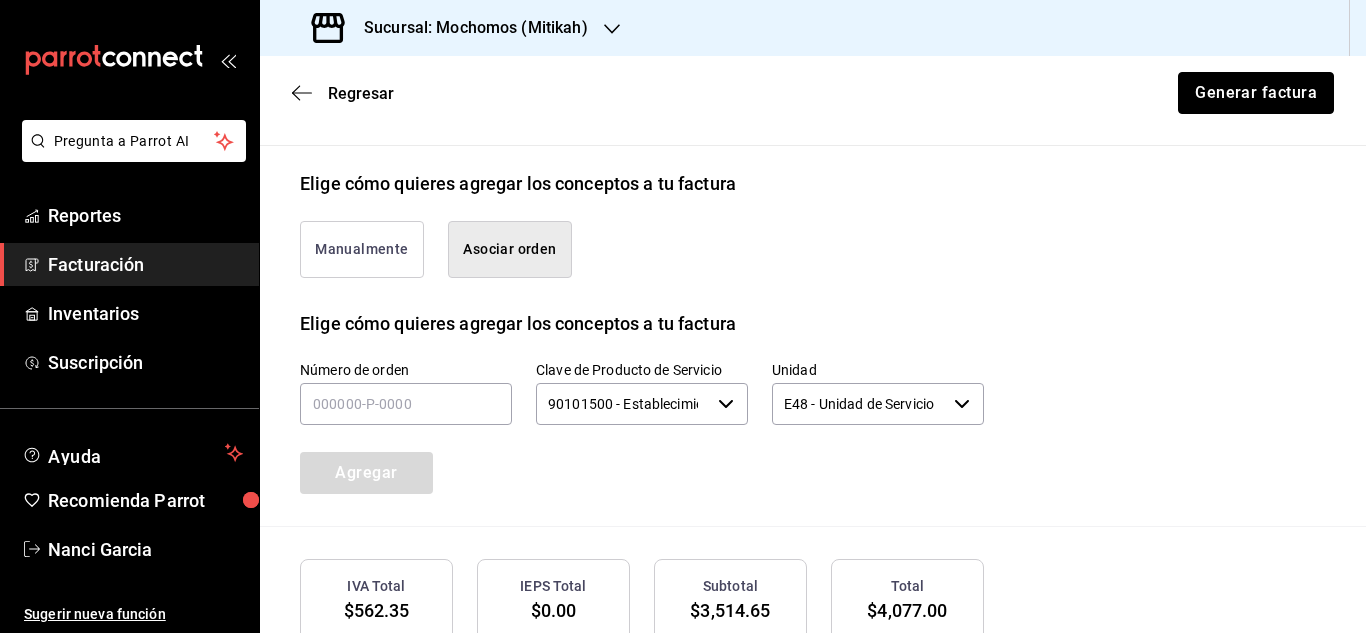 scroll, scrollTop: 434, scrollLeft: 0, axis: vertical 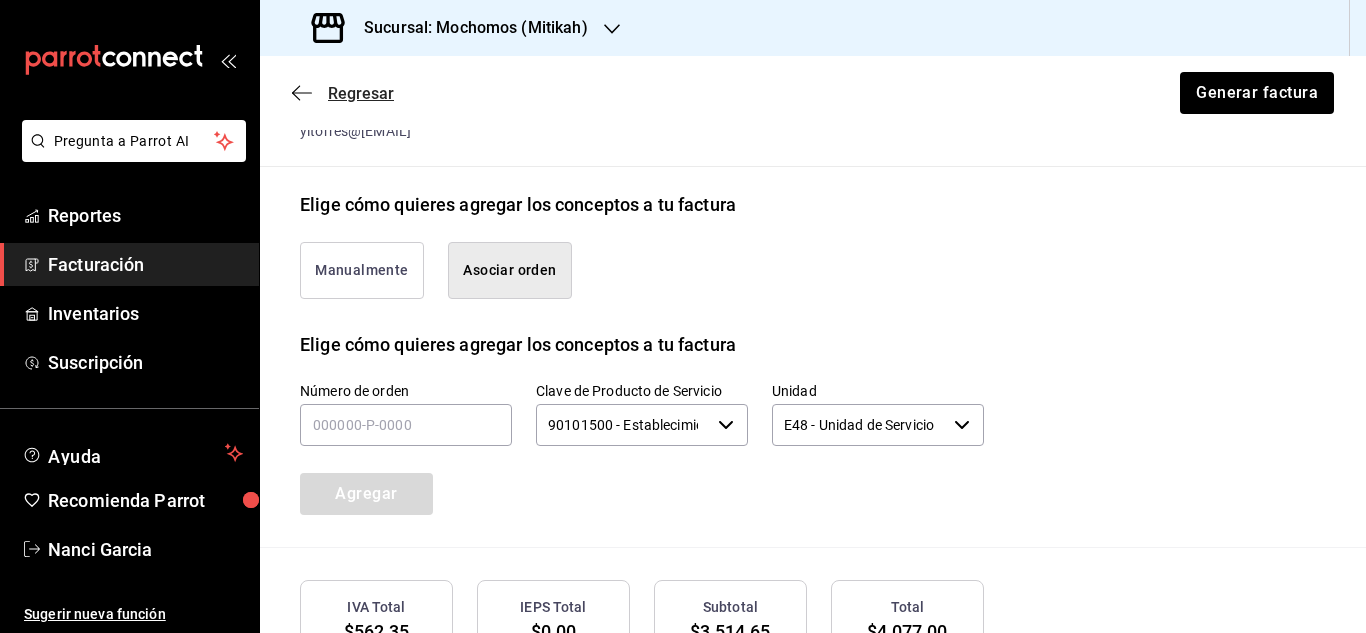 click 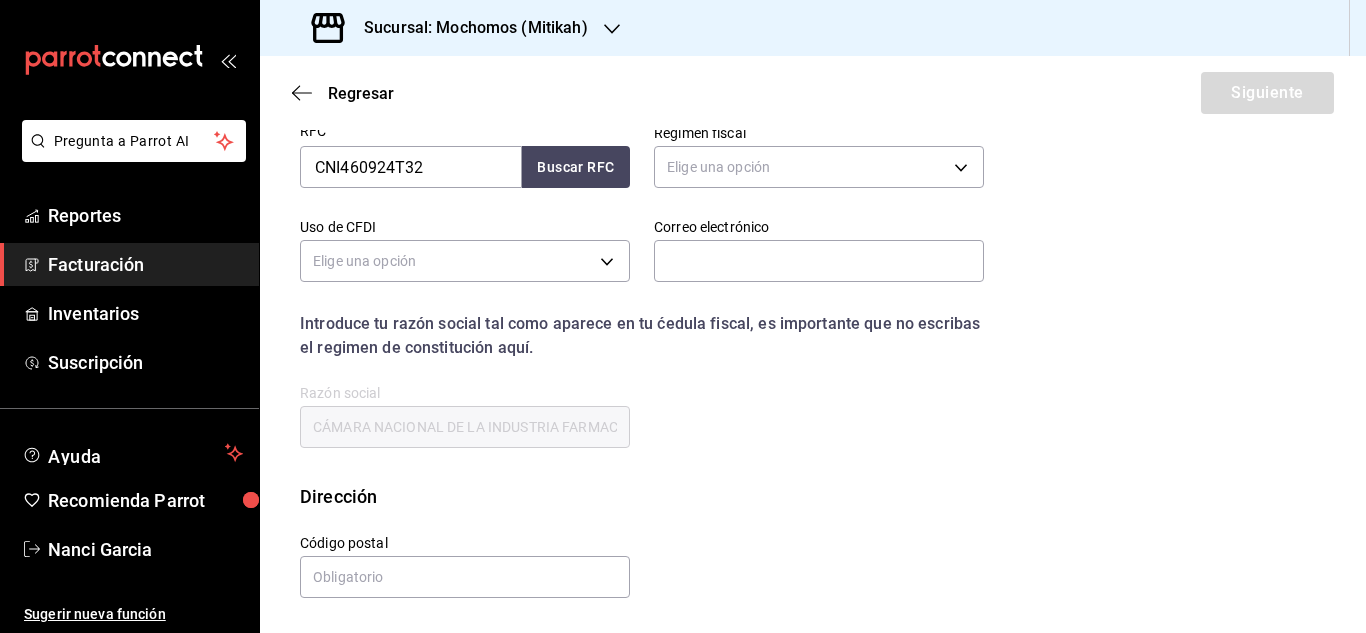 scroll, scrollTop: 240, scrollLeft: 0, axis: vertical 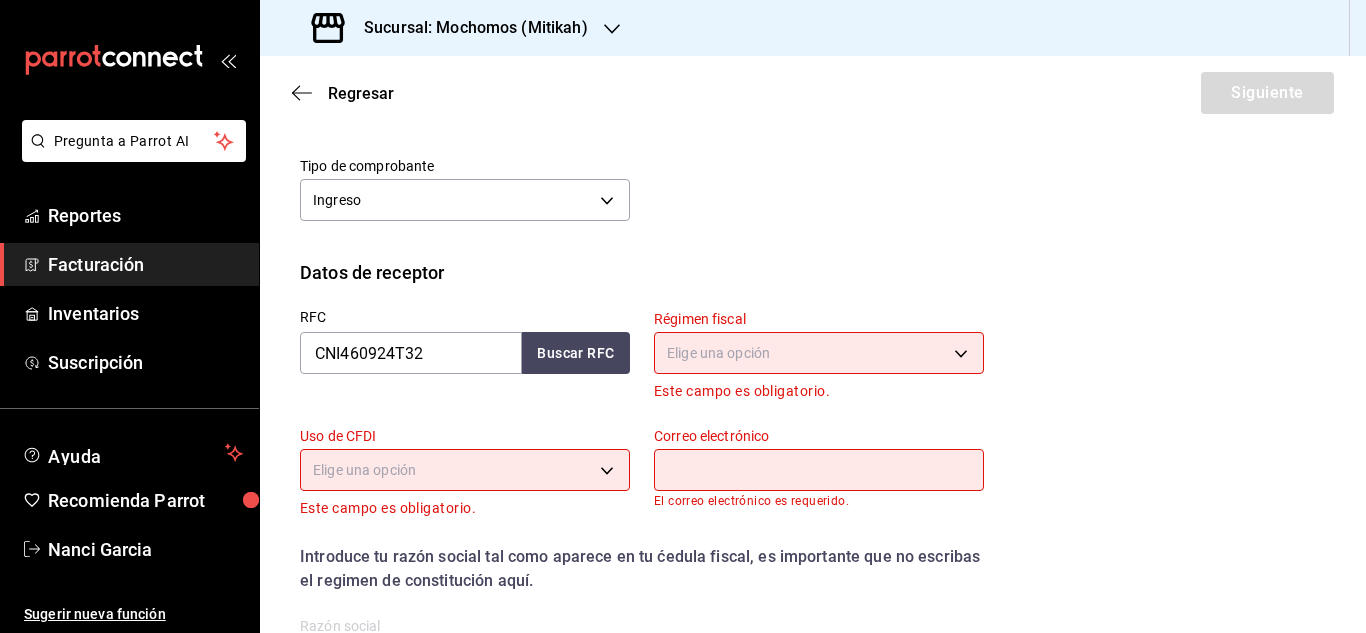click on "Pregunta a Parrot AI Reportes   Facturación   Inventarios   Suscripción   Ayuda Recomienda Parrot   Nanci Garcia   Sugerir nueva función   Sucursal: Mochomos (Mitikah) Regresar Siguiente Factura general Realiza tus facturas con un numero de orden o un monto en especifico; También puedes realizar una factura de remplazo mediante una factura cancelada. Datos de emisor Perfil fiscal Elige una opción Este campo es obligatorio. Marca Elige una opción Este campo es obligatorio. Tipo de comprobante Ingreso I Datos de receptor RFC CNI460924T32 Buscar RFC Régimen fiscal Elige una opción Este campo es obligatorio. Uso de CFDI Elige una opción Este campo es obligatorio. Correo electrónico El correo electrónico es requerido. Introduce tu razón social tal como aparece en tu ćedula fiscal, es importante que no escribas el regimen de constitución aquí. company Razón social CÁMARA NACIONAL DE LA INDUSTRIA FARMACÉUTICA Dirección Calle # exterior # interior Código postal Campo requerido Estado ​ Municipio" at bounding box center [683, 316] 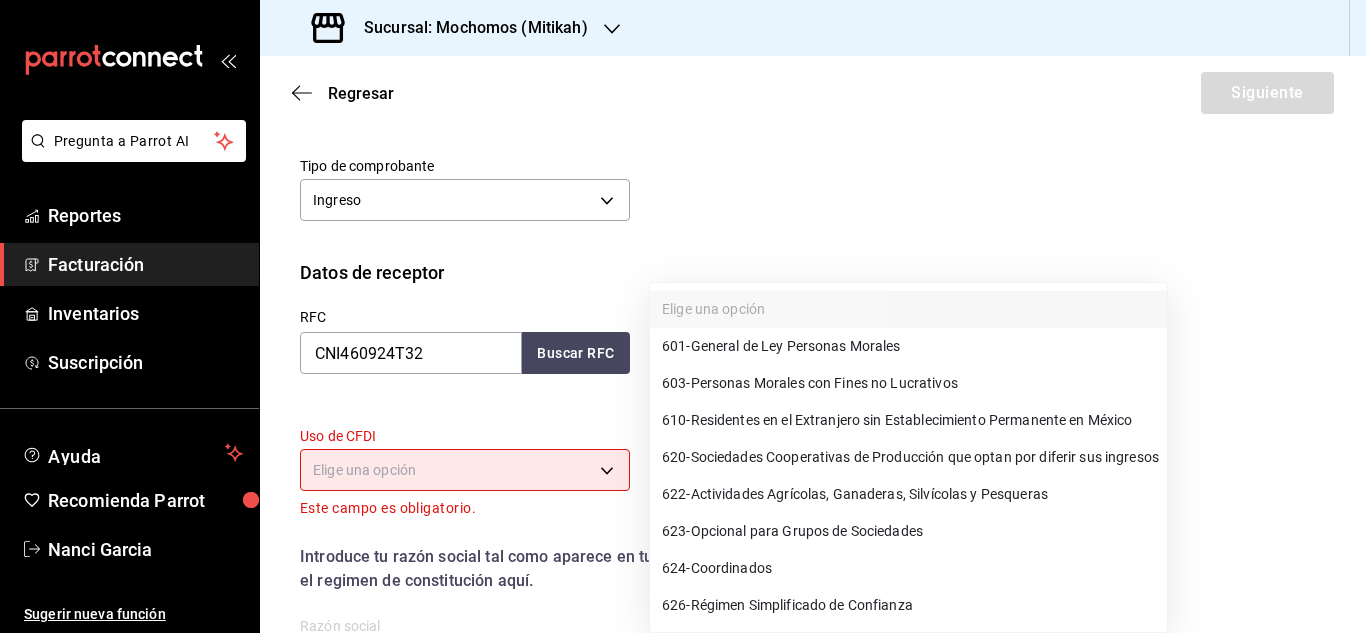 click on "601  -  General de Ley Personas Morales" at bounding box center [908, 346] 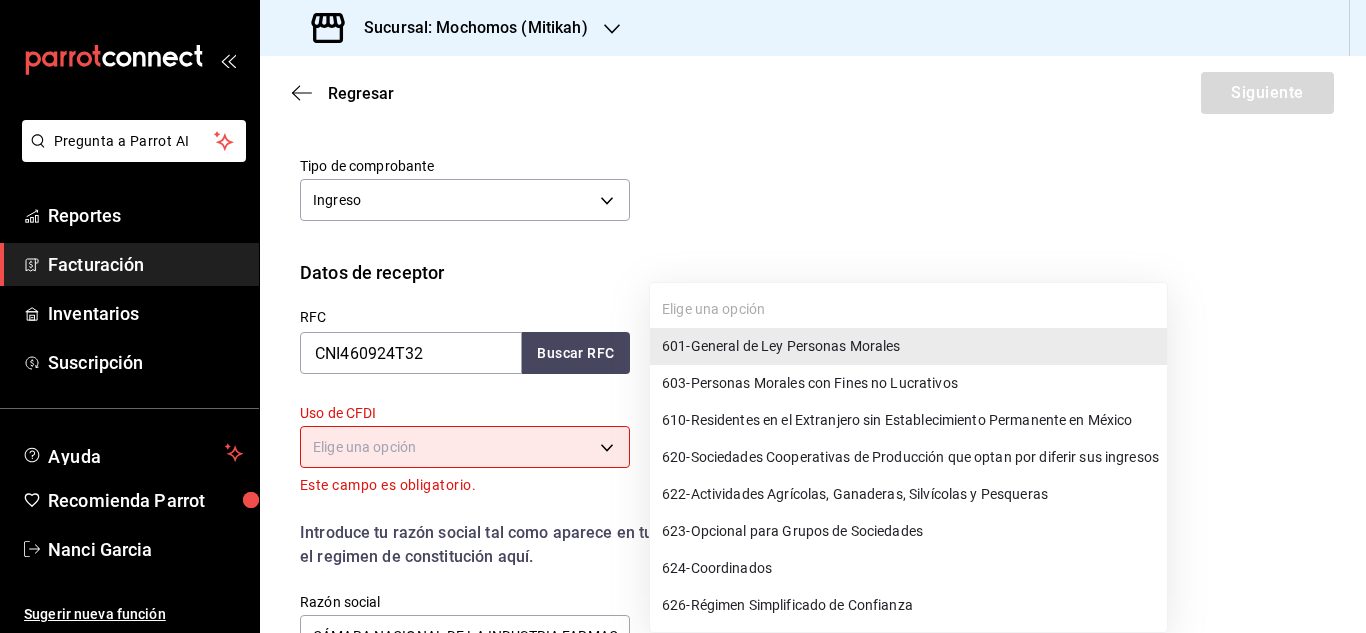click on "Pregunta a Parrot AI Reportes   Facturación   Inventarios   Suscripción   Ayuda Recomienda Parrot   Nanci Garcia   Sugerir nueva función   Sucursal: Mochomos (Mitikah) Regresar Siguiente Factura general Realiza tus facturas con un numero de orden o un monto en especifico; También puedes realizar una factura de remplazo mediante una factura cancelada. Datos de emisor Perfil fiscal Elige una opción Este campo es obligatorio. Marca Elige una opción Este campo es obligatorio. Tipo de comprobante Ingreso I Datos de receptor RFC CNI460924T32 Buscar RFC Régimen fiscal 601  -  General de Ley Personas Morales 601 Uso de CFDI Elige una opción Este campo es obligatorio. Correo electrónico El correo electrónico es requerido. Introduce tu razón social tal como aparece en tu ćedula fiscal, es importante que no escribas el regimen de constitución aquí. company Razón social CÁMARA NACIONAL DE LA INDUSTRIA FARMACÉUTICA Dirección Calle # exterior # interior Código postal Campo requerido Estado ​ Municipio" at bounding box center (683, 316) 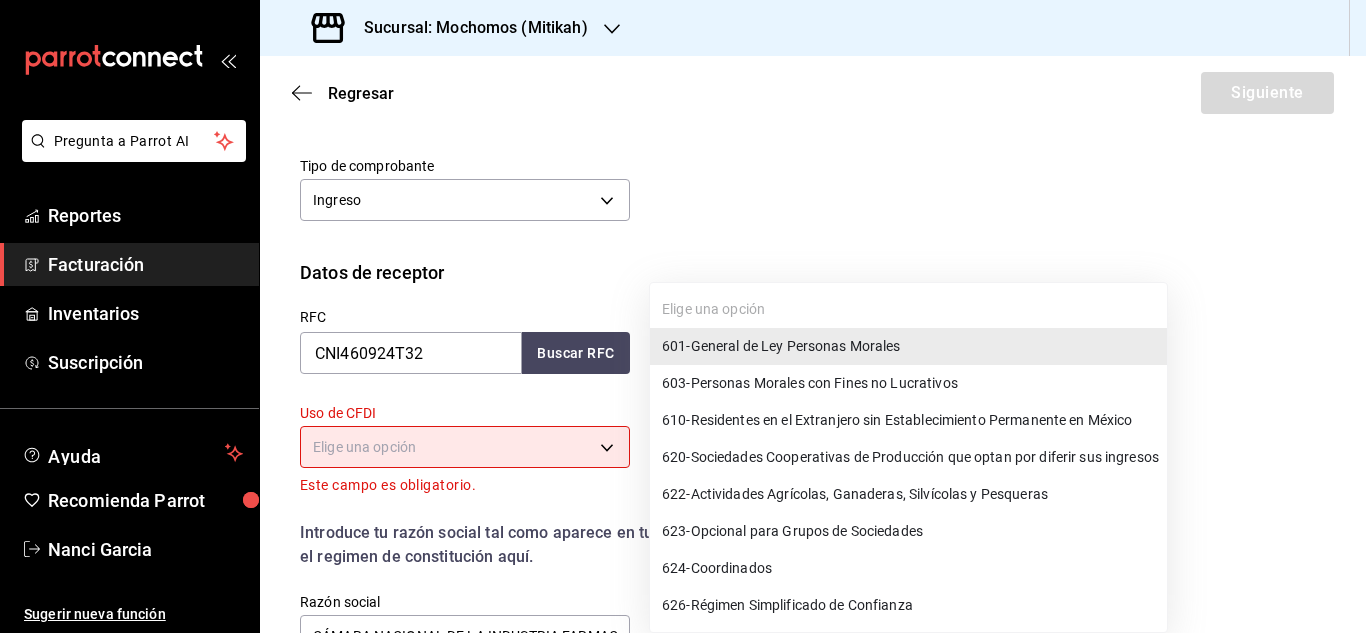 click on "603  -  Personas Morales con Fines no Lucrativos" at bounding box center (908, 383) 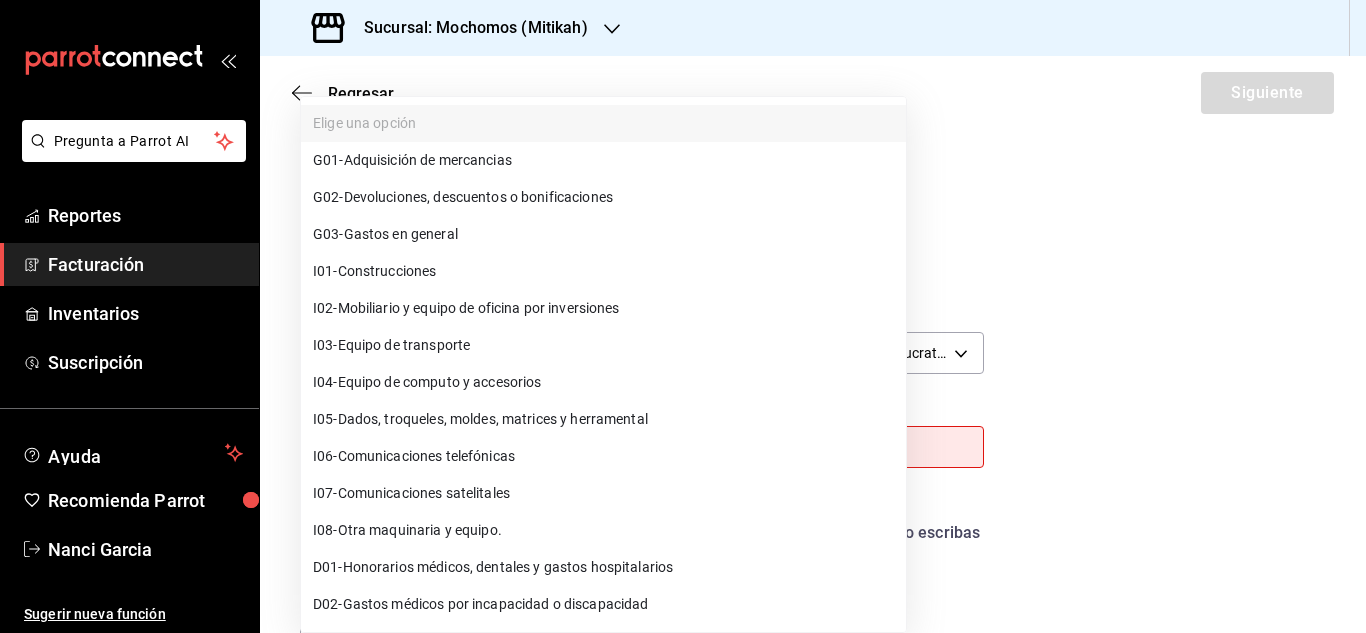 click on "Pregunta a Parrot AI Reportes   Facturación   Inventarios   Suscripción   Ayuda Recomienda Parrot   Nanci Garcia   Sugerir nueva función   Sucursal: Mochomos (Mitikah) Regresar Siguiente Factura general Realiza tus facturas con un numero de orden o un monto en especifico; También puedes realizar una factura de remplazo mediante una factura cancelada. Datos de emisor Perfil fiscal Elige una opción Este campo es obligatorio. Marca Elige una opción Este campo es obligatorio. Tipo de comprobante Ingreso I Datos de receptor RFC CNI460924T32 Buscar RFC Régimen fiscal 603  -  Personas Morales con Fines no Lucrativos 603 Uso de CFDI Elige una opción Este campo es obligatorio. Correo electrónico El correo electrónico es requerido. Introduce tu razón social tal como aparece en tu ćedula fiscal, es importante que no escribas el regimen de constitución aquí. company Razón social CÁMARA NACIONAL DE LA INDUSTRIA FARMACÉUTICA Dirección Calle # exterior # interior Código postal Campo requerido Estado ​" at bounding box center [683, 316] 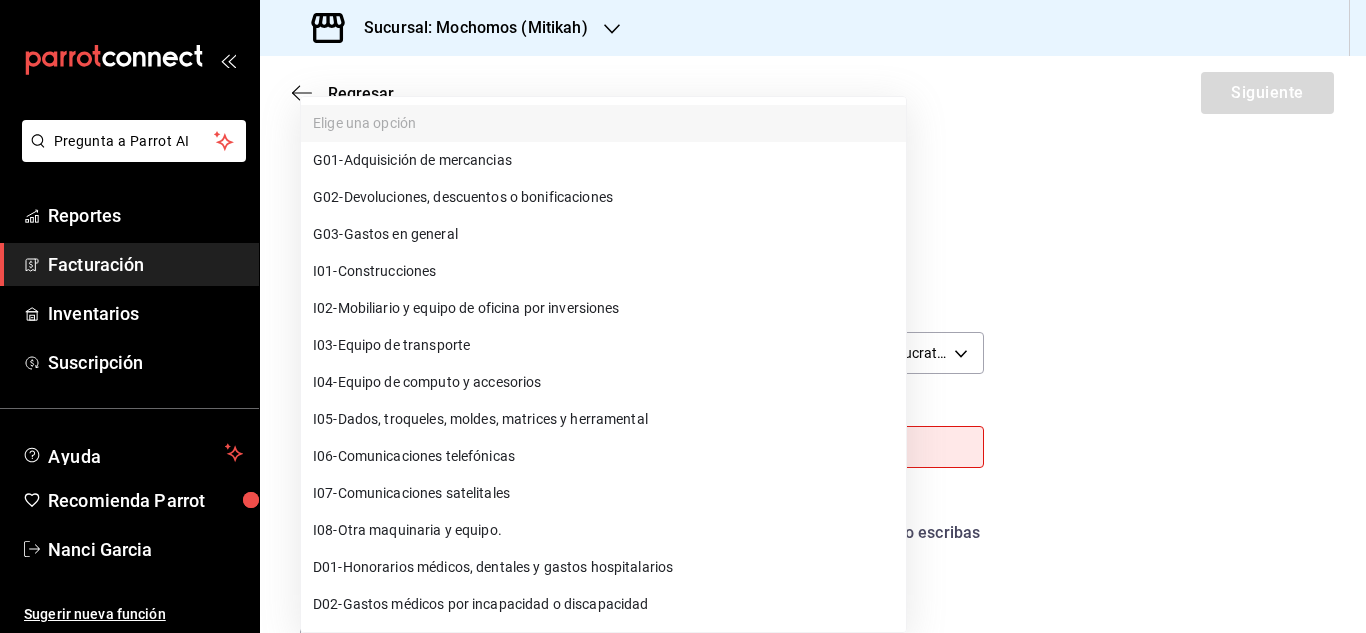 click on "G03  -  Gastos en general" at bounding box center (385, 234) 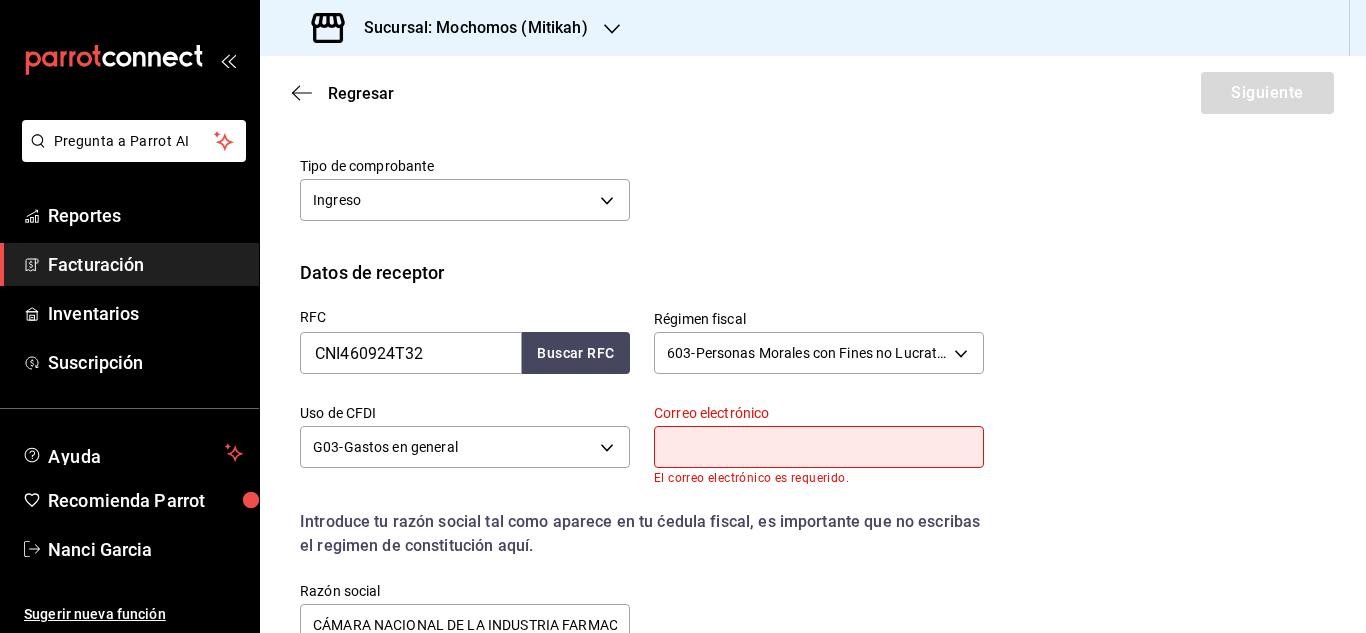 click at bounding box center (819, 447) 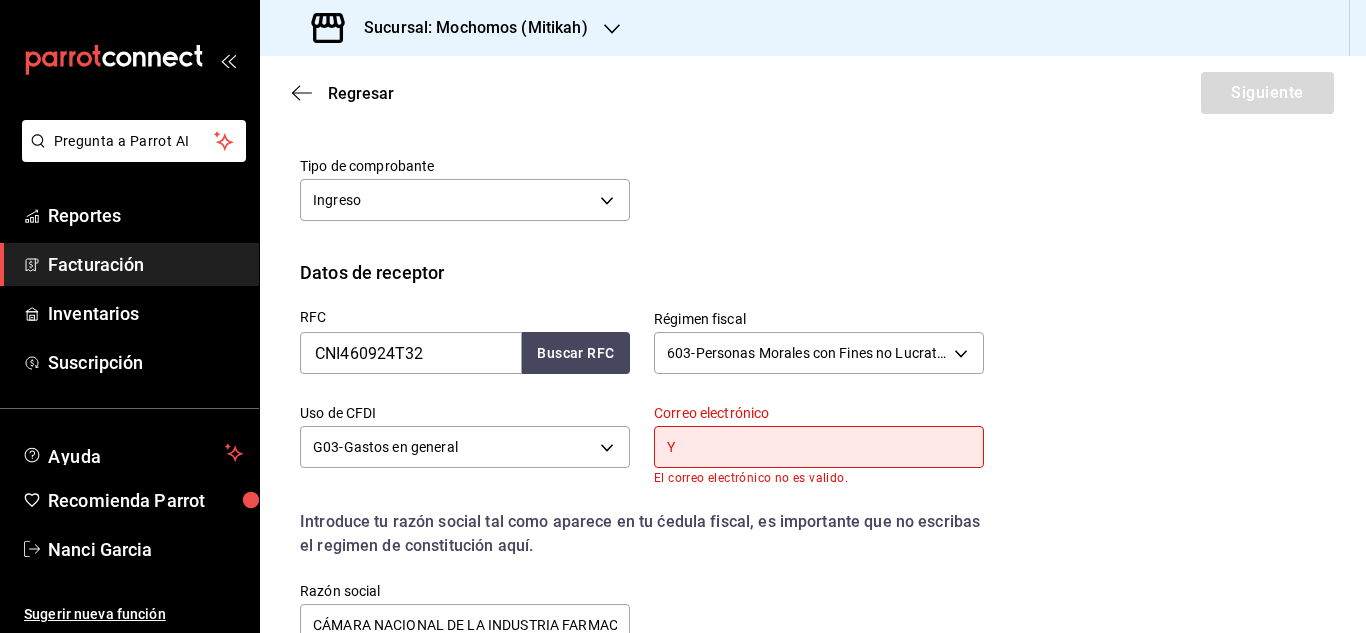 type on "yltorres@canifarma.org.mx" 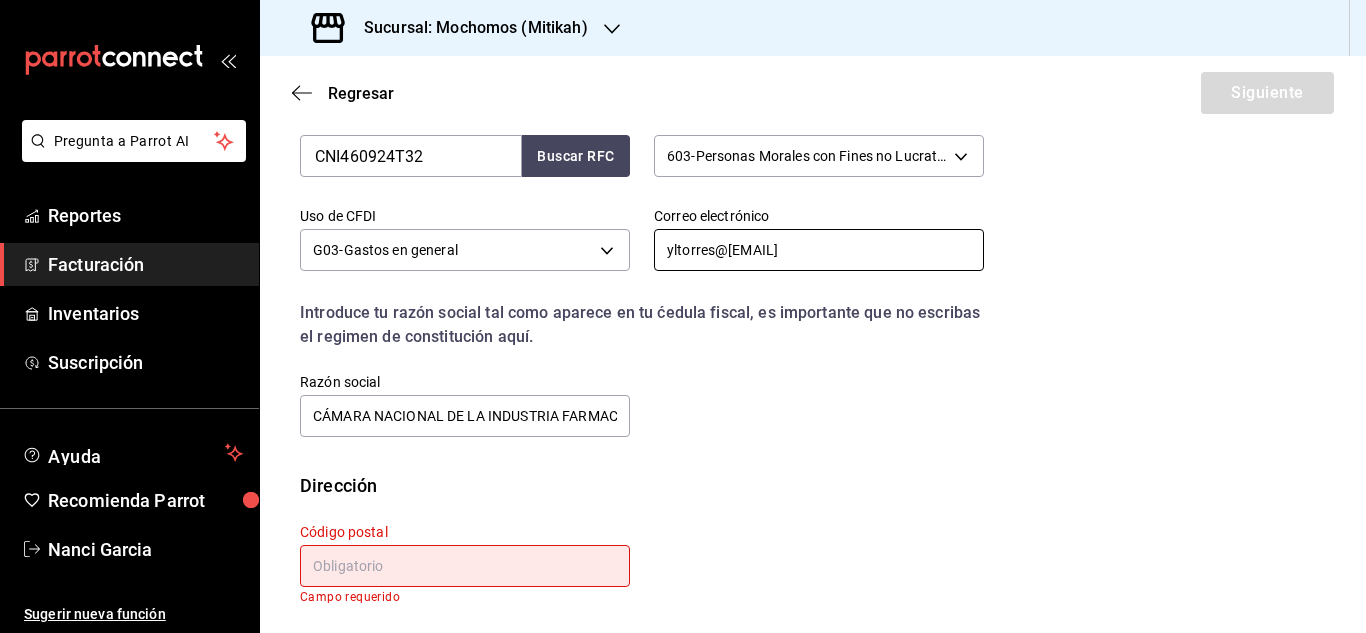 scroll, scrollTop: 441, scrollLeft: 0, axis: vertical 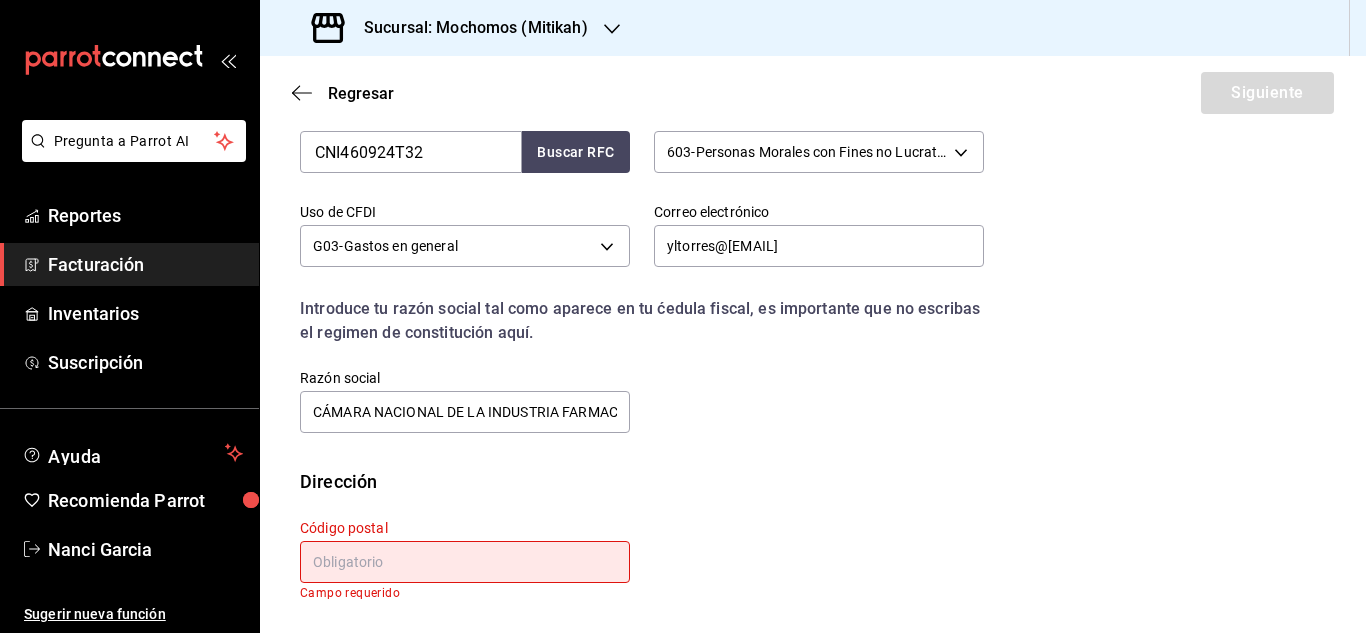 click at bounding box center [465, 562] 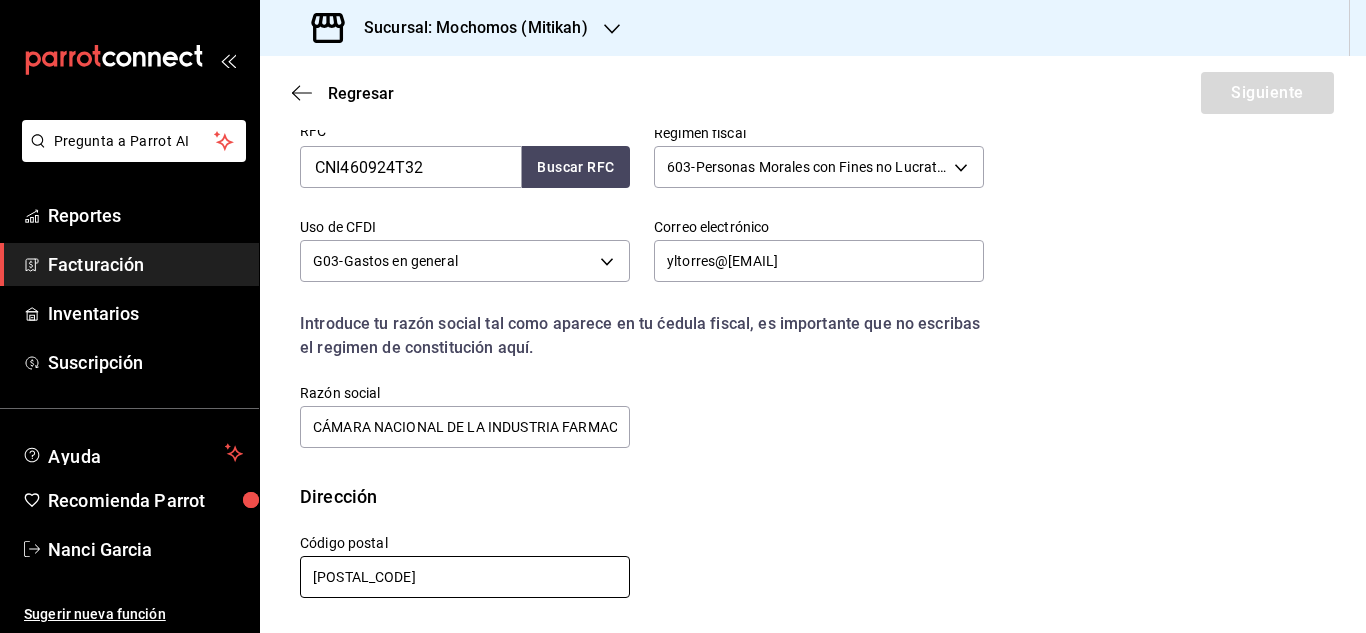 scroll, scrollTop: 426, scrollLeft: 0, axis: vertical 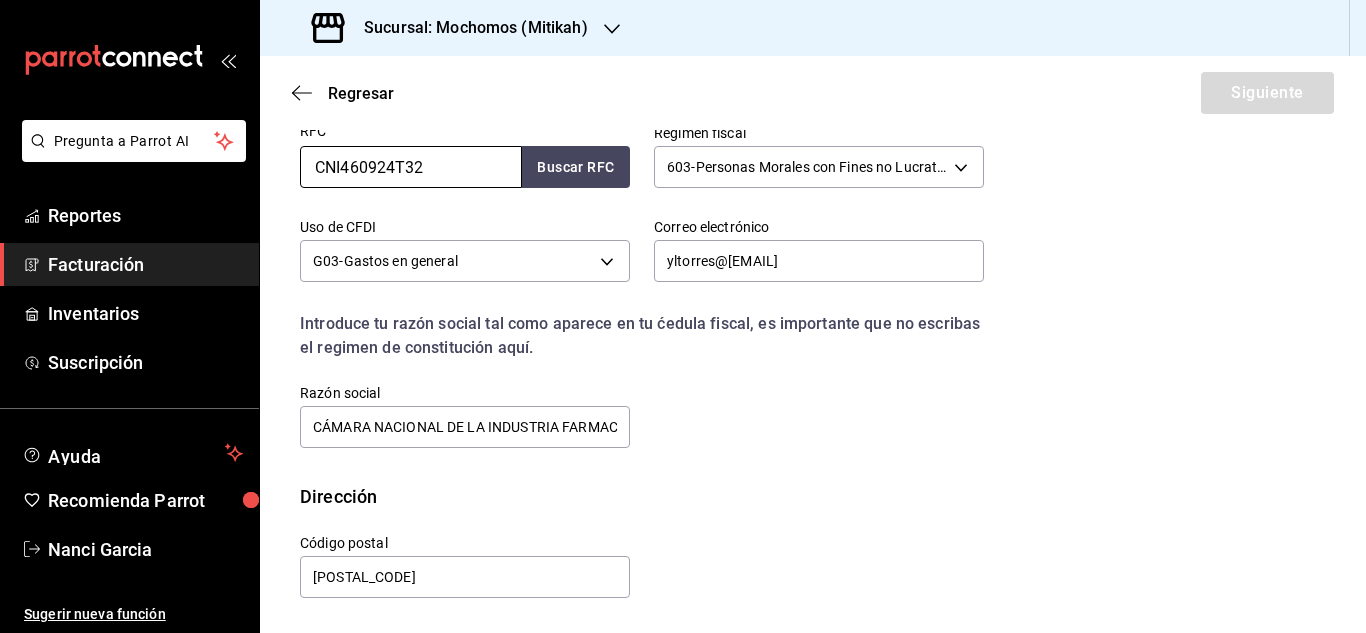 click on "CNI460924T32" at bounding box center (411, 167) 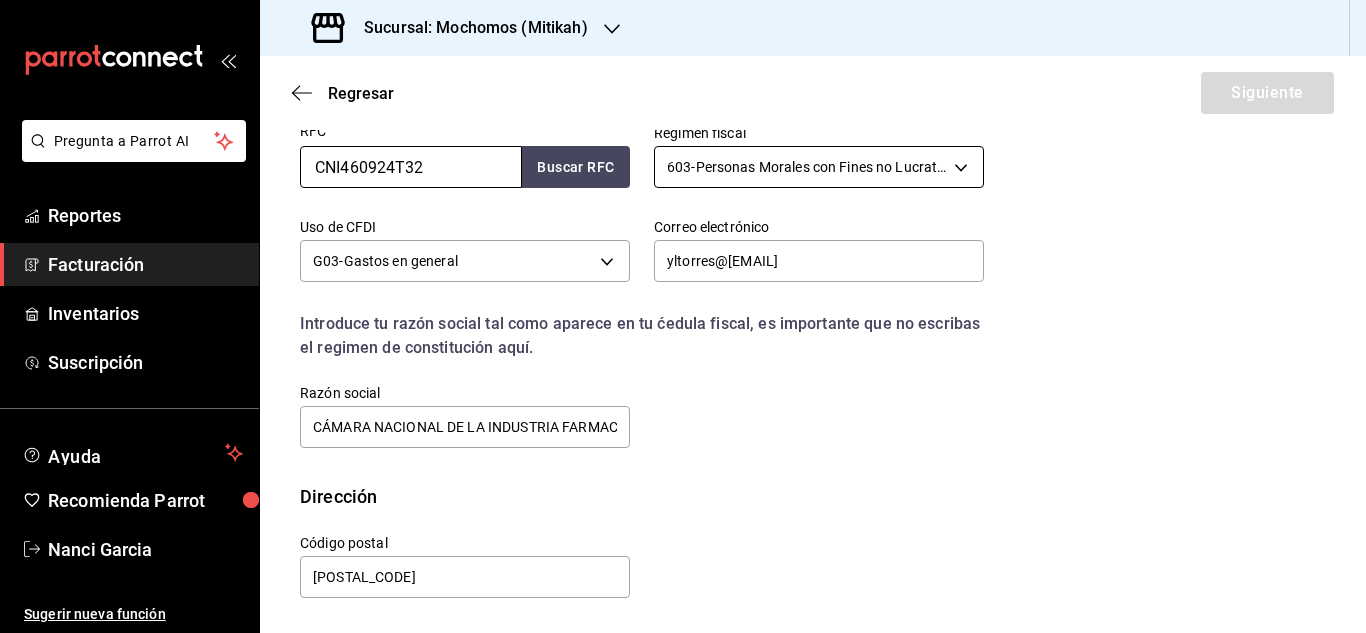 type on "CNI-460924T32" 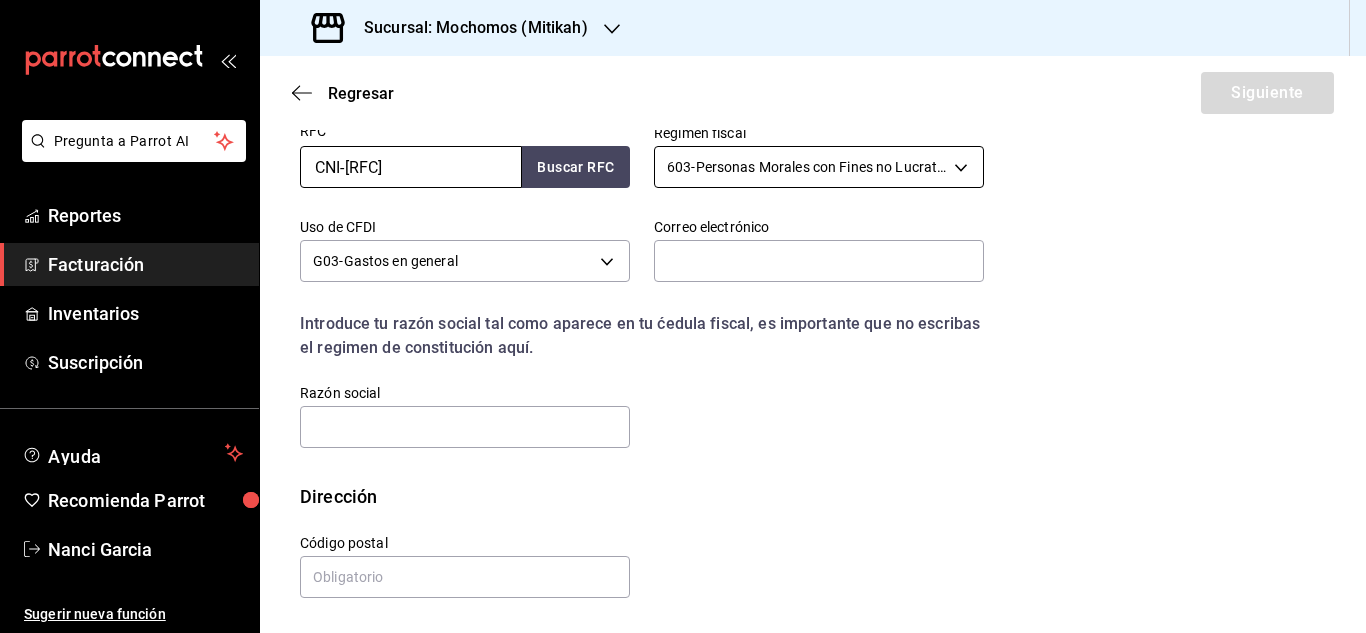 type 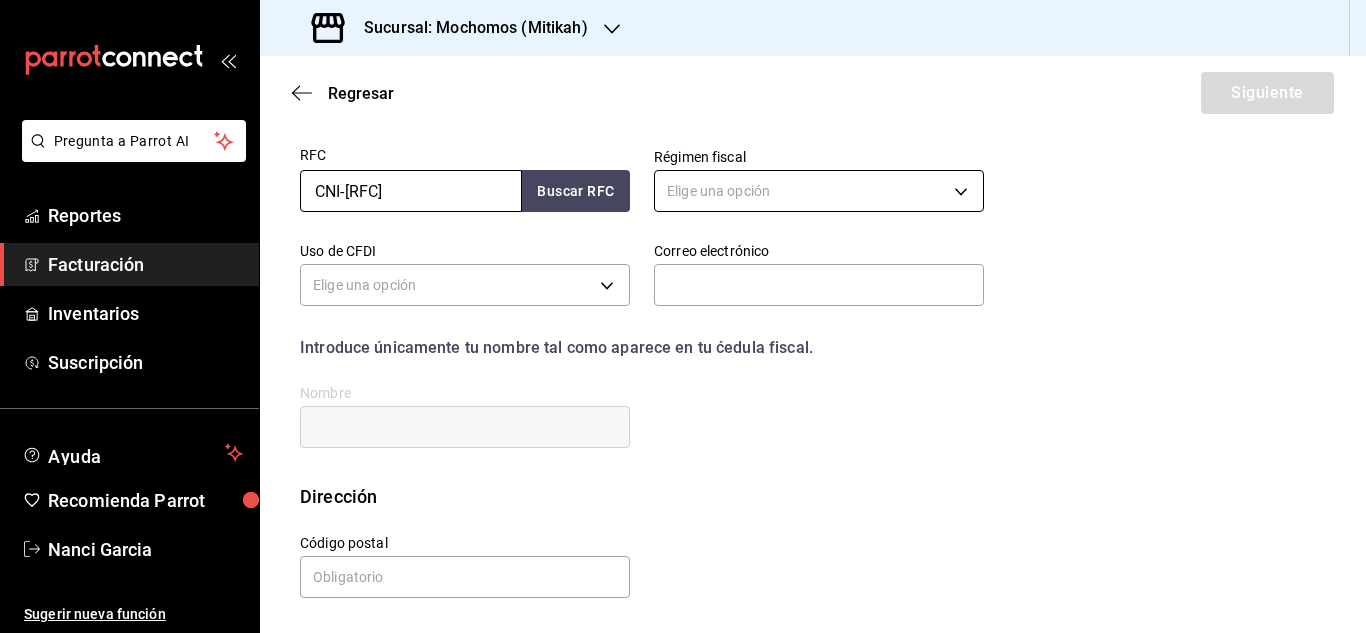 scroll, scrollTop: 402, scrollLeft: 0, axis: vertical 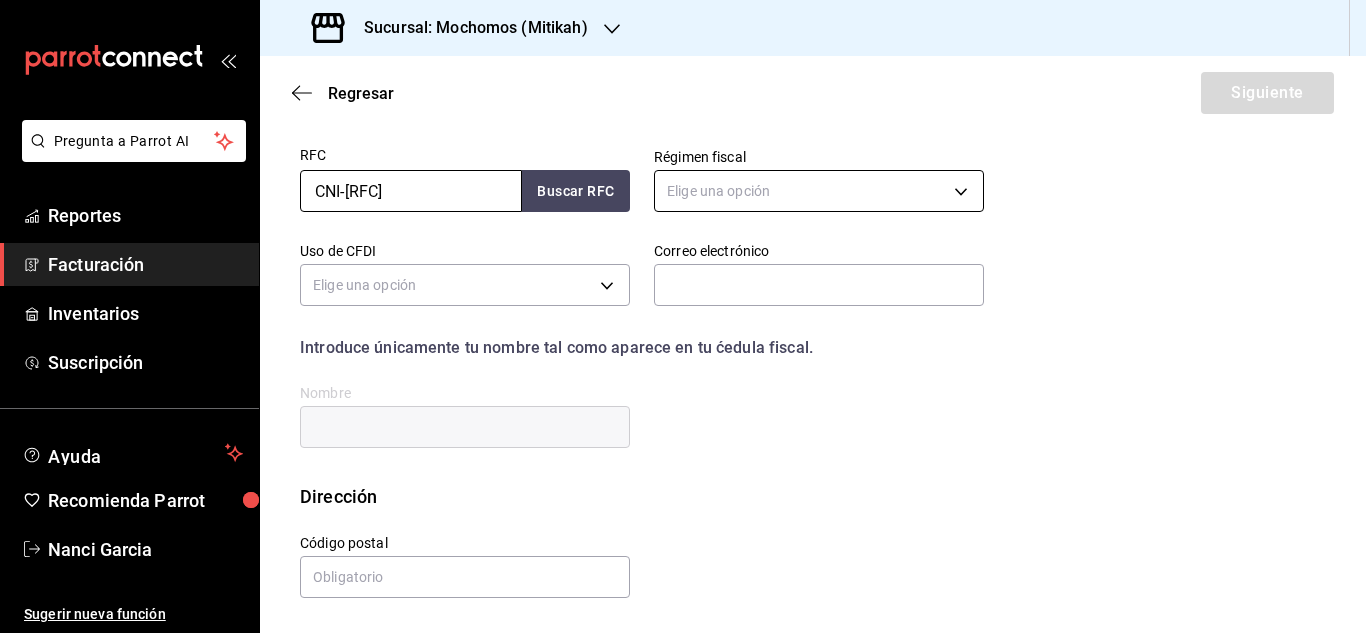 click on "CNI-460924T32" at bounding box center (411, 191) 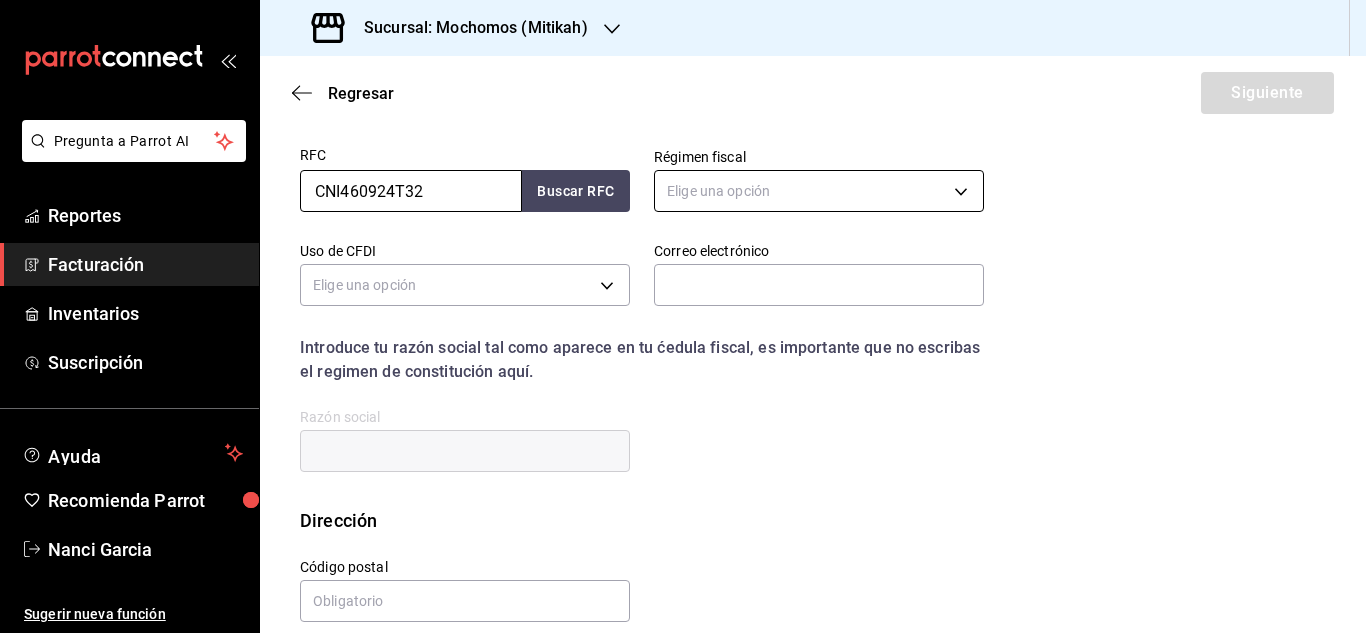 scroll, scrollTop: 426, scrollLeft: 0, axis: vertical 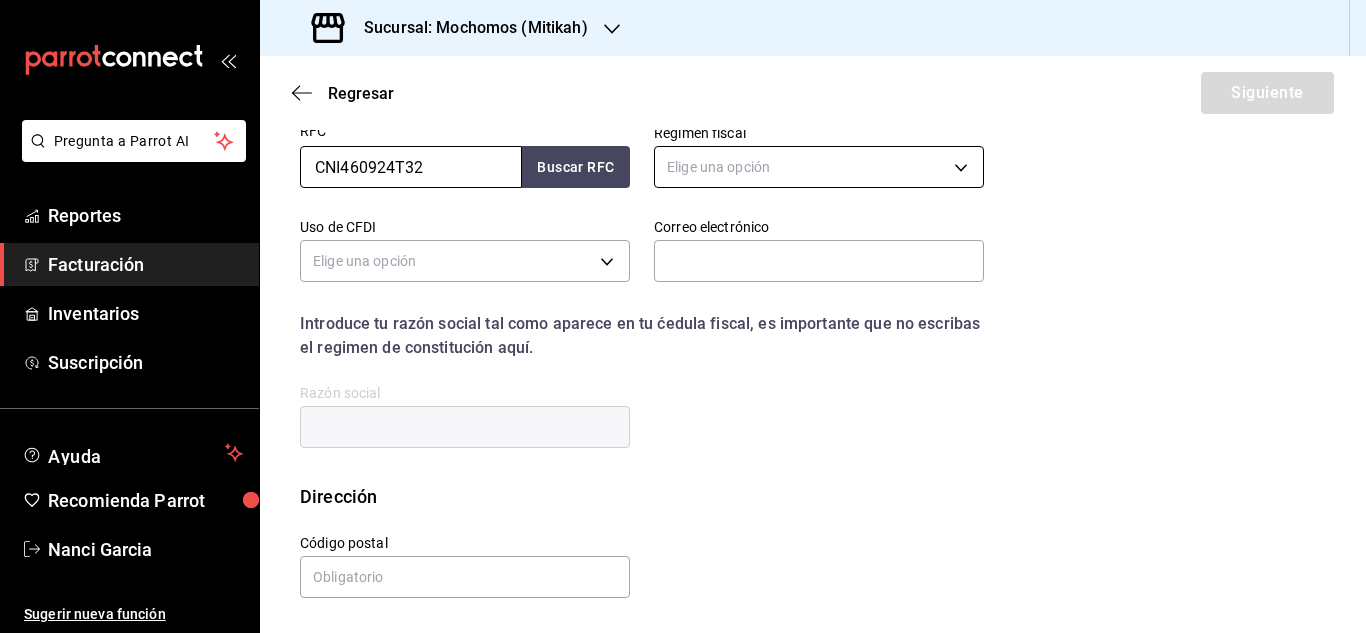 type on "CNI460924T32" 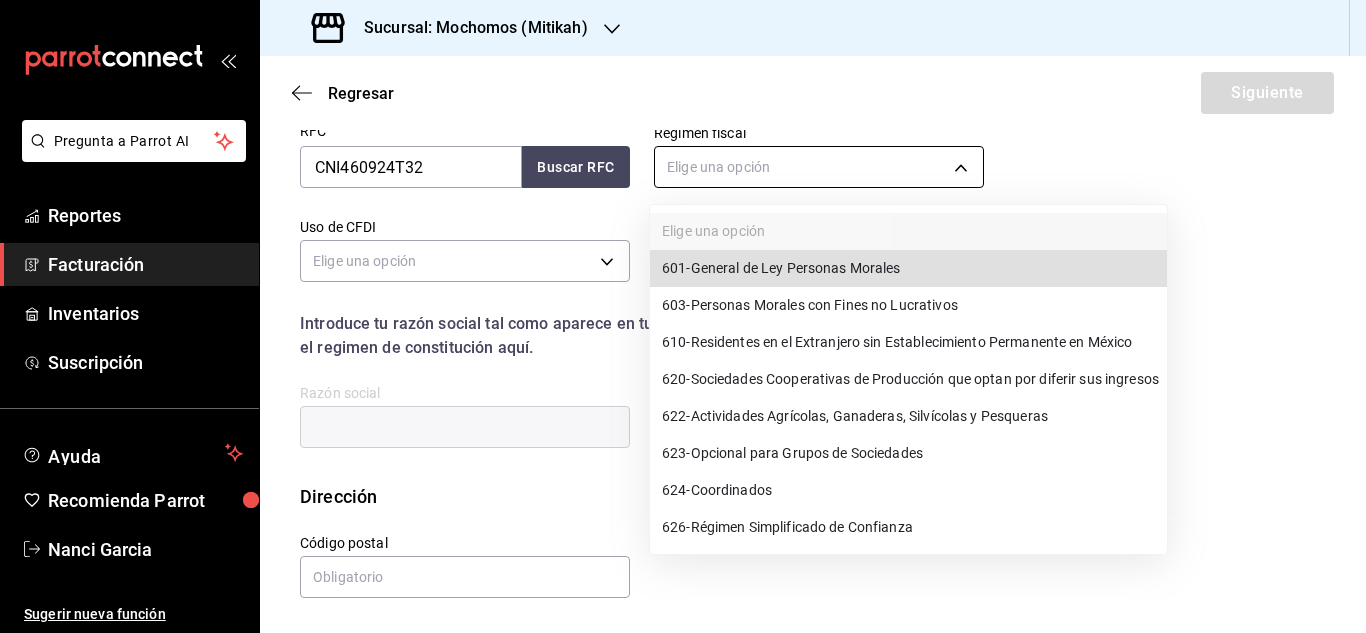 click on "Pregunta a Parrot AI Reportes   Facturación   Inventarios   Suscripción   Ayuda Recomienda Parrot   Nanci Garcia   Sugerir nueva función   Sucursal: Mochomos (Mitikah) Regresar Siguiente Factura general Realiza tus facturas con un numero de orden o un monto en especifico; También puedes realizar una factura de remplazo mediante una factura cancelada. Datos de emisor Perfil fiscal Elige una opción Este campo es obligatorio. Marca Elige una opción Este campo es obligatorio. Tipo de comprobante Ingreso I Datos de receptor RFC CNI460924T32 Buscar RFC Régimen fiscal Elige una opción Uso de CFDI Elige una opción Correo electrónico Introduce tu razón social tal como aparece en tu ćedula fiscal, es importante que no escribas el regimen de constitución aquí. company Razón social Dirección Calle # exterior # interior Código postal Estado ​ Municipio ​ Colonia ​ GANA 1 MES GRATIS EN TU SUSCRIPCIÓN AQUÍ Pregunta a Parrot AI Reportes   Facturación   Inventarios   Suscripción   Ayuda       601" at bounding box center [683, 316] 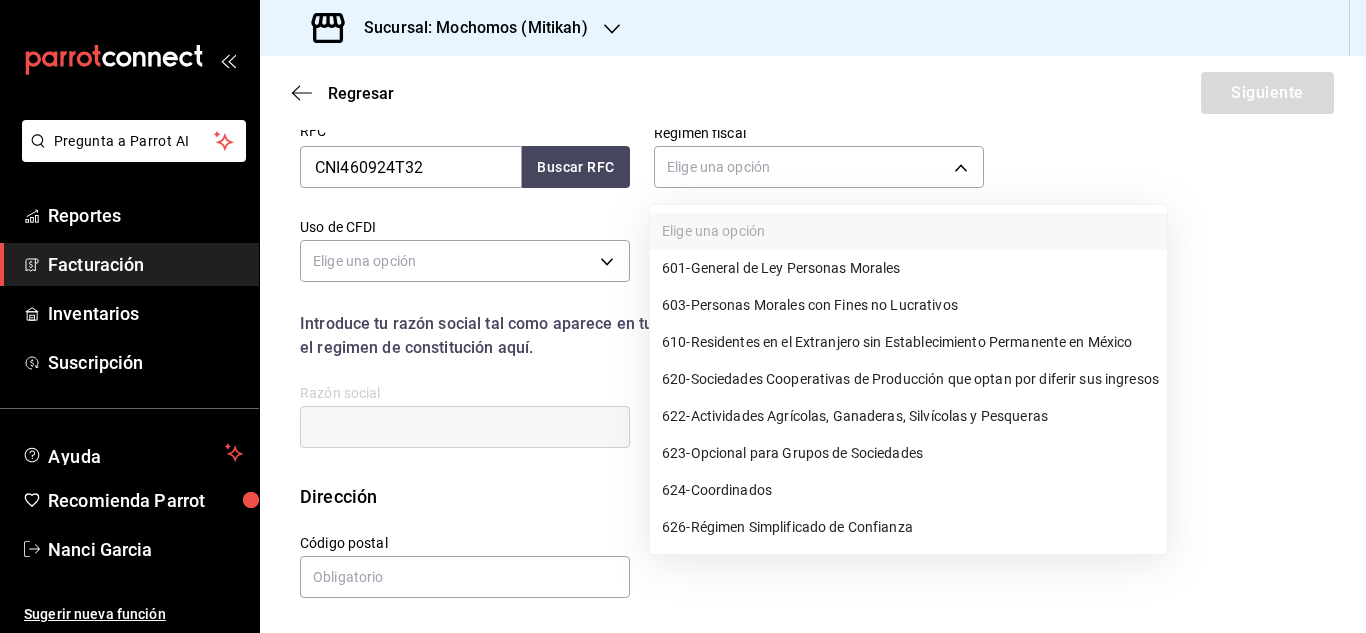 click on "603  -  Personas Morales con Fines no Lucrativos" at bounding box center (908, 305) 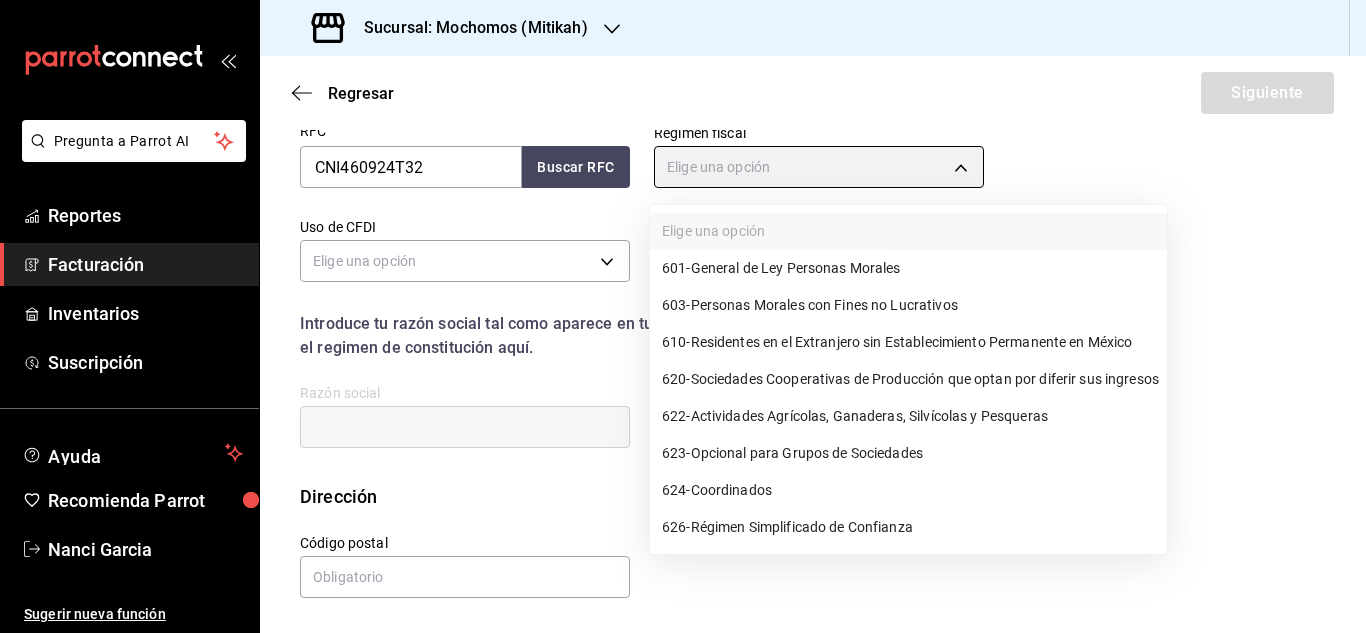 type on "603" 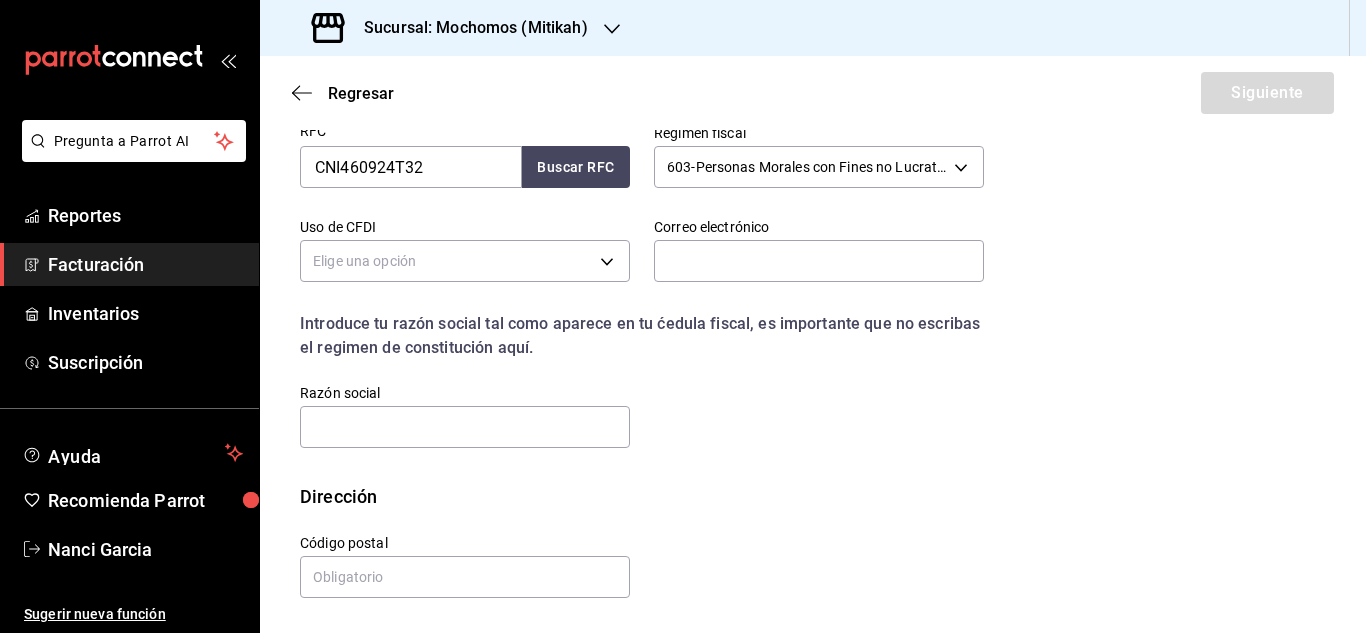 click on "Pregunta a Parrot AI Reportes   Facturación   Inventarios   Suscripción   Ayuda Recomienda Parrot   Nanci Garcia   Sugerir nueva función   Sucursal: Mochomos (Mitikah) Regresar Siguiente Factura general Realiza tus facturas con un numero de orden o un monto en especifico; También puedes realizar una factura de remplazo mediante una factura cancelada. Datos de emisor Perfil fiscal Elige una opción Este campo es obligatorio. Marca Elige una opción Este campo es obligatorio. Tipo de comprobante Ingreso I Datos de receptor RFC CNI460924T32 Buscar RFC Régimen fiscal 603  -  Personas Morales con Fines no Lucrativos 603 Uso de CFDI Elige una opción Correo electrónico Introduce tu razón social tal como aparece en tu ćedula fiscal, es importante que no escribas el regimen de constitución aquí. company Razón social Dirección Calle # exterior # interior Código postal Estado ​ Municipio ​ Colonia ​ GANA 1 MES GRATIS EN TU SUSCRIPCIÓN AQUÍ Pregunta a Parrot AI Reportes   Facturación   Inventarios" at bounding box center (683, 316) 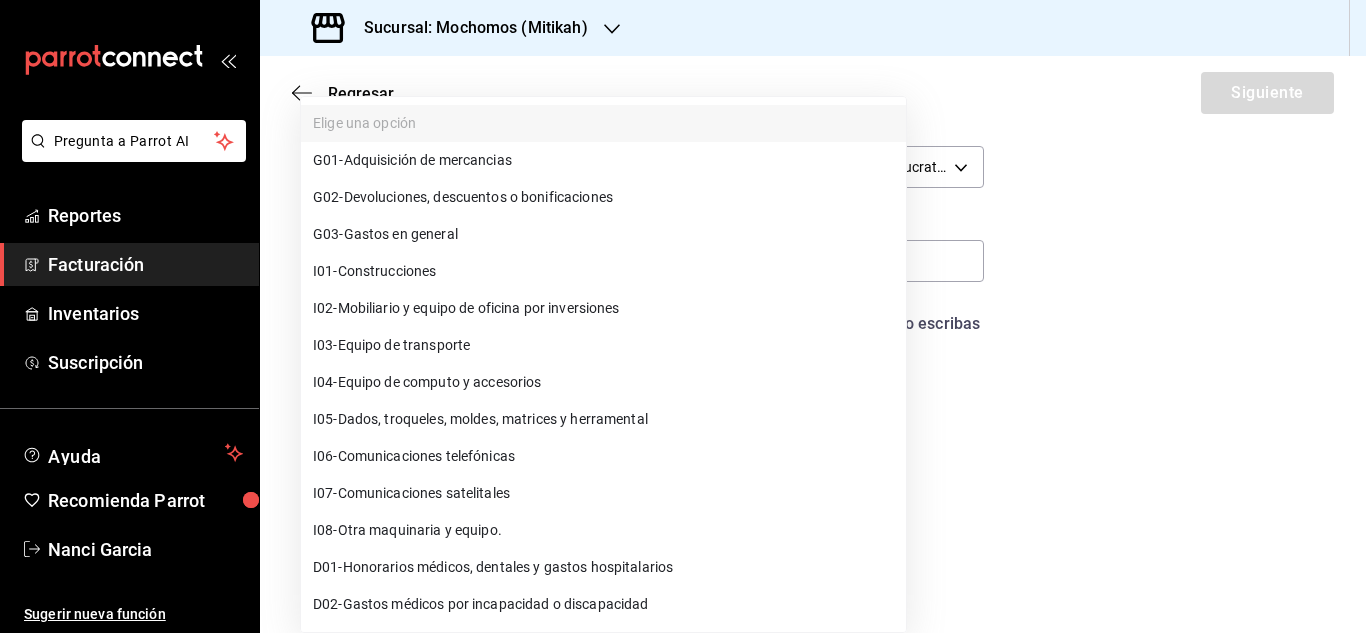 click on "G03  -  Gastos en general" at bounding box center [385, 234] 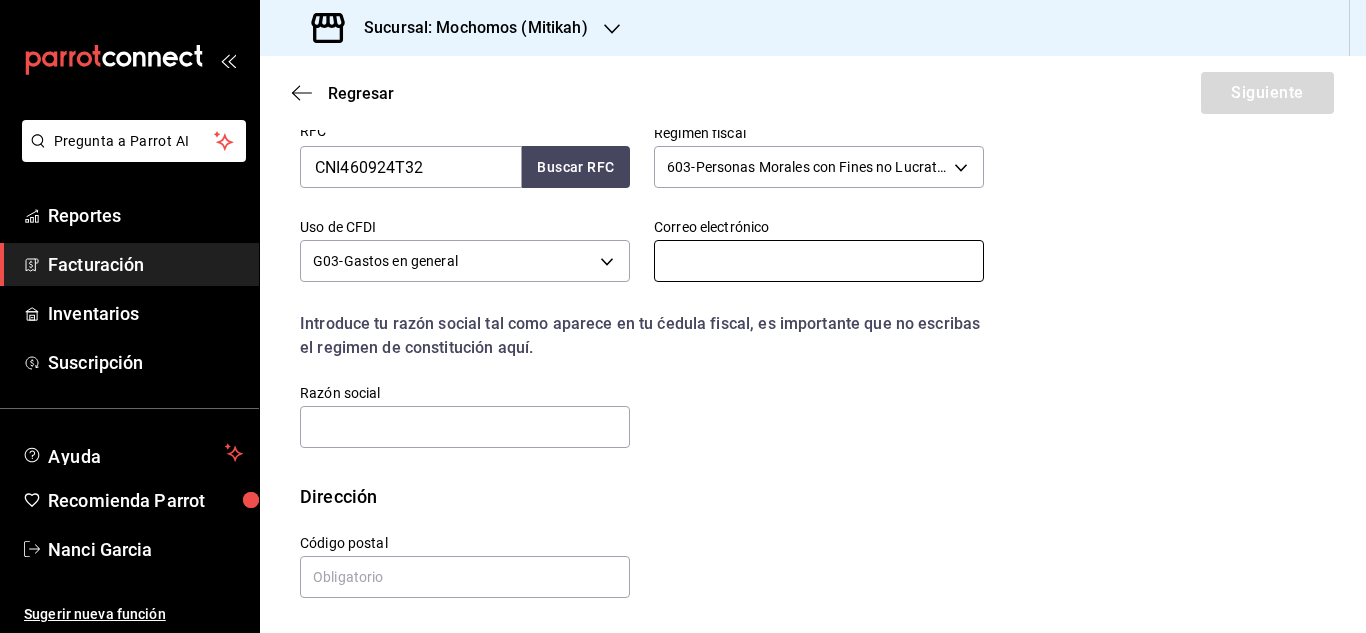click at bounding box center [819, 261] 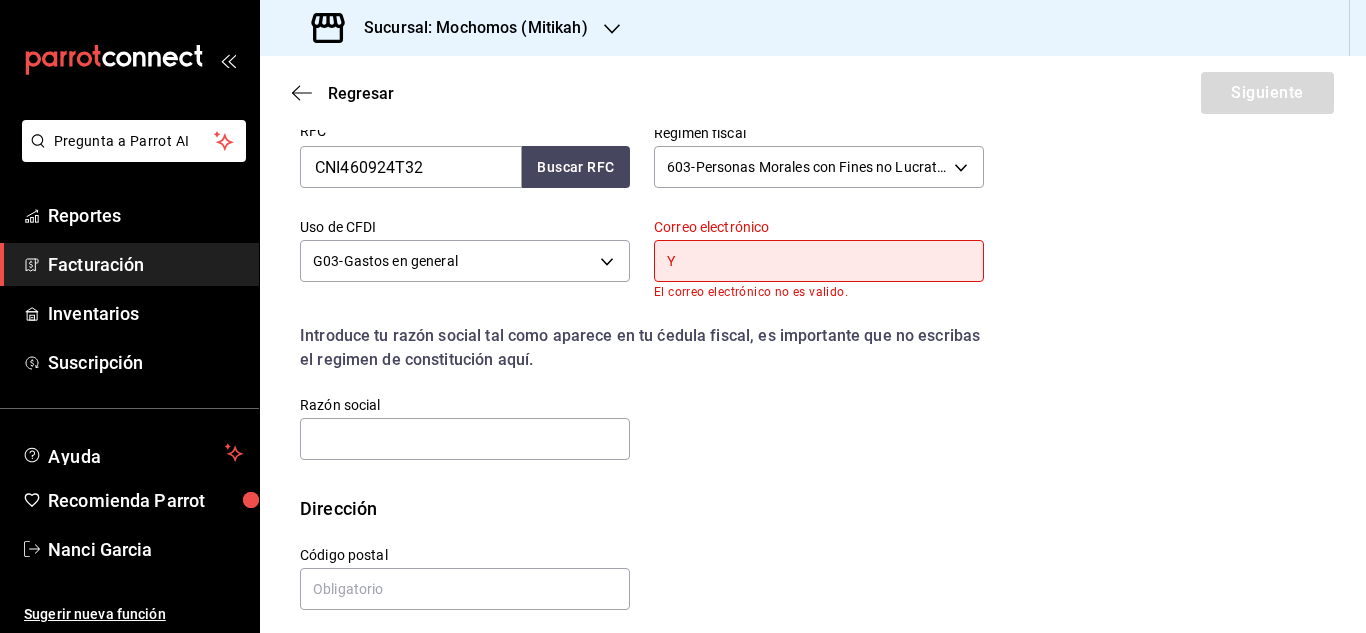type on "yltorres@canifarma.org.mx" 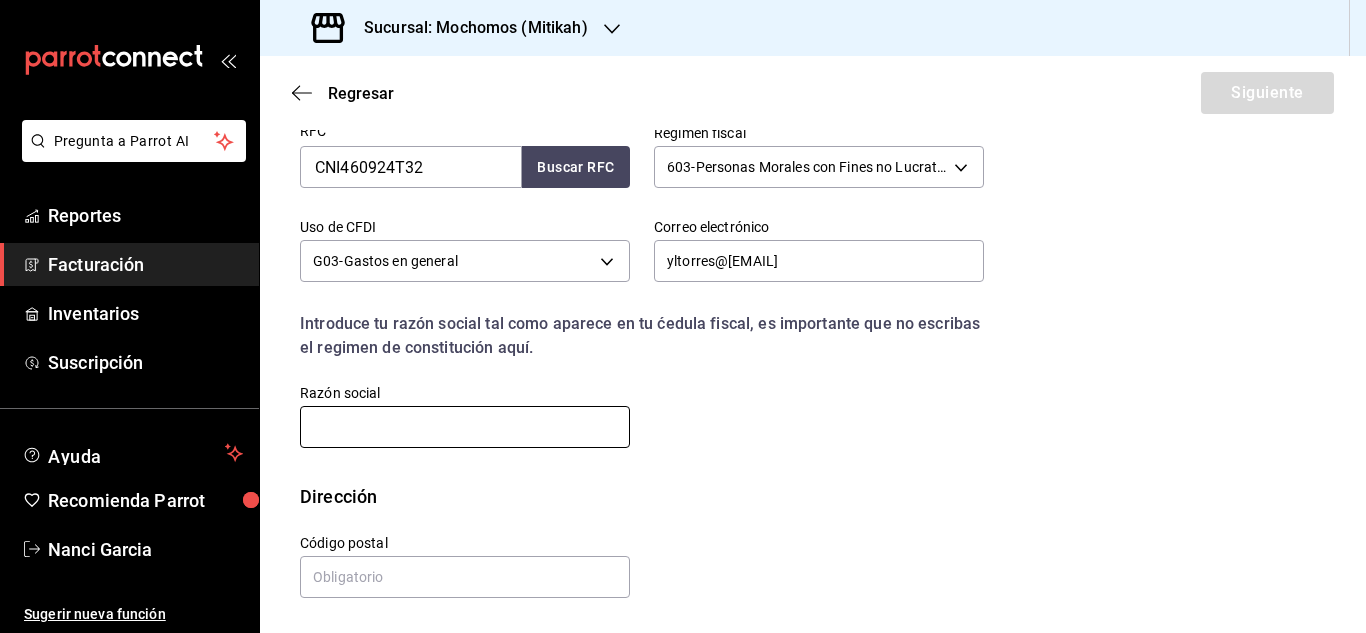 click at bounding box center [465, 427] 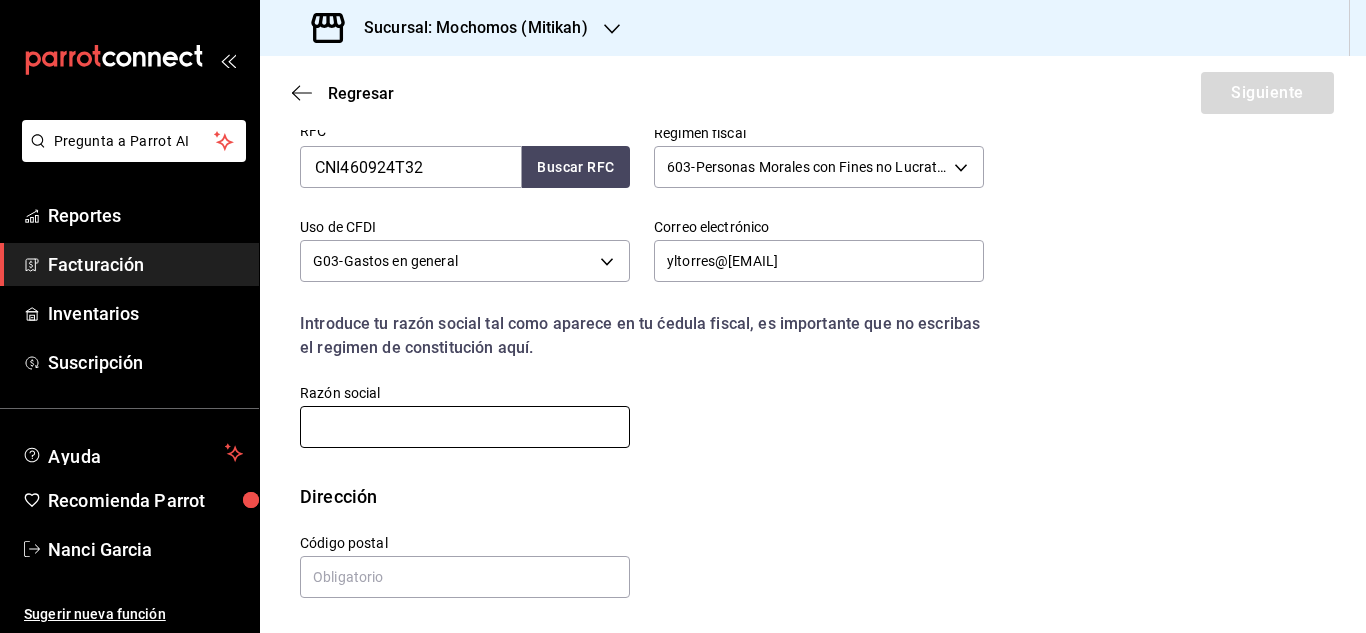 type on "CÁMARA NACIONAL DE LA INDUSTRIA FARMACÉUTICA" 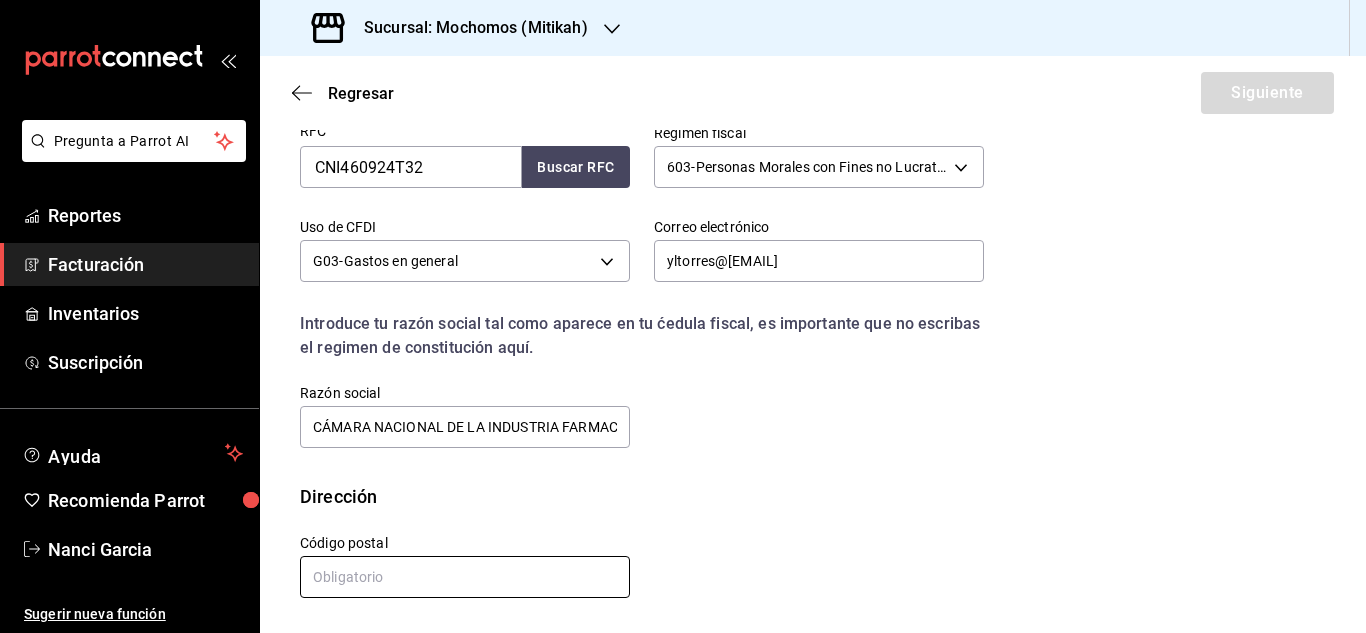 click at bounding box center [465, 577] 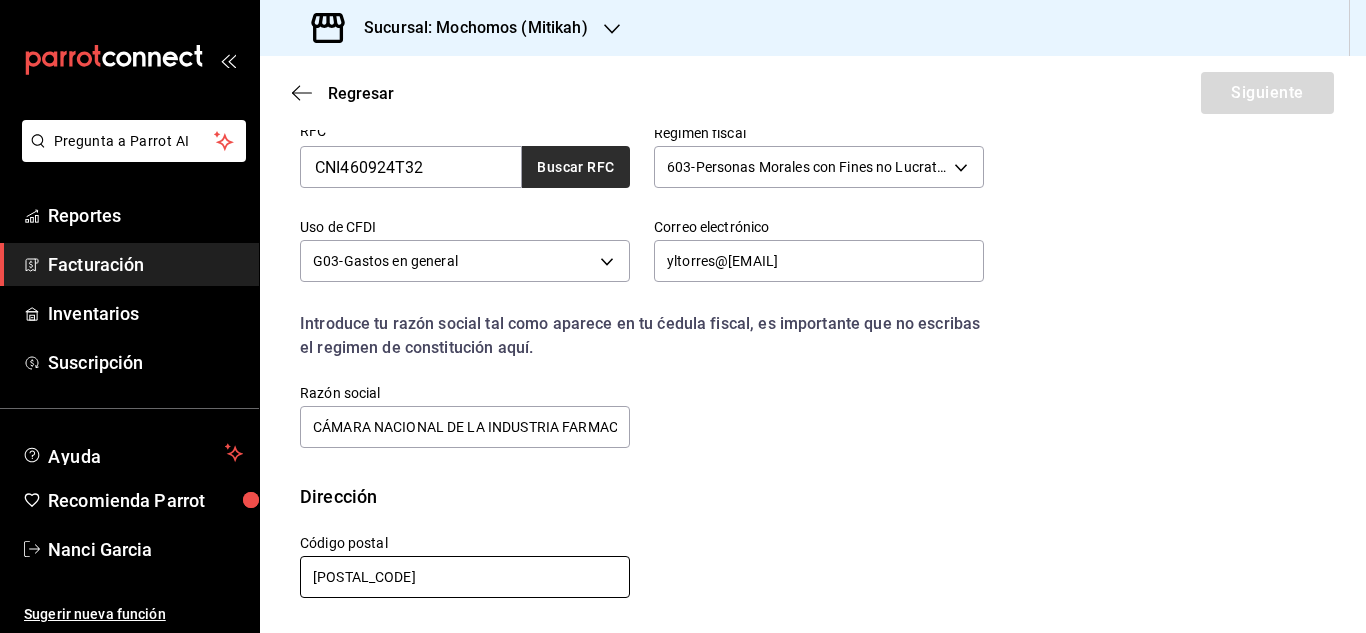 type on "03310" 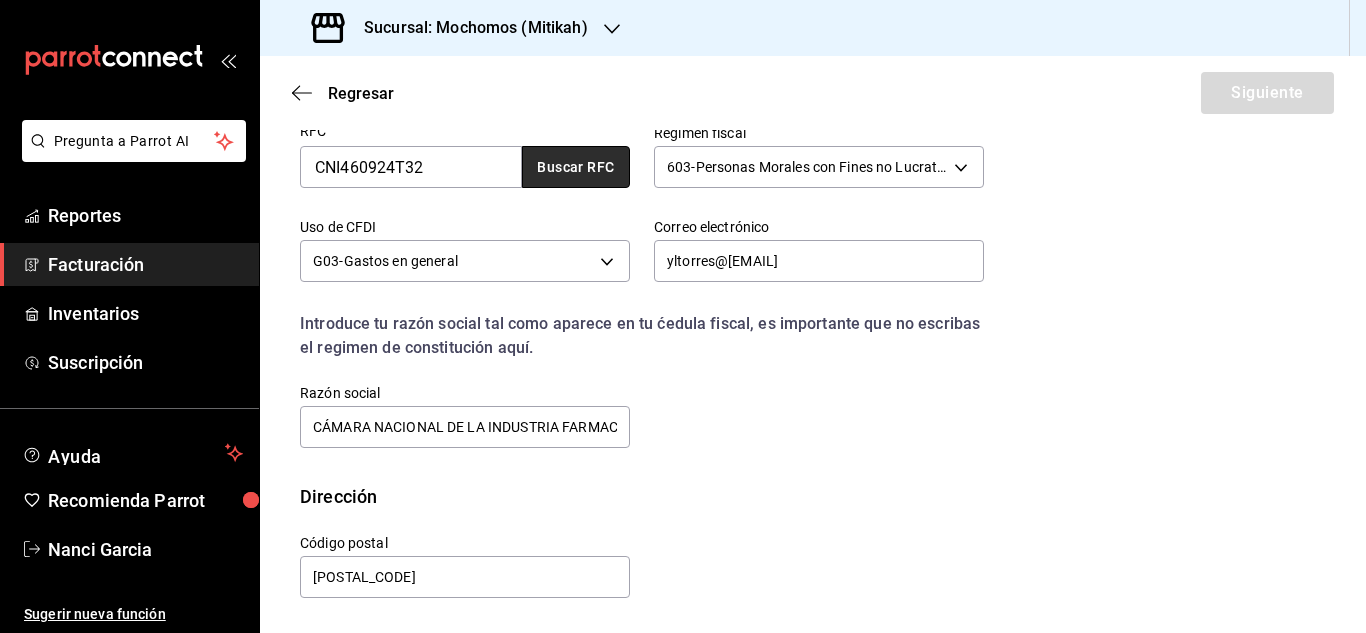 click on "Buscar RFC" at bounding box center [576, 167] 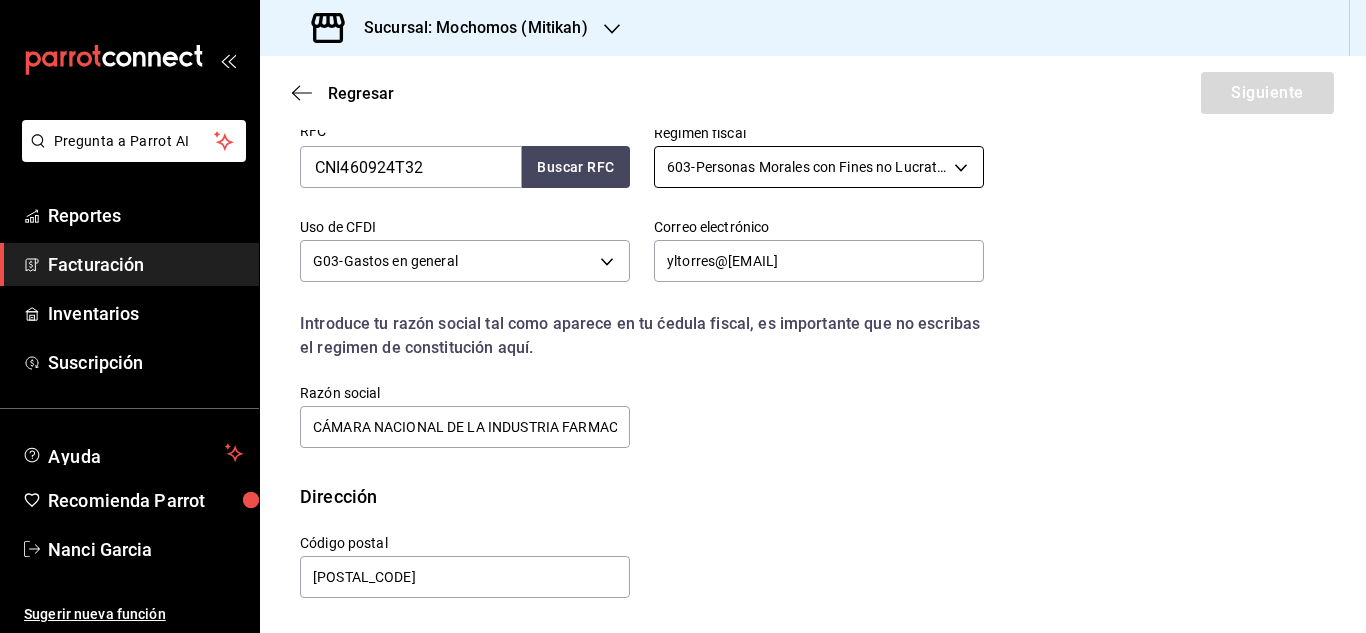 click on "Pregunta a Parrot AI Reportes   Facturación   Inventarios   Suscripción   Ayuda Recomienda Parrot   Nanci Garcia   Sugerir nueva función   Sucursal: Mochomos (Mitikah) Regresar Siguiente Factura general Realiza tus facturas con un numero de orden o un monto en especifico; También puedes realizar una factura de remplazo mediante una factura cancelada. Datos de emisor Perfil fiscal Elige una opción Este campo es obligatorio. Marca Elige una opción Este campo es obligatorio. Tipo de comprobante Ingreso I Datos de receptor RFC CNI460924T32 Buscar RFC Régimen fiscal 603  -  Personas Morales con Fines no Lucrativos 603 Uso de CFDI G03  -  Gastos en general G03 Correo electrónico yltorres@canifarma.org.mx Introduce tu razón social tal como aparece en tu ćedula fiscal, es importante que no escribas el regimen de constitución aquí. company Razón social CÁMARA NACIONAL DE LA INDUSTRIA FARMACÉUTICA Dirección Calle # exterior # interior Código postal 03310 Estado ​ Municipio ​ Colonia ​ Reportes" at bounding box center [683, 316] 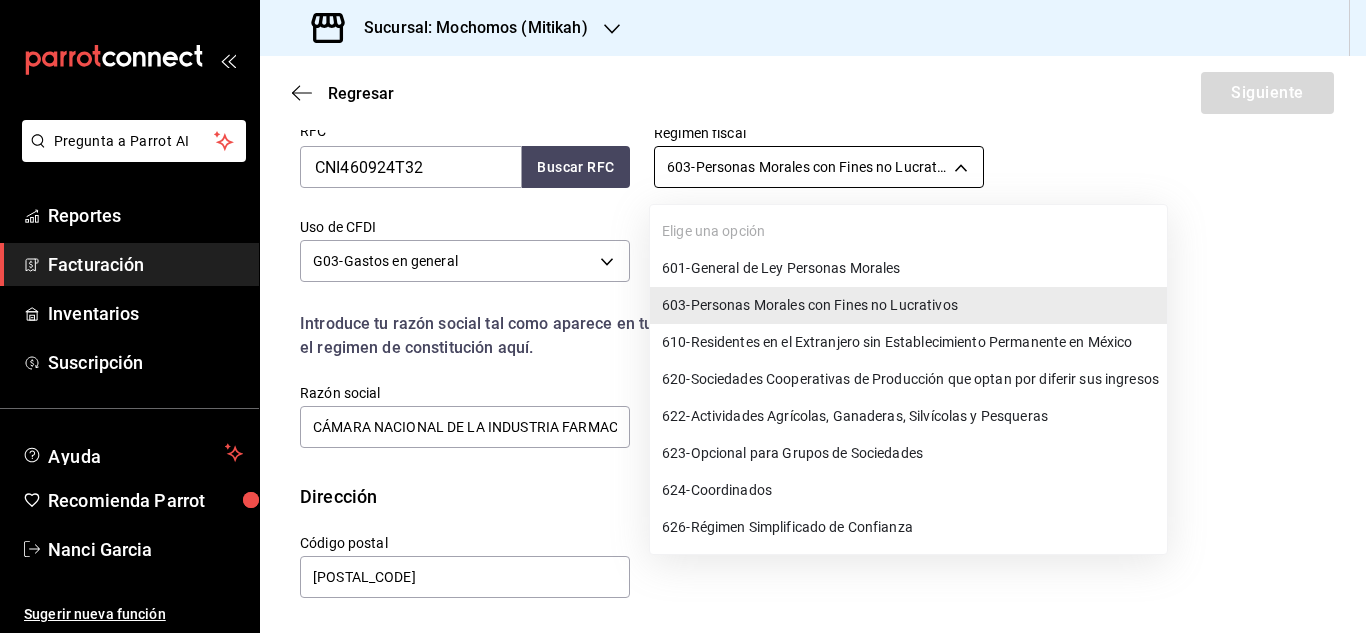 click at bounding box center [683, 316] 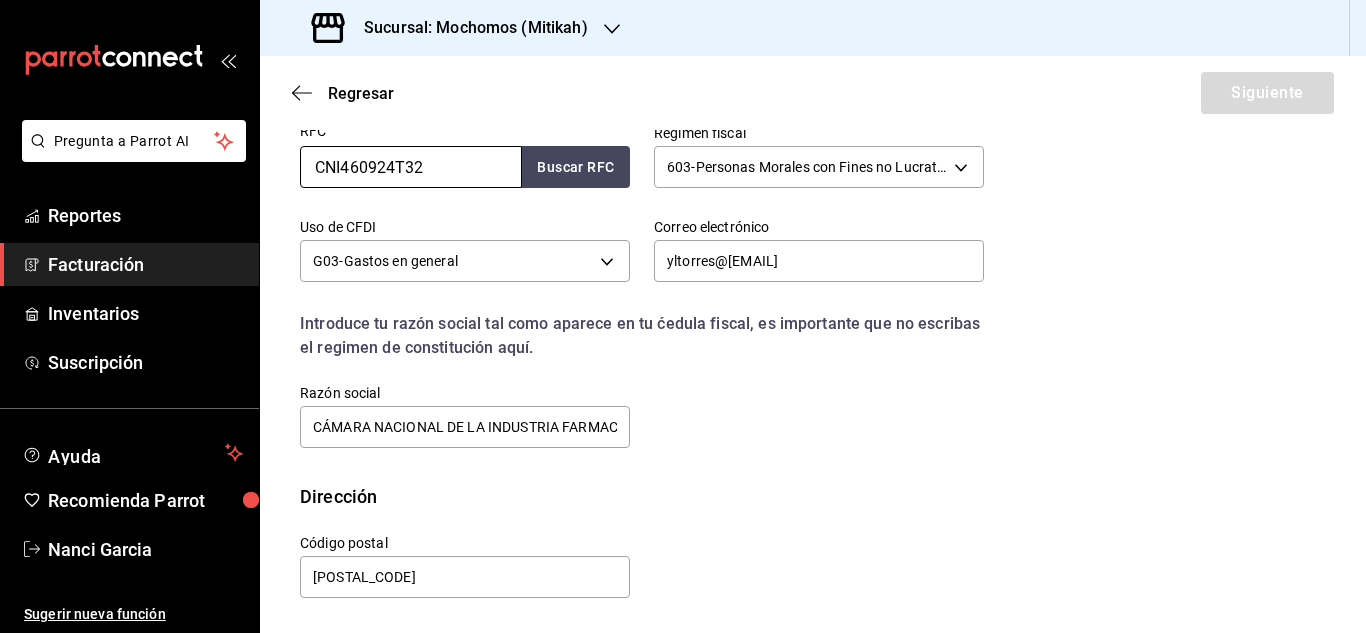 click on "CNI460924T32" at bounding box center [411, 167] 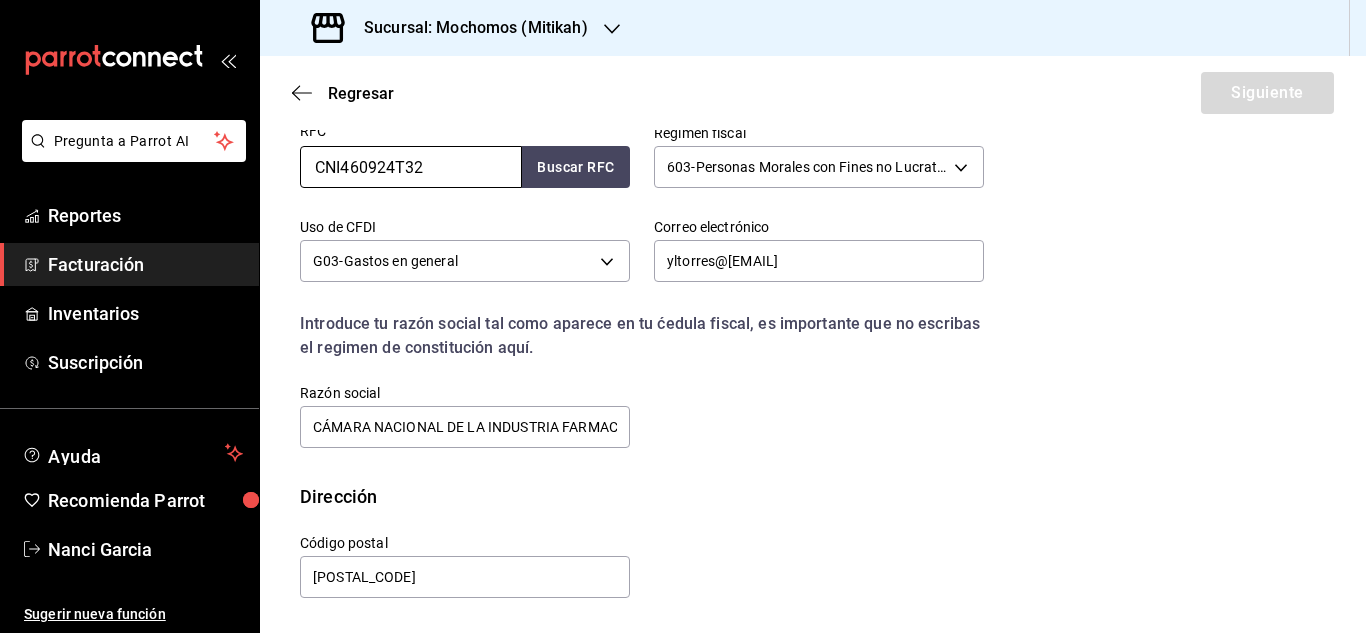 click on "CNI460924T32" at bounding box center (411, 167) 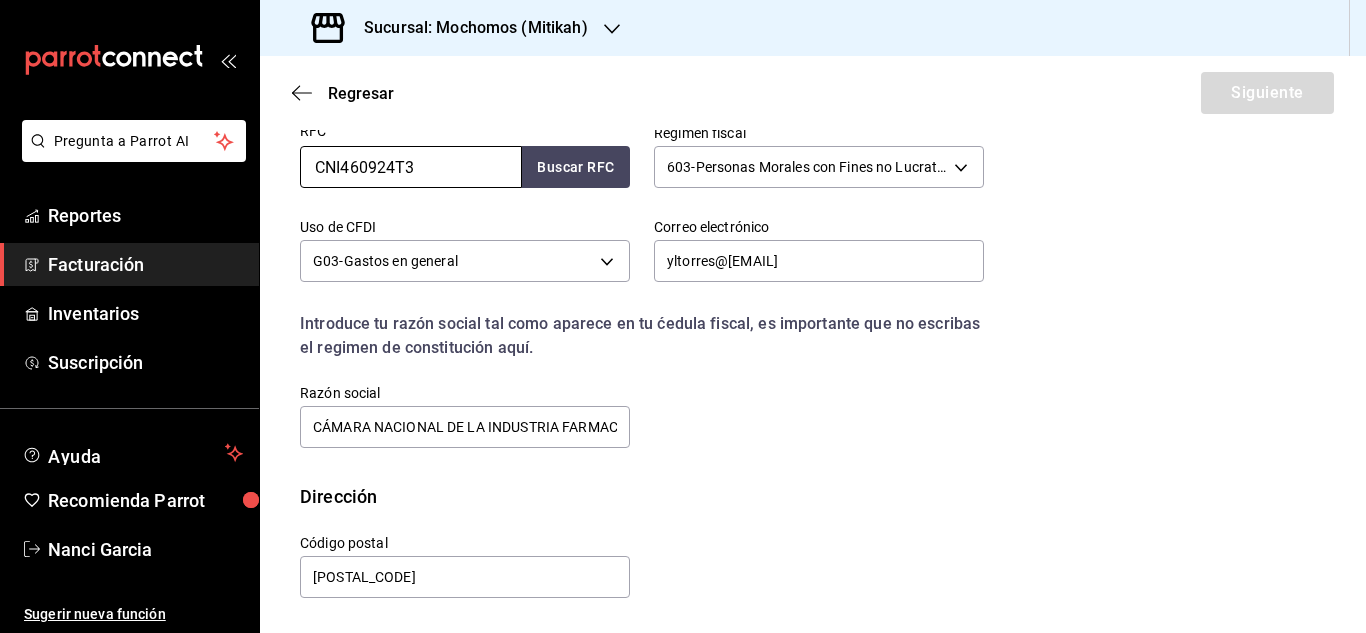 type 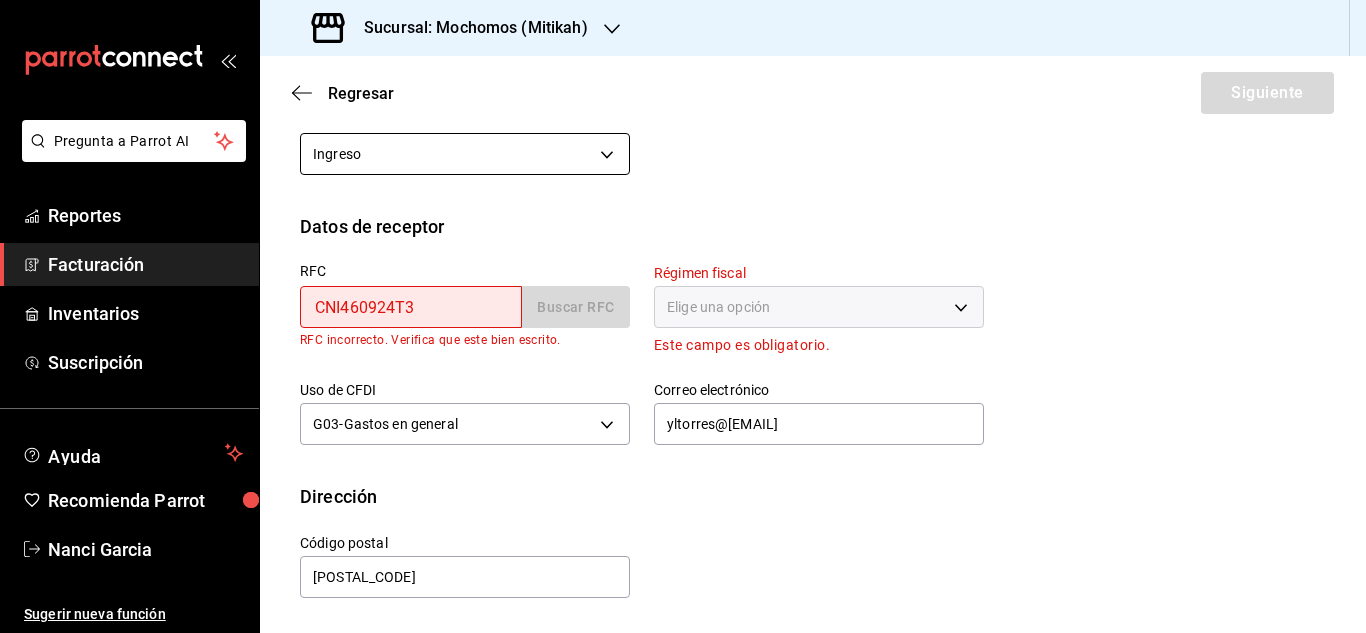 scroll, scrollTop: 286, scrollLeft: 0, axis: vertical 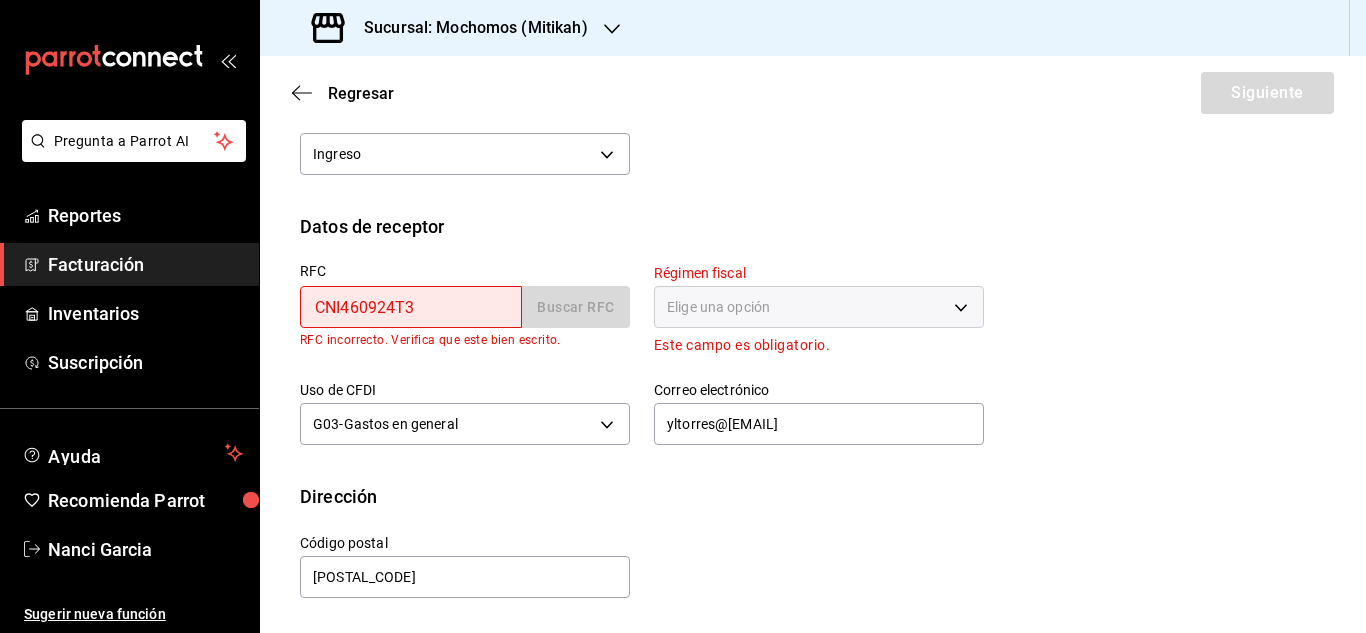type on "CNI460924T32" 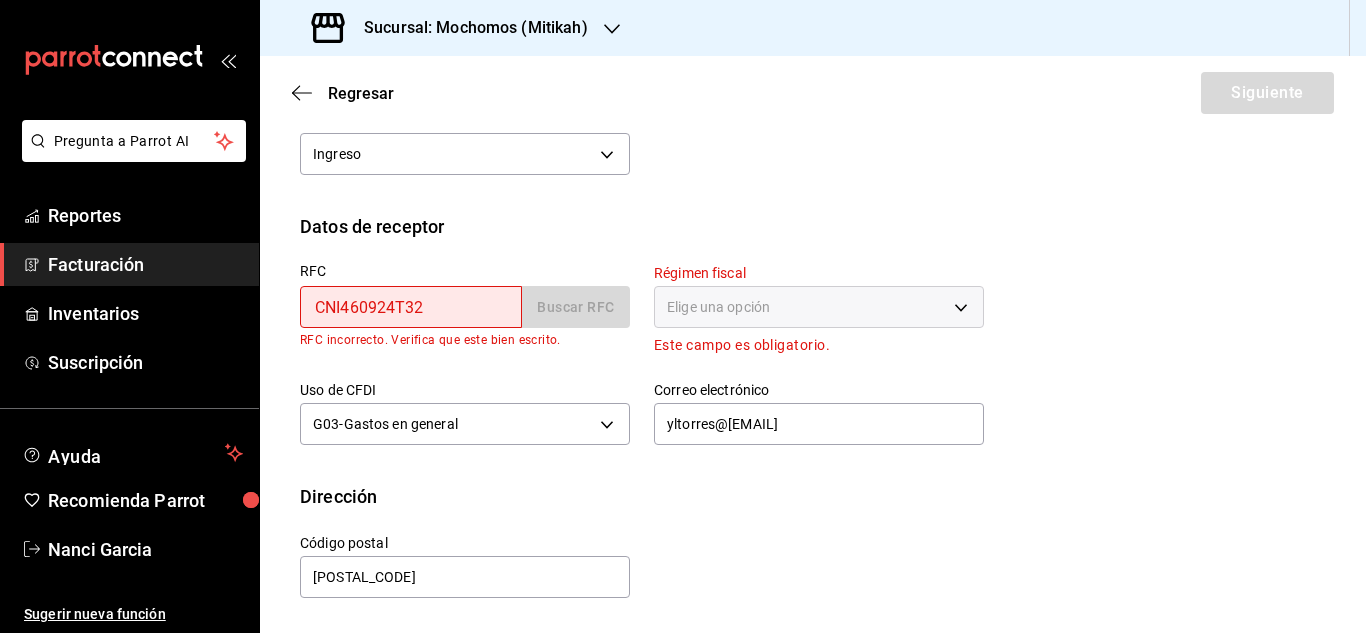 type 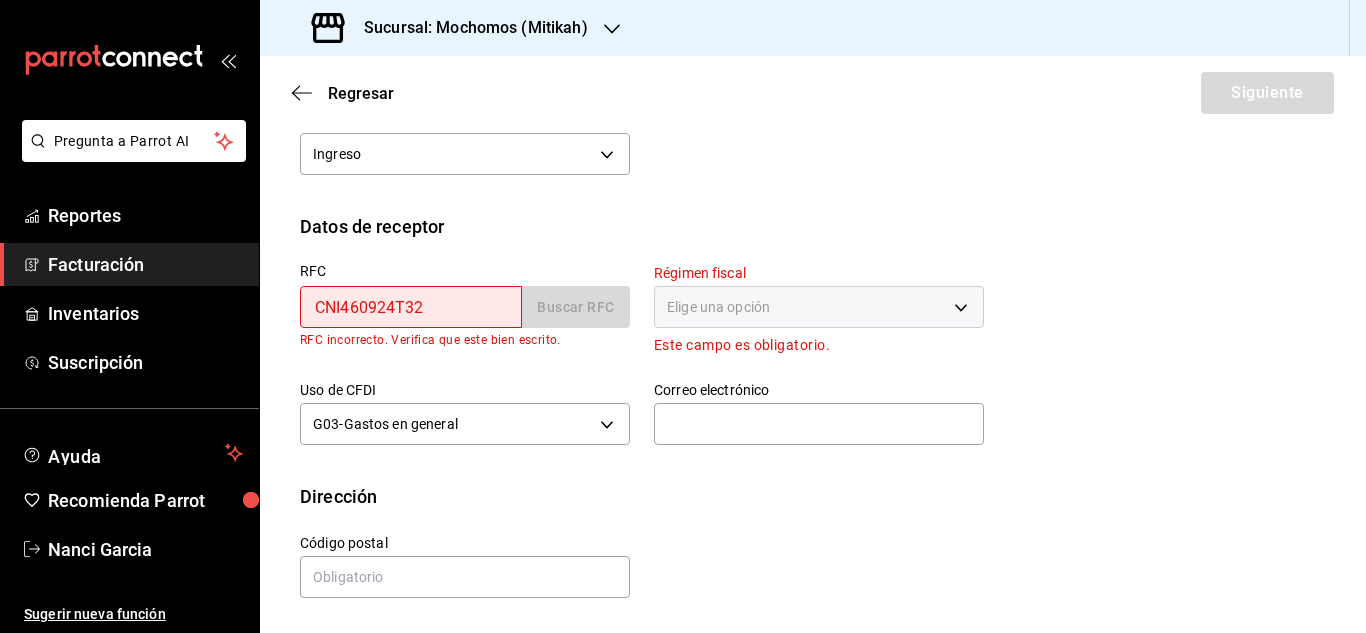 type 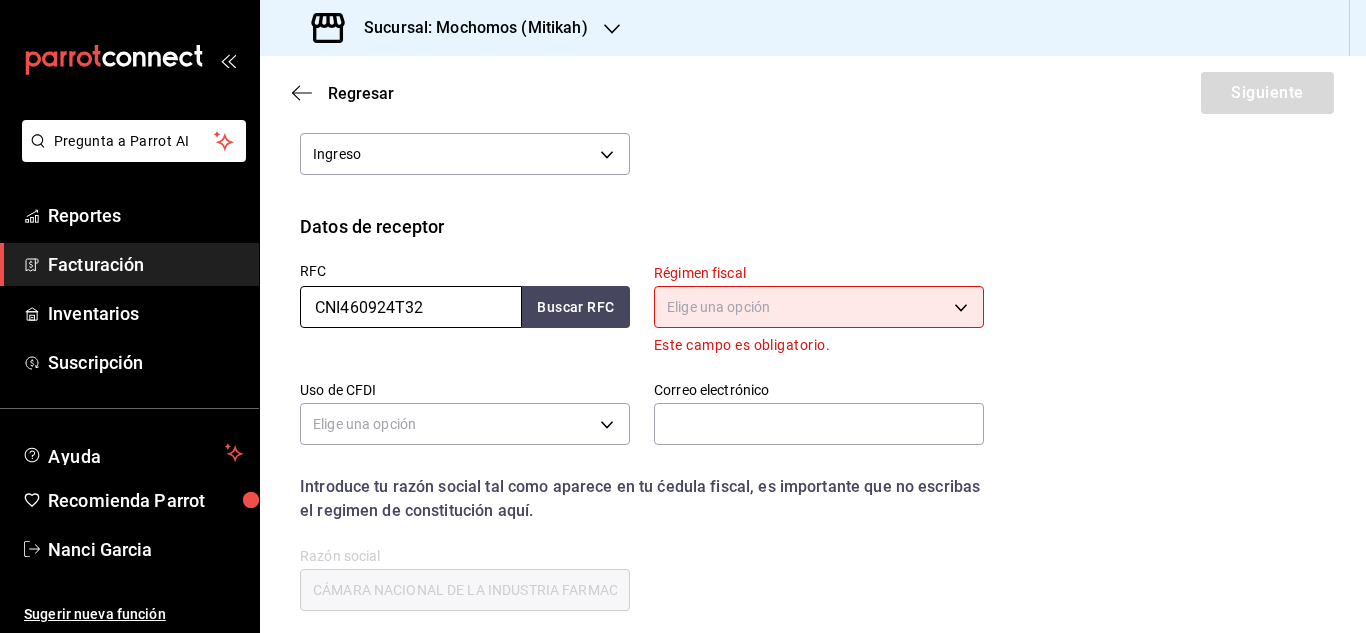 scroll, scrollTop: 426, scrollLeft: 0, axis: vertical 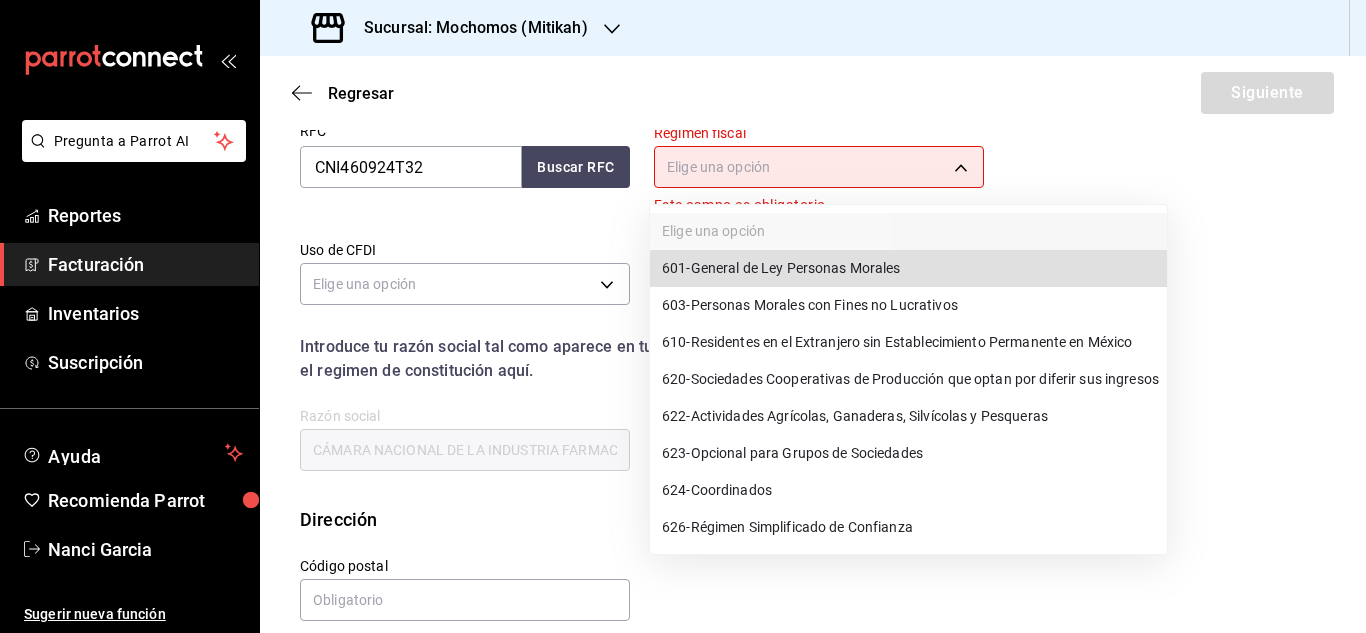click on "Pregunta a Parrot AI Reportes   Facturación   Inventarios   Suscripción   Ayuda Recomienda Parrot   Nanci Garcia   Sugerir nueva función   Sucursal: Mochomos (Mitikah) Regresar Siguiente Factura general Realiza tus facturas con un numero de orden o un monto en especifico; También puedes realizar una factura de remplazo mediante una factura cancelada. Datos de emisor Perfil fiscal Elige una opción Este campo es obligatorio. Marca Elige una opción Este campo es obligatorio. Tipo de comprobante Ingreso I Datos de receptor RFC CNI460924T32 Buscar RFC Régimen fiscal Elige una opción Este campo es obligatorio. Uso de CFDI Elige una opción Correo electrónico Introduce tu razón social tal como aparece en tu ćedula fiscal, es importante que no escribas el regimen de constitución aquí. company Razón social CÁMARA NACIONAL DE LA INDUSTRIA FARMACÉUTICA Dirección Calle # exterior # interior Código postal Estado ​ Municipio ​ Colonia ​ GANA 1 MES GRATIS EN TU SUSCRIPCIÓN AQUÍ Pregunta a Parrot AI" at bounding box center (683, 316) 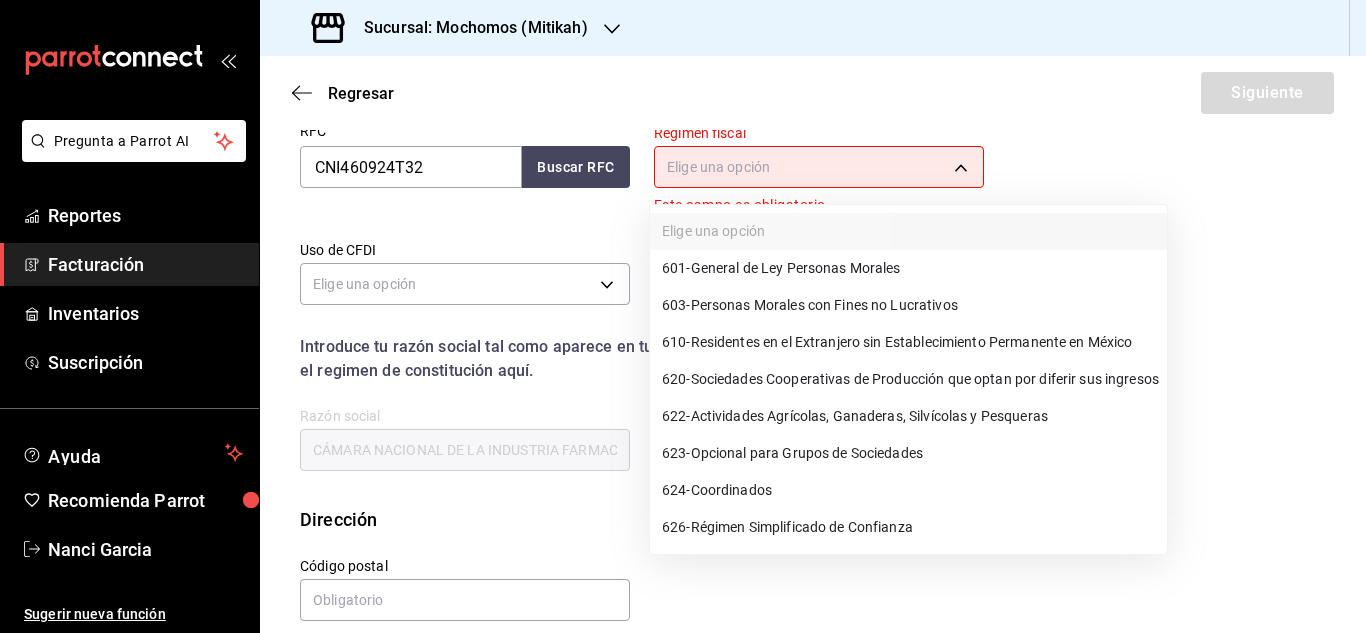 drag, startPoint x: 763, startPoint y: 292, endPoint x: 561, endPoint y: 300, distance: 202.15836 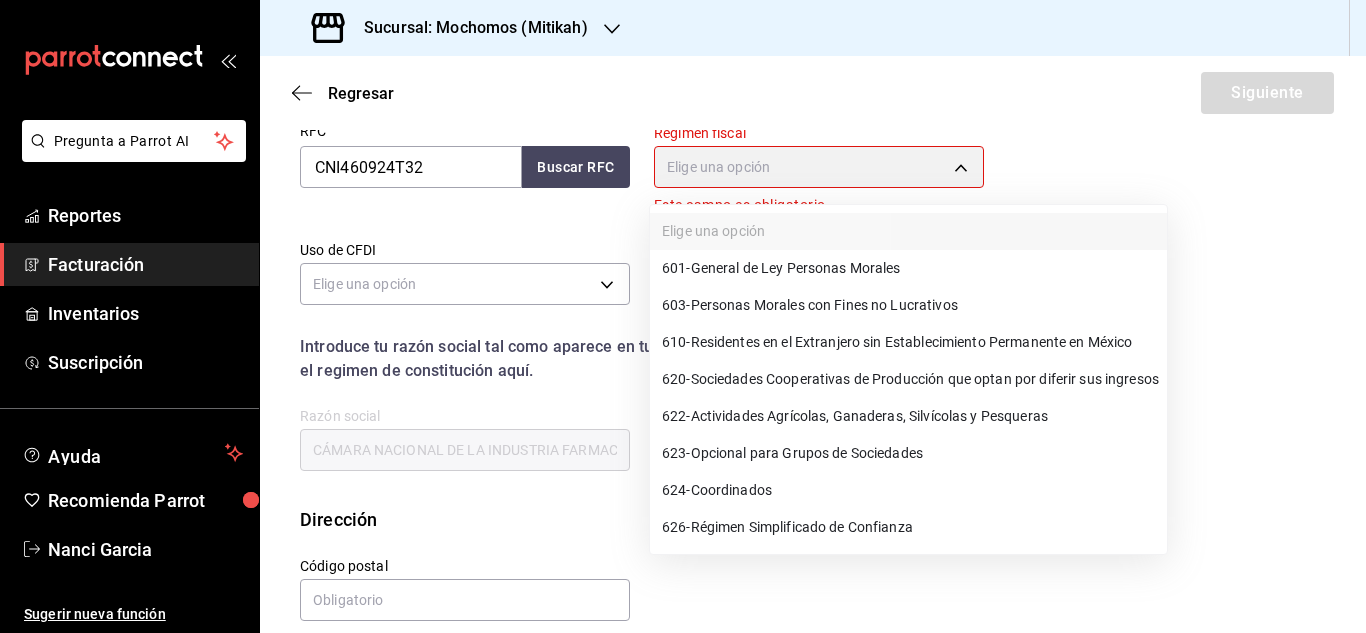 type on "603" 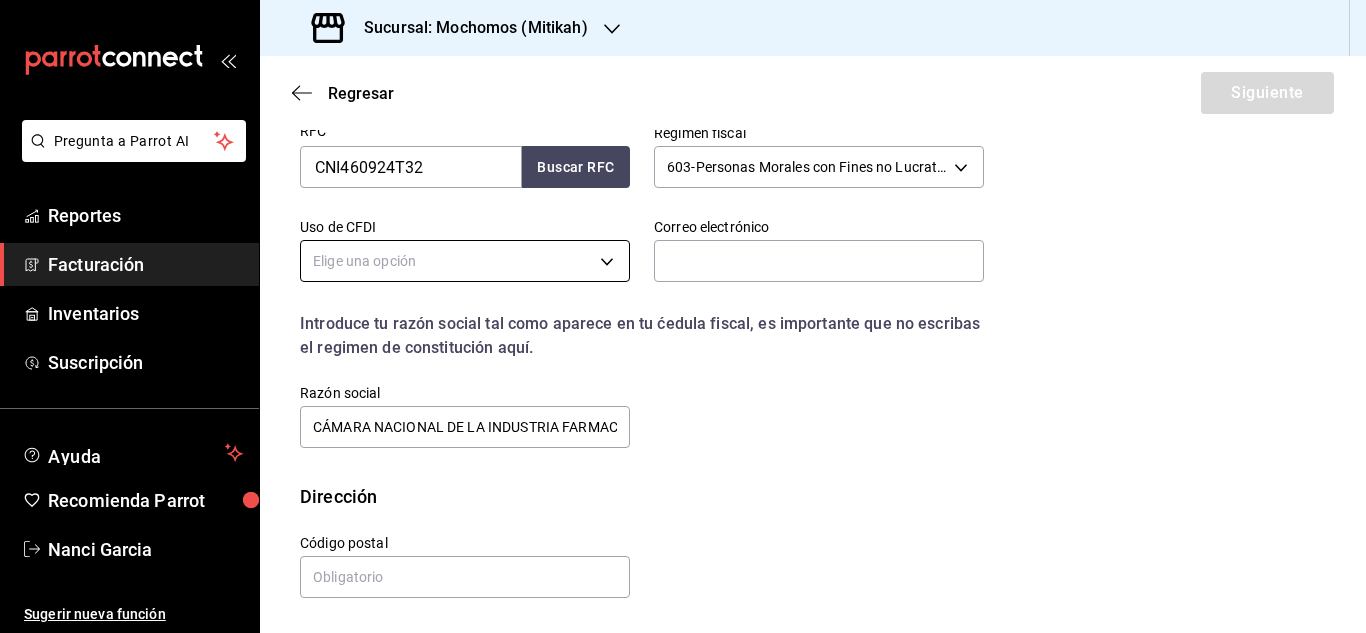 click on "Pregunta a Parrot AI Reportes   Facturación   Inventarios   Suscripción   Ayuda Recomienda Parrot   Nanci Garcia   Sugerir nueva función   Sucursal: Mochomos (Mitikah) Regresar Siguiente Factura general Realiza tus facturas con un numero de orden o un monto en especifico; También puedes realizar una factura de remplazo mediante una factura cancelada. Datos de emisor Perfil fiscal Elige una opción Este campo es obligatorio. Marca Elige una opción Este campo es obligatorio. Tipo de comprobante Ingreso I Datos de receptor RFC CNI460924T32 Buscar RFC Régimen fiscal 603  -  Personas Morales con Fines no Lucrativos 603 Uso de CFDI Elige una opción Correo electrónico Introduce tu razón social tal como aparece en tu ćedula fiscal, es importante que no escribas el regimen de constitución aquí. company Razón social CÁMARA NACIONAL DE LA INDUSTRIA FARMACÉUTICA Dirección Calle # exterior # interior Código postal Estado ​ Municipio ​ Colonia ​ GANA 1 MES GRATIS EN TU SUSCRIPCIÓN AQUÍ Reportes" at bounding box center [683, 316] 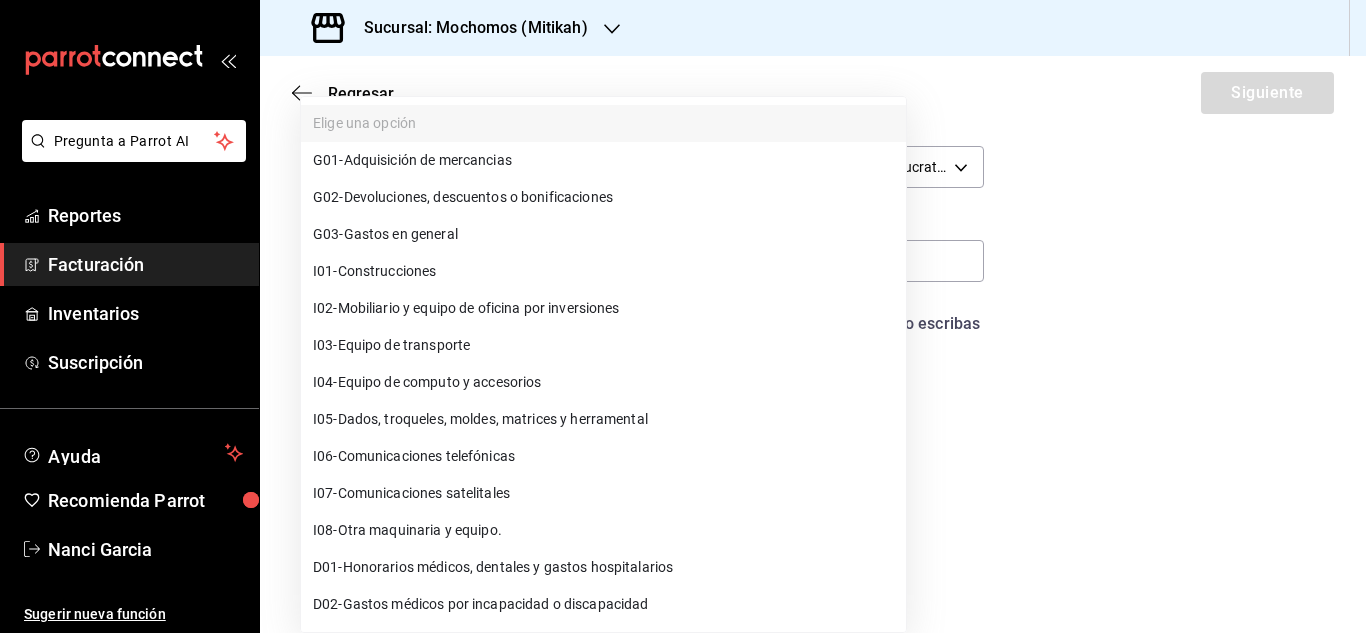 click on "G03  -  Gastos en general" at bounding box center [603, 234] 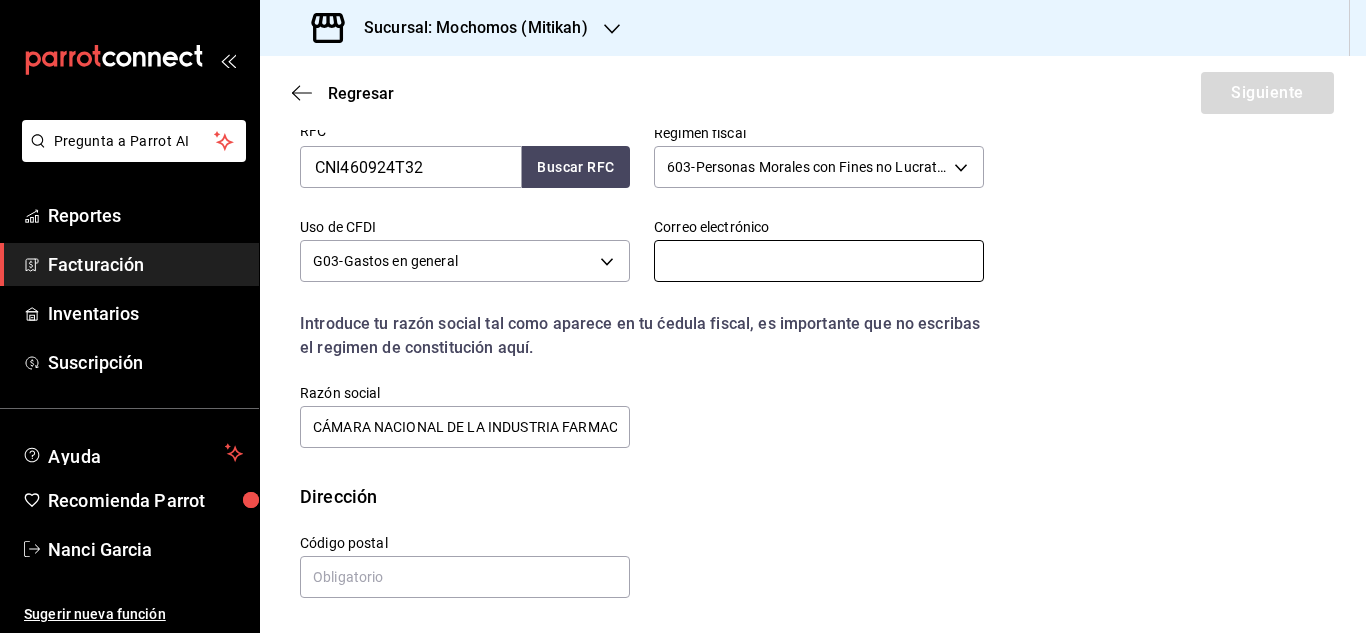 click at bounding box center (819, 261) 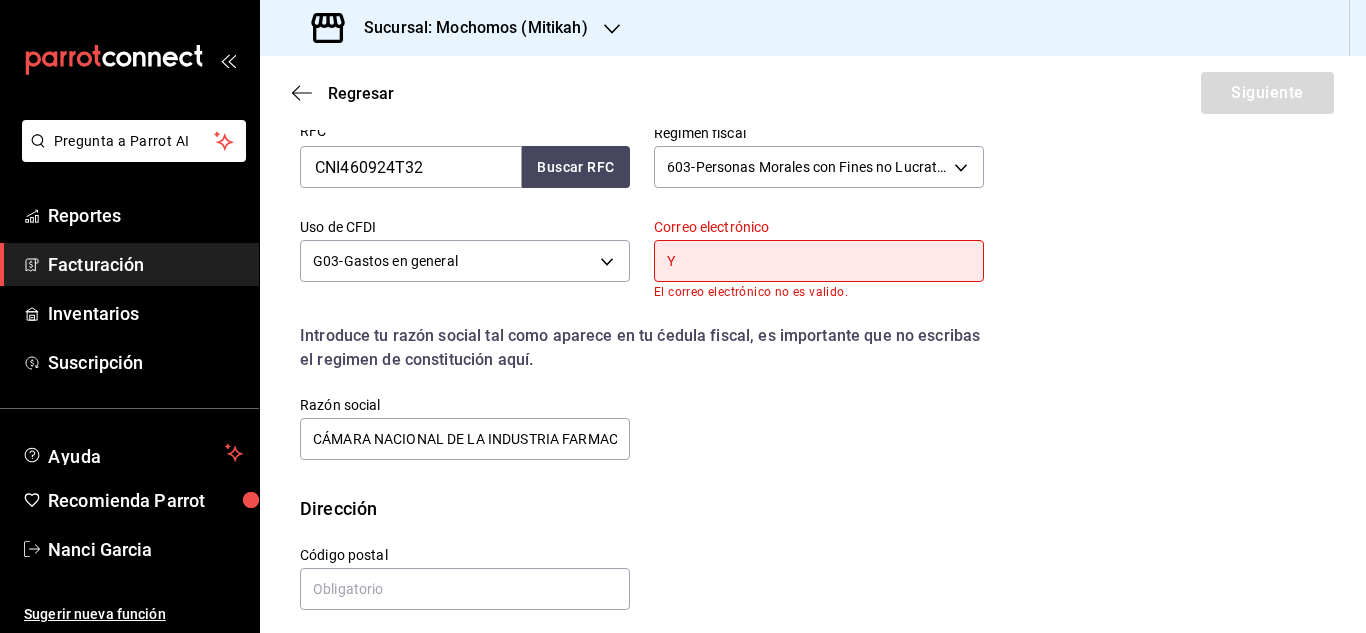 type on "yltorres@canifarma.org.mx" 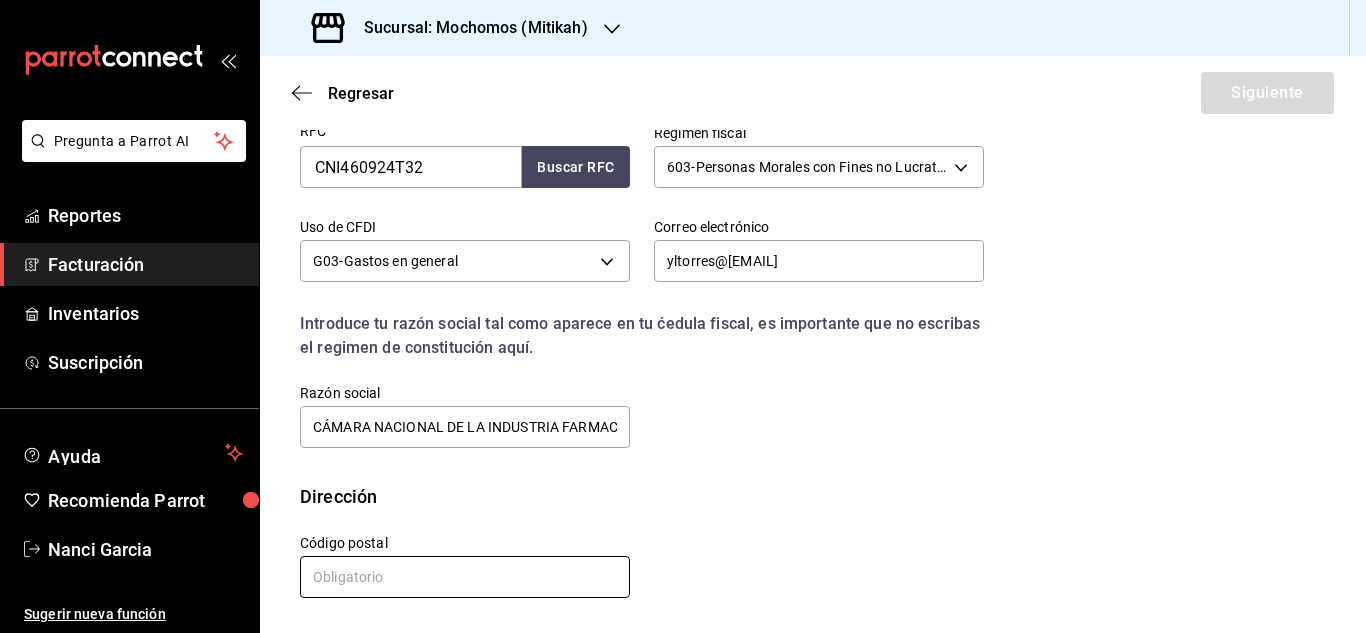 click at bounding box center (465, 577) 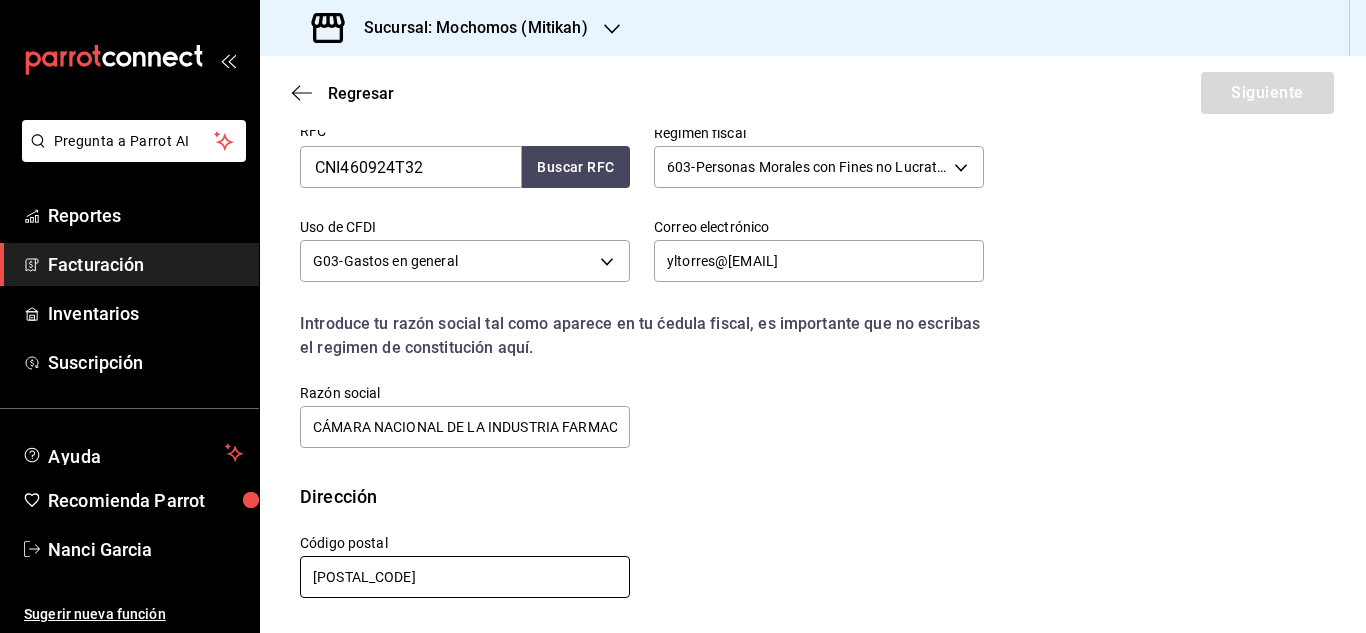 type on "03310" 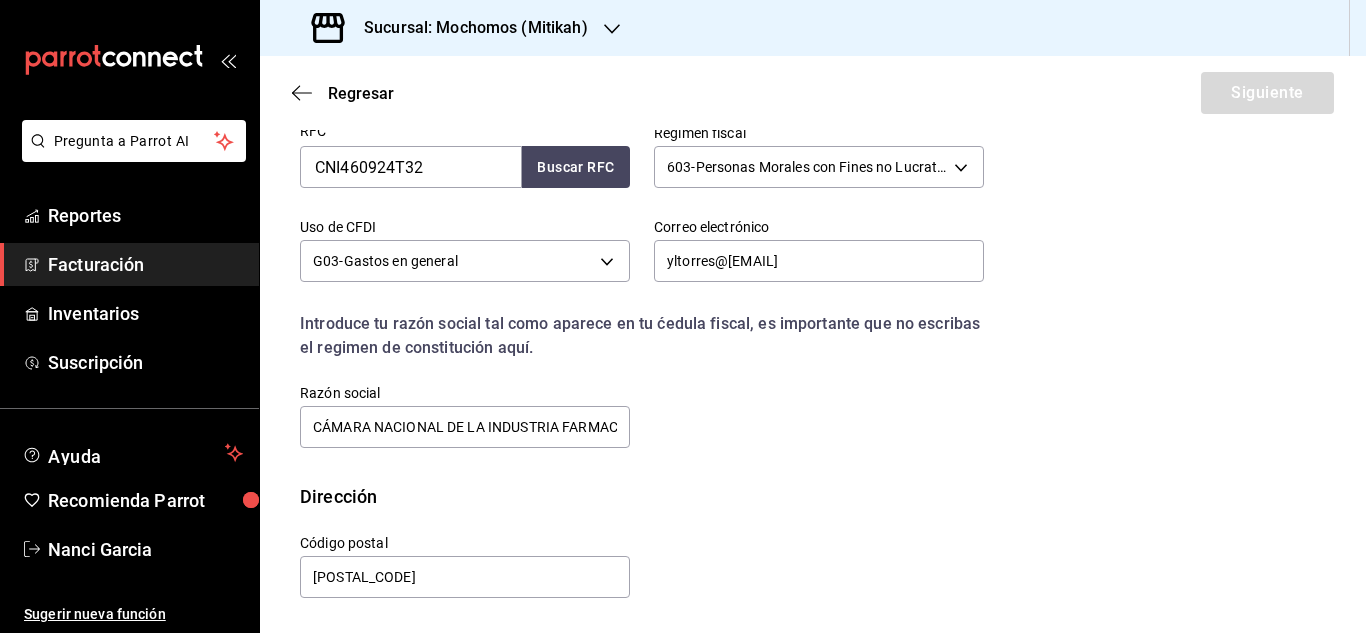 click on "RFC CNI460924T32 Buscar RFC Régimen fiscal 603  -  Personas Morales con Fines no Lucrativos 603 Uso de CFDI G03  -  Gastos en general G03 Correo electrónico yltorres@canifarma.org.mx Introduce tu razón social tal como aparece en tu ćedula fiscal, es importante que no escribas el regimen de constitución aquí. company Razón social CÁMARA NACIONAL DE LA INDUSTRIA FARMACÉUTICA" at bounding box center [630, 275] 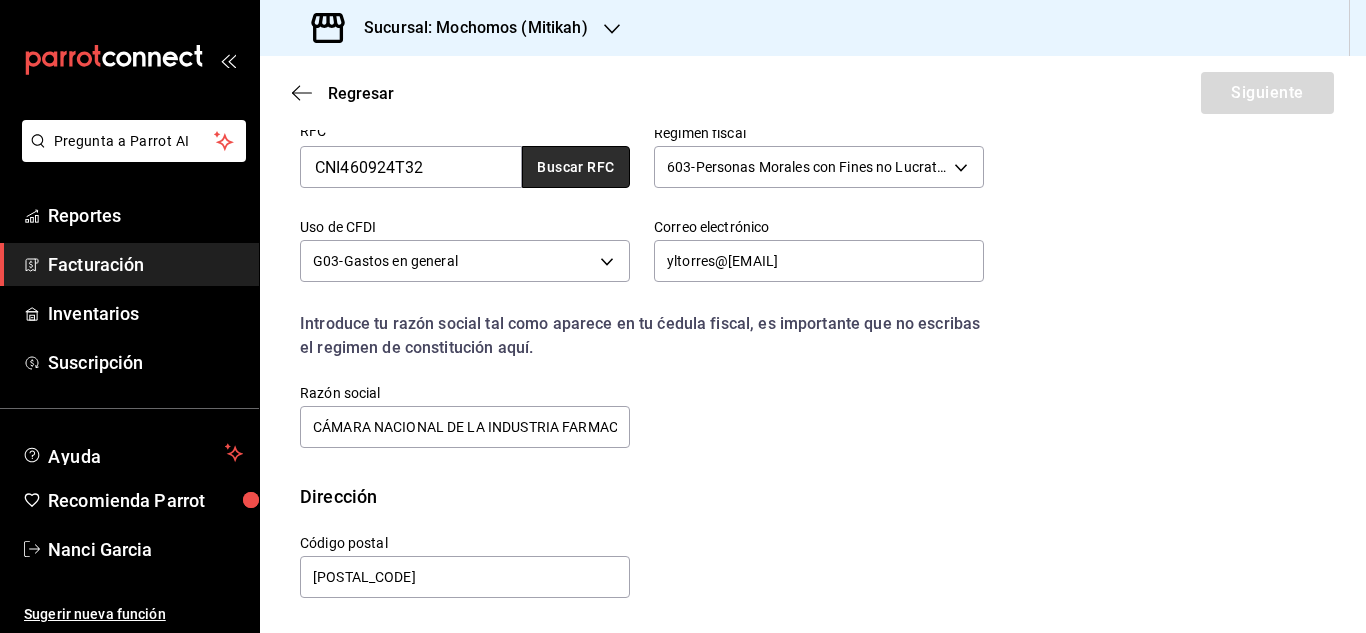 click on "Buscar RFC" at bounding box center [576, 167] 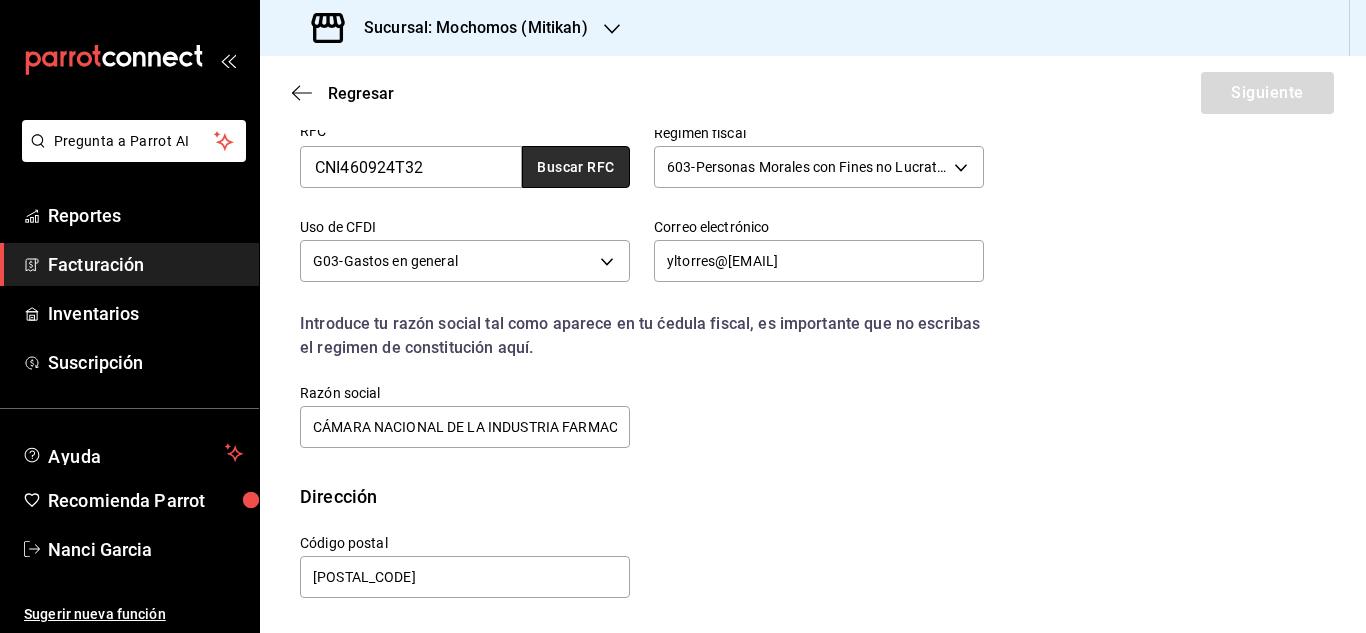 click on "Buscar RFC" at bounding box center (576, 167) 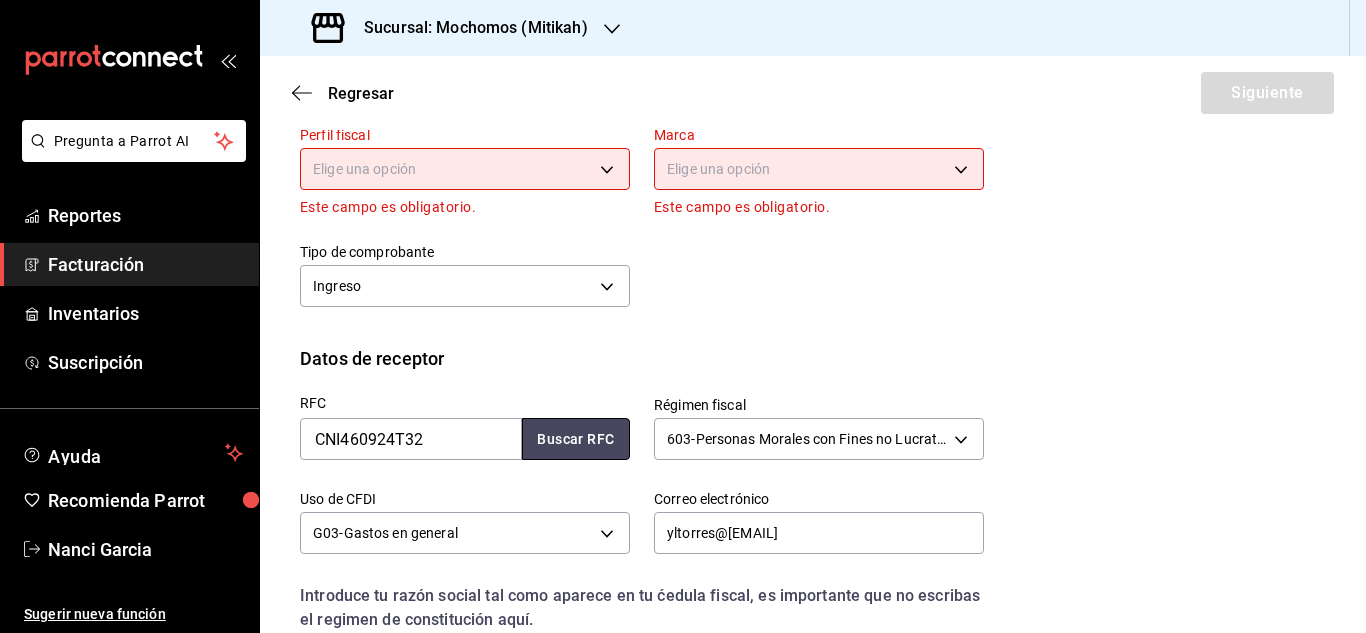 scroll, scrollTop: 130, scrollLeft: 0, axis: vertical 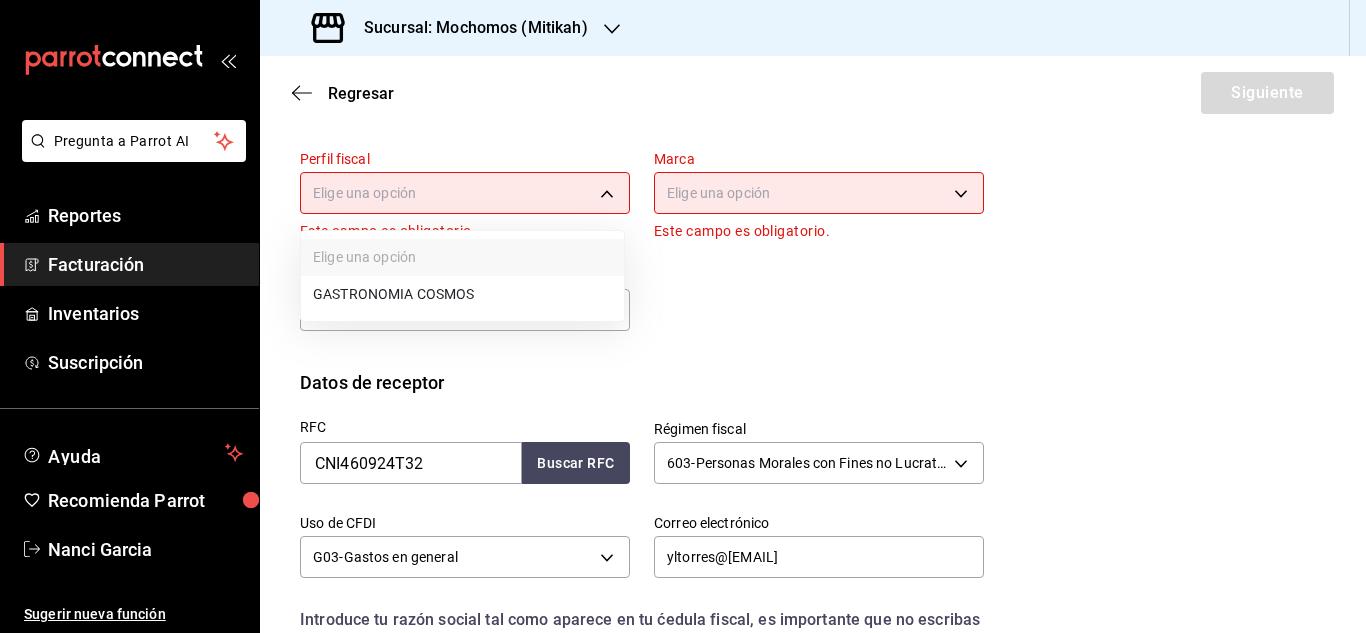 click on "Pregunta a Parrot AI Reportes   Facturación   Inventarios   Suscripción   Ayuda Recomienda Parrot   Nanci Garcia   Sugerir nueva función   Sucursal: Mochomos (Mitikah) Regresar Siguiente Factura general Realiza tus facturas con un numero de orden o un monto en especifico; También puedes realizar una factura de remplazo mediante una factura cancelada. Datos de emisor Perfil fiscal Elige una opción Este campo es obligatorio. Marca Elige una opción Este campo es obligatorio. Tipo de comprobante Ingreso I Datos de receptor RFC CNI460924T32 Buscar RFC Régimen fiscal 603  -  Personas Morales con Fines no Lucrativos 603 Uso de CFDI G03  -  Gastos en general G03 Correo electrónico yltorres@canifarma.org.mx Introduce tu razón social tal como aparece en tu ćedula fiscal, es importante que no escribas el regimen de constitución aquí. company Razón social CÁMARA NACIONAL DE LA INDUSTRIA FARMACÉUTICA Dirección Calle # exterior # interior Código postal 03310 Estado ​ Municipio ​ Colonia ​ Reportes" at bounding box center [683, 316] 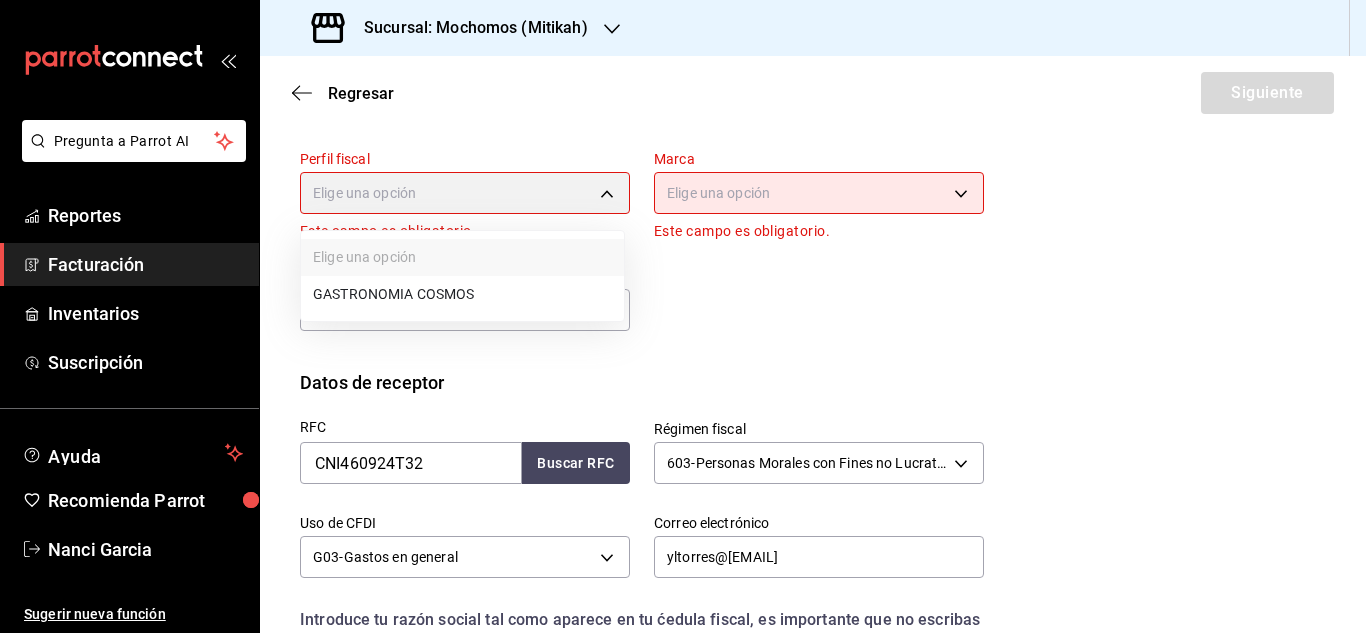 type on "0c8fd8de-9d62-478e-9dc8-04ccc48728b0" 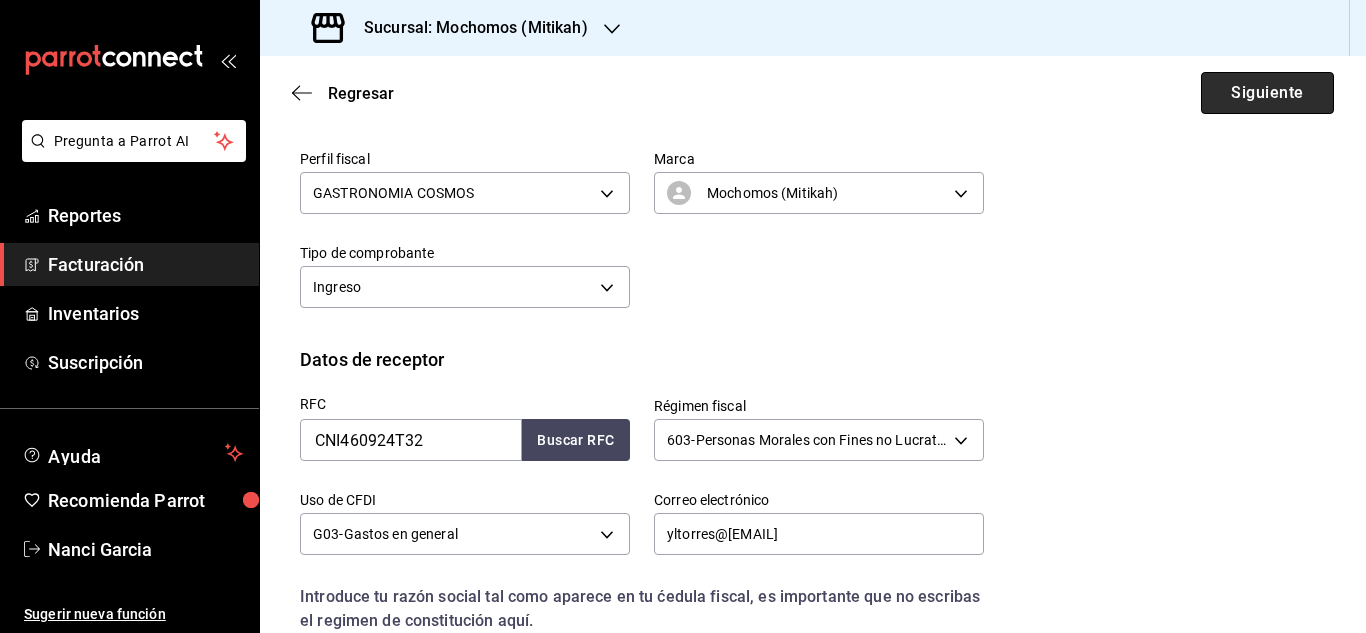 click on "Siguiente" at bounding box center (1267, 93) 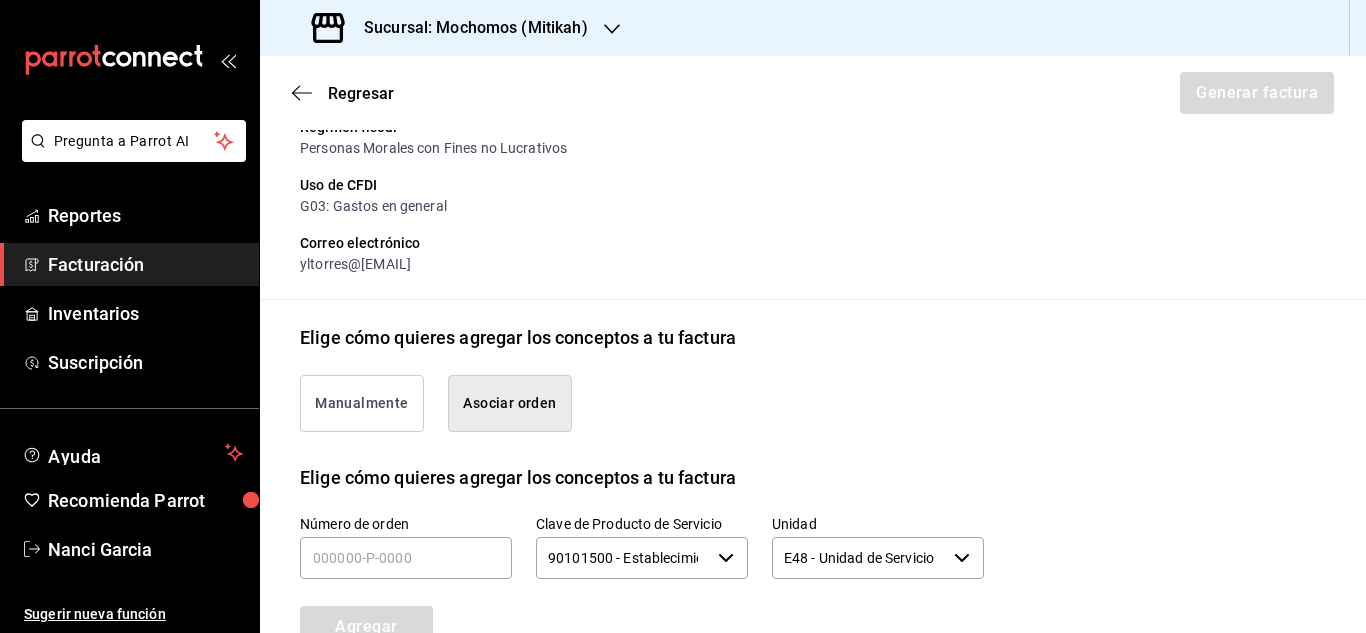 scroll, scrollTop: 330, scrollLeft: 0, axis: vertical 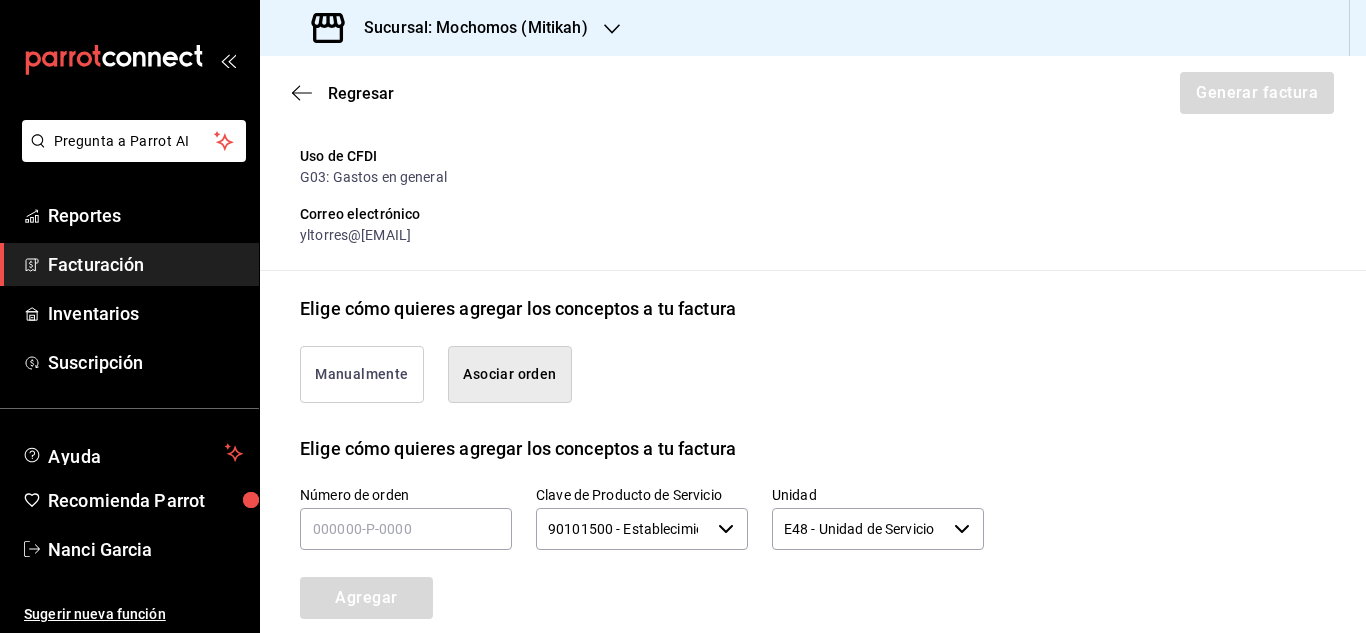 click on "Asociar orden" at bounding box center (510, 374) 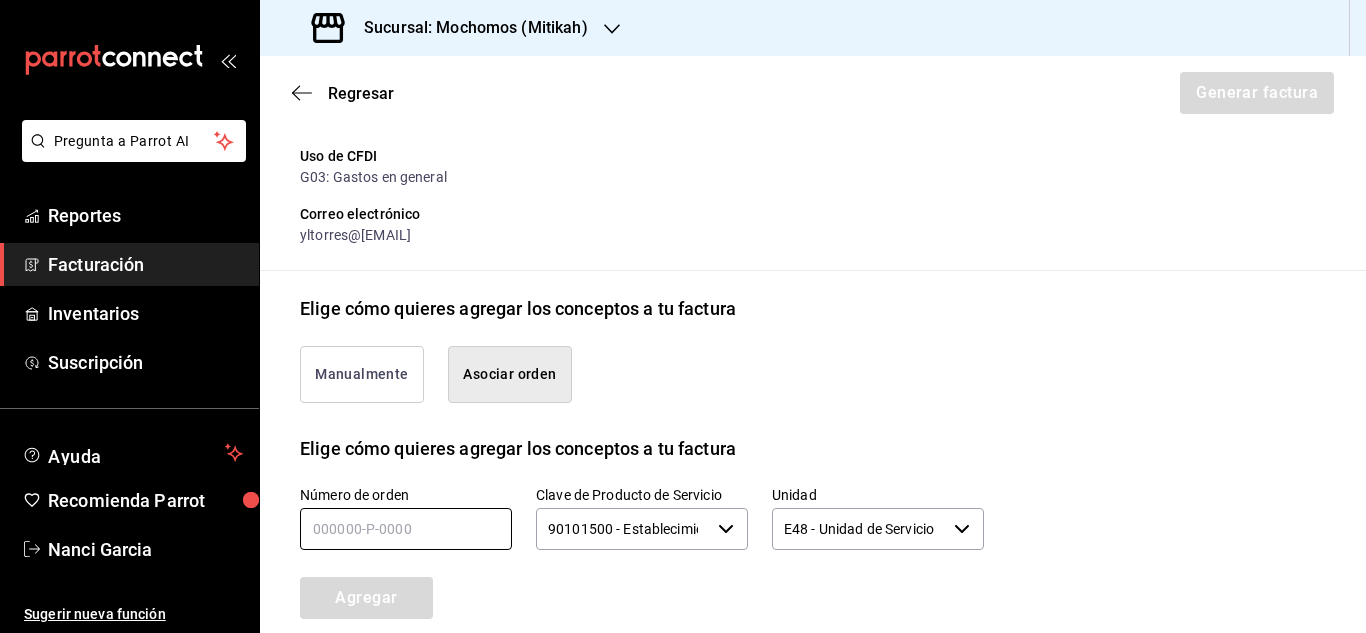 click at bounding box center [406, 529] 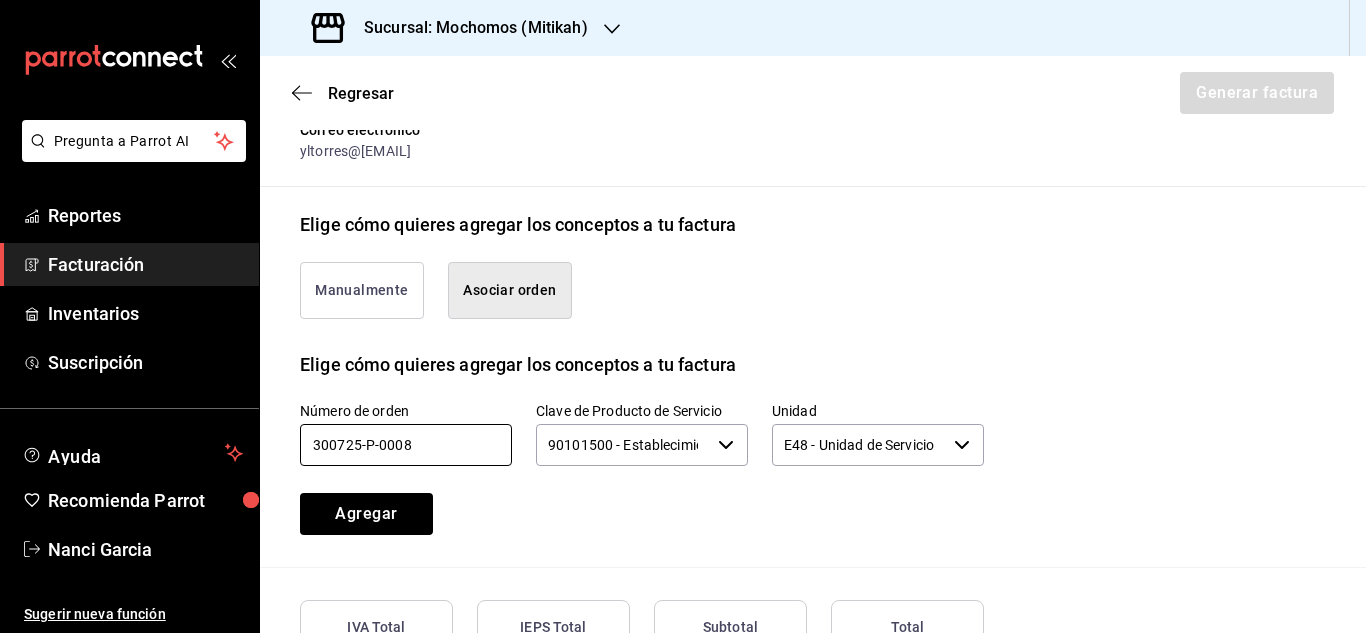 scroll, scrollTop: 530, scrollLeft: 0, axis: vertical 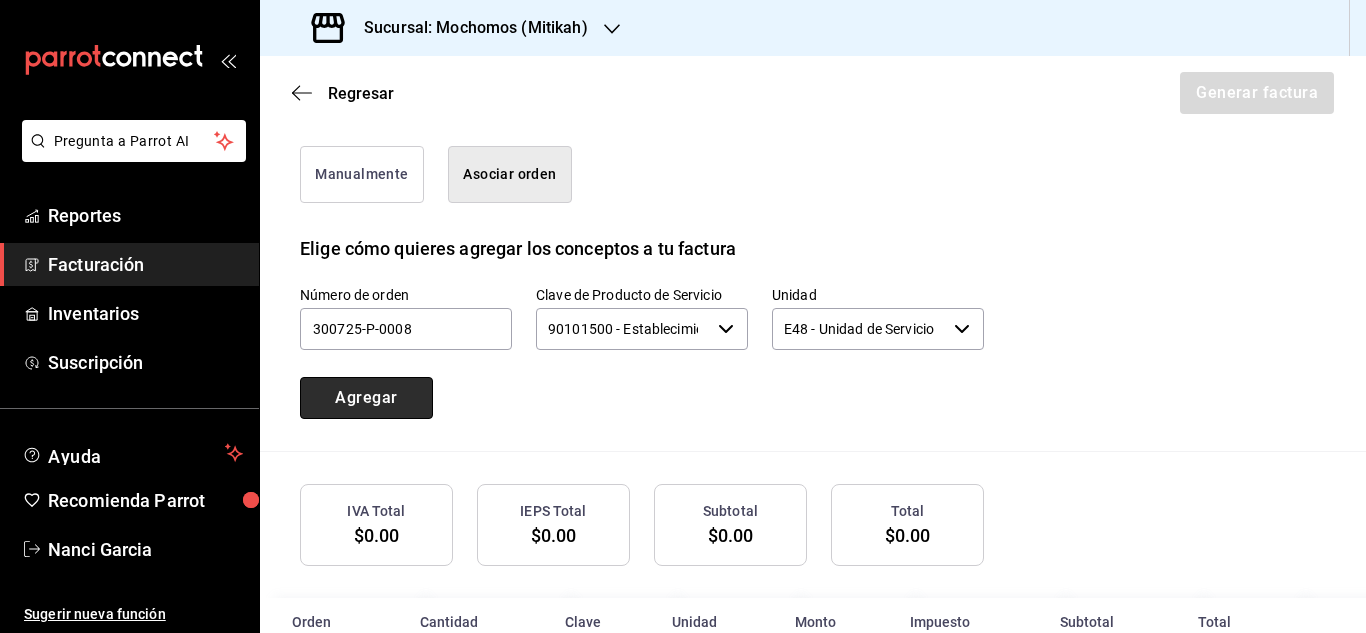 click on "Agregar" at bounding box center [366, 398] 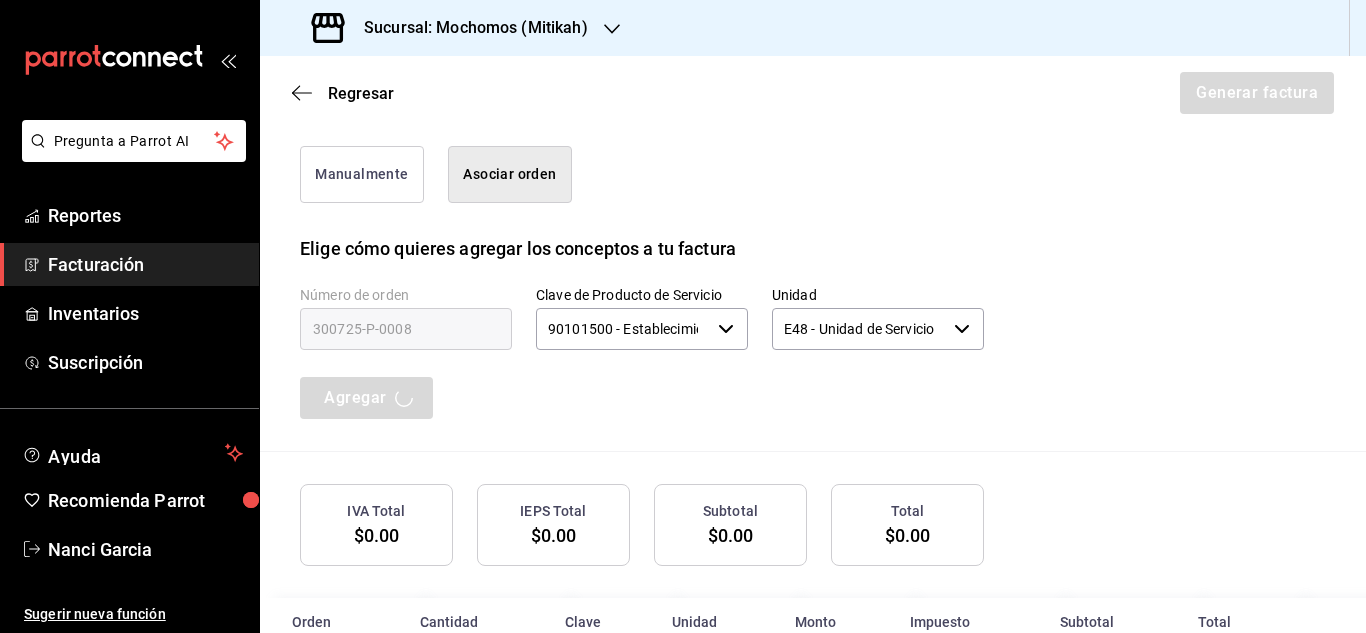 type 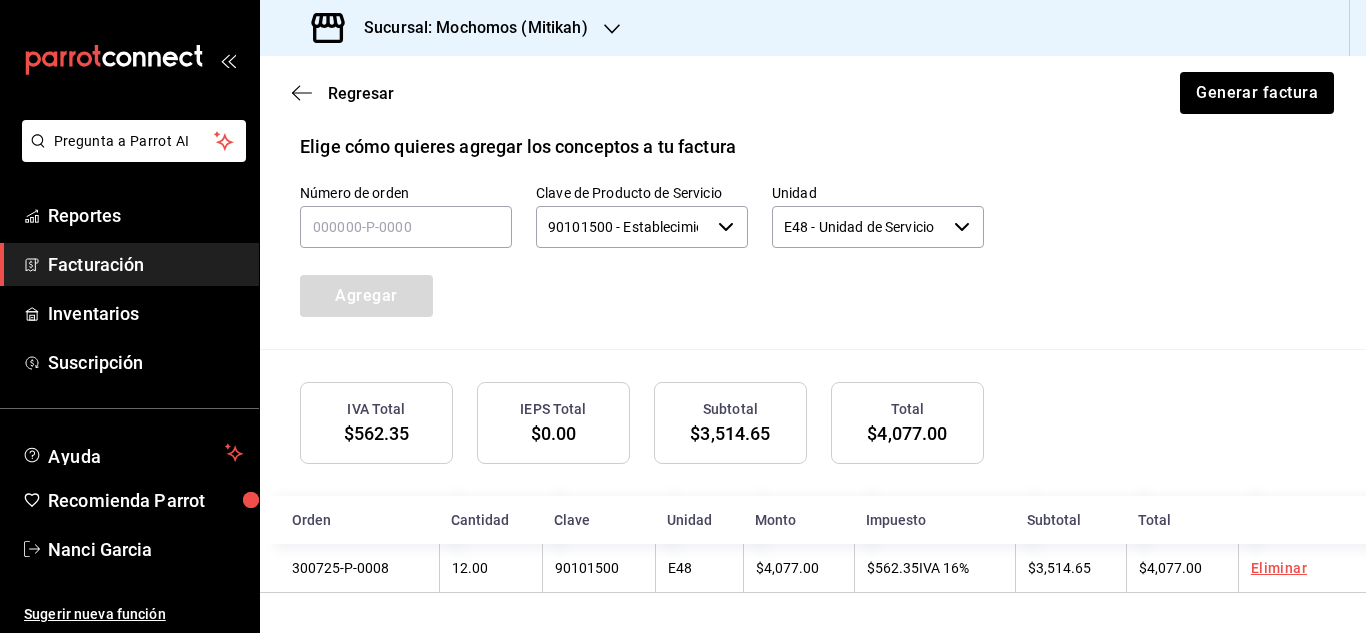 scroll, scrollTop: 634, scrollLeft: 0, axis: vertical 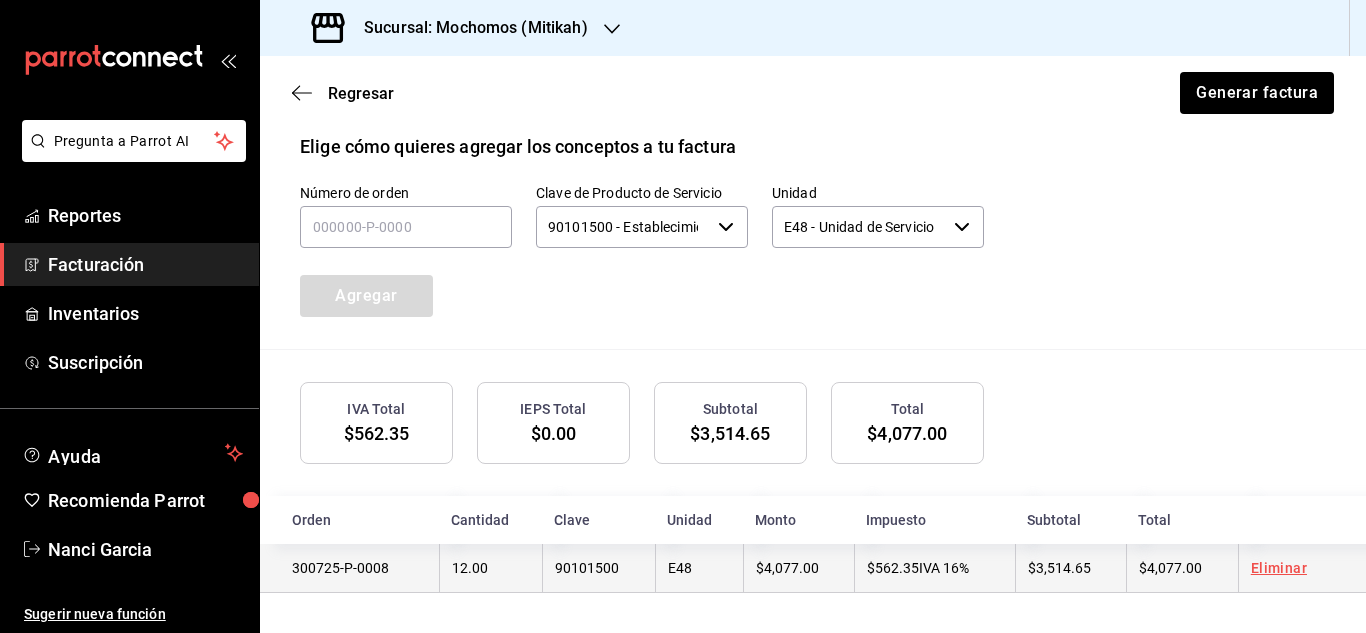click on "$4,077.00" at bounding box center [798, 568] 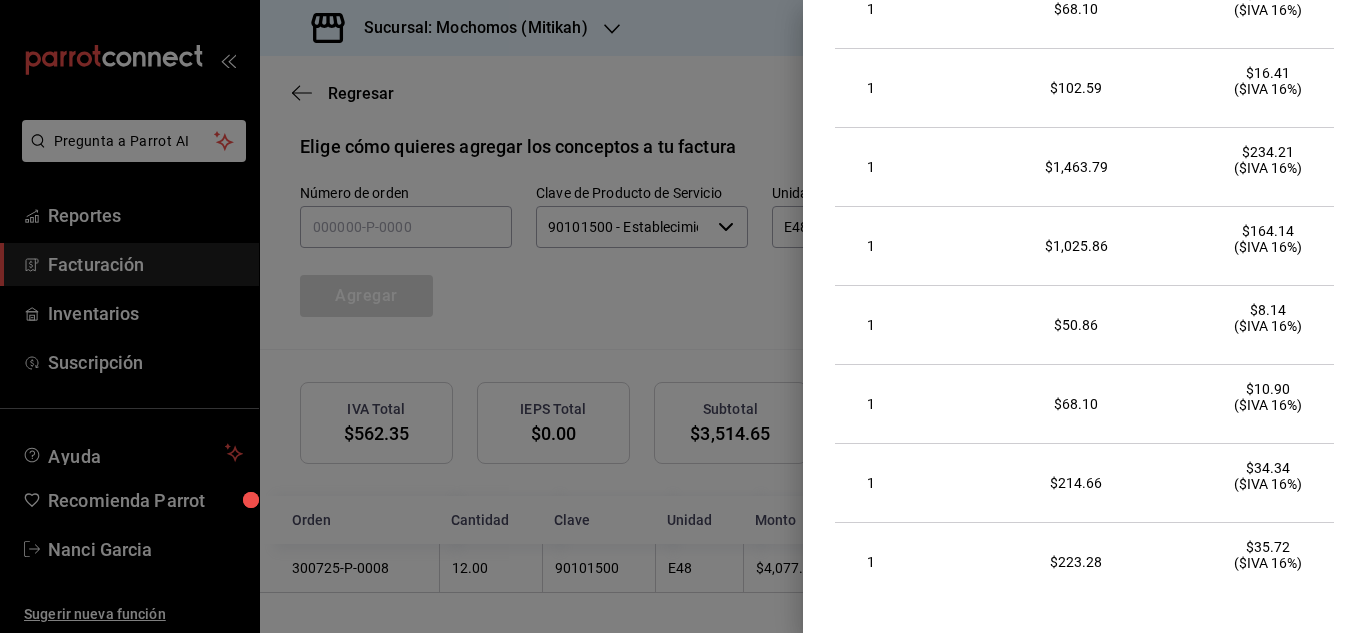 scroll, scrollTop: 0, scrollLeft: 0, axis: both 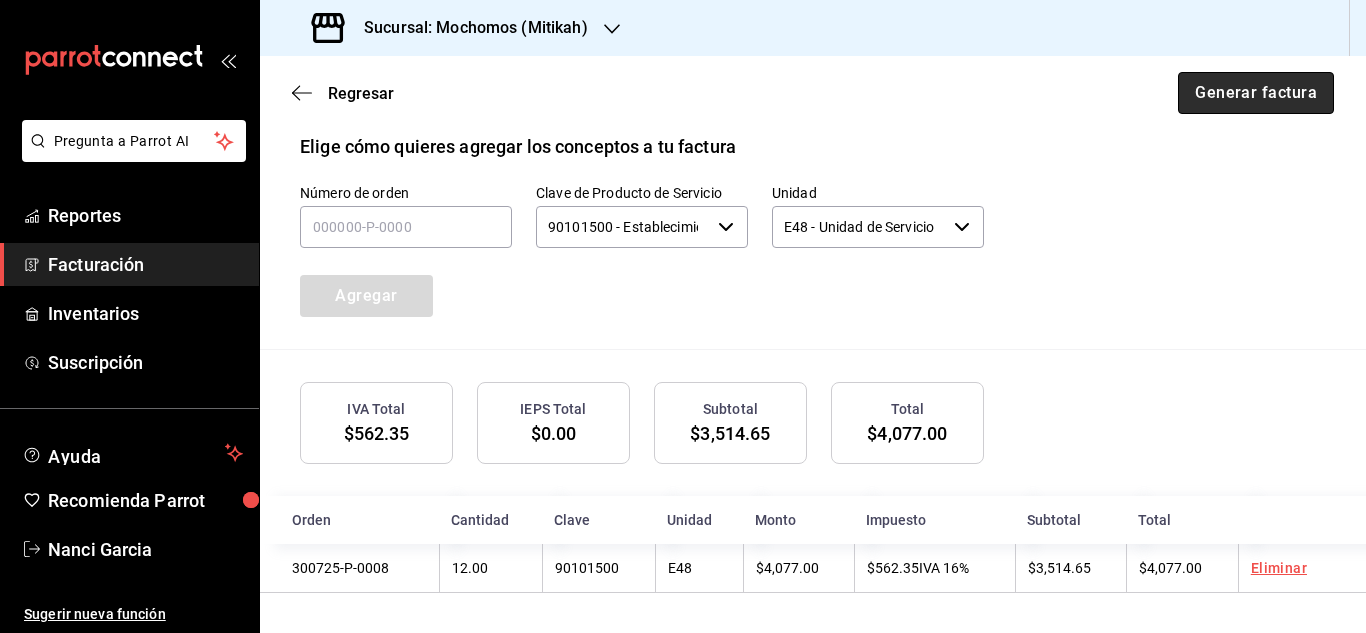 click on "Generar factura" at bounding box center [1256, 93] 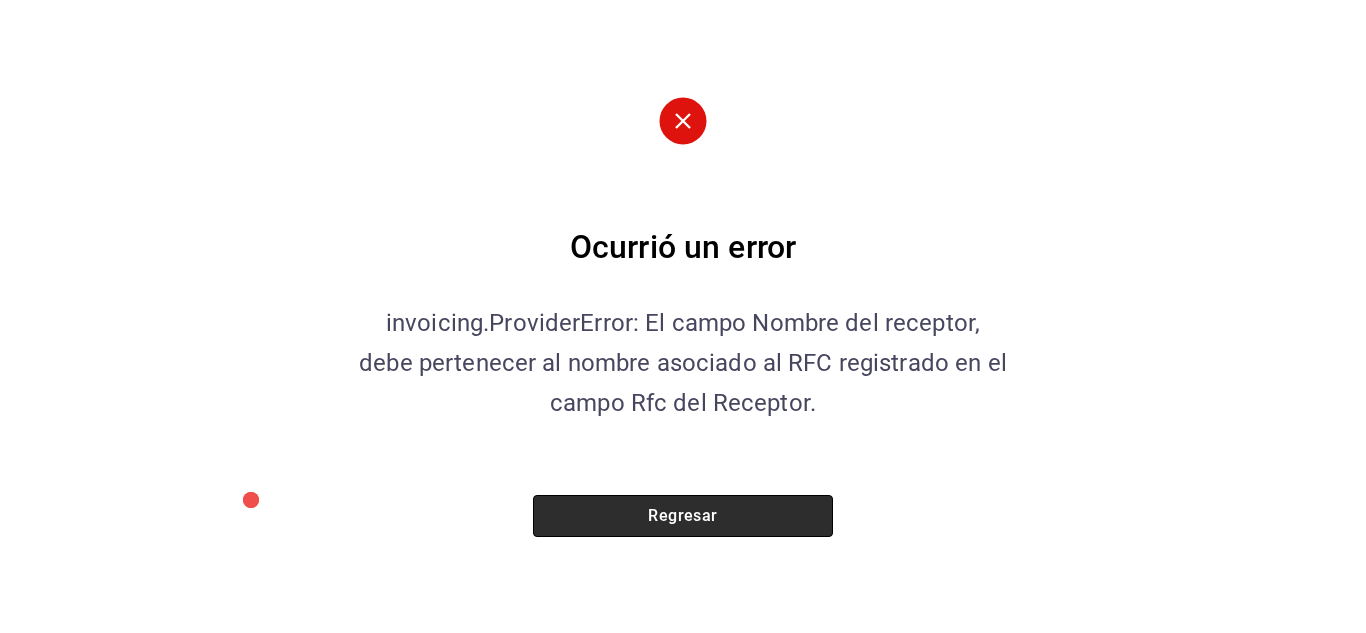 click on "Regresar" at bounding box center [683, 516] 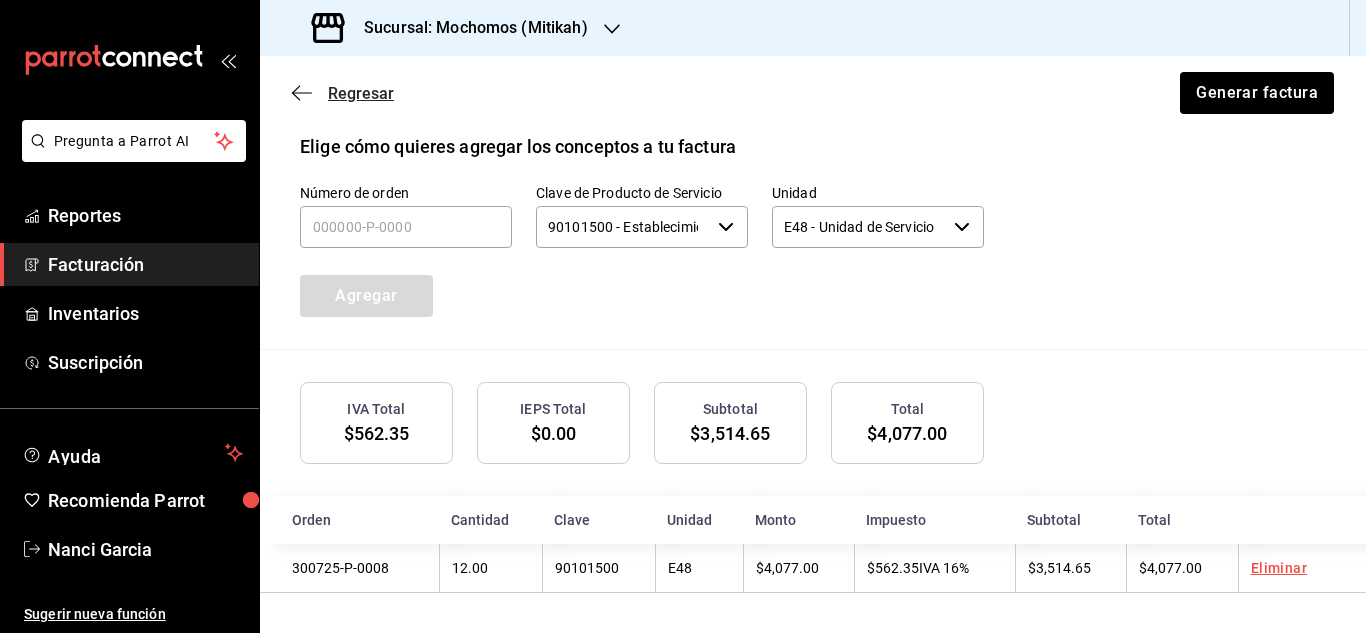 click 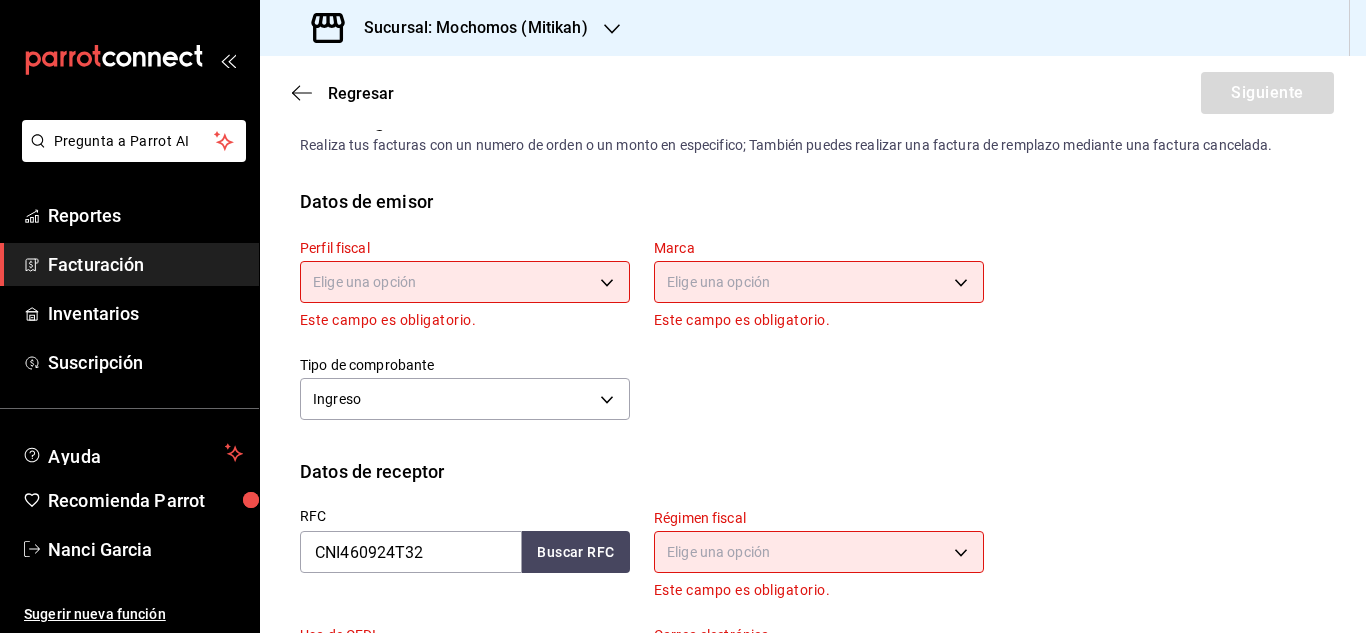 scroll, scrollTop: 40, scrollLeft: 0, axis: vertical 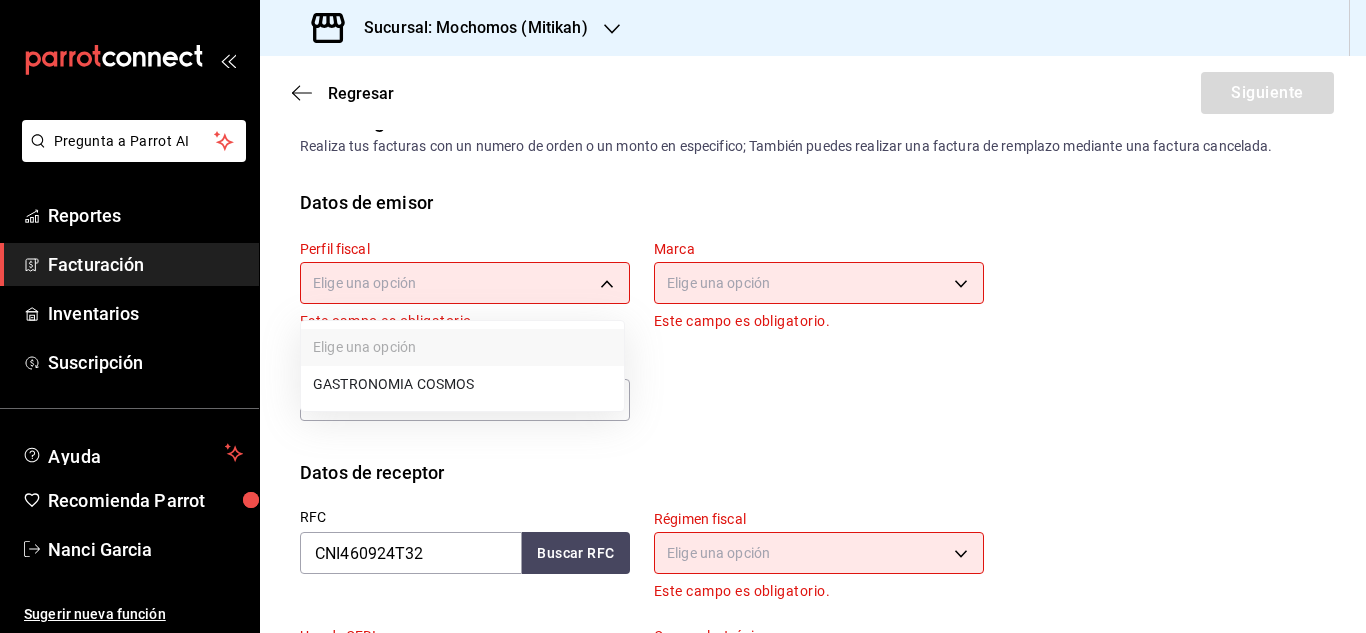 click on "Pregunta a Parrot AI Reportes   Facturación   Inventarios   Suscripción   Ayuda Recomienda Parrot   Nanci Garcia   Sugerir nueva función   Sucursal: Mochomos (Mitikah) Regresar Siguiente Factura general Realiza tus facturas con un numero de orden o un monto en especifico; También puedes realizar una factura de remplazo mediante una factura cancelada. Datos de emisor Perfil fiscal Elige una opción Este campo es obligatorio. Marca Elige una opción Este campo es obligatorio. Tipo de comprobante Ingreso I Datos de receptor RFC CNI460924T32 Buscar RFC Régimen fiscal Elige una opción Este campo es obligatorio. Uso de CFDI Elige una opción Este campo es obligatorio. Correo electrónico El correo electrónico es requerido. Introduce tu razón social tal como aparece en tu ćedula fiscal, es importante que no escribas el regimen de constitución aquí. company Razón social CÁMARA NACIONAL DE LA INDUSTRIA FARMACÉUTICA Dirección Calle # exterior # interior Código postal Campo requerido Estado ​ Municipio" at bounding box center [683, 316] 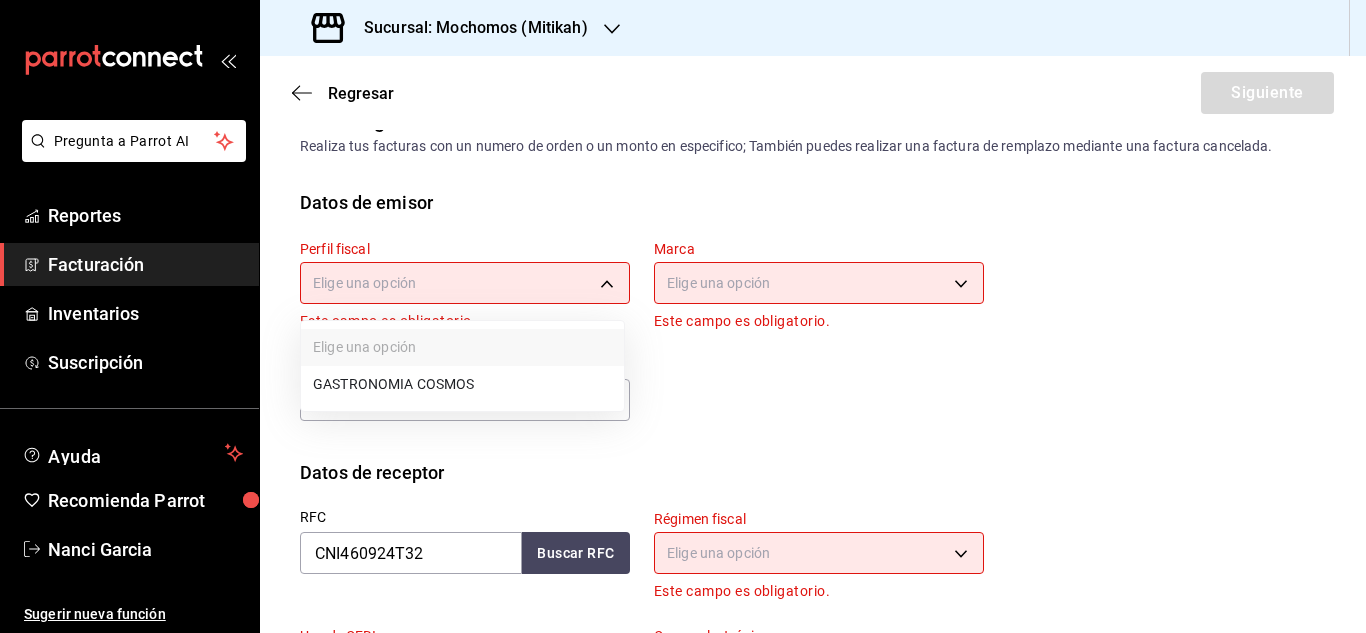 click on "GASTRONOMIA COSMOS" at bounding box center [462, 384] 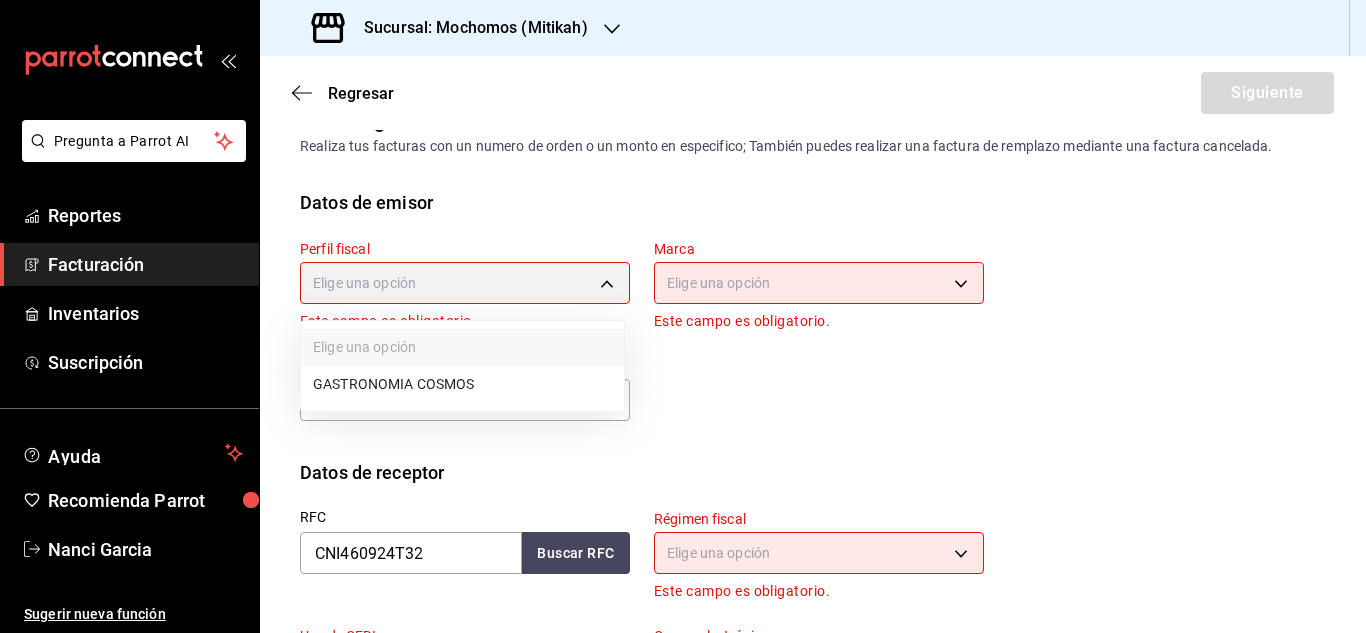 type on "0c8fd8de-9d62-478e-9dc8-04ccc48728b0" 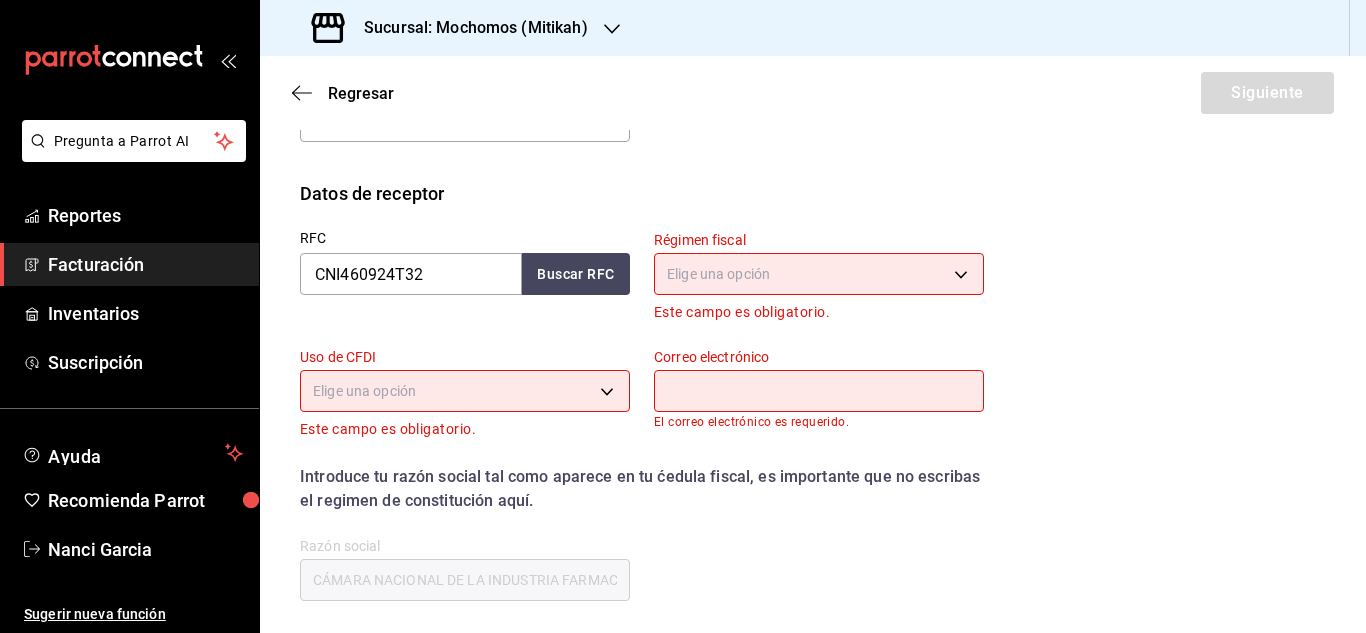 scroll, scrollTop: 340, scrollLeft: 0, axis: vertical 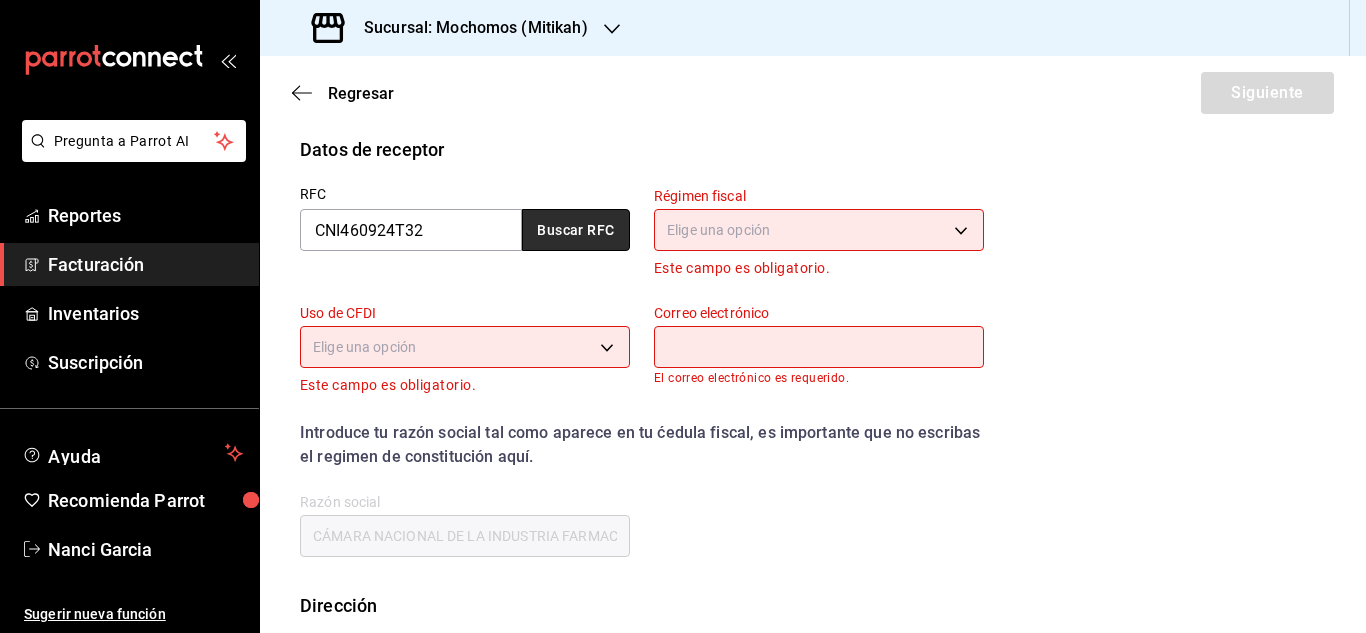 click on "Buscar RFC" at bounding box center (576, 230) 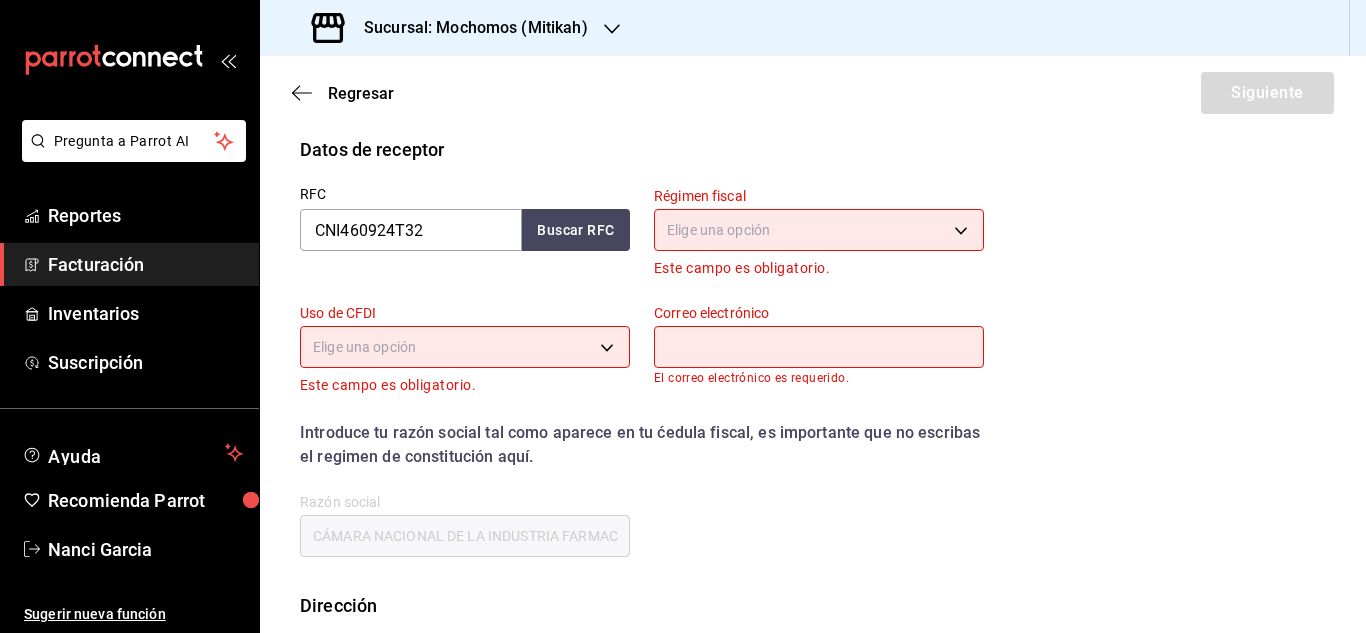click on "Pregunta a Parrot AI Reportes   Facturación   Inventarios   Suscripción   Ayuda Recomienda Parrot   Nanci Garcia   Sugerir nueva función   Sucursal: Mochomos (Mitikah) Regresar Siguiente Factura general Realiza tus facturas con un numero de orden o un monto en especifico; También puedes realizar una factura de remplazo mediante una factura cancelada. Datos de emisor Perfil fiscal GASTRONOMIA COSMOS 0c8fd8de-9d62-478e-9dc8-04ccc48728b0 Marca Mochomos (Mitikah) d0e5f648-281b-433d-bf08-9501e0541b8c Tipo de comprobante Ingreso I Datos de receptor RFC CNI460924T32 Buscar RFC Régimen fiscal Elige una opción Este campo es obligatorio. Uso de CFDI Elige una opción Este campo es obligatorio. Correo electrónico El correo electrónico es requerido. Introduce tu razón social tal como aparece en tu ćedula fiscal, es importante que no escribas el regimen de constitución aquí. company Razón social CÁMARA NACIONAL DE LA INDUSTRIA FARMACÉUTICA Dirección Calle # exterior # interior Código postal Estado ​ ​" at bounding box center (683, 316) 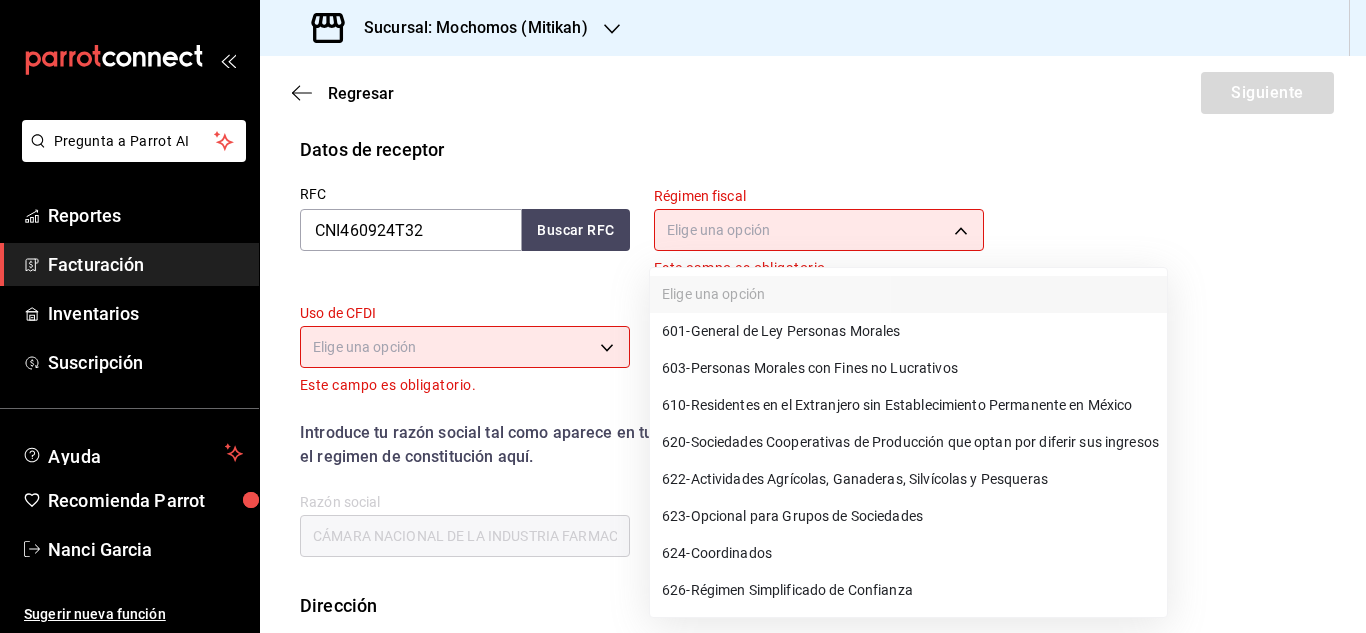 click on "603  -  Personas Morales con Fines no Lucrativos" at bounding box center (908, 368) 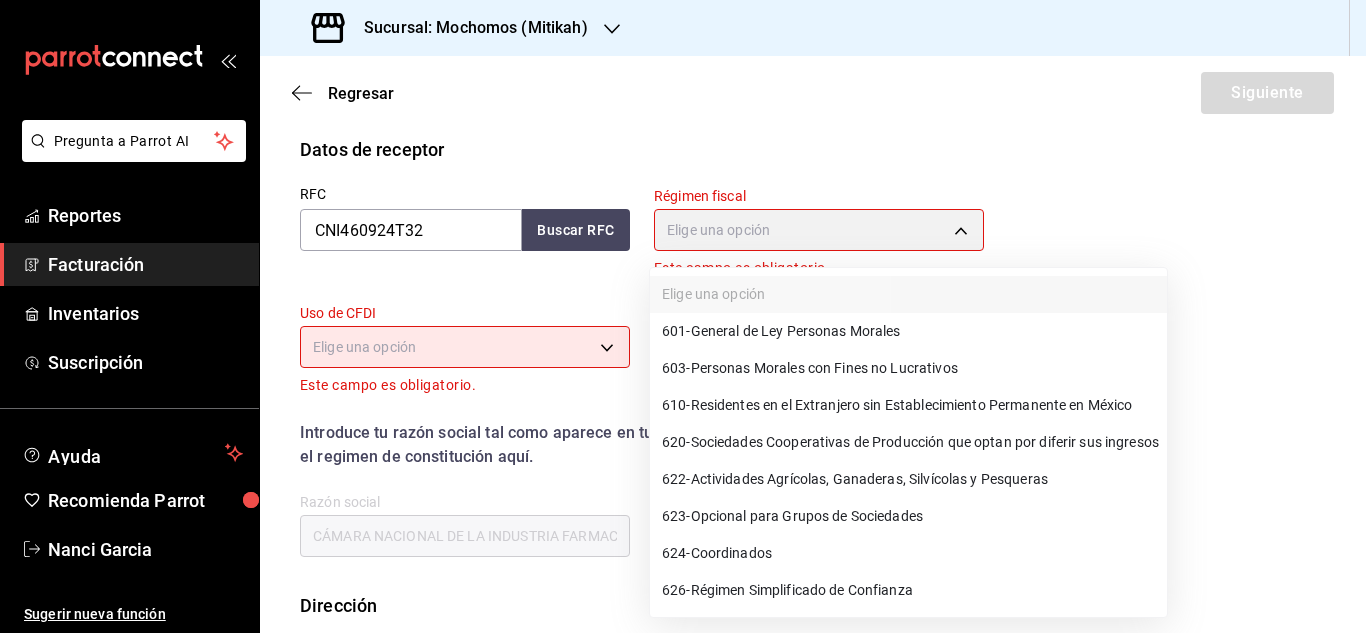 type on "603" 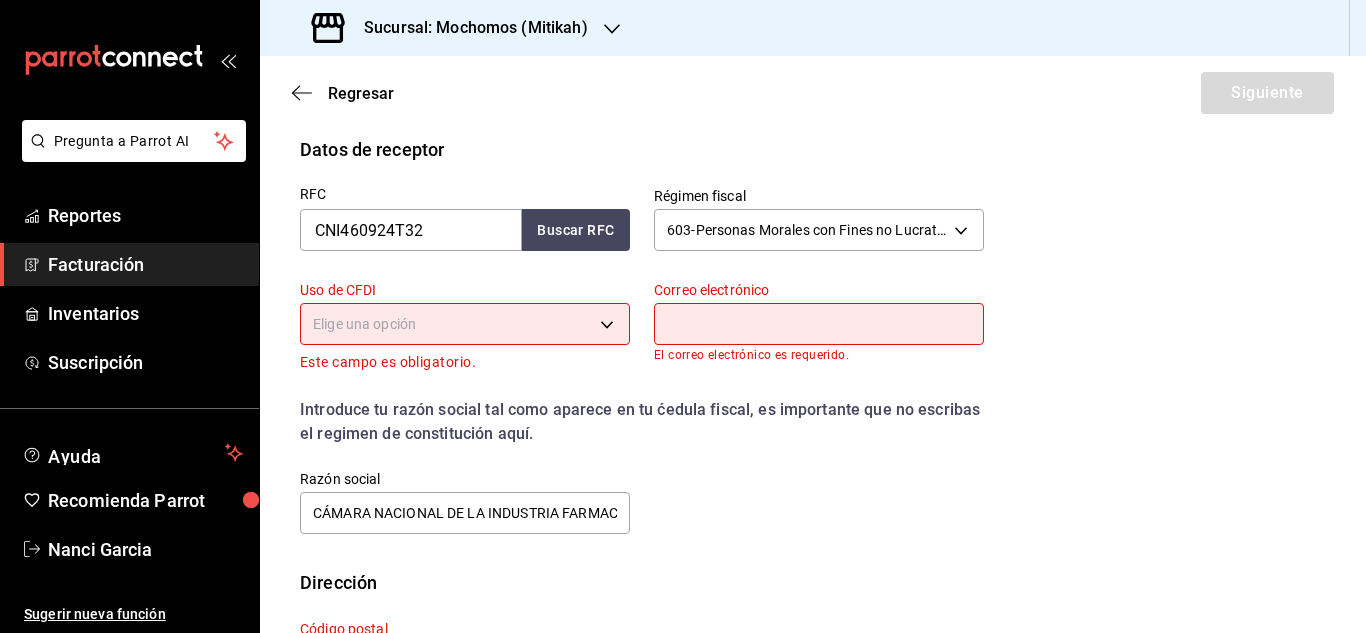 click on "Pregunta a Parrot AI Reportes   Facturación   Inventarios   Suscripción   Ayuda Recomienda Parrot   Nanci Garcia   Sugerir nueva función   Sucursal: Mochomos (Mitikah) Regresar Siguiente Factura general Realiza tus facturas con un numero de orden o un monto en especifico; También puedes realizar una factura de remplazo mediante una factura cancelada. Datos de emisor Perfil fiscal GASTRONOMIA COSMOS 0c8fd8de-9d62-478e-9dc8-04ccc48728b0 Marca Mochomos (Mitikah) d0e5f648-281b-433d-bf08-9501e0541b8c Tipo de comprobante Ingreso I Datos de receptor RFC CNI460924T32 Buscar RFC Régimen fiscal 603  -  Personas Morales con Fines no Lucrativos 603 Uso de CFDI Elige una opción Este campo es obligatorio. Correo electrónico El correo electrónico es requerido. Introduce tu razón social tal como aparece en tu ćedula fiscal, es importante que no escribas el regimen de constitución aquí. company Razón social CÁMARA NACIONAL DE LA INDUSTRIA FARMACÉUTICA Dirección Calle # exterior # interior Código postal Estado" at bounding box center (683, 316) 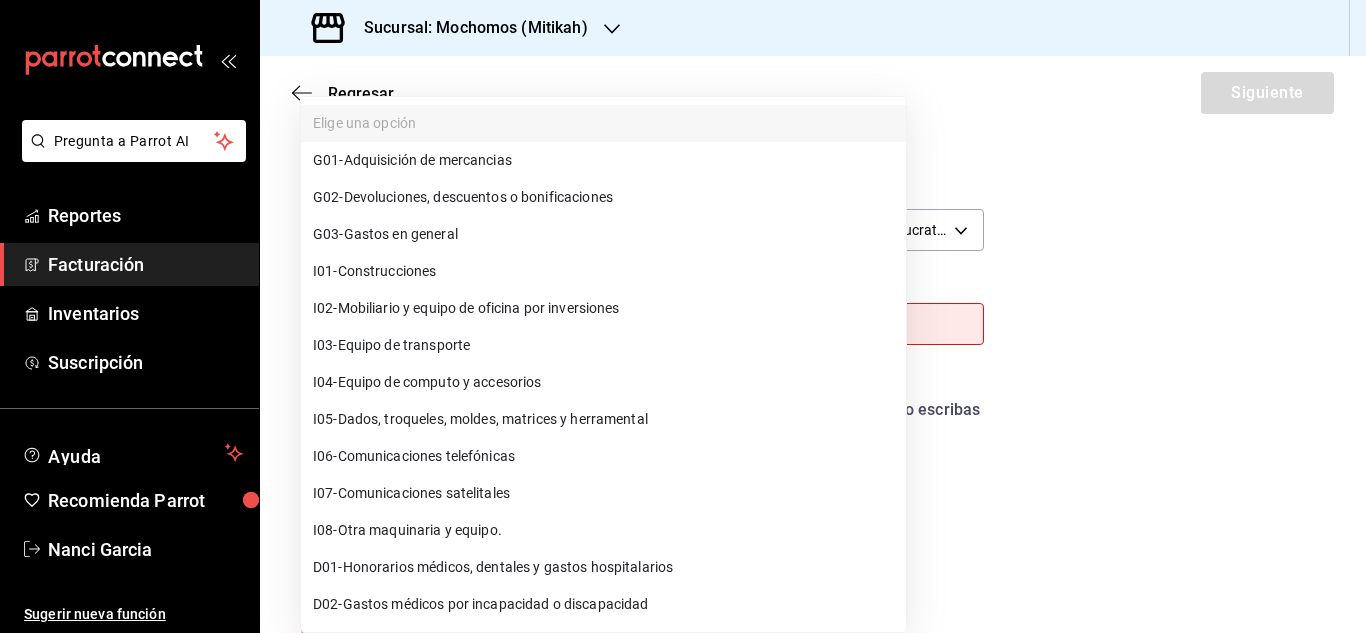 click on "G03  -  Gastos en general" at bounding box center (603, 234) 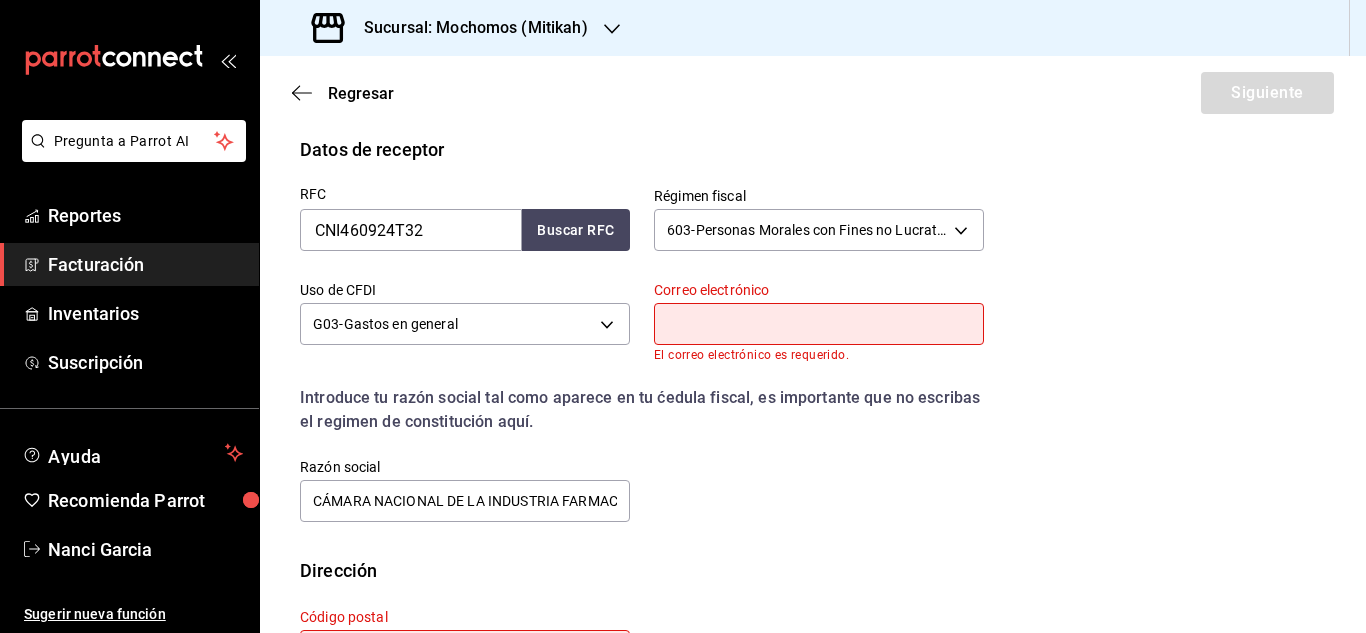 click at bounding box center (819, 324) 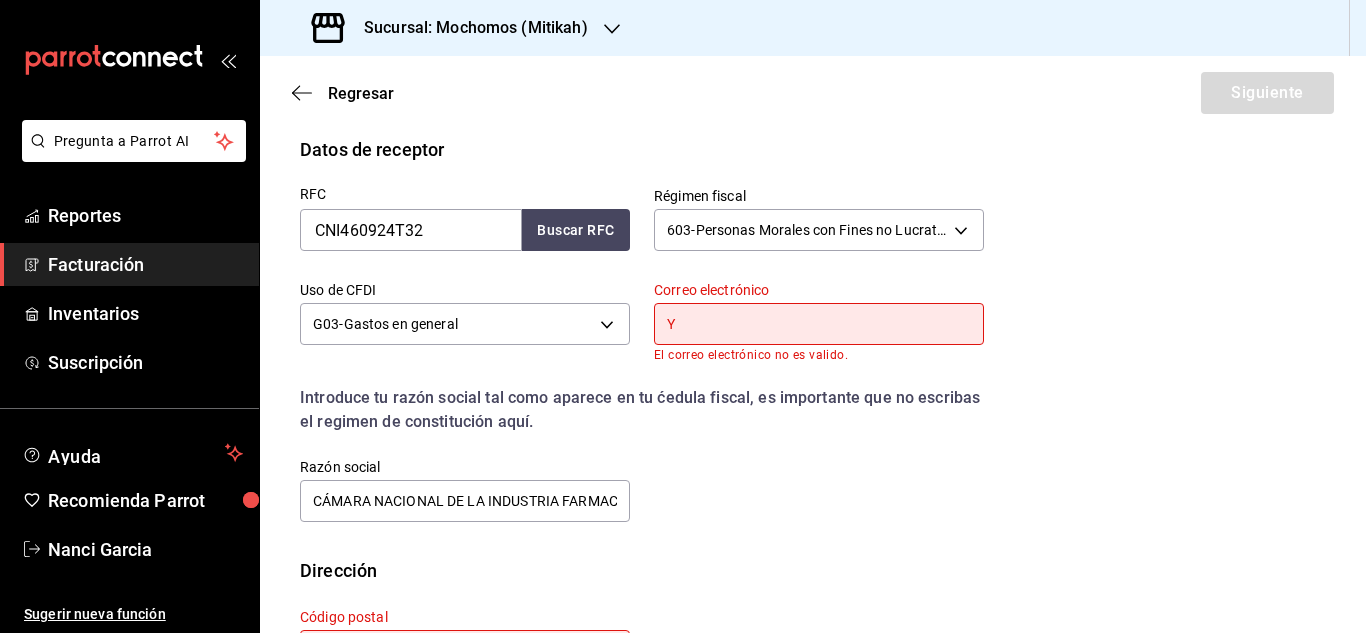 type on "yltorres@canifarma.org.mx" 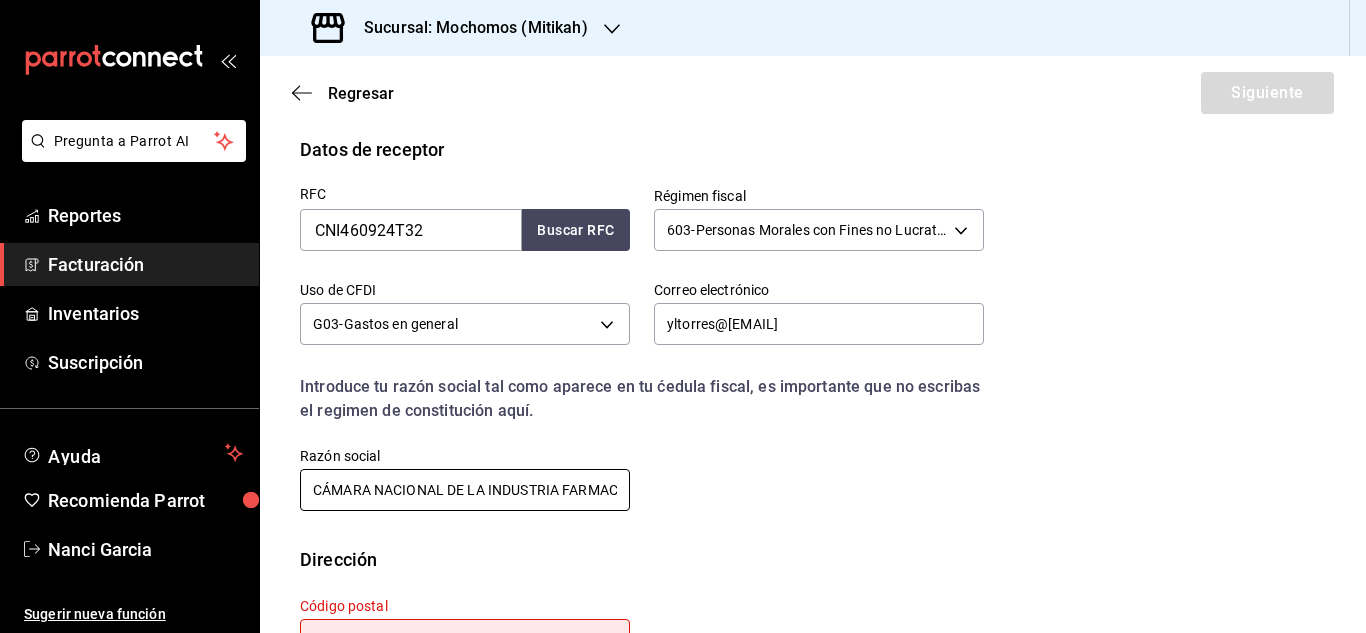 click on "CÁMARA NACIONAL DE LA INDUSTRIA FARMACÉUTICA" at bounding box center [465, 490] 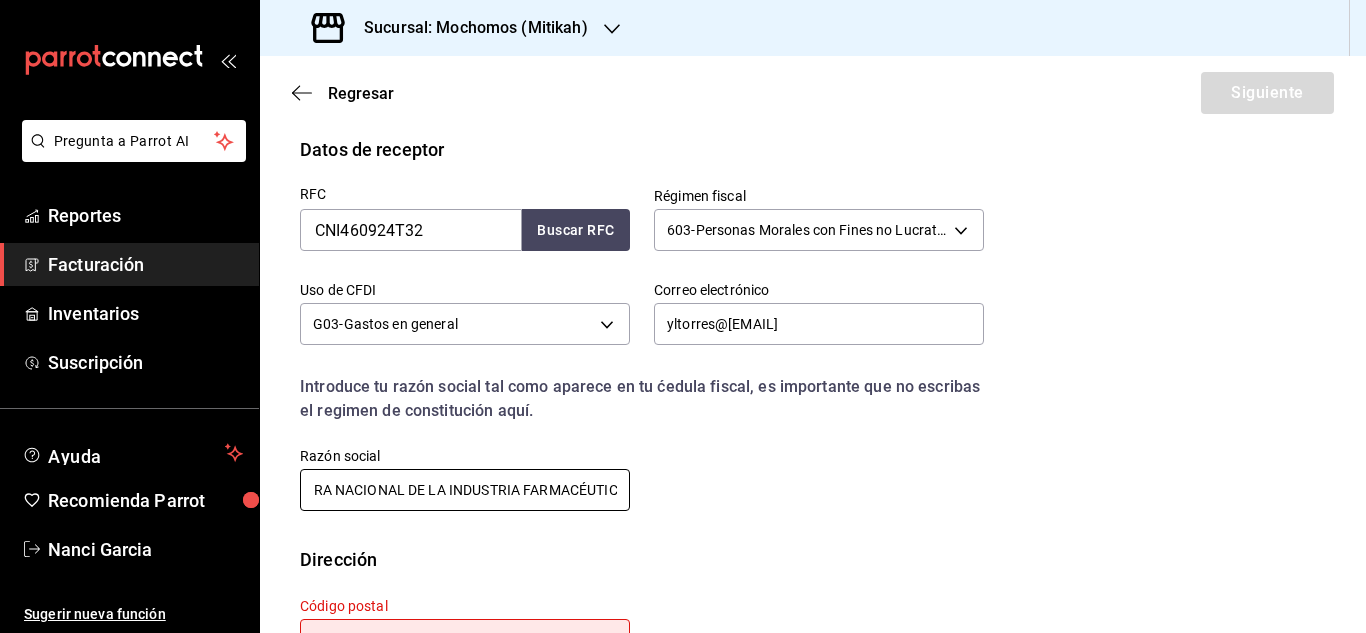 scroll, scrollTop: 0, scrollLeft: 48, axis: horizontal 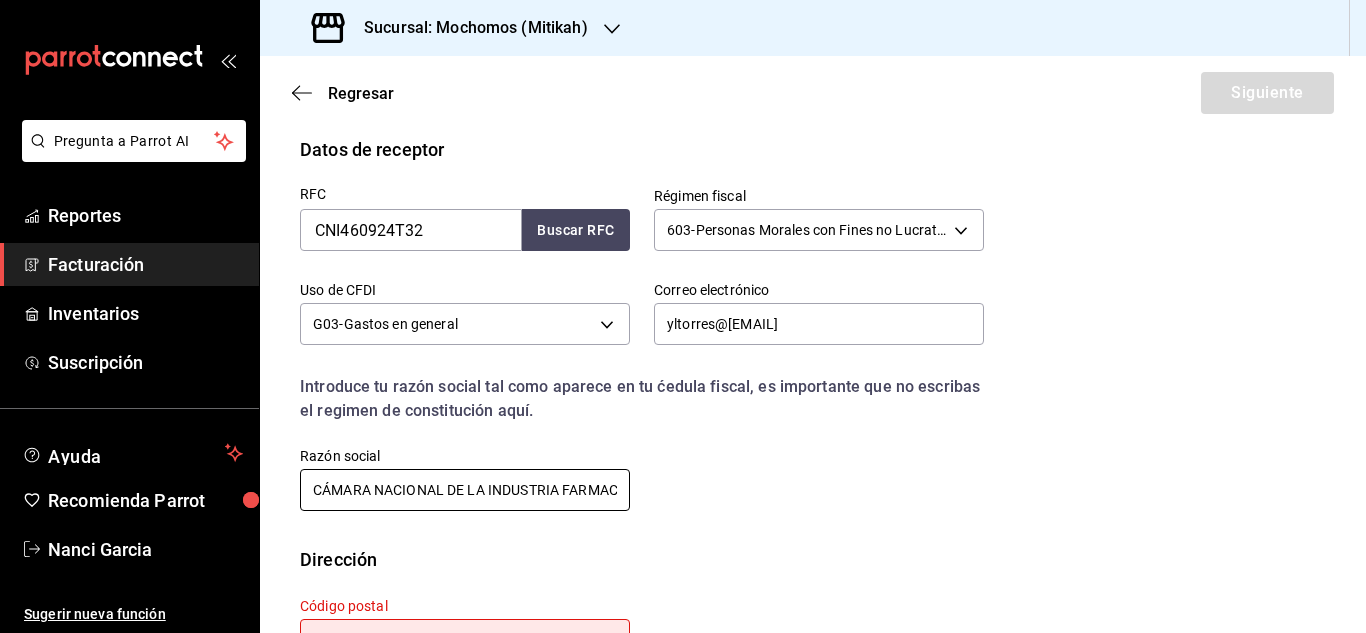 click on "CÁMARA NACIONAL DE LA INDUSTRIA FARMACÉUTICA" at bounding box center [465, 490] 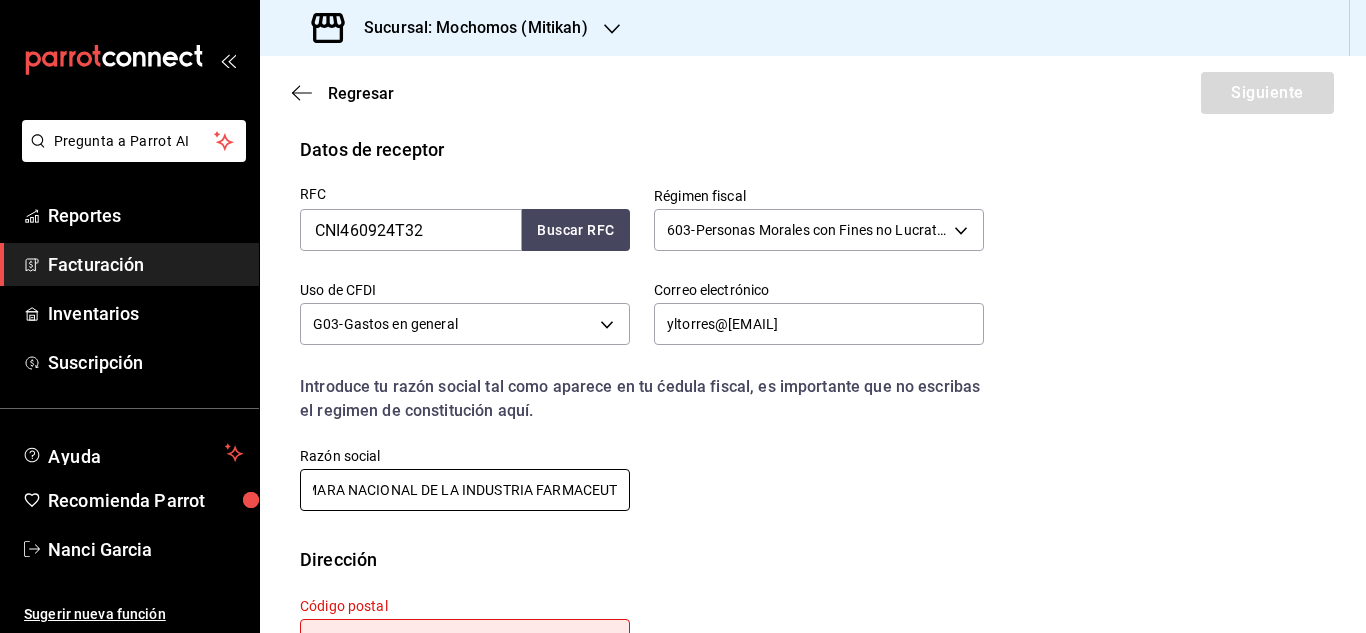 scroll, scrollTop: 0, scrollLeft: 56, axis: horizontal 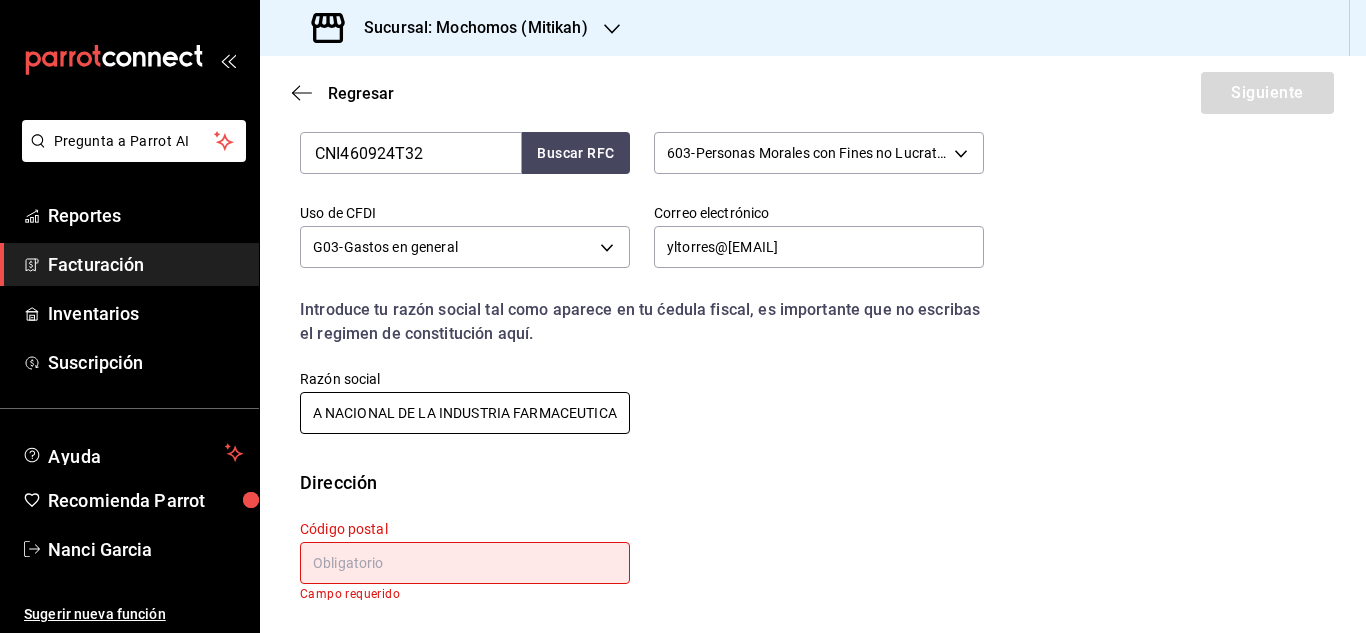 type on "CAMARA NACIONAL DE LA INDUSTRIA FARMACEUTICA" 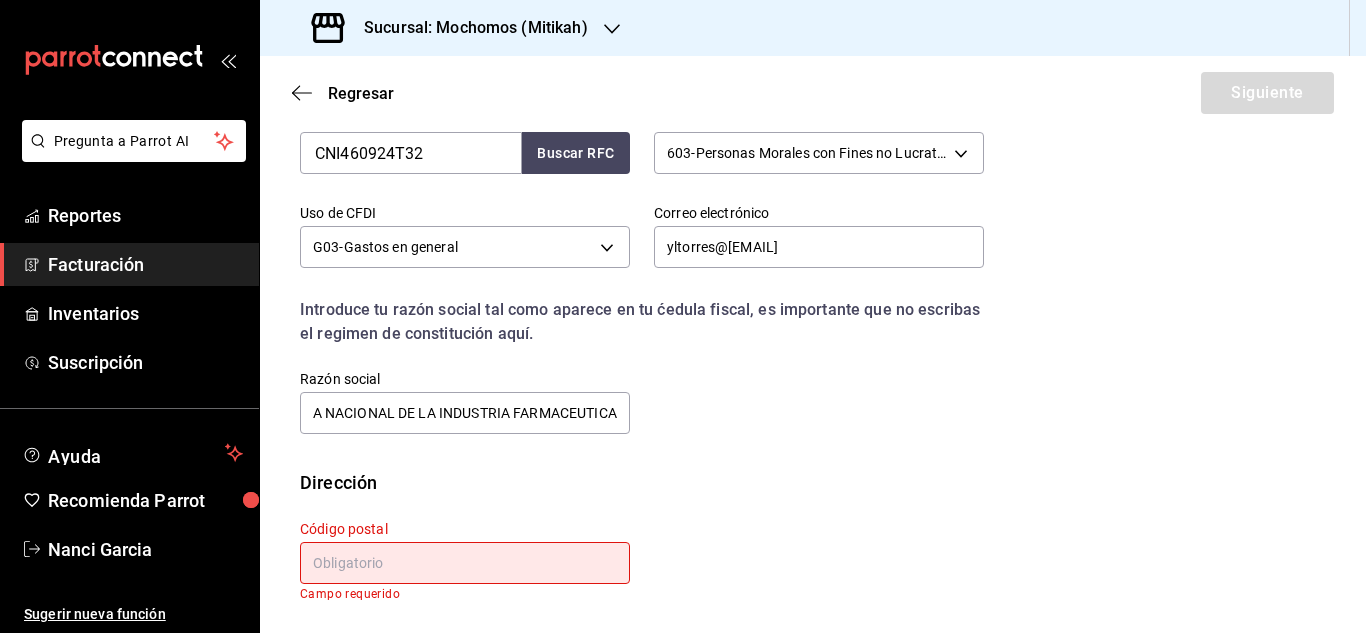 scroll, scrollTop: 0, scrollLeft: 0, axis: both 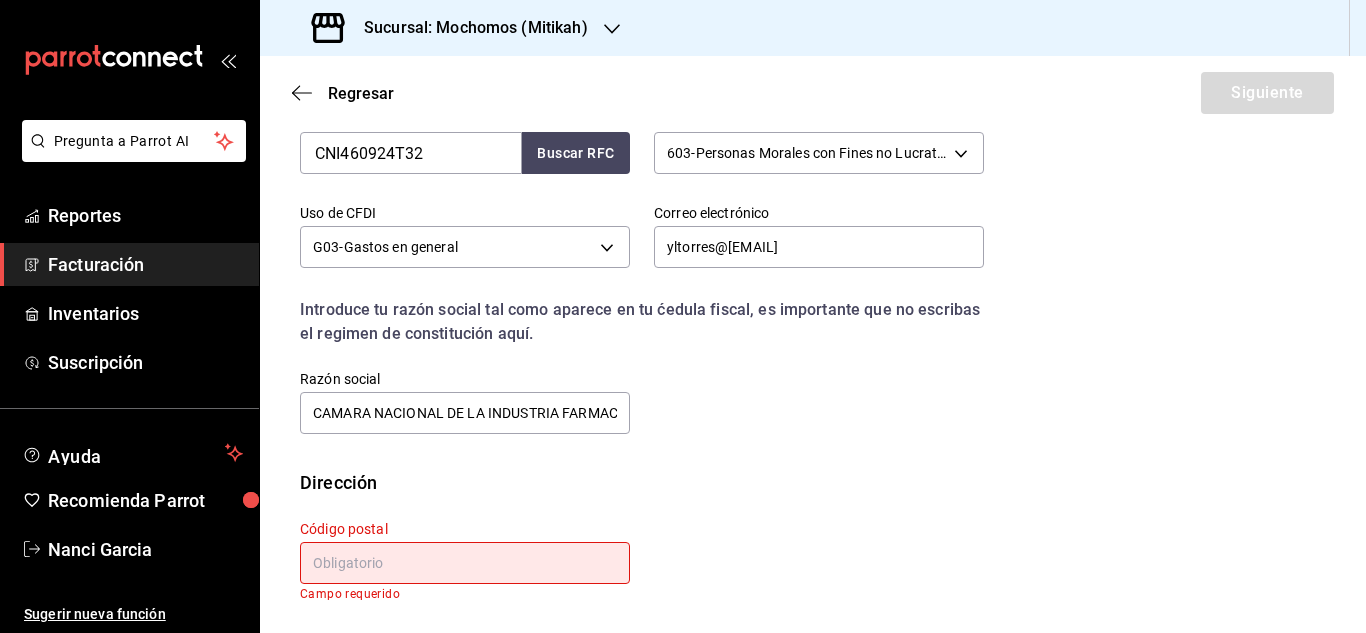 click at bounding box center [465, 563] 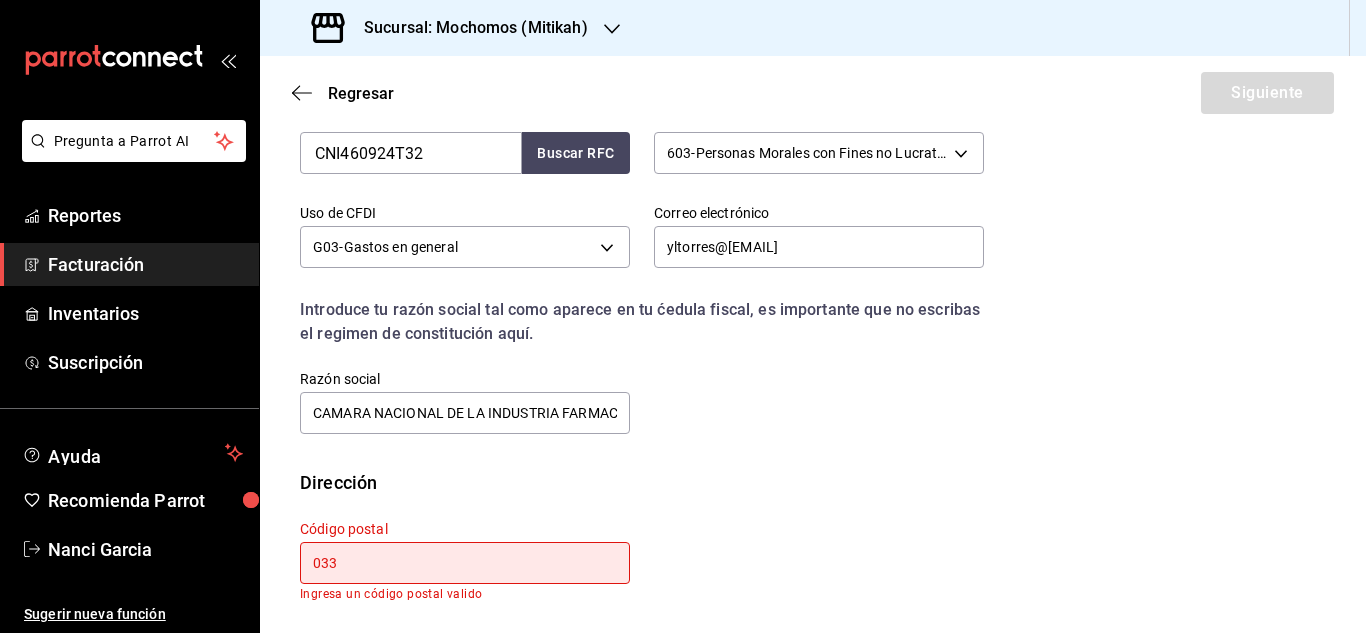 type on "03310" 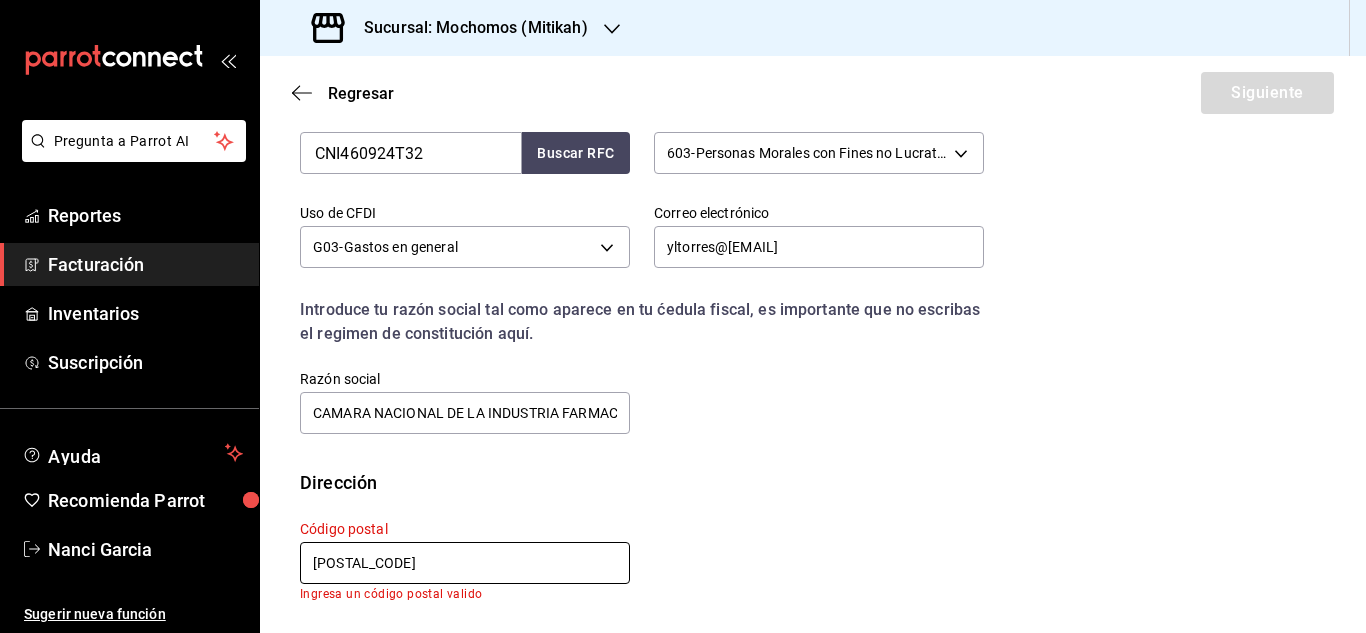 scroll, scrollTop: 403, scrollLeft: 0, axis: vertical 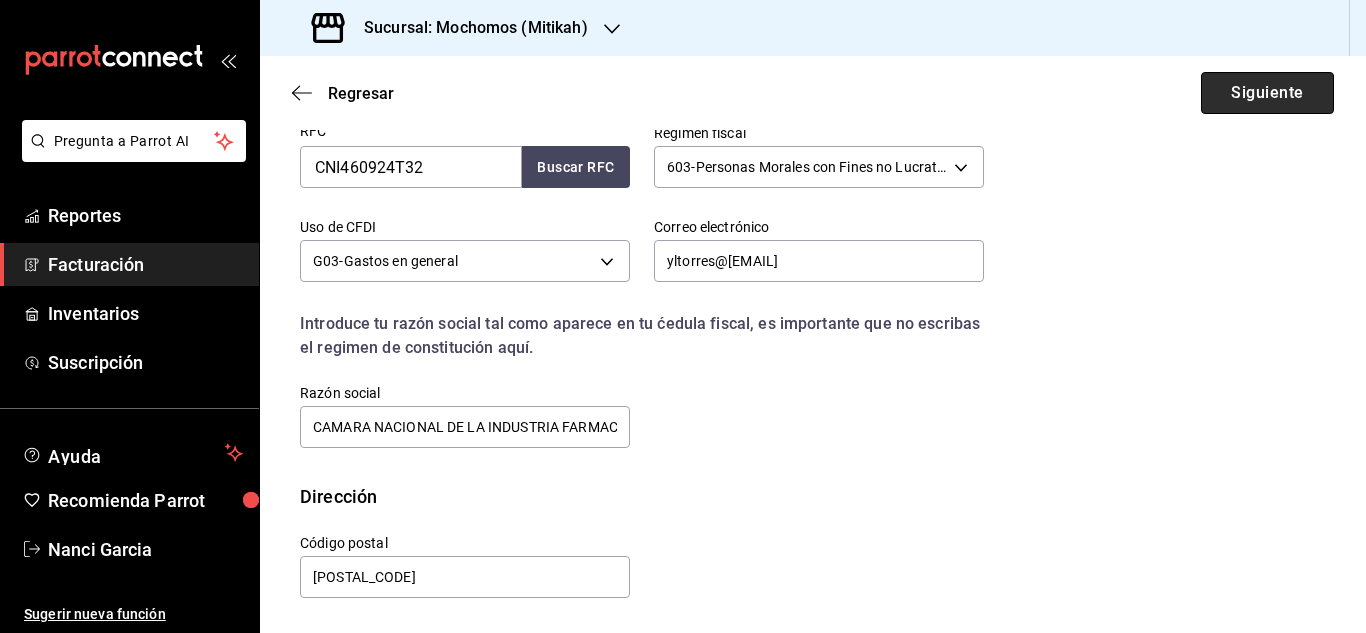 click on "Siguiente" at bounding box center [1267, 93] 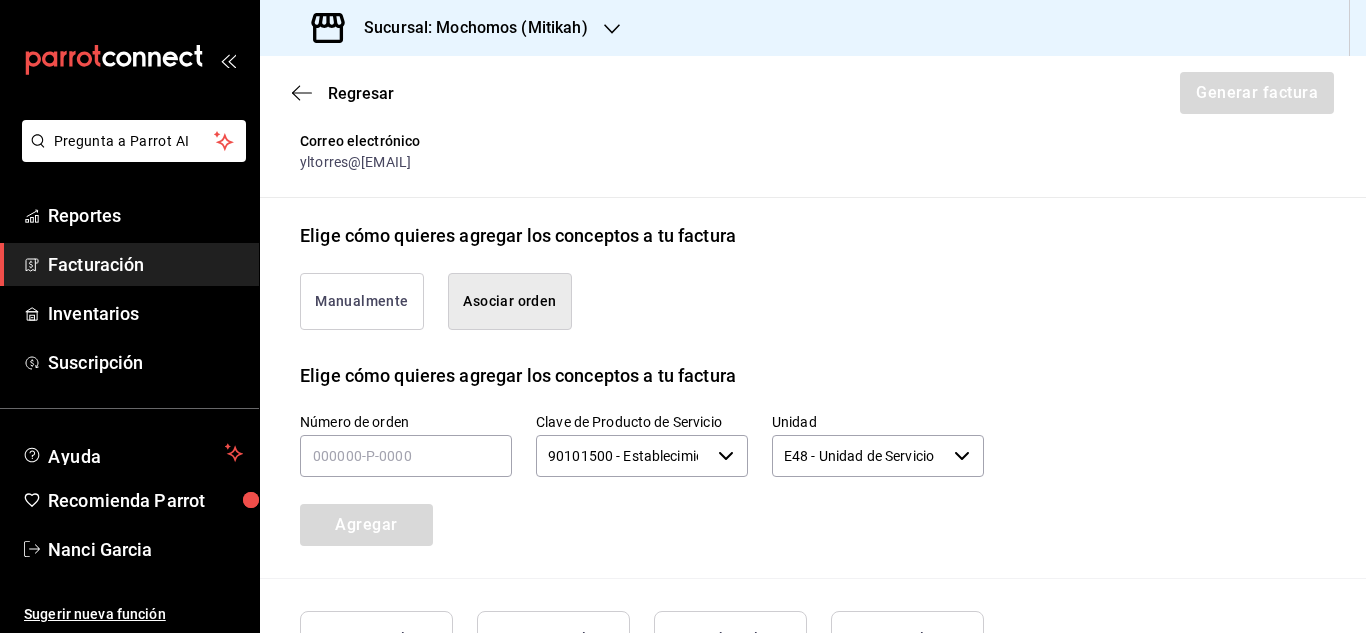 click on "Asociar orden" at bounding box center (510, 301) 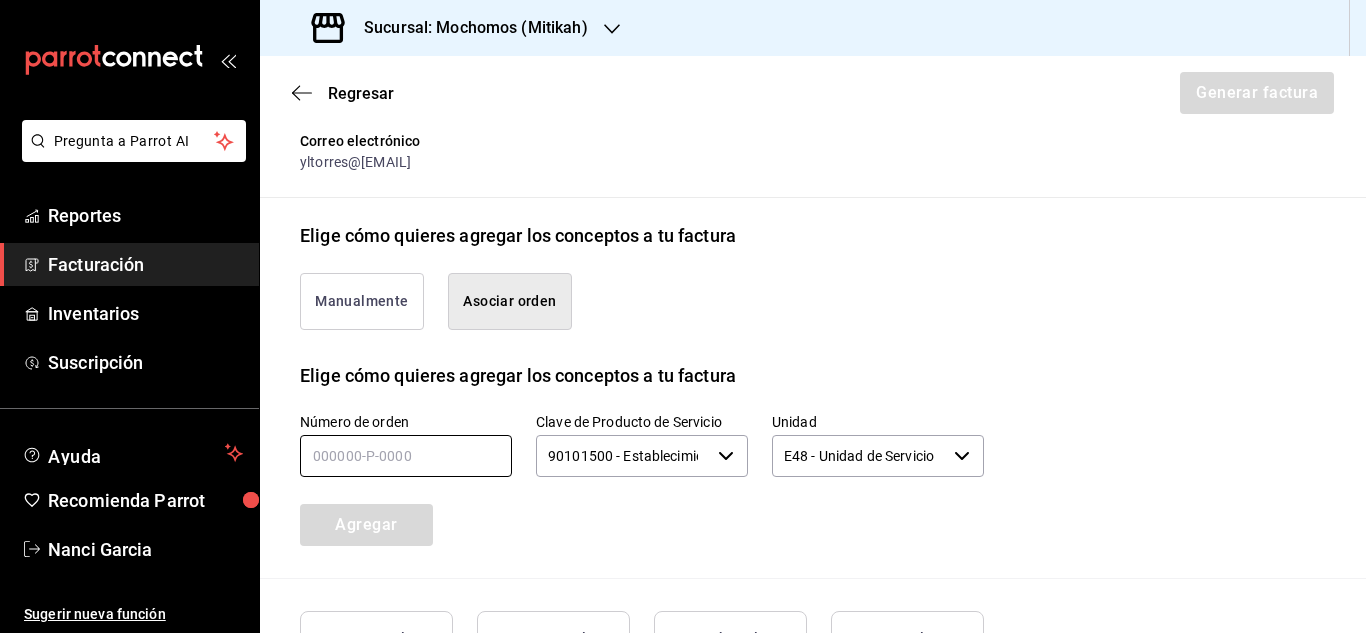 click at bounding box center [406, 456] 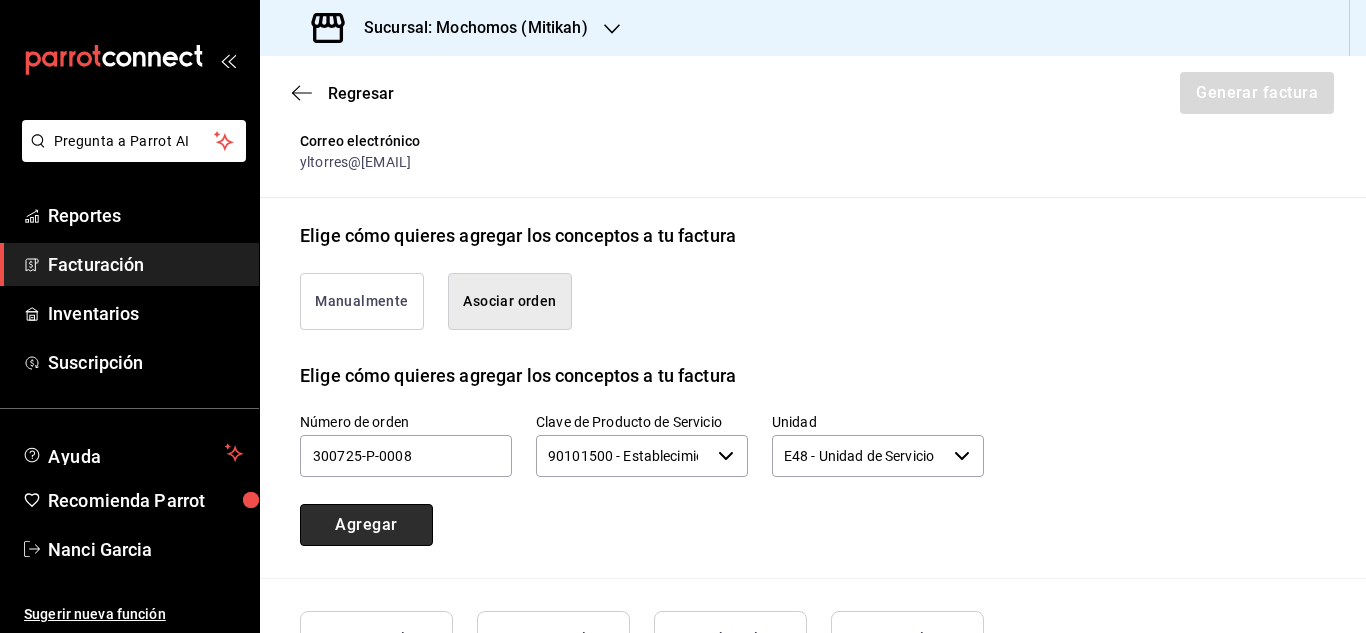 click on "Agregar" at bounding box center [366, 525] 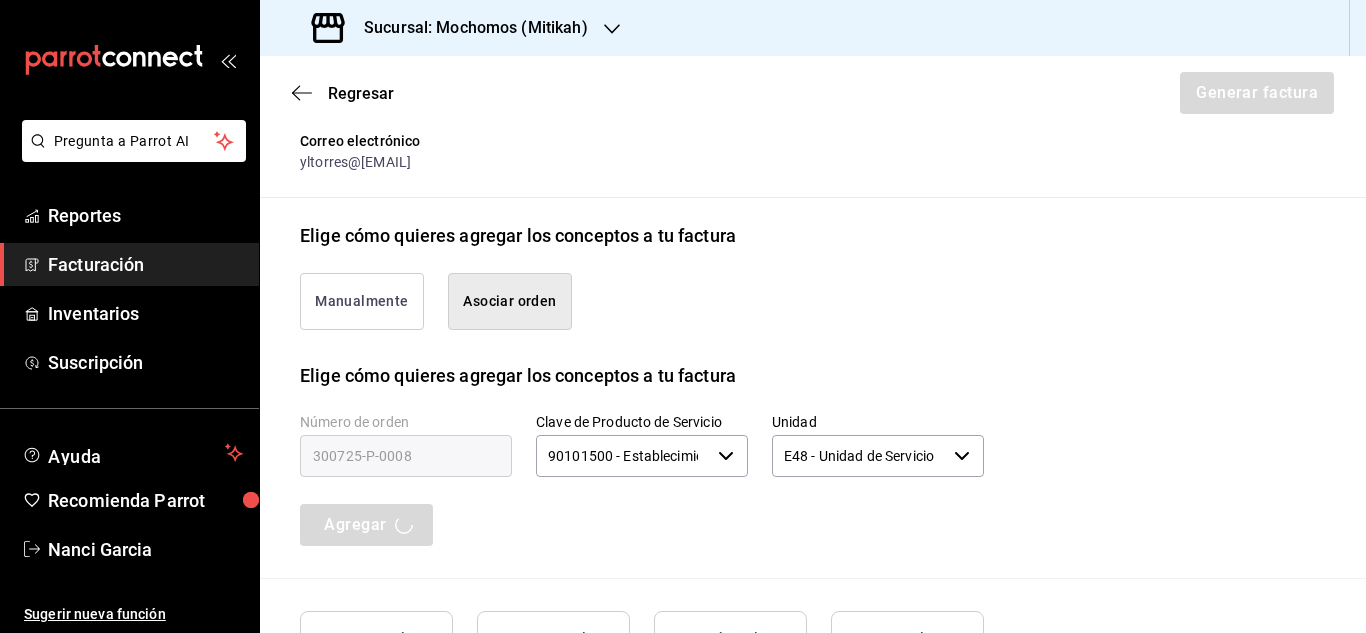 type 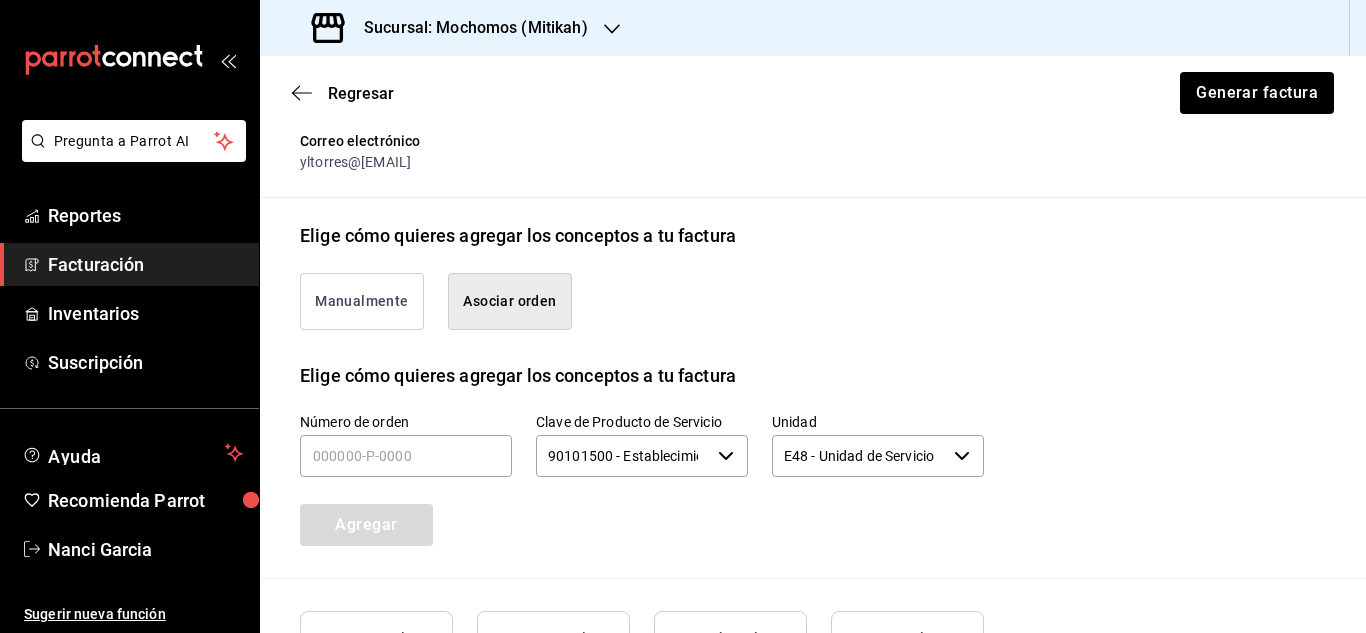 scroll, scrollTop: 634, scrollLeft: 0, axis: vertical 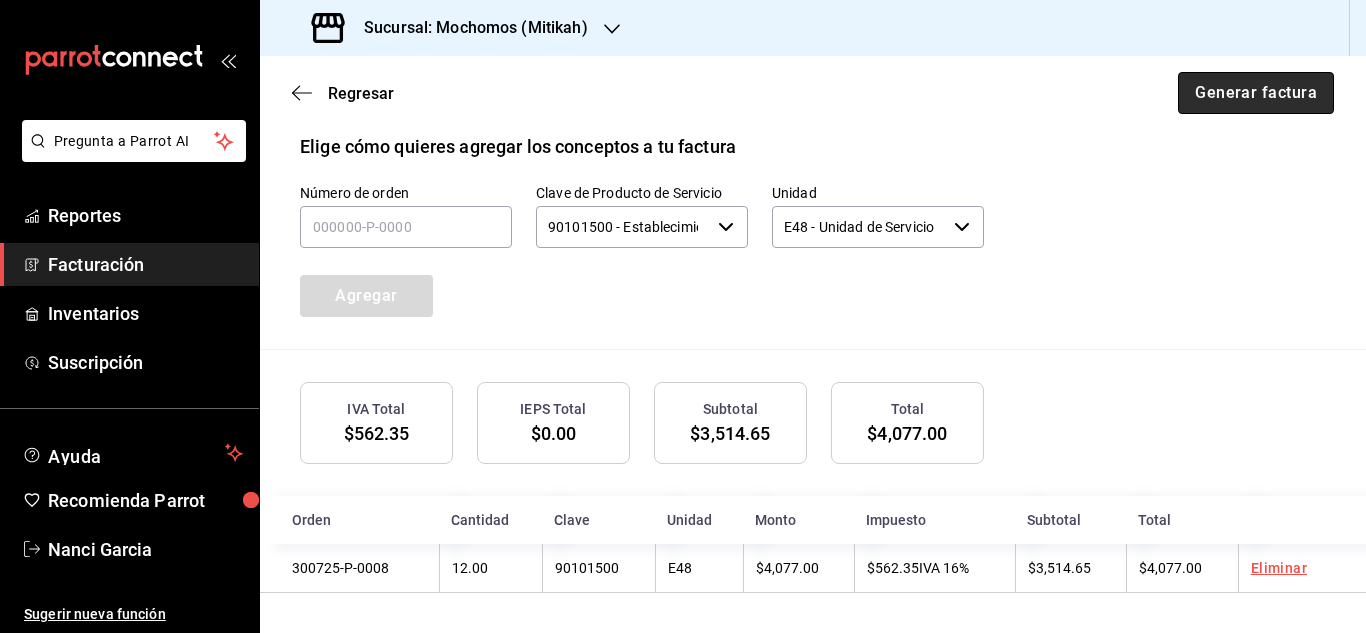 click on "Generar factura" at bounding box center [1256, 93] 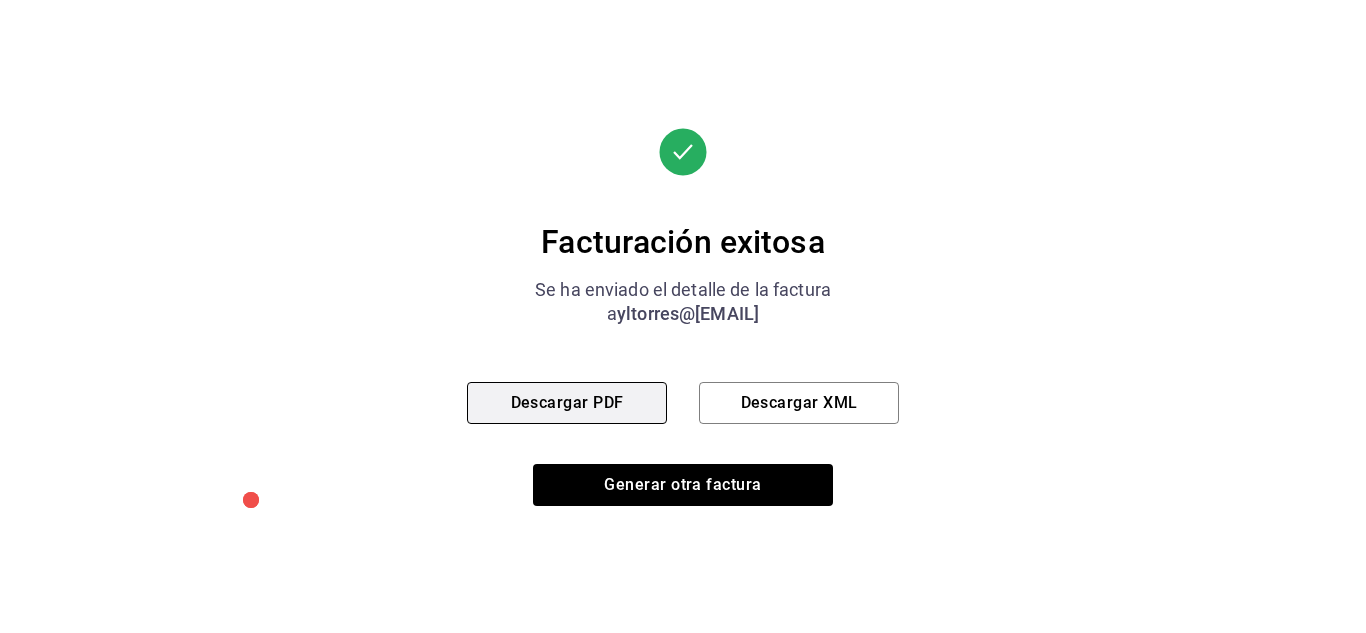 click on "Descargar PDF" at bounding box center [567, 403] 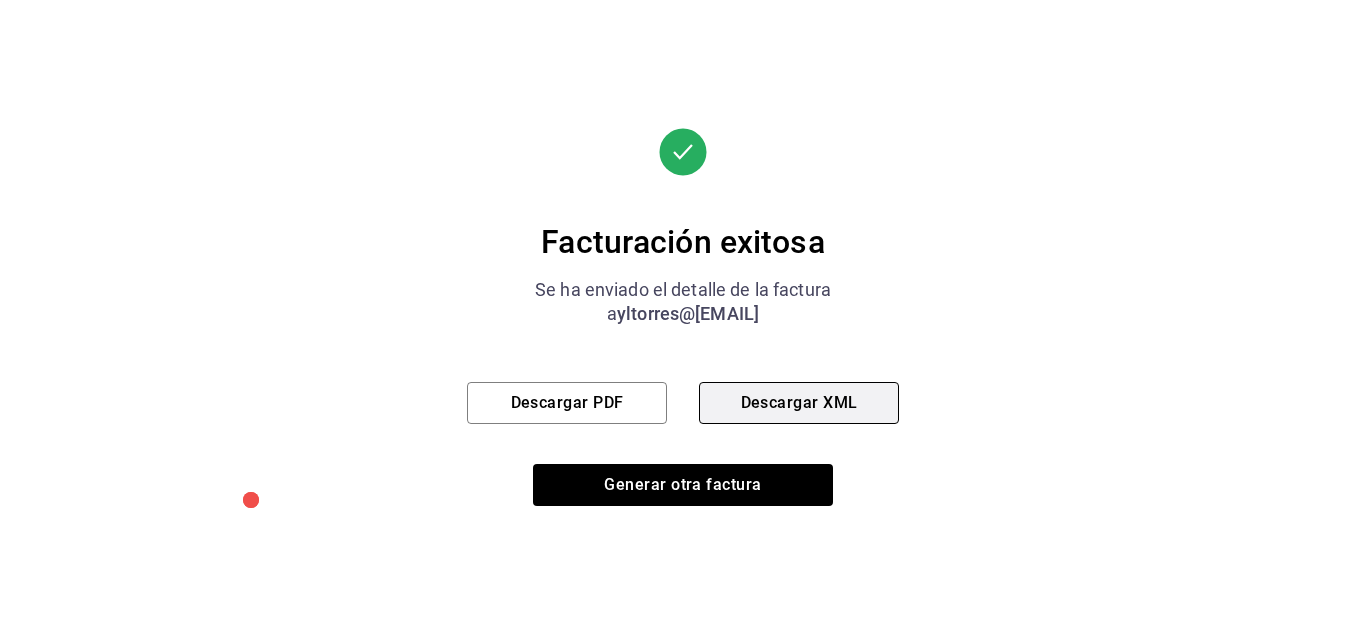 click on "Descargar XML" at bounding box center [799, 403] 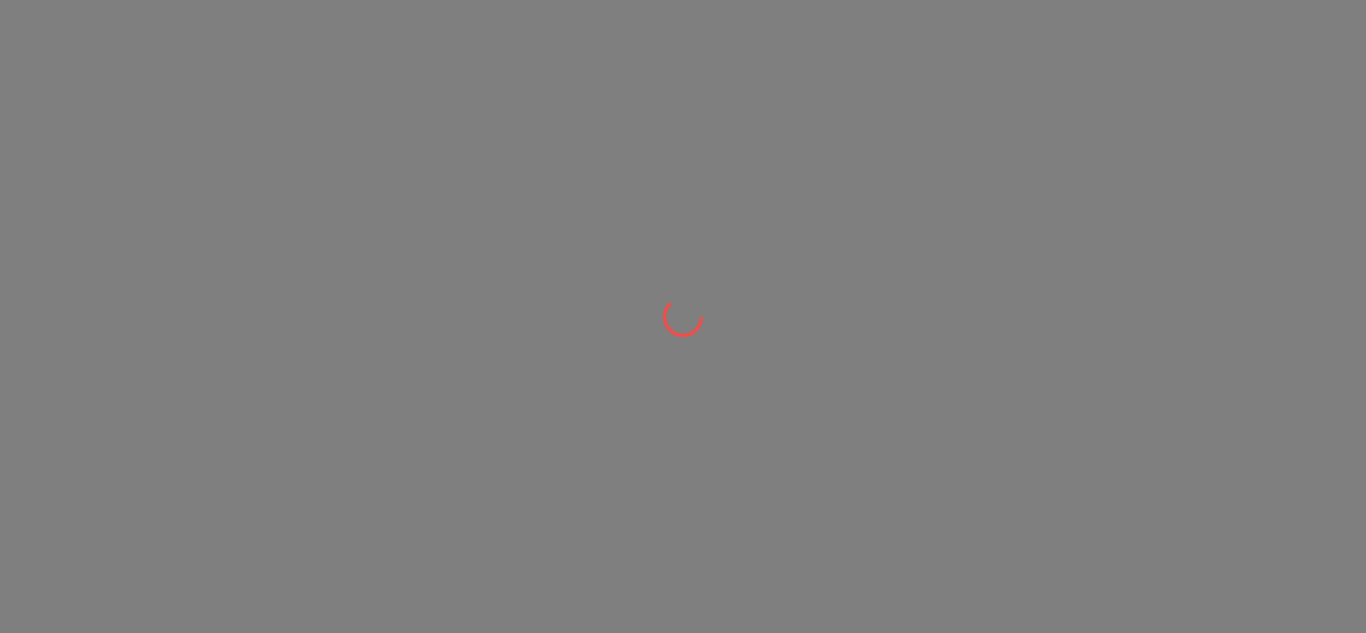 scroll, scrollTop: 0, scrollLeft: 0, axis: both 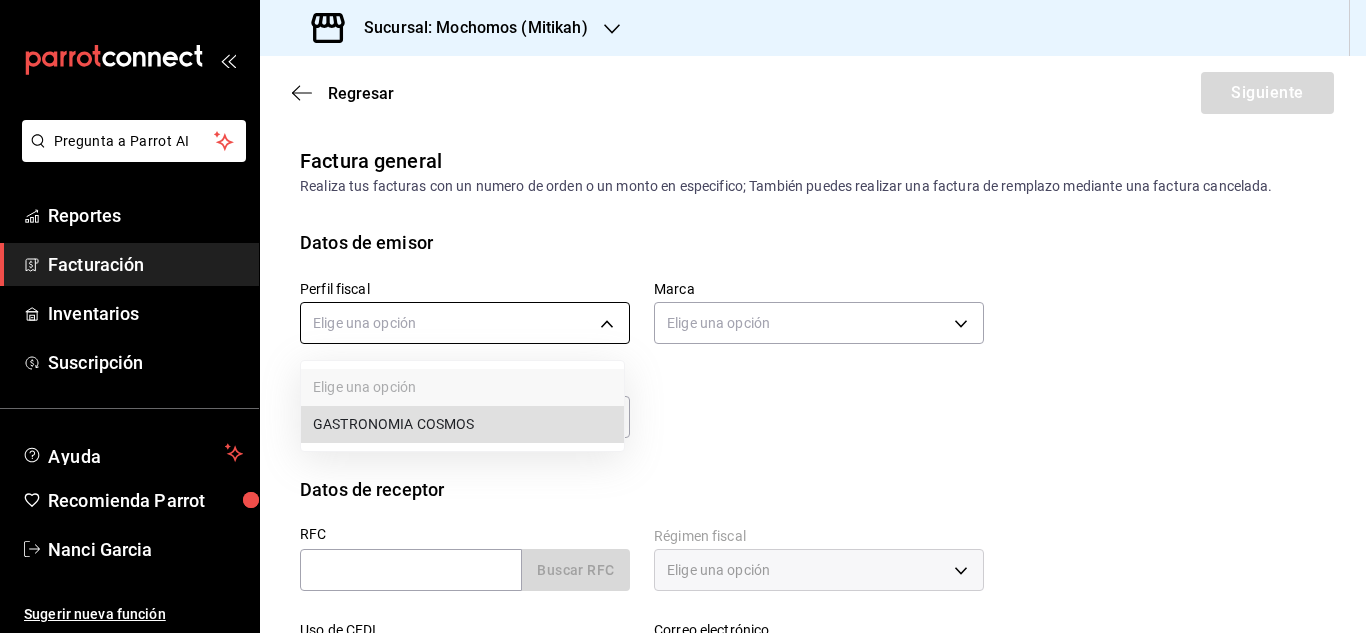 click on "Pregunta a Parrot AI Reportes   Facturación   Inventarios   Suscripción   Ayuda Recomienda Parrot   [NAME]   Sugerir nueva función   Sucursal: Mochomos (Mitikah) Regresar Siguiente Factura general Realiza tus facturas con un numero de orden o un monto en especifico; También puedes realizar una factura de remplazo mediante una factura cancelada. Datos de emisor Perfil fiscal Elige una opción Marca Elige una opción Tipo de comprobante Ingreso I Datos de receptor RFC Buscar RFC Régimen fiscal Elige una opción Uso de CFDI Elige una opción Correo electrónico Dirección Calle # exterior # interior Código postal Estado ​Municipio ​ Colonia ​ Pregunta a Parrot AI Reportes   Facturación   Inventarios   Suscripción   Ayuda Recomienda Parrot   [NAME]   Sugerir nueva función   GANA 1 MES GRATIS EN TU SUSCRIPCIÓN AQUÍ Visitar centro de ayuda (81) 2046 6363 [EMAIL] Visitar centro de ayuda (81) 2046 6363 [EMAIL] Elige una opción GASTRONOMIA COSMOS" at bounding box center [683, 316] 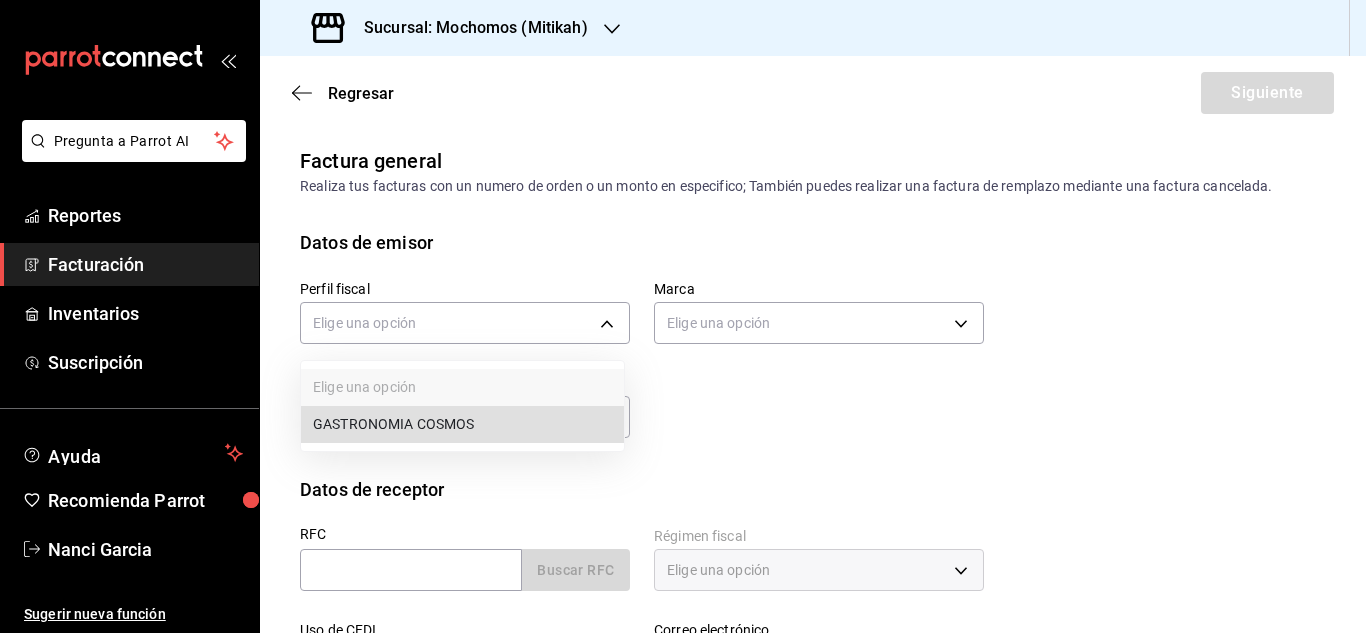 click on "GASTRONOMIA COSMOS" at bounding box center [462, 424] 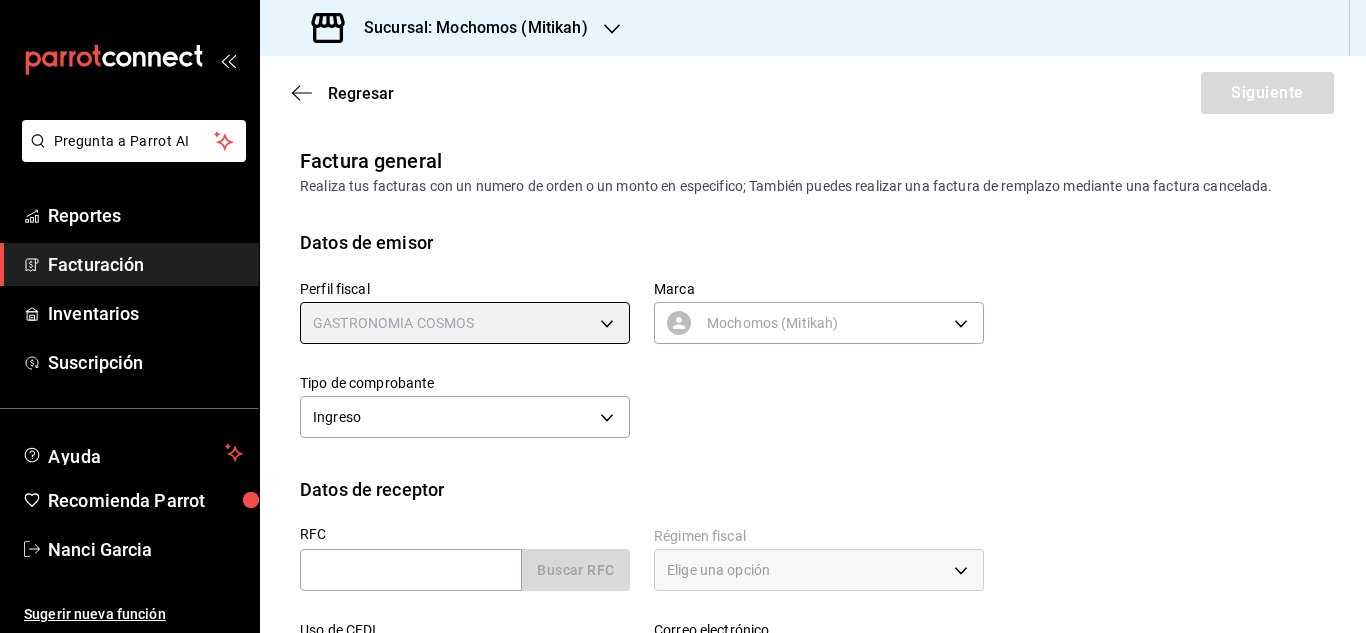 type on "0c8fd8de-9d62-478e-9dc8-04ccc48728b0" 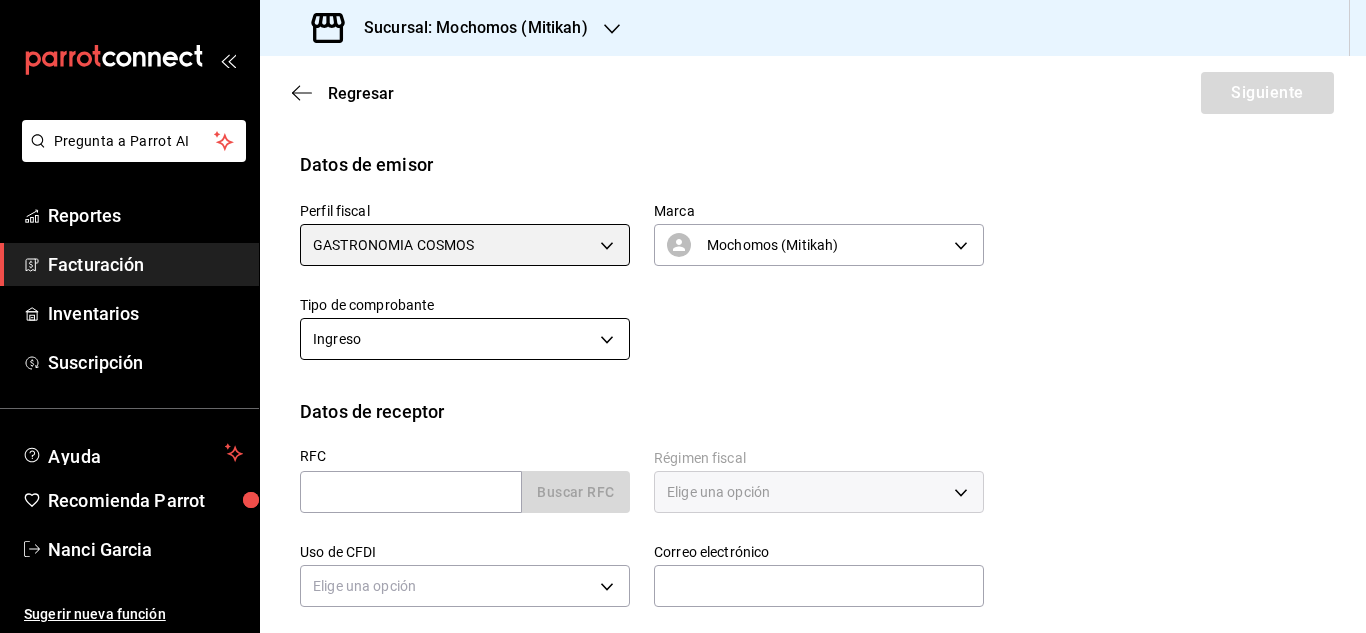 scroll, scrollTop: 200, scrollLeft: 0, axis: vertical 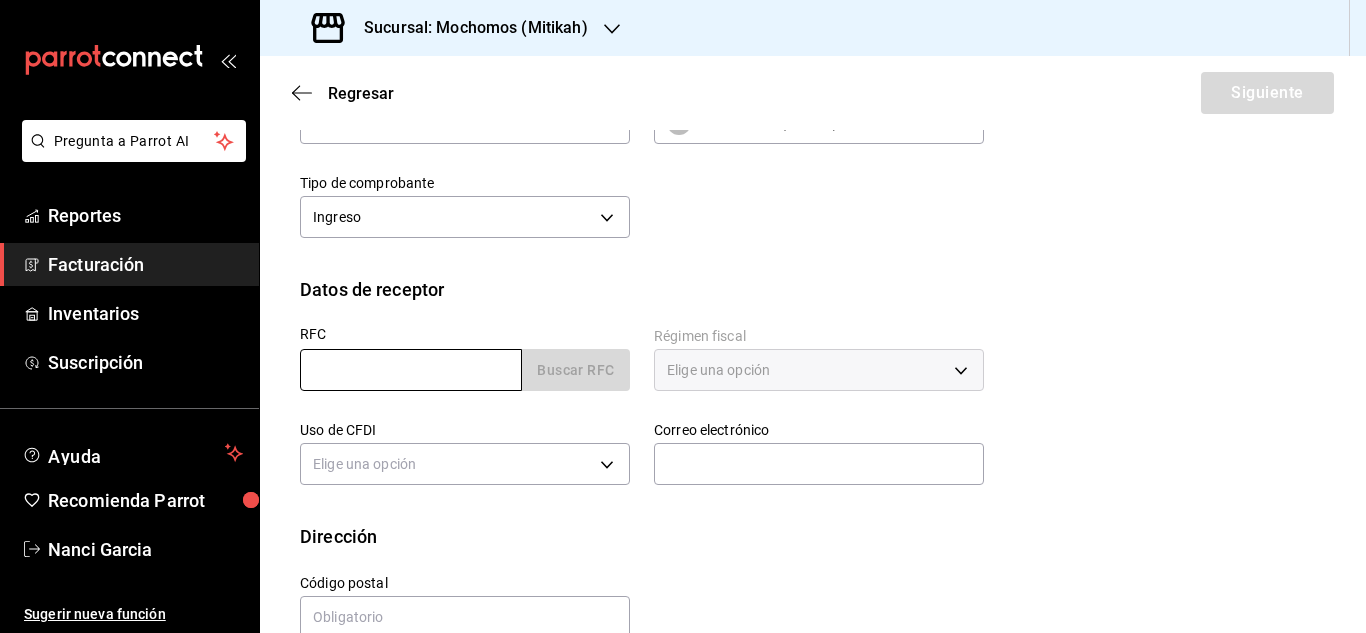 click at bounding box center (411, 370) 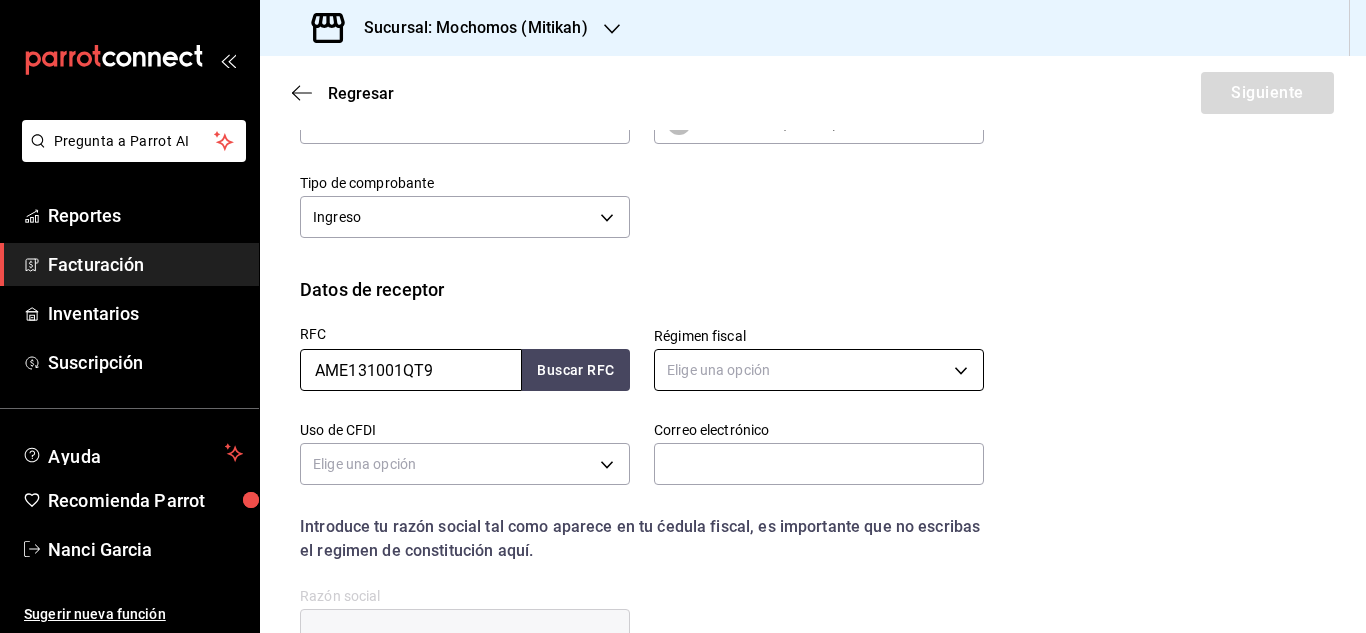 type on "AME131001QT9" 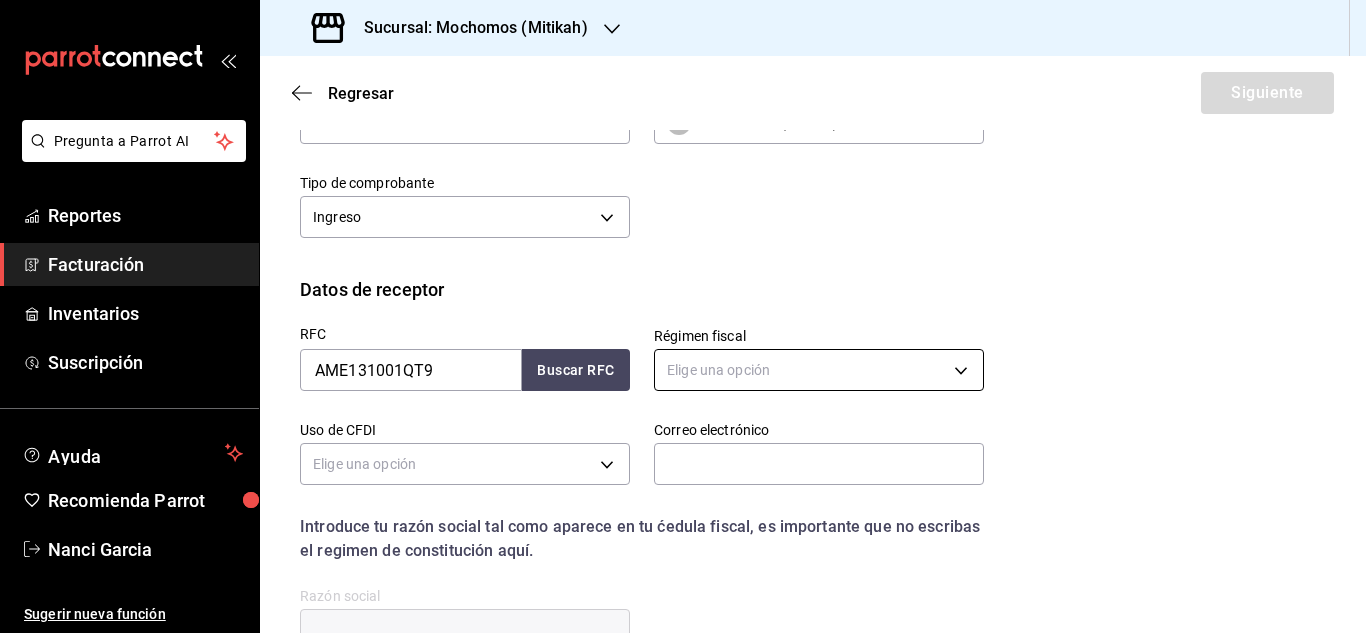 click on "Pregunta a Parrot AI Reportes   Facturación   Inventarios   Suscripción   Ayuda Recomienda Parrot   [NAME]   Sugerir nueva función   Sucursal: Mochomos (Mitikah) Regresar Siguiente Factura general Realiza tus facturas con un numero de orden o un monto en especifico; También puedes realizar una factura de remplazo mediante una factura cancelada. Datos de emisor Perfil fiscal GASTRONOMIA COSMOS 0c8fd8de-9d62-478e-9dc8-04ccc48728b0 Marca Mochomos (Mitikah) d0e5f648-281b-433d-bf08-9501e0541b8c Tipo de comprobante Ingreso I Datos de receptor RFC AME131001QT9 Buscar RFC Régimen fiscal Elige una opción Uso de CFDI Elige una opción Correo electrónico Introduce tu razón social tal como aparece en tu ćedula fiscal, es importante que no escribas el regimen de constitución aquí. company Razón social Dirección Calle # exterior # interior Código postal Estado ​Municipio ​ Colonia ​ Pregunta a Parrot AI Reportes   Facturación   Inventarios   Suscripción   Ayuda Recomienda Parrot   [NAME]" at bounding box center [683, 316] 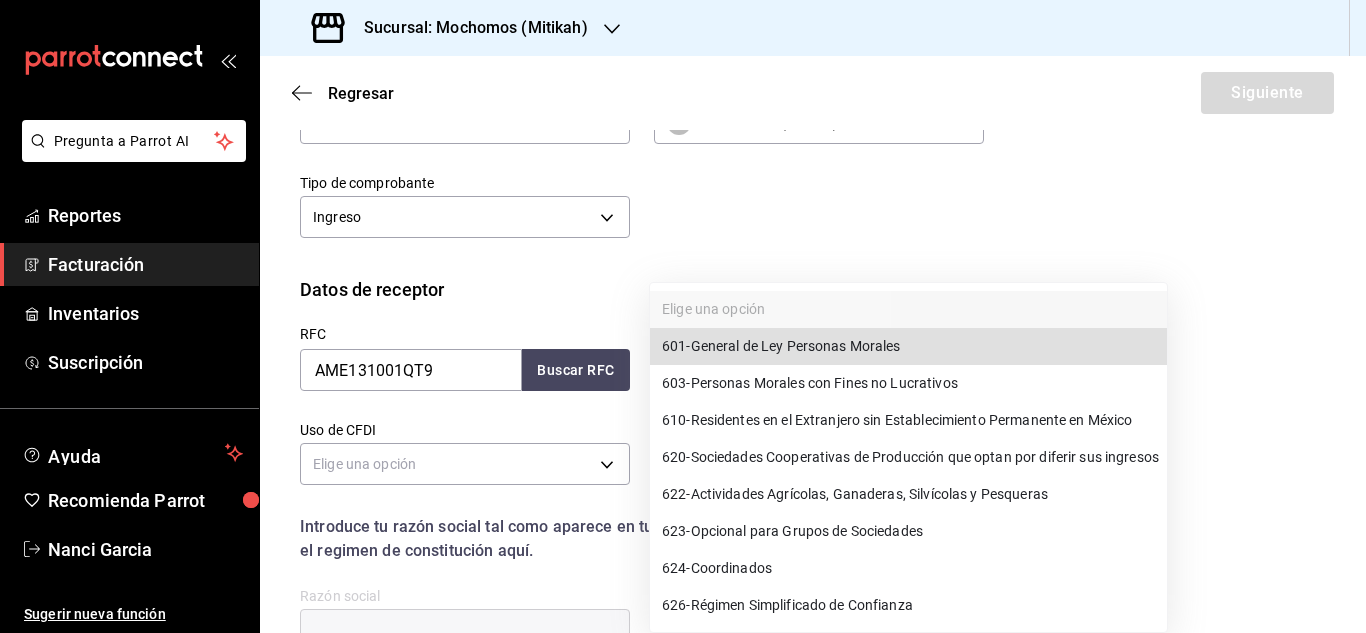 click on "601  -  General de Ley Personas Morales" at bounding box center [781, 346] 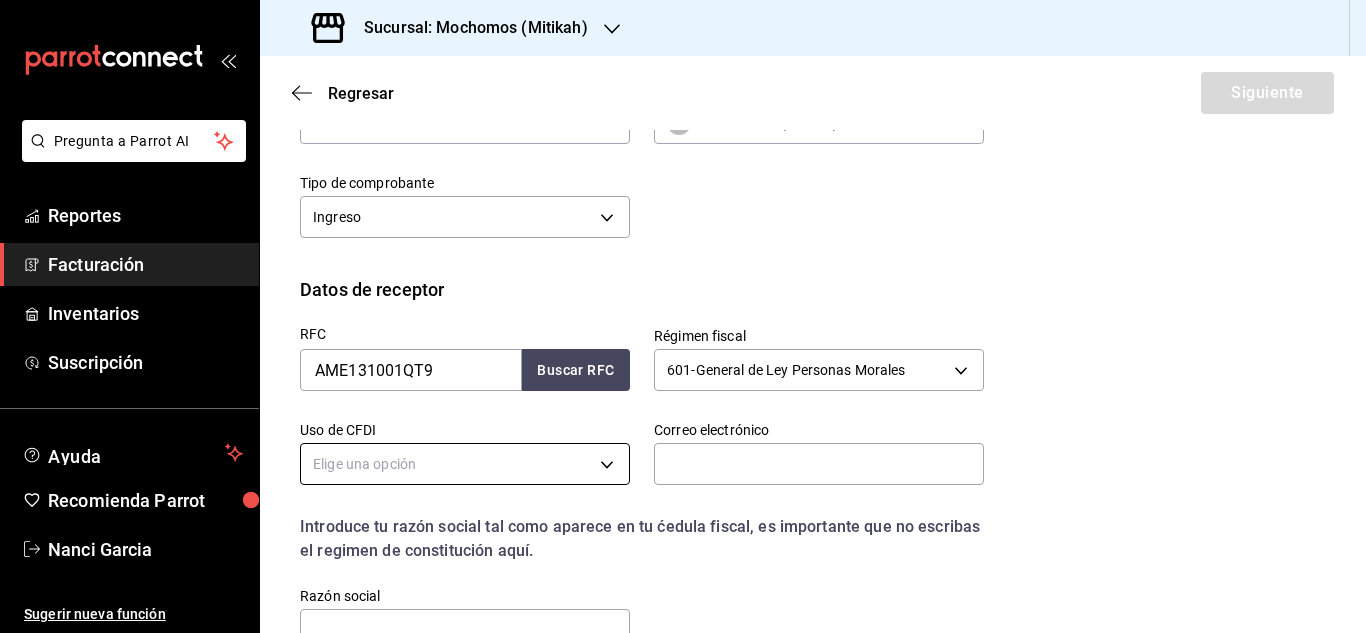 click on "Pregunta a Parrot AI Reportes   Facturación   Inventarios   Suscripción   Ayuda [NAME]   Sugerir nueva función   Sucursal: Mochomos (Mitikah) Regresar Siguiente Factura general Realiza tus facturas con un numero de orden o un monto en especifico; También puedes realizar una factura de remplazo mediante una factura cancelada. Datos de emisor Perfil fiscal GASTRONOMIA COSMOS 0c8fd8de-9d62-478e-9dc8-04ccc48728b0 Marca Mochomos (Mitikah) d0e5f648-281b-433d-bf08-9501e0541b8c Tipo de comprobante Ingreso I Datos de receptor RFC AME131001QT9 Buscar RFC Régimen fiscal 601  -  General de Ley Personas Morales 601 Uso de CFDI Elige una opción Correo electrónico Introduce tu razón social tal como aparece en tu ćedula fiscal, es importante que no escribas el regimen de constitución aquí. company Razón social Dirección Calle # exterior # interior Código postal Estado ​Municipio ​ Colonia ​ Pregunta a Parrot AI Reportes   Facturación   Inventarios   Suscripción   Ayuda" at bounding box center [683, 316] 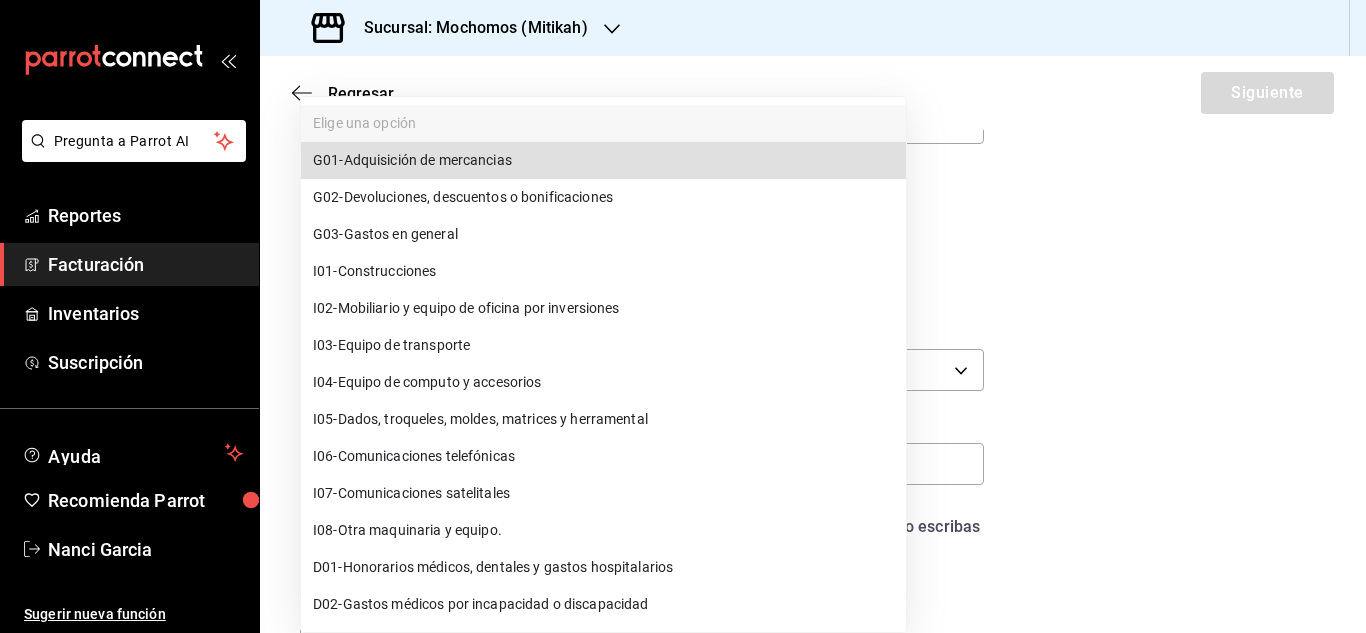 click on "G03  -  Gastos en general" at bounding box center (385, 234) 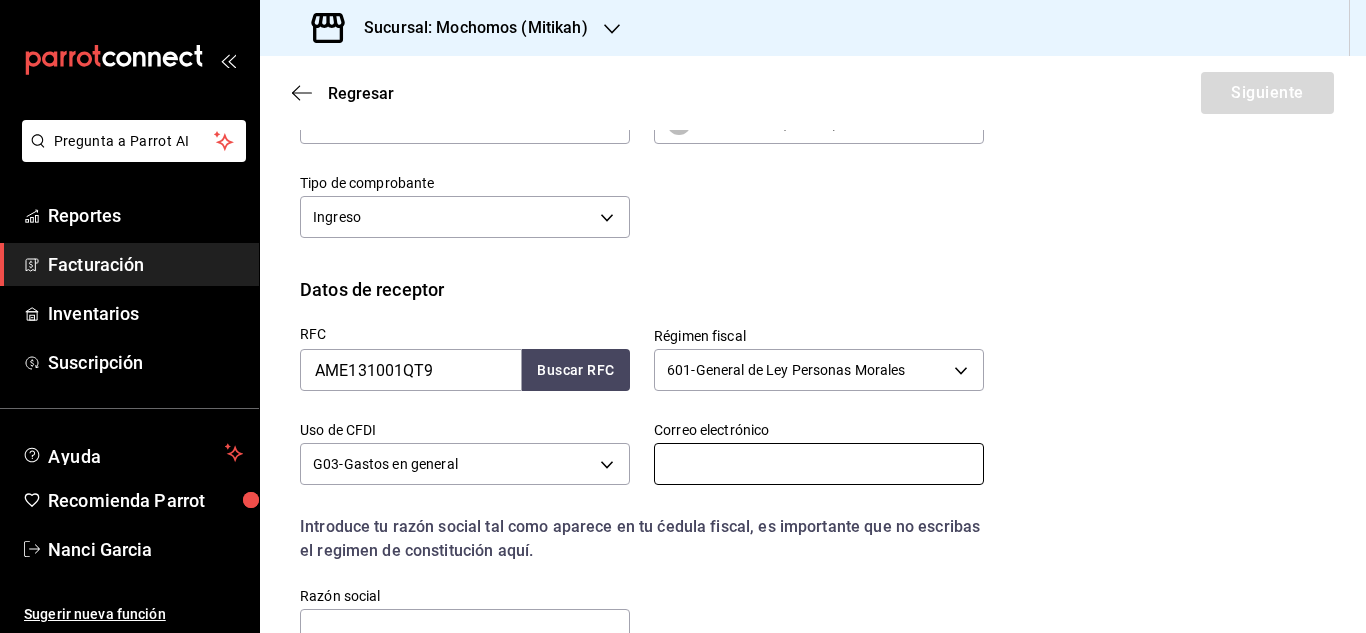 click at bounding box center (819, 464) 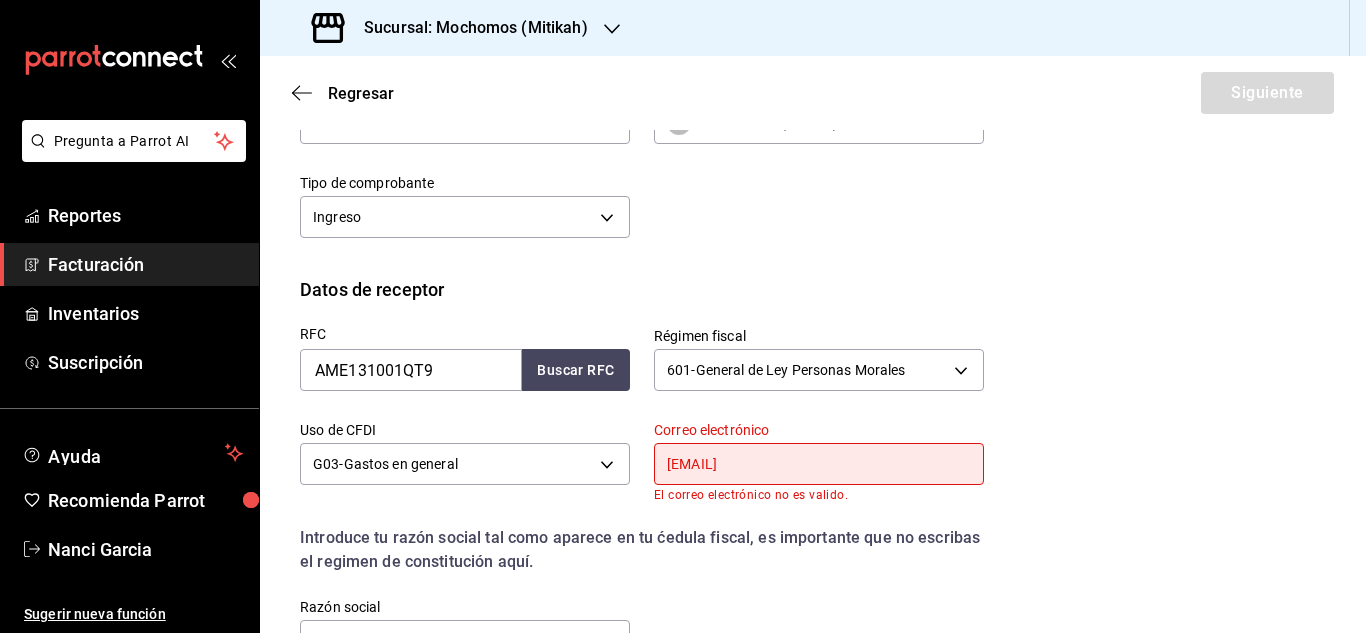click on "RFC AME131001QT9 Buscar RFC Régimen fiscal 601  -  General de Ley Personas Morales 601 Uso de CFDI G03  -  Gastos en general G03 Correo electrónico [EMAIL] El correo electrónico no es valido. Introduce tu razón social tal como aparece en tu ćedula fiscal, es importante que no escribas el regimen de constitución aquí. company Razón social" at bounding box center [813, 500] 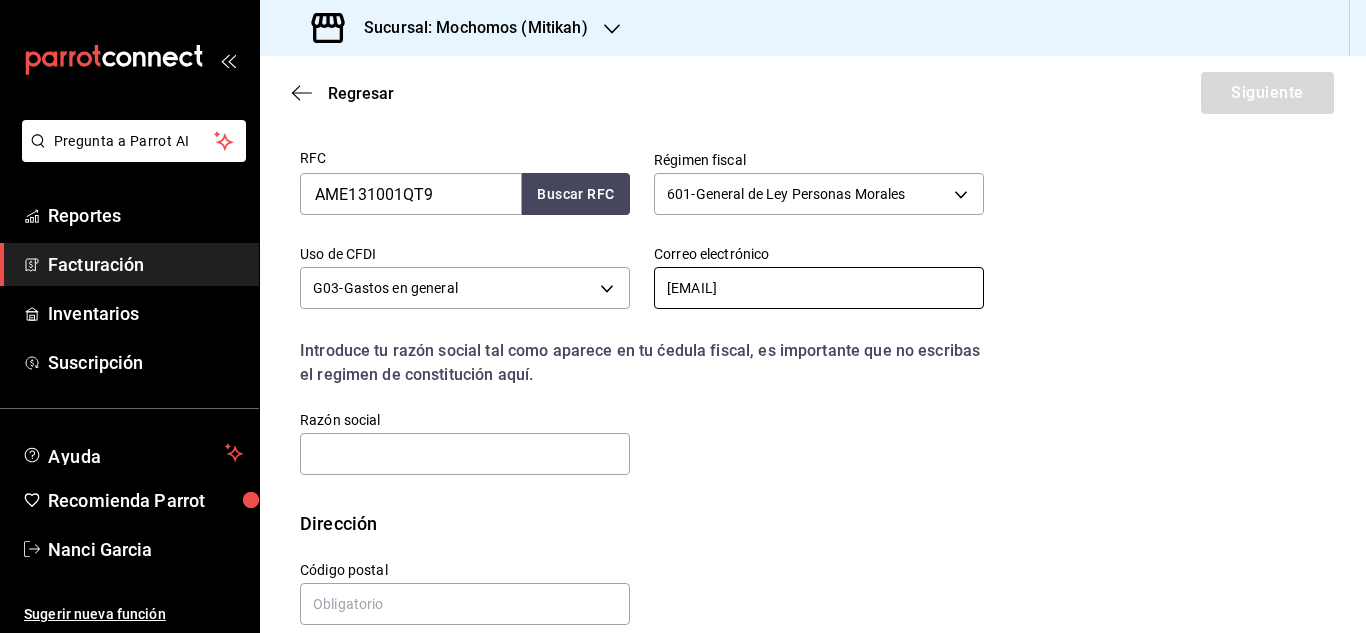 scroll, scrollTop: 400, scrollLeft: 0, axis: vertical 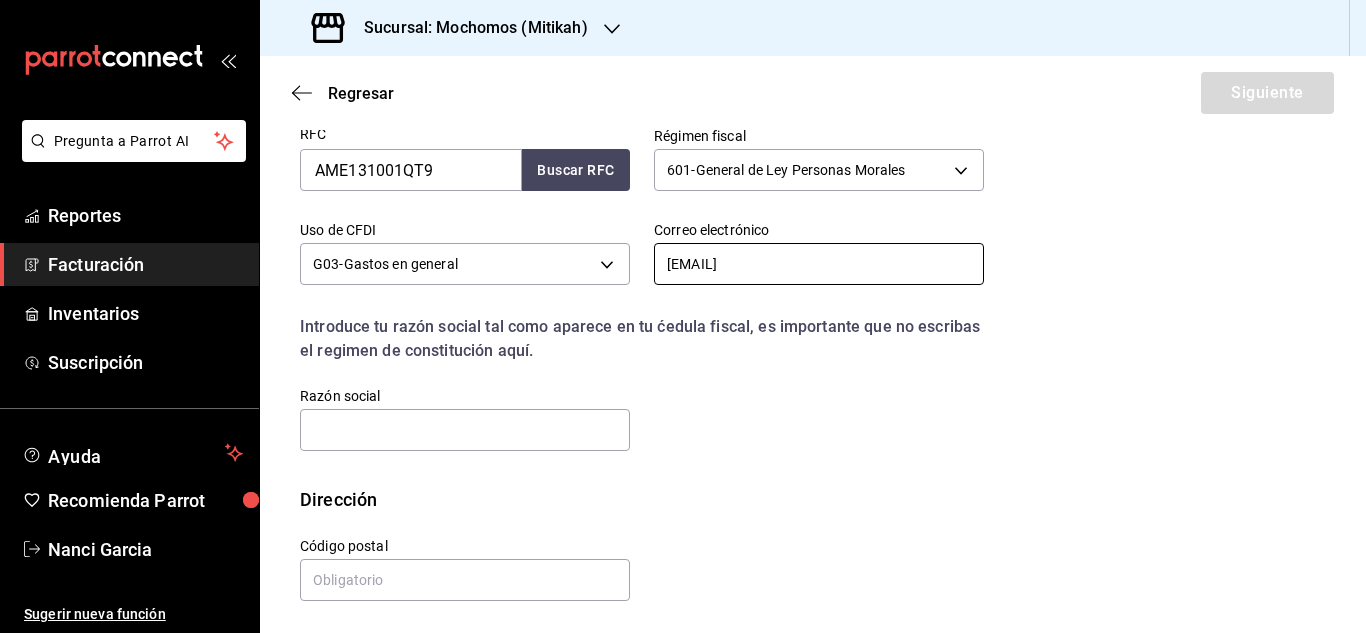 type on "[EMAIL]" 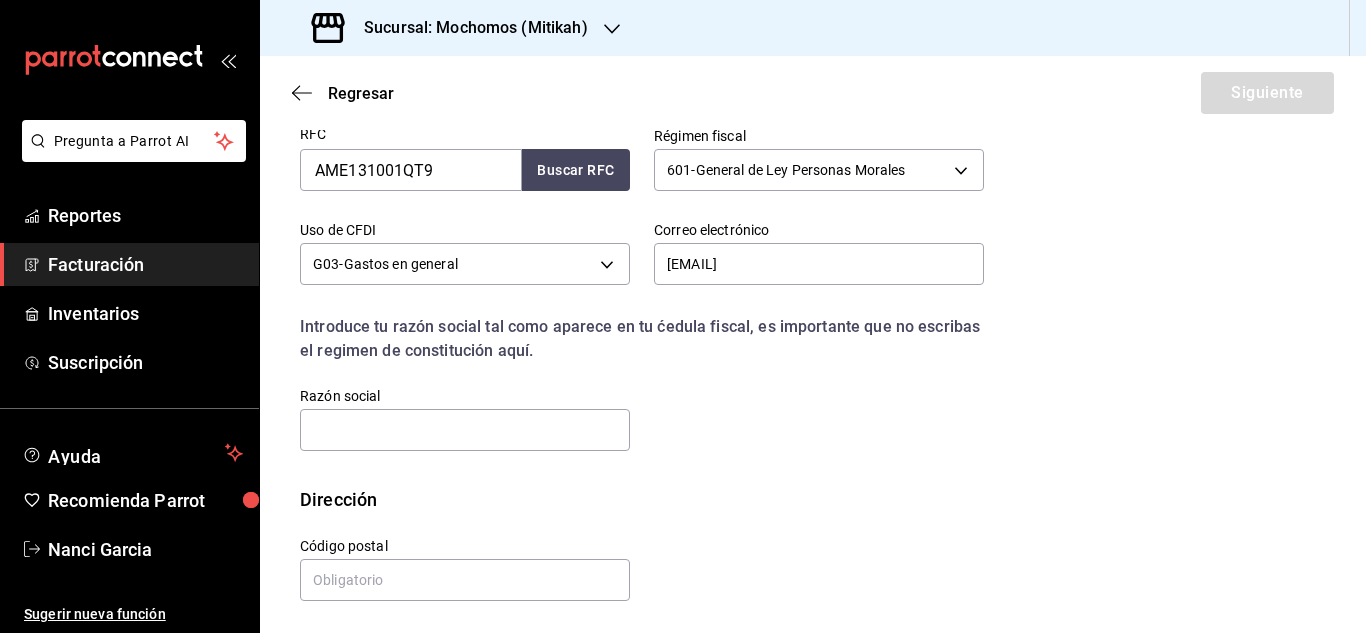 click on "Razón social" at bounding box center (465, 420) 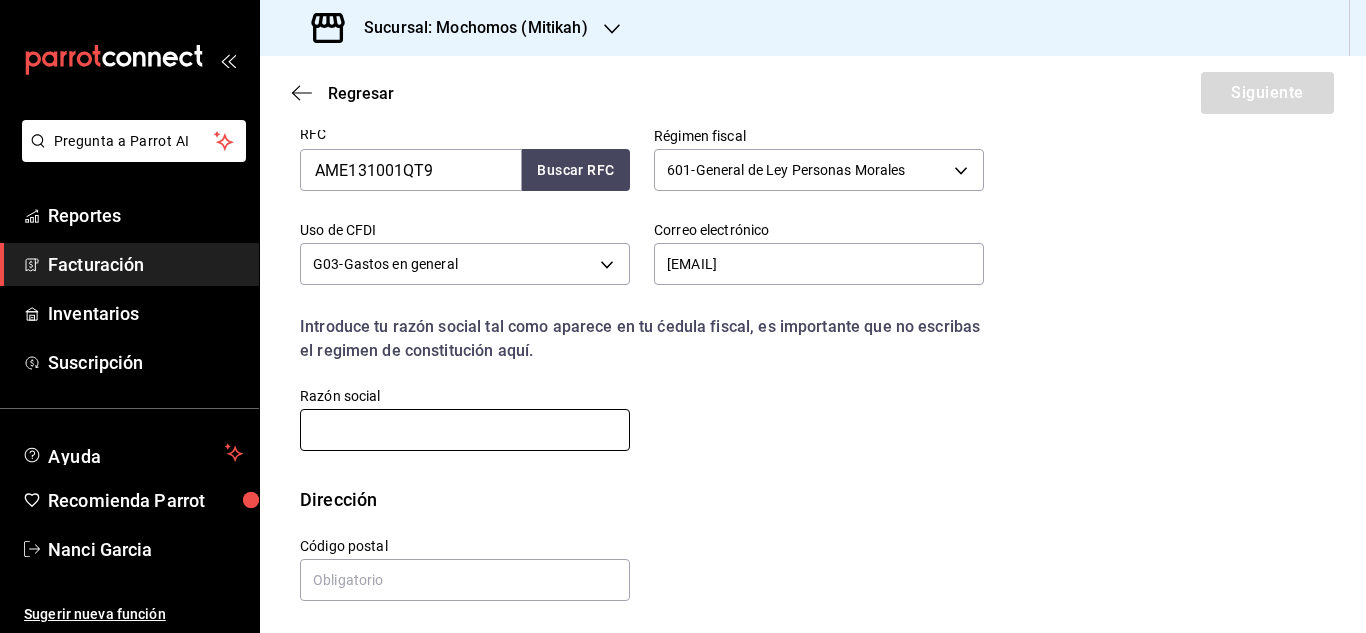 click at bounding box center (465, 430) 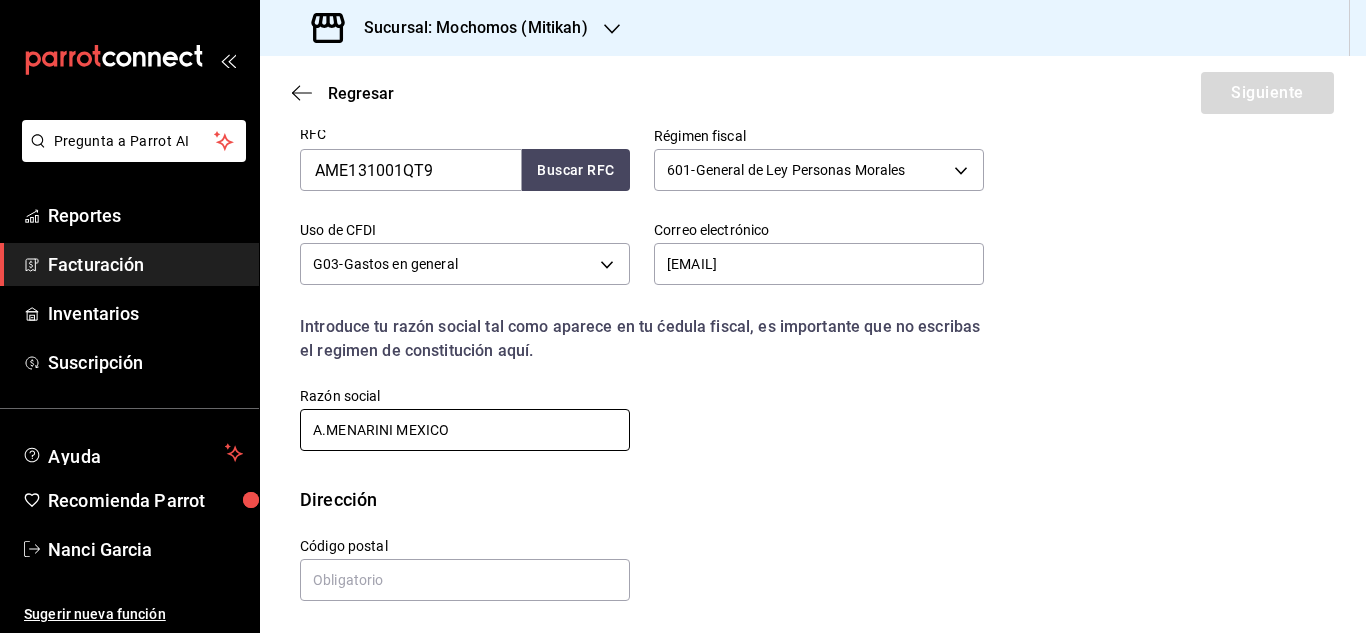 type on "A.MENARINI MEXICO" 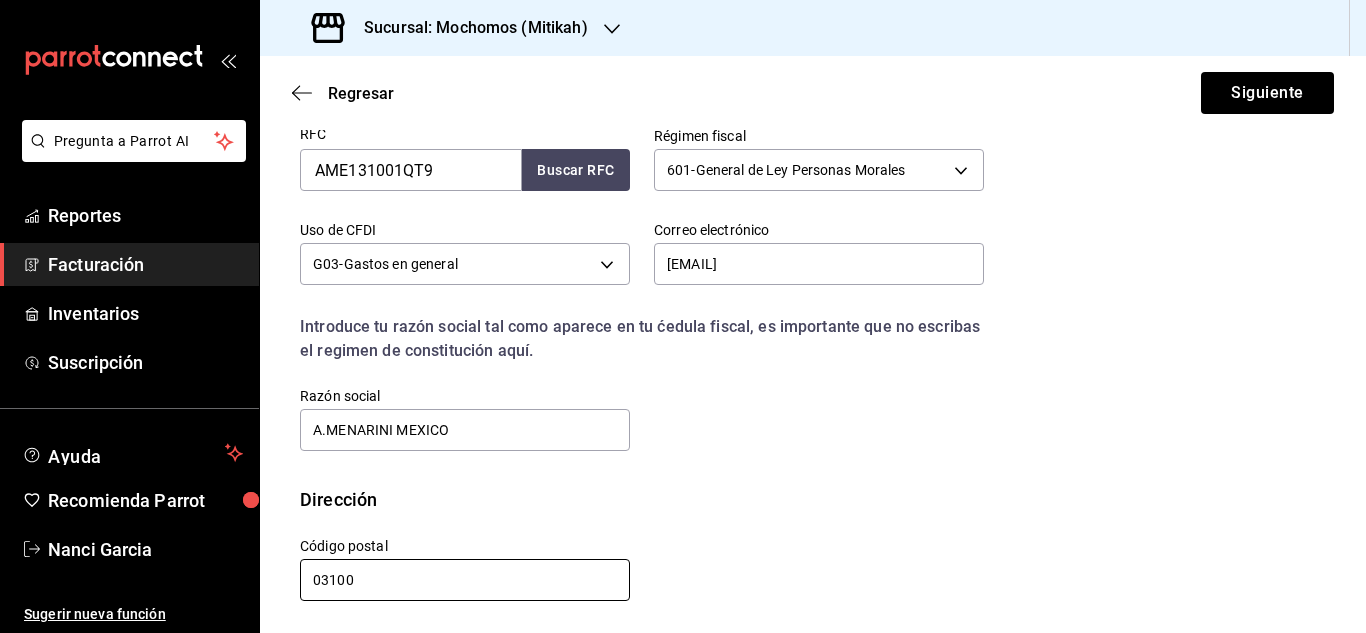 scroll, scrollTop: 403, scrollLeft: 0, axis: vertical 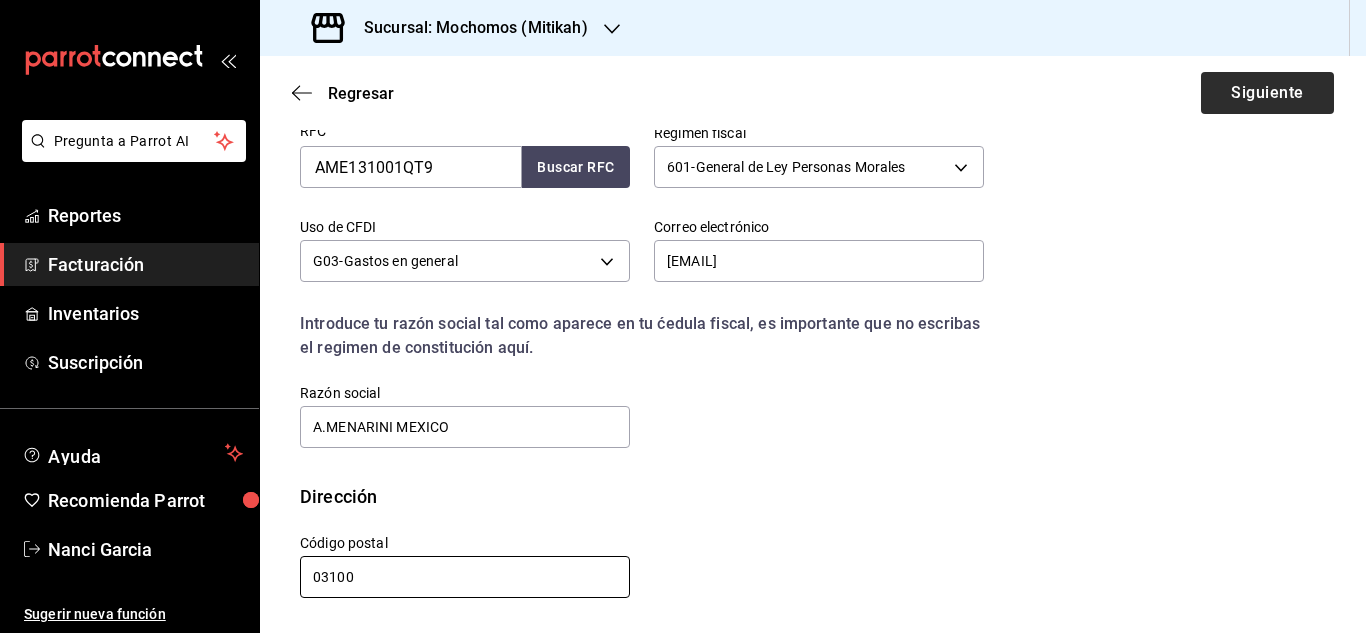 type on "03100" 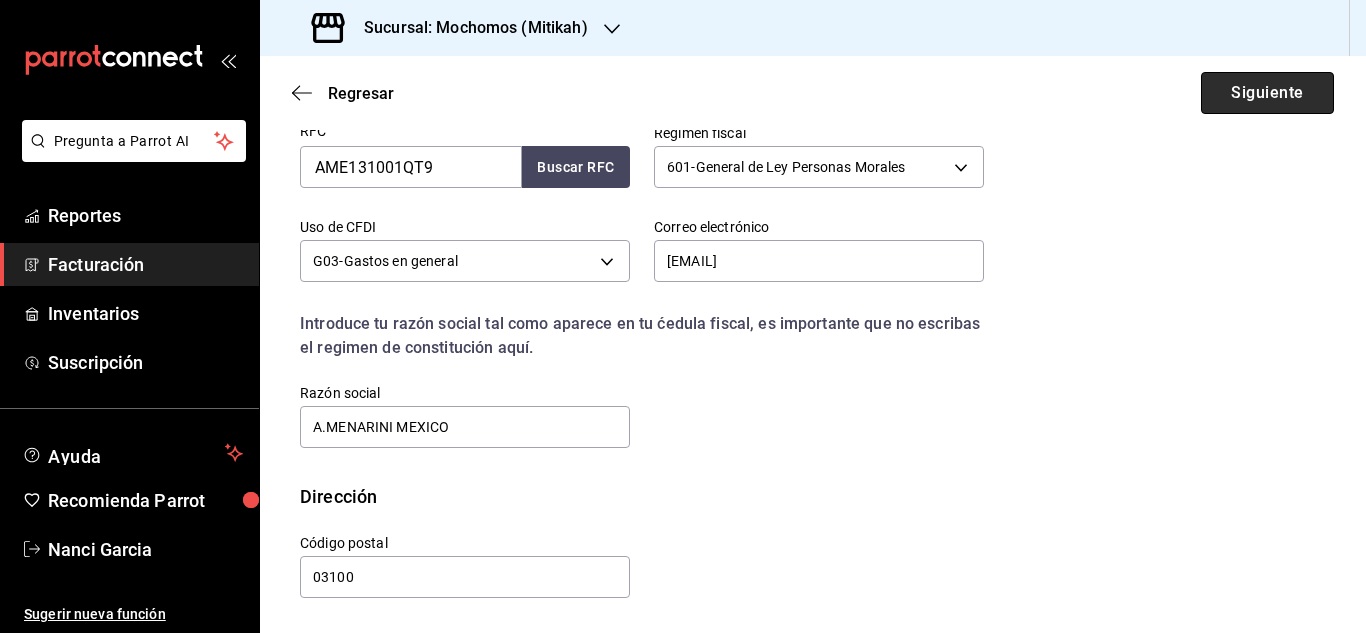 click on "Siguiente" at bounding box center (1267, 93) 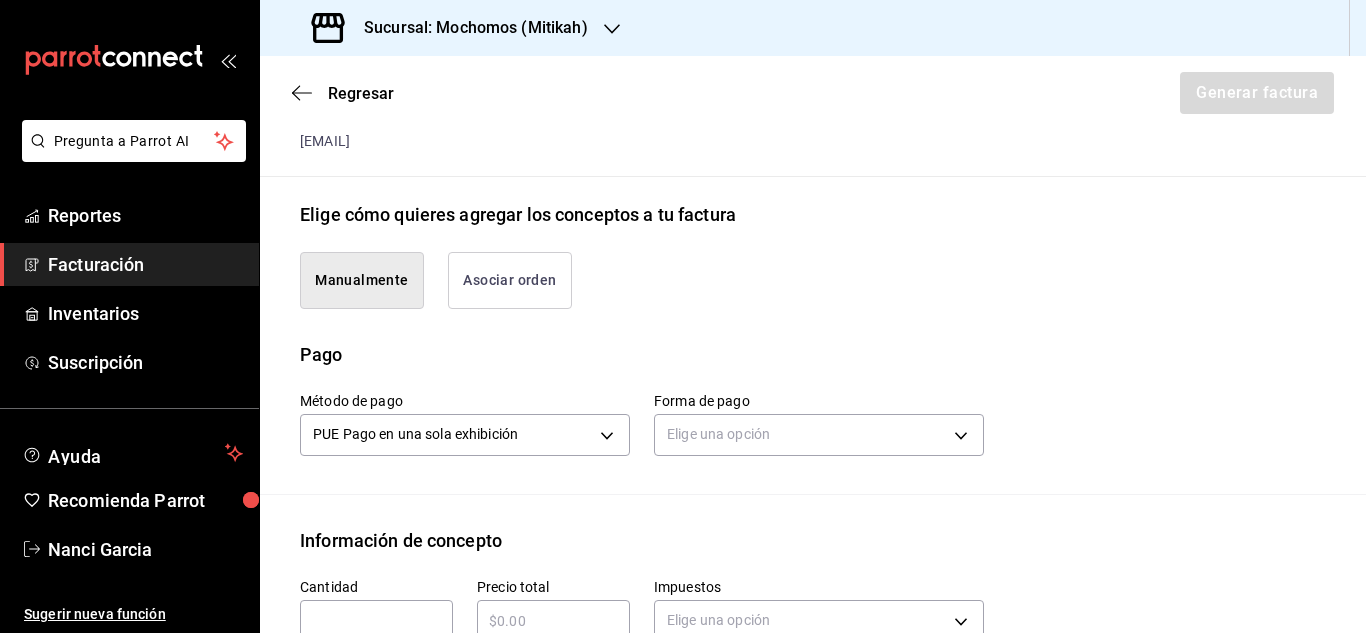 click on "Asociar orden" at bounding box center [510, 280] 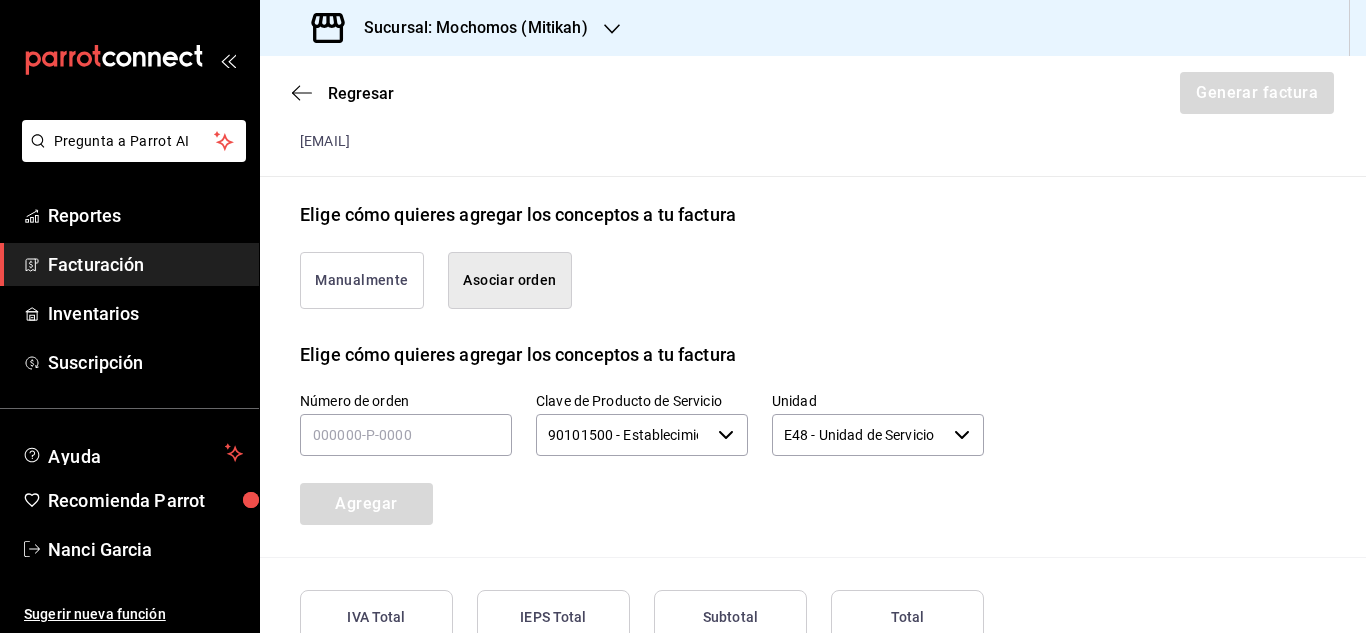 click on "Número de orden" at bounding box center (406, 400) 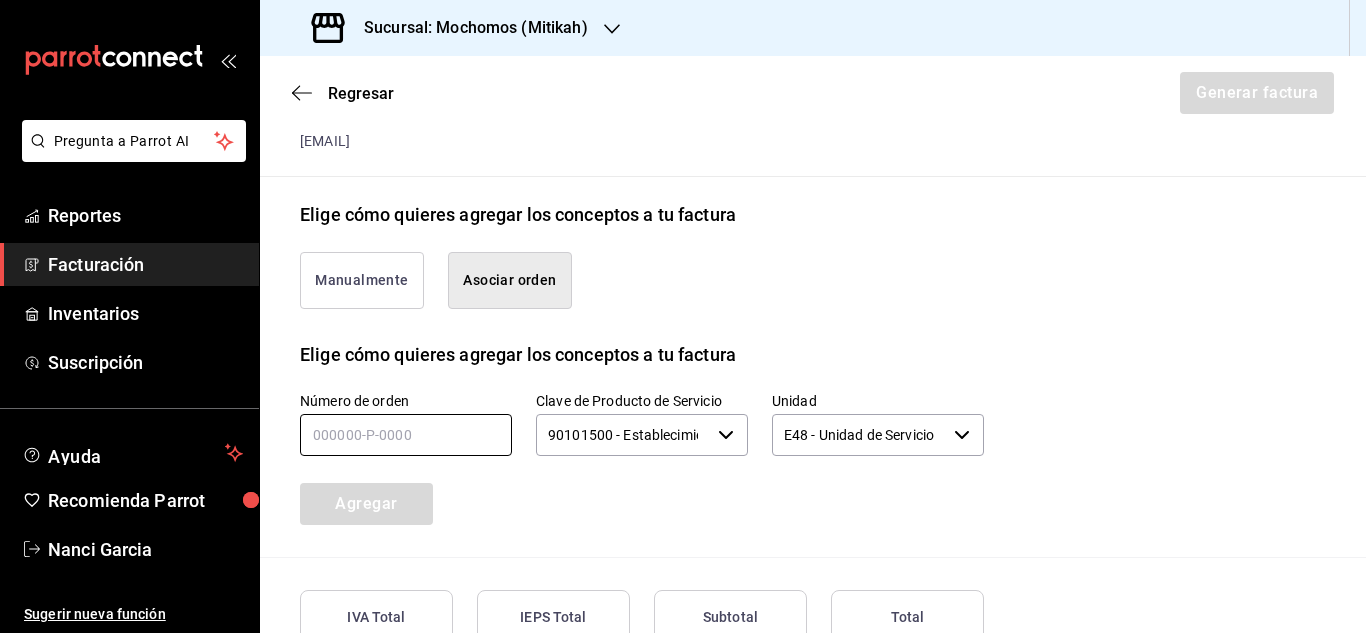 click at bounding box center [406, 435] 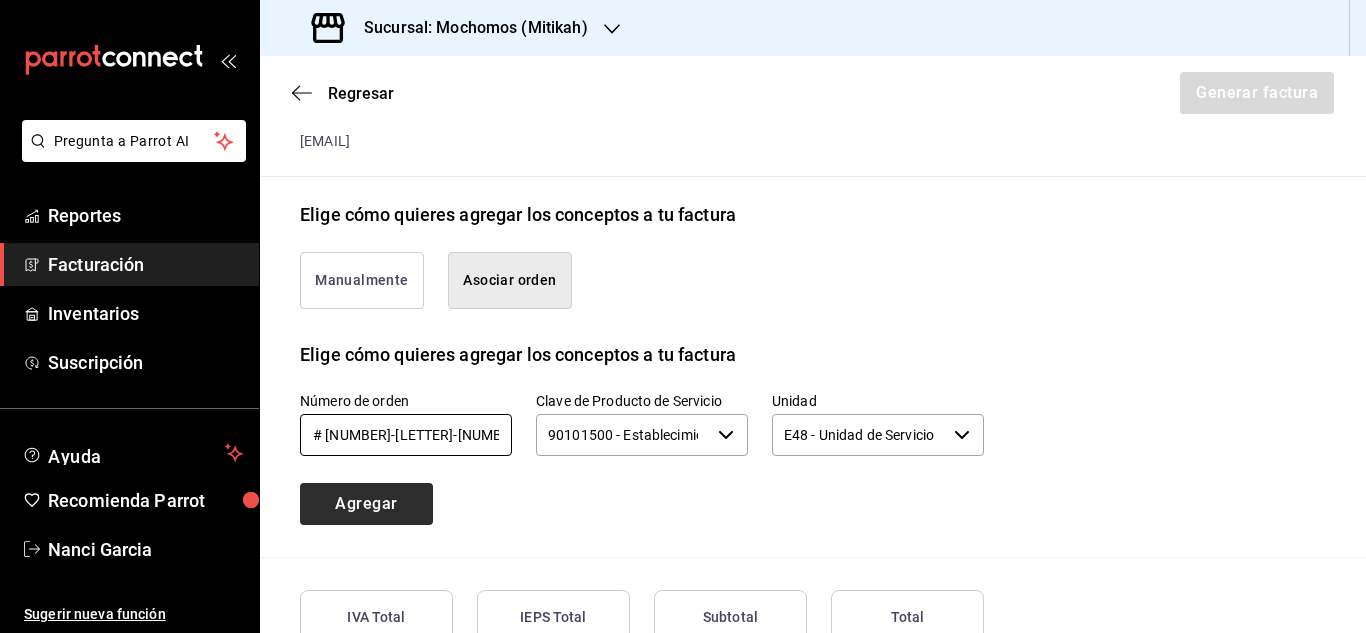 type on "# [NUMBER]-[LETTER]-[NUMBER]" 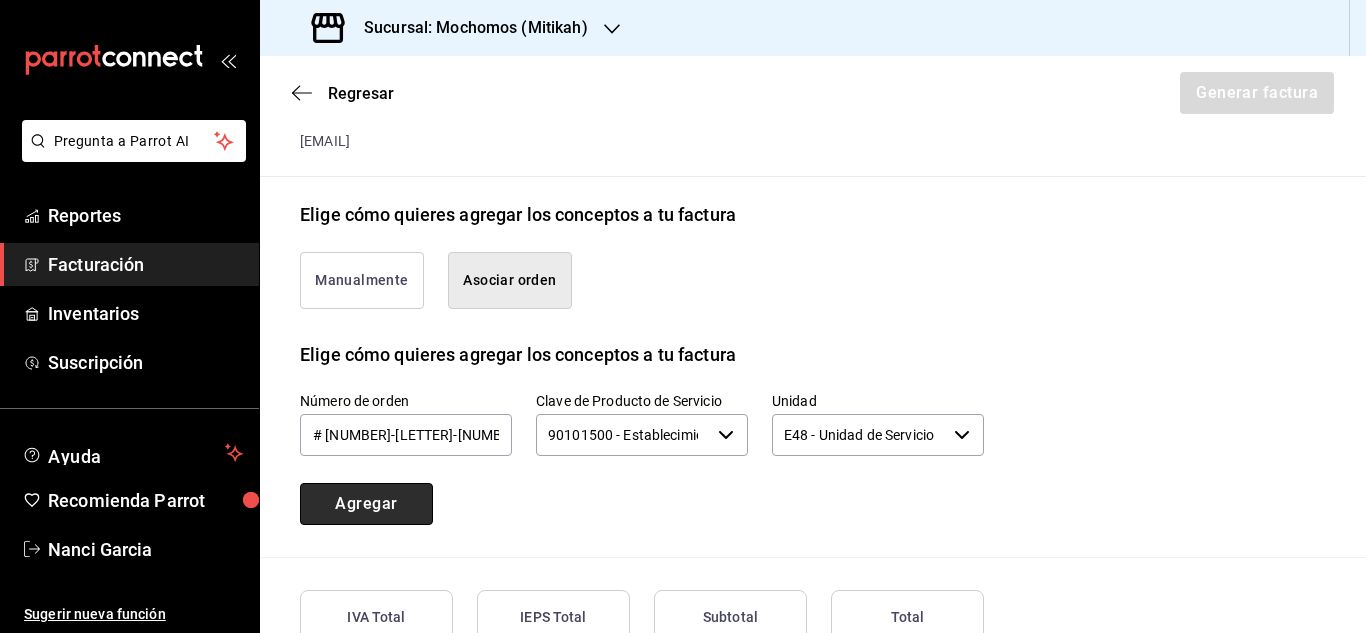 click on "Agregar" at bounding box center (366, 504) 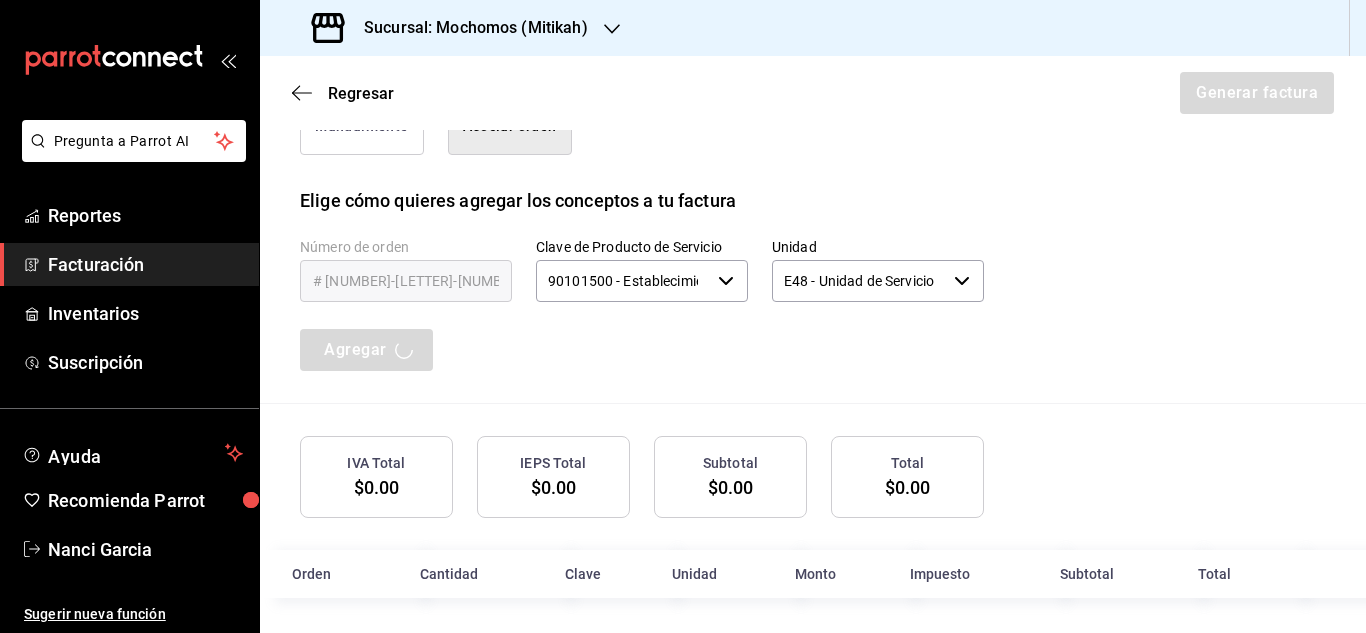 scroll, scrollTop: 563, scrollLeft: 0, axis: vertical 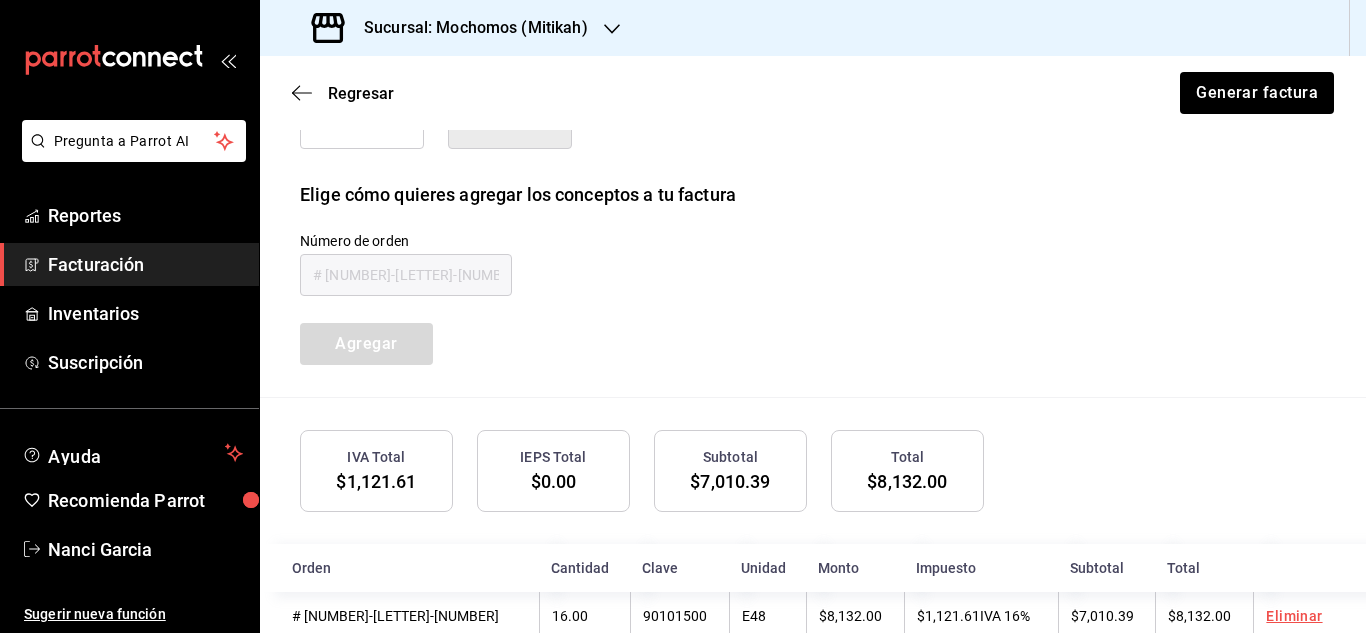 type 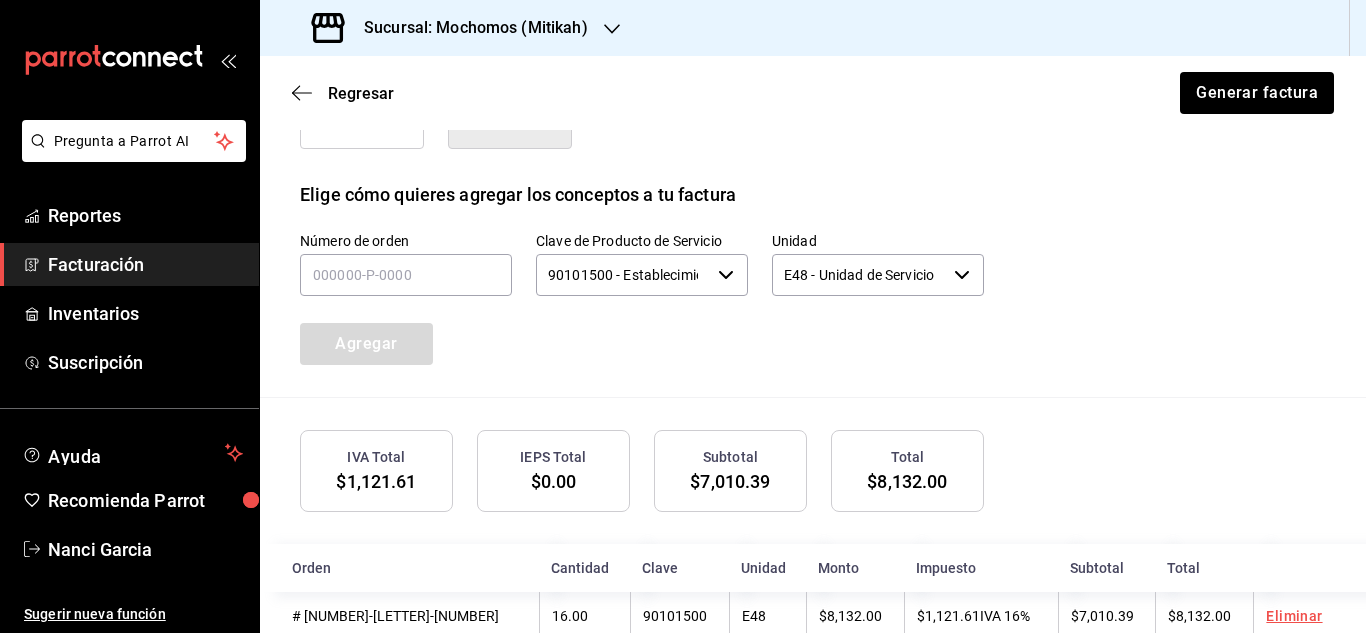 scroll, scrollTop: 613, scrollLeft: 0, axis: vertical 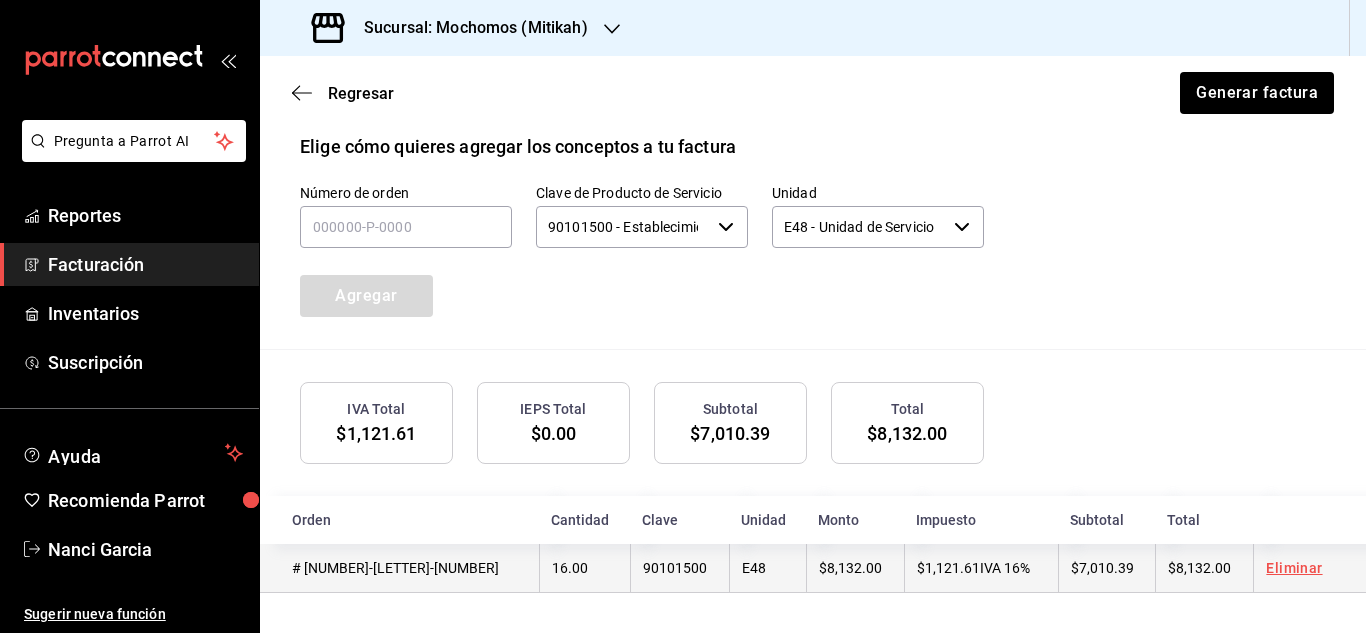 click on "$8,132.00" at bounding box center (850, 568) 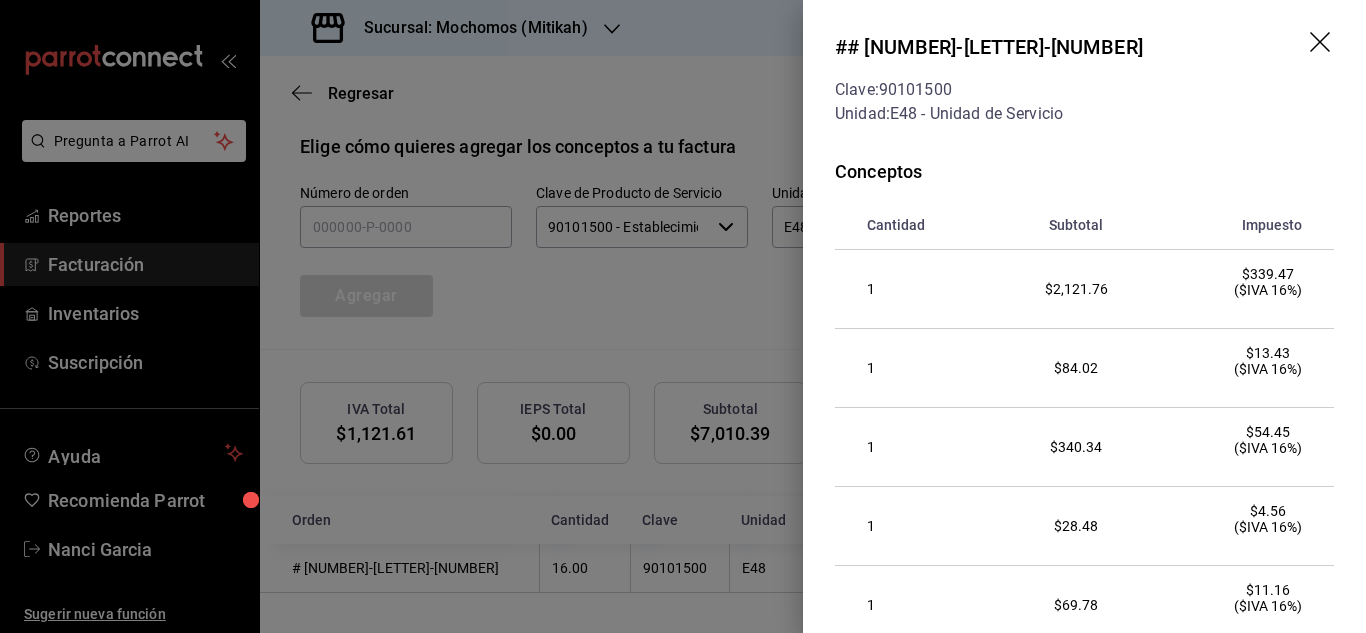 click 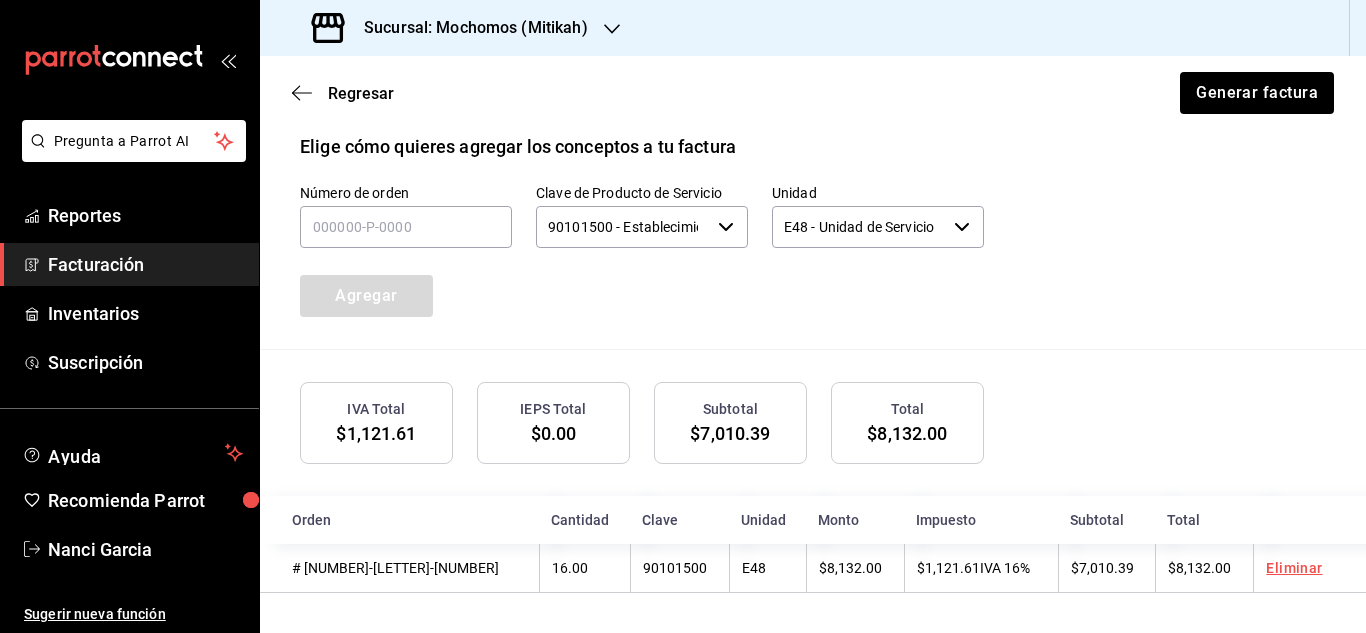 click on "$1,121.61" at bounding box center (376, 433) 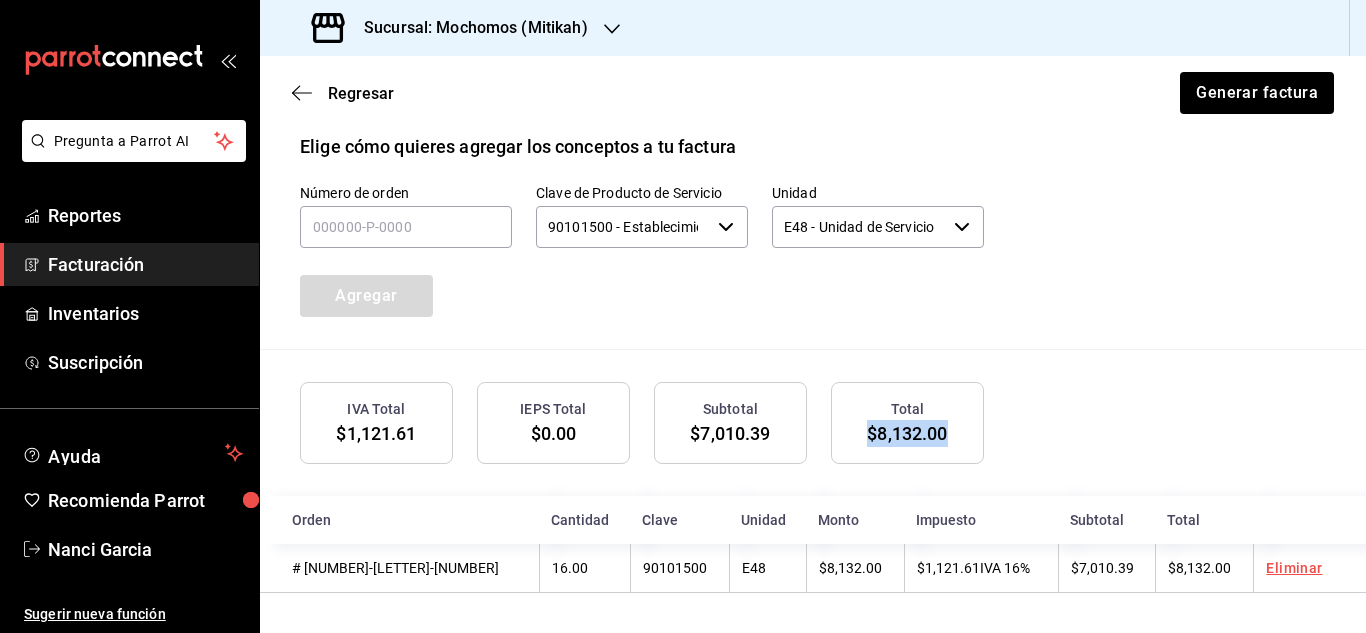 drag, startPoint x: 936, startPoint y: 429, endPoint x: 861, endPoint y: 437, distance: 75.42546 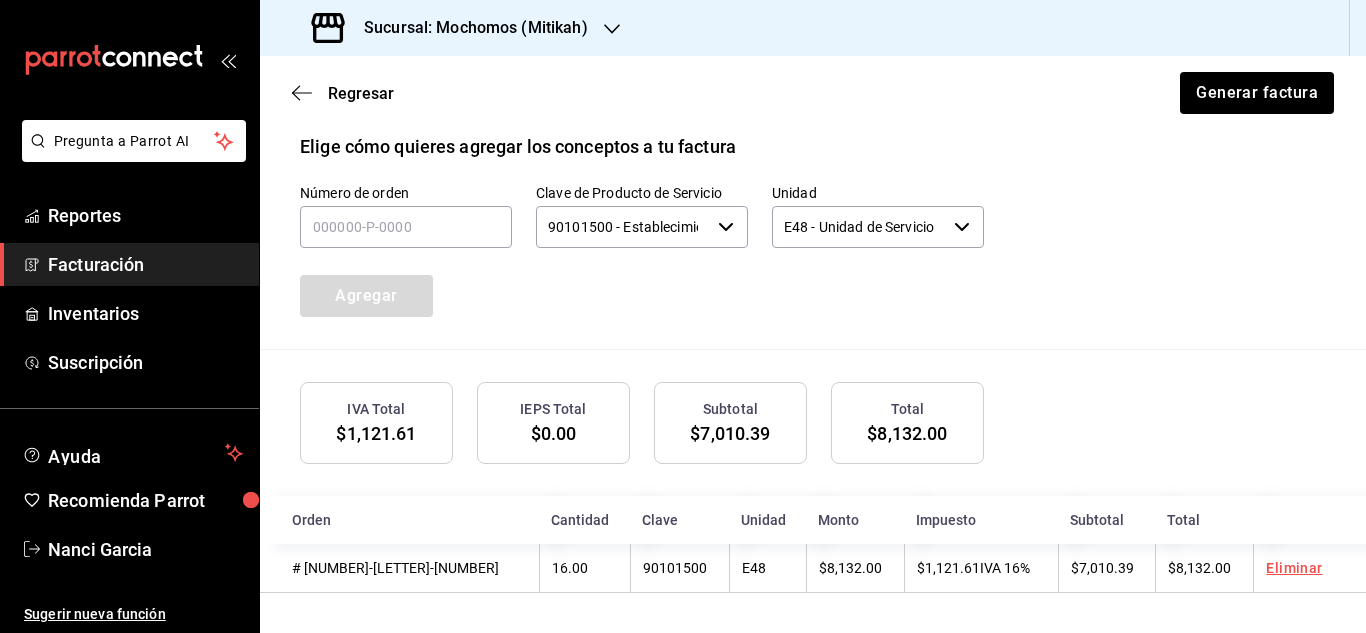 click on "Emisor Perfil fiscal GASTRONOMIA COSMOS Tipo de comprobante Ingreso Receptor Nombre / Razón social A.MENARINI MEXICO RFC Receptor AME131001QT9 Régimen fiscal General de Ley Personas Morales Uso de CFDI G03: Gastos en general Correo electrónico [EMAIL] Elige cómo quieres agregar los conceptos a tu factura Manualmente Asociar orden Elige cómo quieres agregar los conceptos a tu factura Número de orden Clave de Producto de Servicio 90101500 - Establecimientos para comer y beber ​ Unidad E48 - Unidad de Servicio ​ Agregar IVA Total $1,121.61 IEPS Total $0.00 Subtotal $7,010.39 Total $8,132.00 Orden Cantidad Clave Unidad Monto Impuesto Subtotal Total 310725-P-0017 16.00 90101500 E48 $8,132.00 $1,121.61  IVA 16% $7,010.39 $8,132.00 Eliminar" at bounding box center (813, 64) 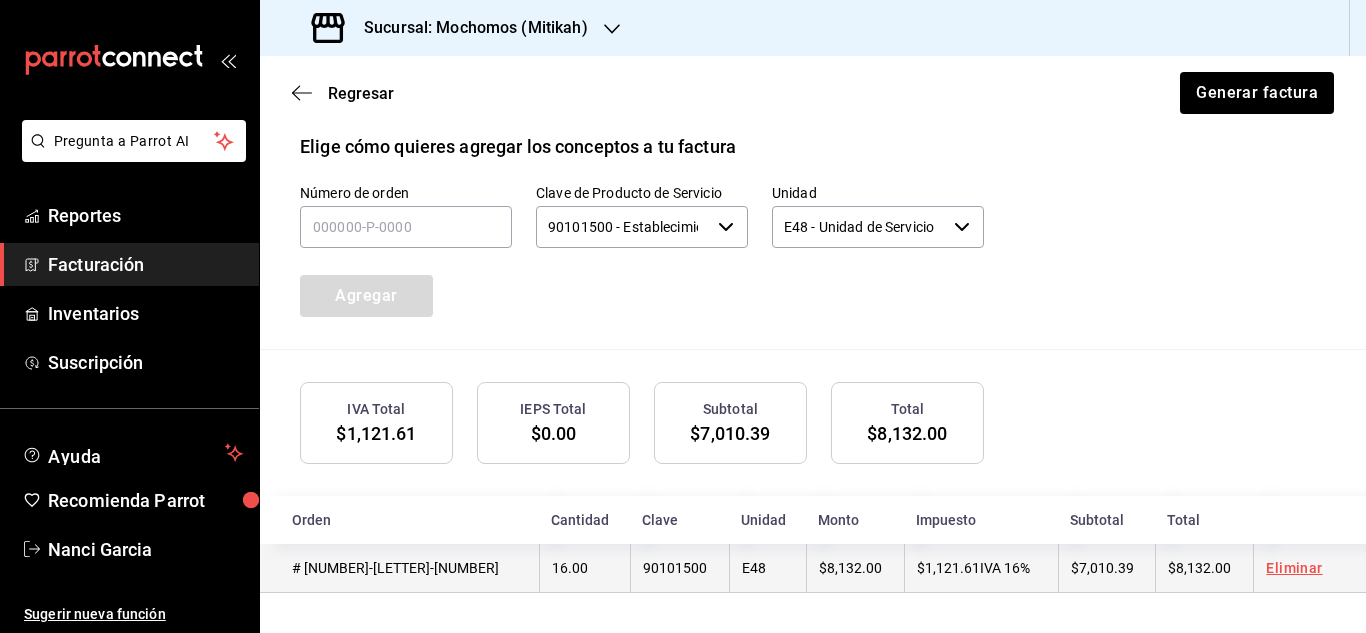 click on "$8,132.00" at bounding box center [1199, 568] 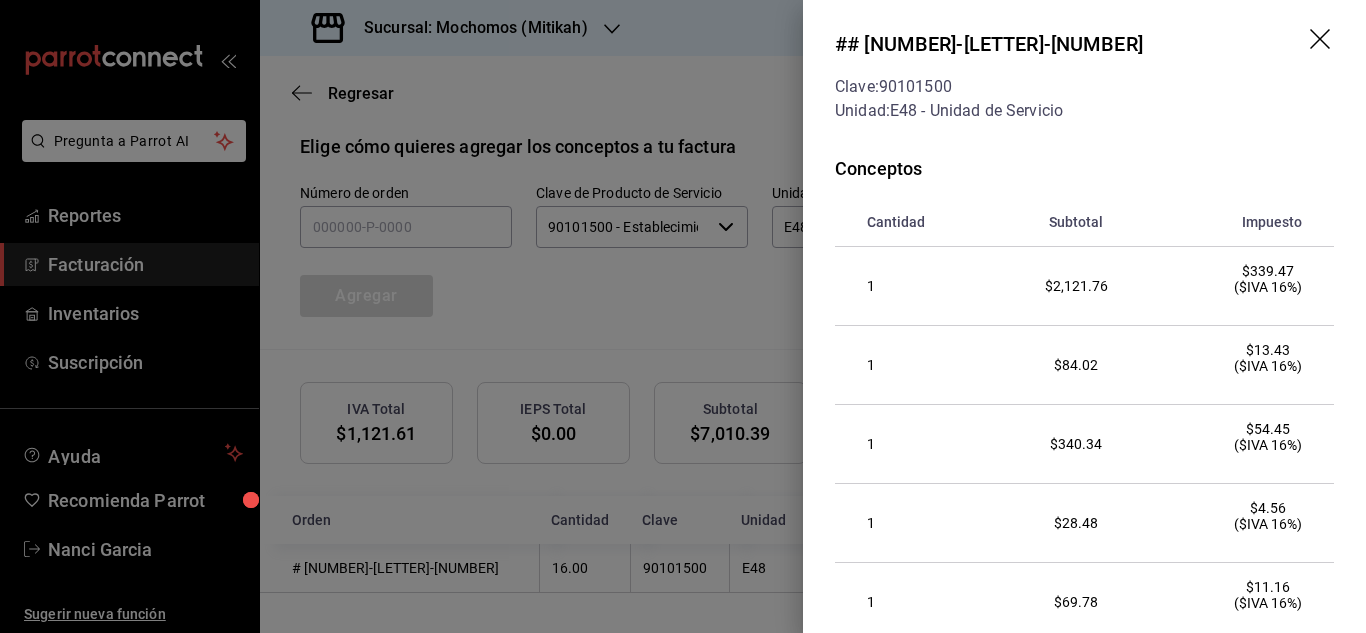 scroll, scrollTop: 0, scrollLeft: 0, axis: both 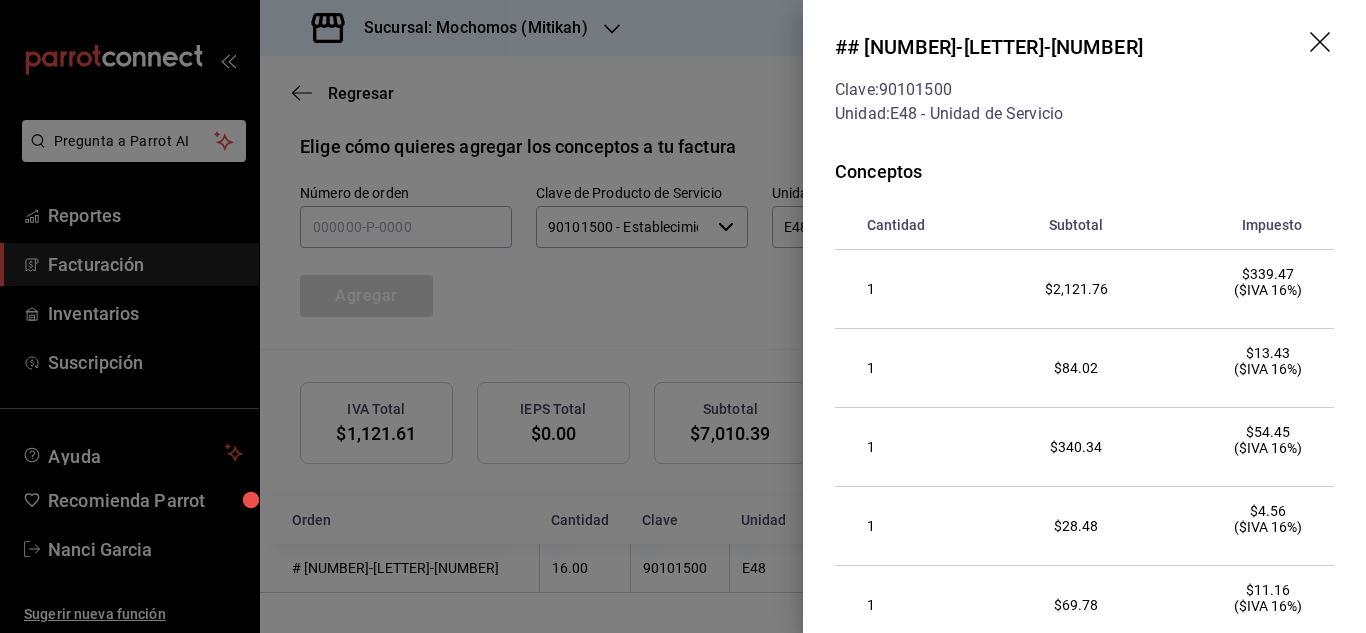 click on "# [NUMBER]-[LETTER]-[NUMBER] Clave:  [NUMBER] Unidad:  E48 - Unidad de Servicio" at bounding box center (1084, 79) 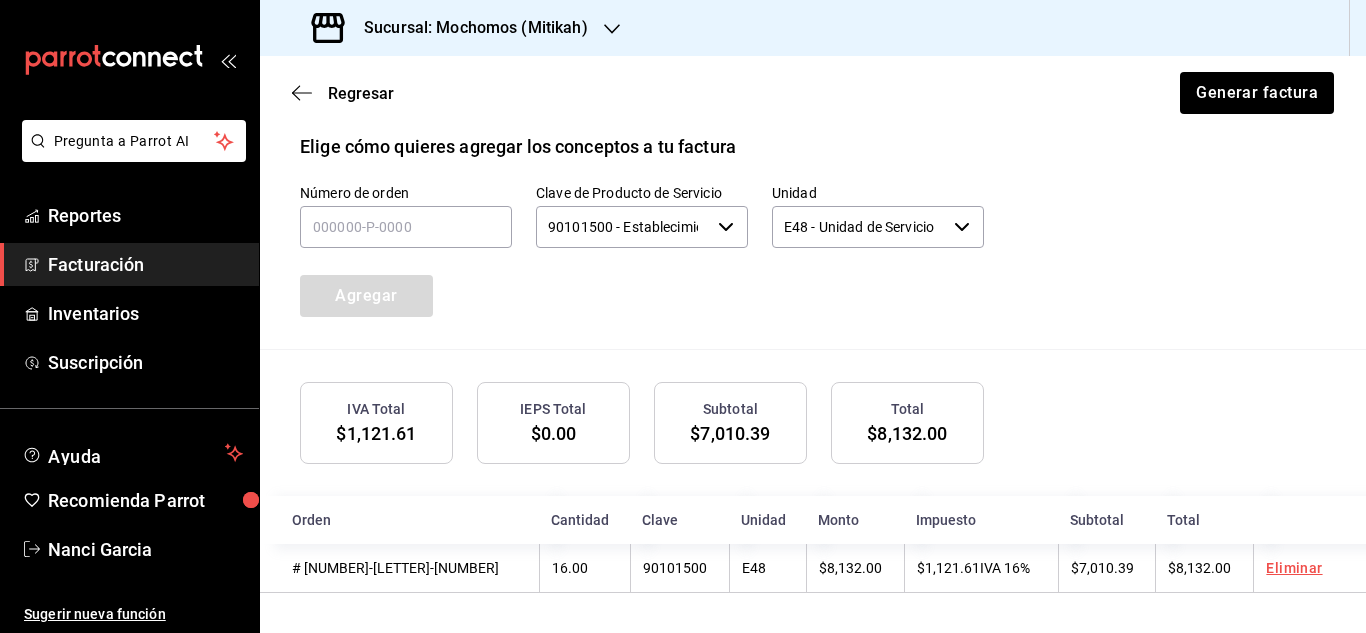 click on "Emisor Perfil fiscal GASTRONOMIA COSMOS Tipo de comprobante Ingreso Receptor Nombre / Razón social A.MENARINI MEXICO RFC Receptor AME131001QT9 Régimen fiscal General de Ley Personas Morales Uso de CFDI G03: Gastos en general Correo electrónico [EMAIL] Elige cómo quieres agregar los conceptos a tu factura Manualmente Asociar orden Elige cómo quieres agregar los conceptos a tu factura Número de orden Clave de Producto de Servicio 90101500 - Establecimientos para comer y beber ​ Unidad E48 - Unidad de Servicio ​ Agregar IVA Total $1,121.61 IEPS Total $0.00 Subtotal $7,010.39 Total $8,132.00 Orden Cantidad Clave Unidad Monto Impuesto Subtotal Total 310725-P-0017 16.00 90101500 E48 $8,132.00 $1,121.61  IVA 16% $7,010.39 $8,132.00 Eliminar" at bounding box center (813, 64) 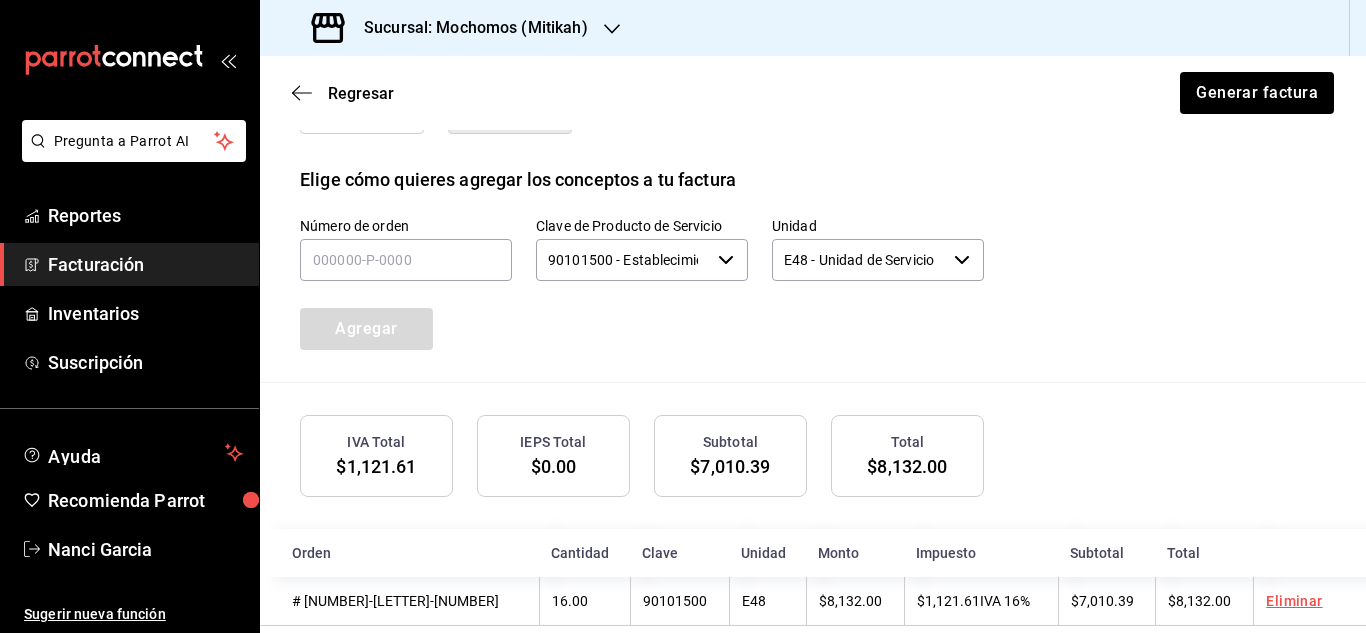 scroll, scrollTop: 613, scrollLeft: 0, axis: vertical 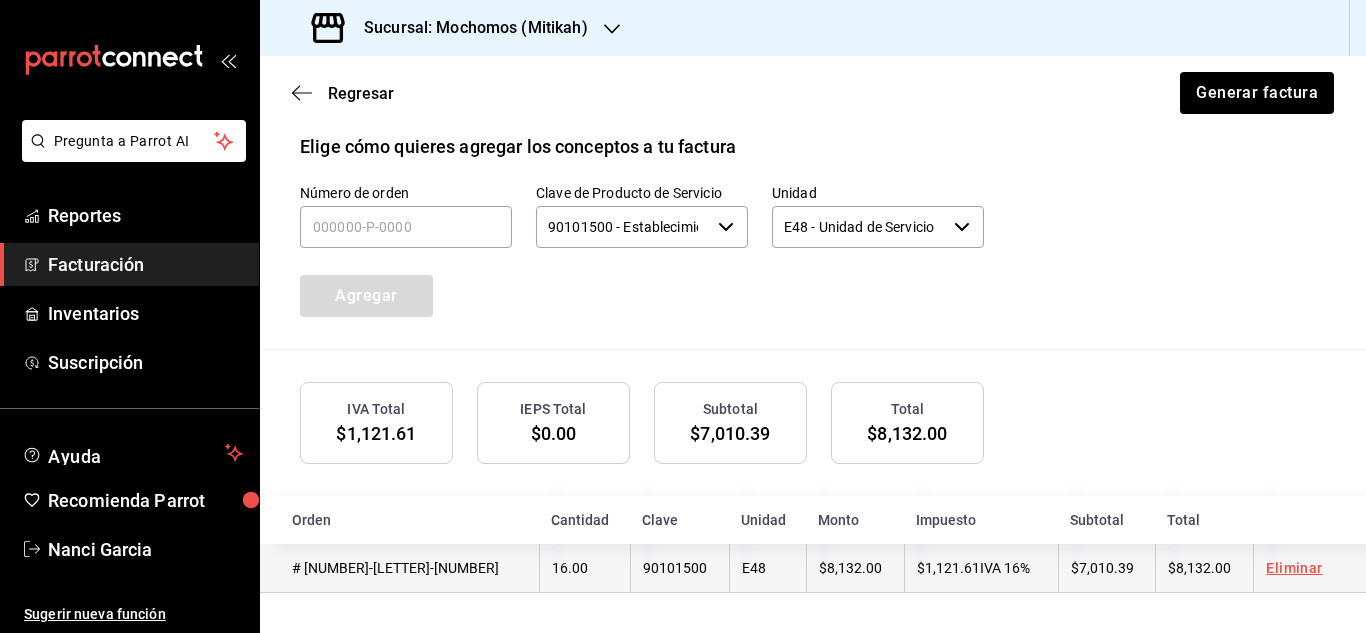 click on "# [NUMBER]-[LETTER]-[NUMBER]" at bounding box center (399, 568) 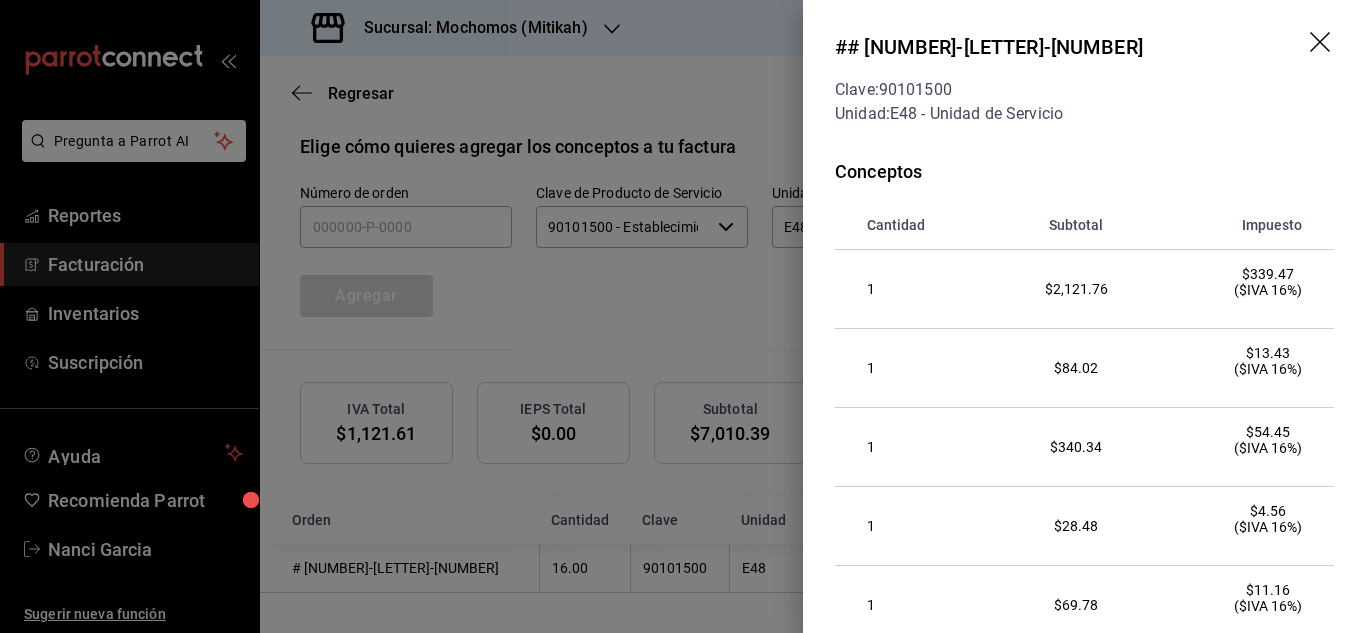 click 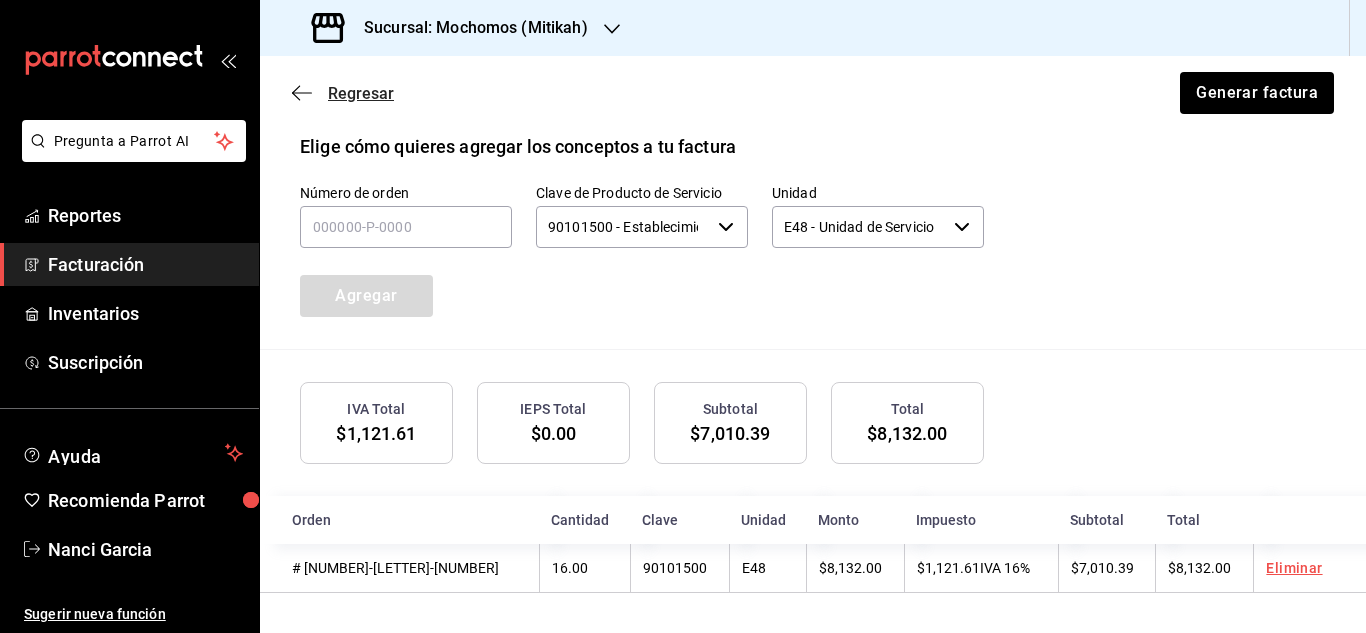 click 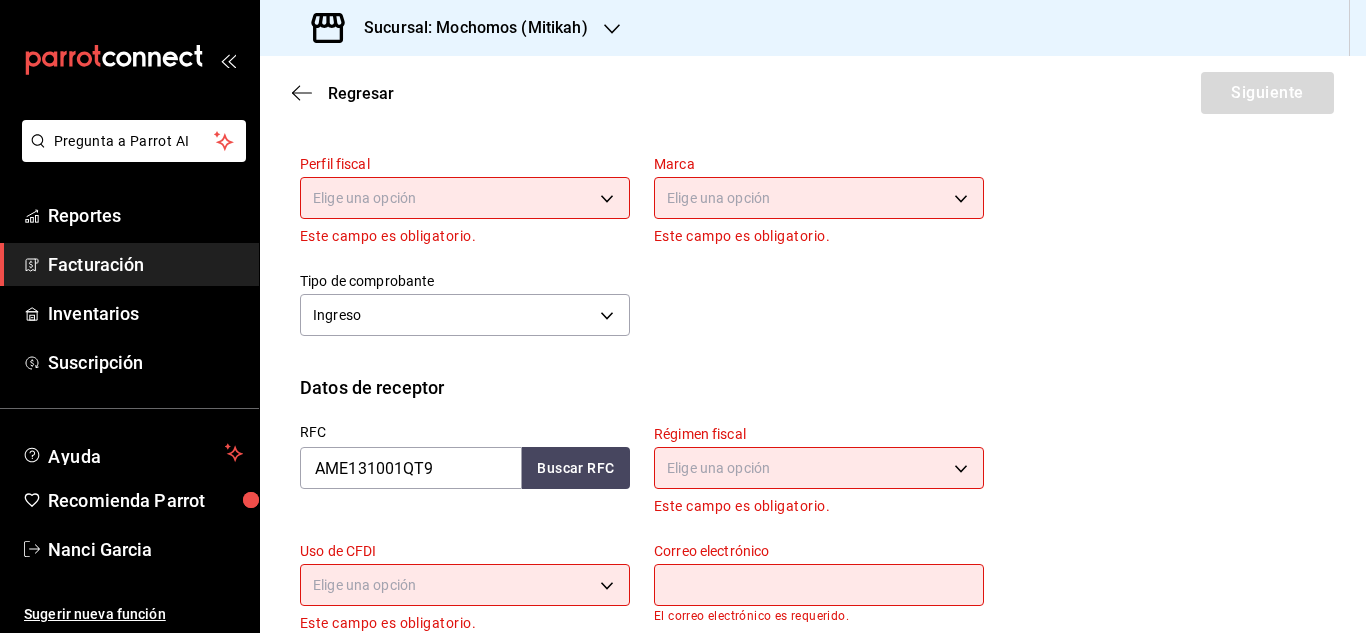 scroll, scrollTop: 0, scrollLeft: 0, axis: both 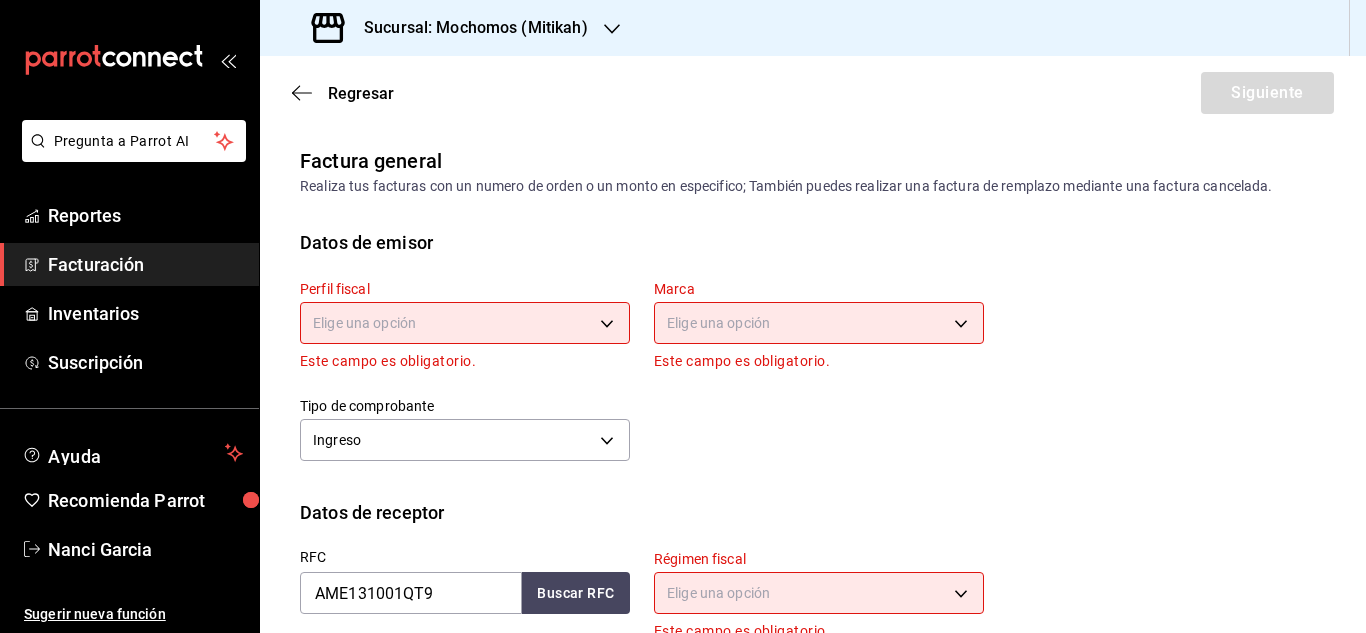 click on "Pregunta a Parrot AI Reportes   Facturación   Inventarios   Suscripción   Ayuda Recomienda Parrot   [NAME]   Sugerir nueva función   Sucursal: Mochomos (Mitikah) Regresar Siguiente Factura general Realiza tus facturas con un numero de orden o un monto en especifico; También puedes realizar una factura de remplazo mediante una factura cancelada. Datos de emisor Perfil fiscal Elige una opción Este campo es obligatorio. Marca Elige una opción Este campo es obligatorio. Tipo de comprobante Ingreso I Datos de receptor RFC AME131001QT9 Buscar RFC Régimen fiscal Elige una opción Este campo es obligatorio. Uso de CFDI Elige una opción Este campo es obligatorio. Correo electrónico El correo electrónico es requerido. Introduce tu razón social tal como aparece en tu ćedula fiscal, es importante que no escribas el regimen de constitución aquí. company Razón social [COMPANY_NAME] Dirección Calle # exterior # interior Código postal Campo requerido Estado ​ Municipio ​ Colonia ​ Reportes" at bounding box center (683, 316) 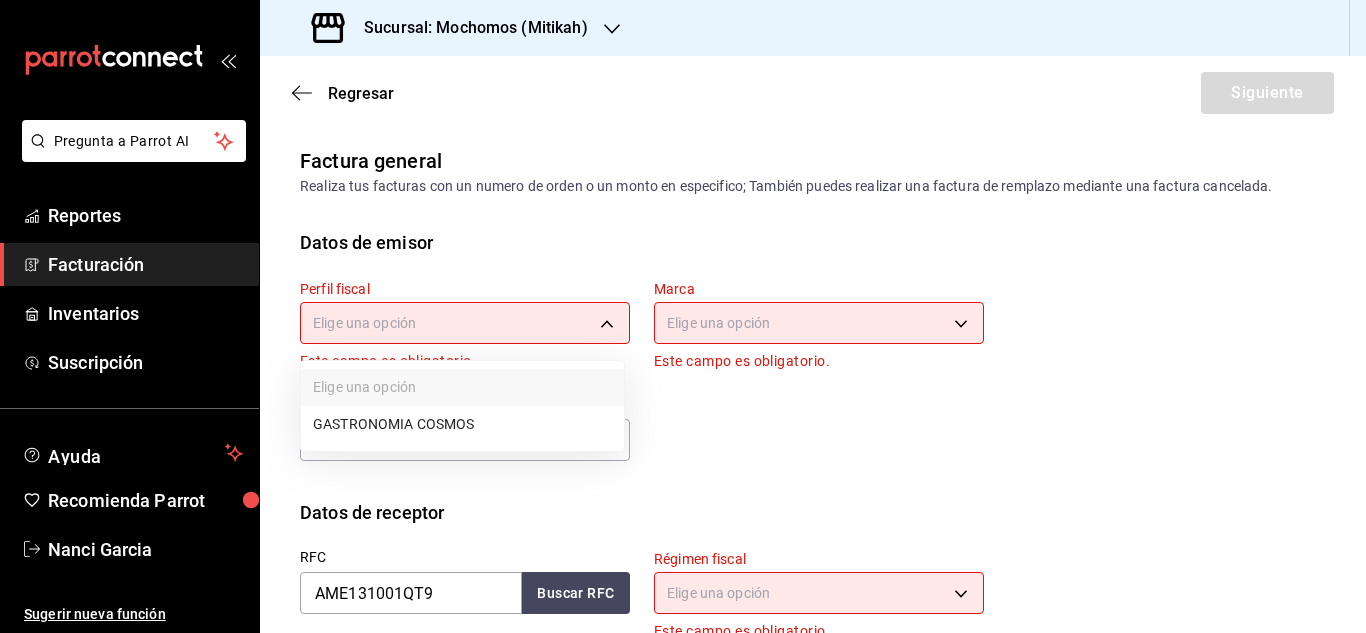 drag, startPoint x: 421, startPoint y: 422, endPoint x: 648, endPoint y: 378, distance: 231.225 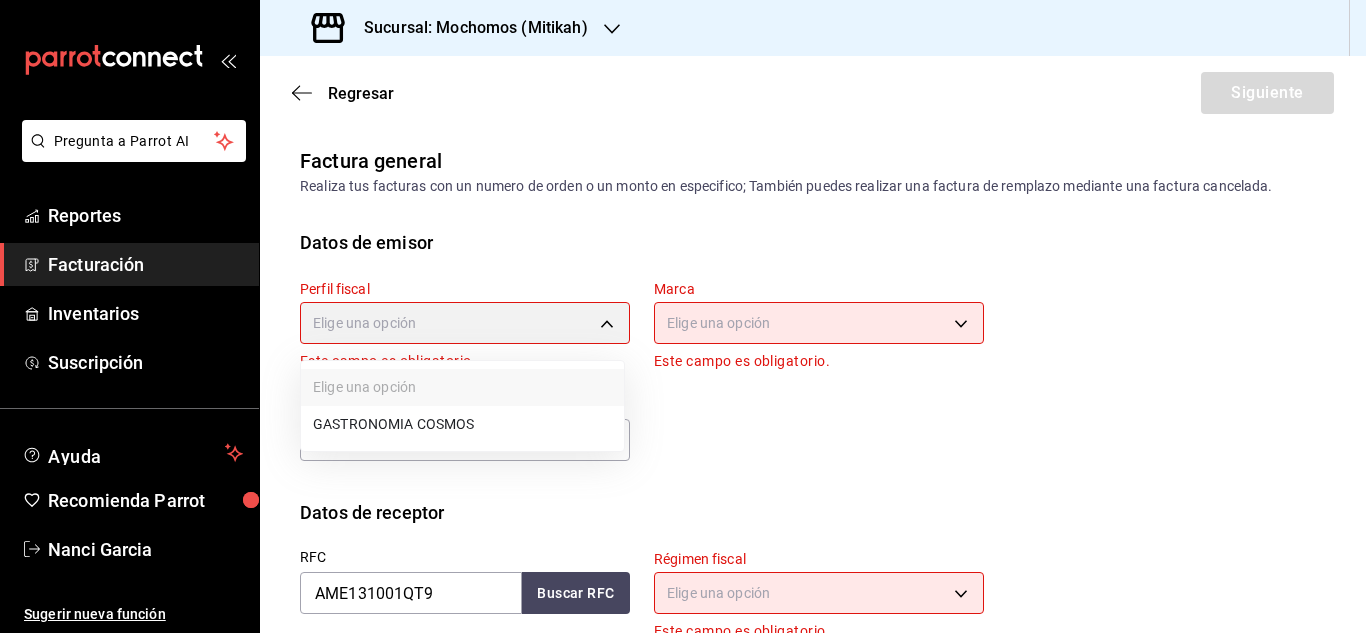 type on "0c8fd8de-9d62-478e-9dc8-04ccc48728b0" 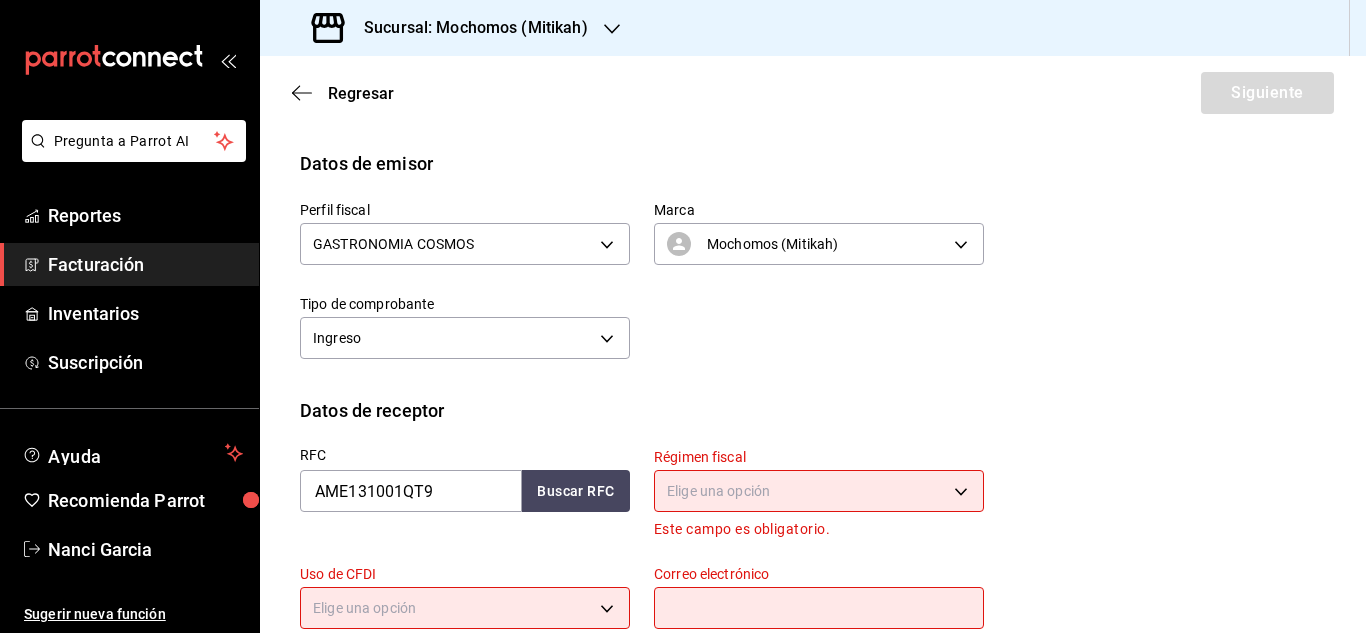 scroll, scrollTop: 200, scrollLeft: 0, axis: vertical 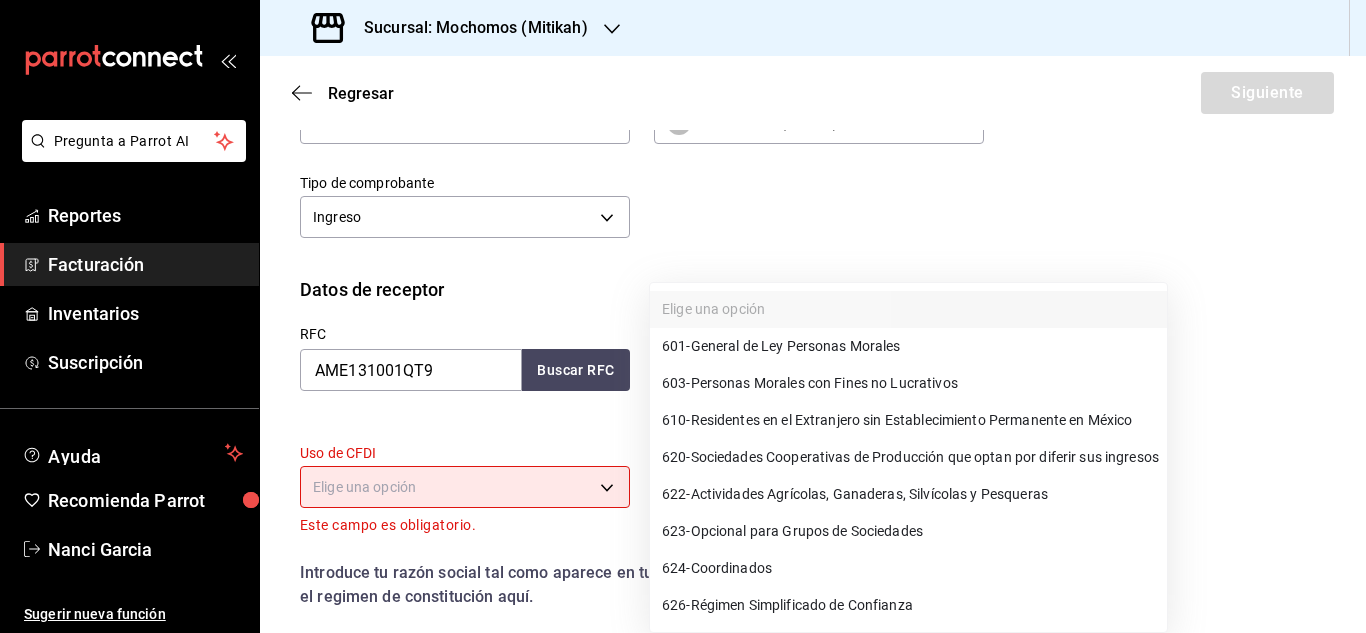 click on "Pregunta a Parrot AI Reportes   Facturación   Inventarios   Suscripción   Ayuda Recomienda Parrot   [NAME]   Sugerir nueva función   Sucursal: Mochomos (Mitikah) Regresar Siguiente Factura general Realiza tus facturas con un numero de orden o un monto en especifico; También puedes realizar una factura de remplazo mediante una factura cancelada. Datos de emisor Perfil fiscal GASTRONOMIA COSMOS 0c8fd8de-9d62-478e-9dc8-04ccc48728b0 Marca Mochomos (Mitikah) d0e5f648-281b-433d-bf08-9501e0541b8c Tipo de comprobante Ingreso I Datos de receptor RFC AME131001QT9 Buscar RFC Régimen fiscal Elige una opción Este campo es obligatorio. Uso de CFDI Elige una opción Este campo es obligatorio. Correo electrónico El correo electrónico es requerido. Introduce tu razón social tal como aparece en tu ćedula fiscal, es importante que no escribas el regimen de constitución aquí. company Razón social [COMPANY_NAME] Dirección Calle # exterior # interior Código postal Campo requerido Estado ​ Municipio ​" at bounding box center [683, 316] 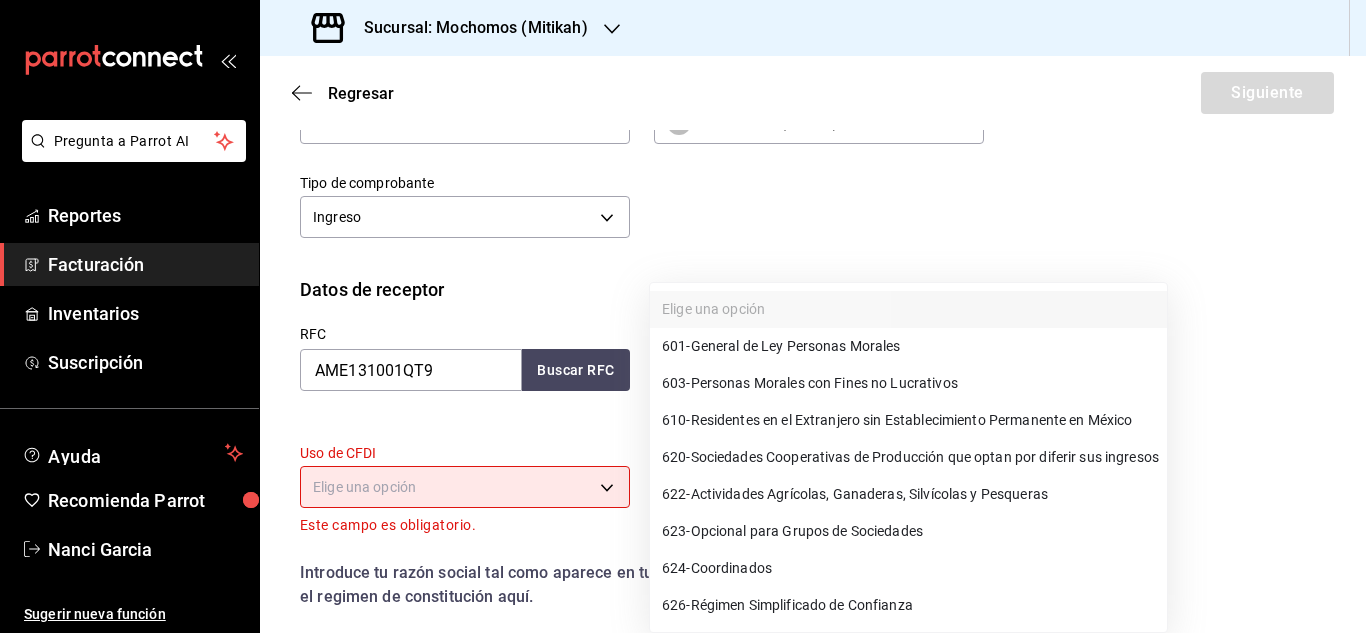 click on "601  -  General de Ley Personas Morales" at bounding box center (781, 346) 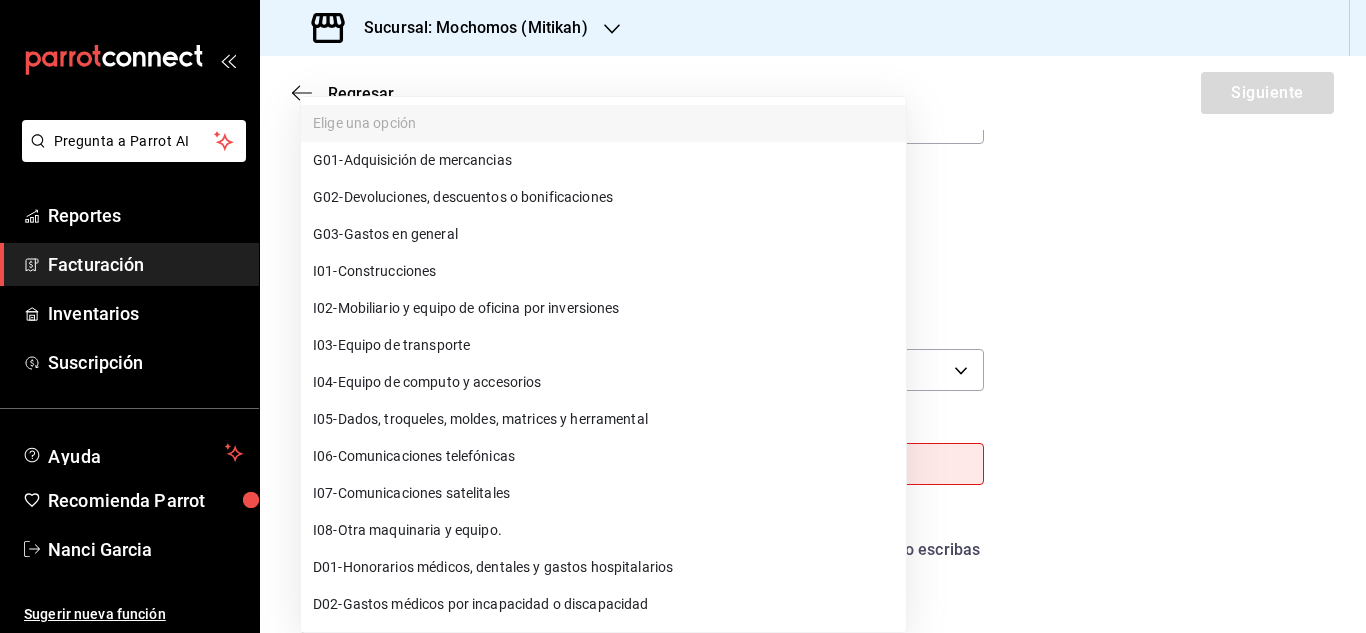 click on "Pregunta a Parrot AI Reportes   Facturación   Inventarios   Suscripción   Ayuda Recomienda Parrot   [NAME]   Sugerir nueva función   Sucursal: Mochomos (Mitikah) Regresar Siguiente Factura general Realiza tus facturas con un numero de orden o un monto en especifico; También puedes realizar una factura de remplazo mediante una factura cancelada. Datos de emisor Perfil fiscal GASTRONOMIA COSMOS 0c8fd8de-9d62-478e-9dc8-04ccc48728b0 Marca Mochomos (Mitikah) d0e5f648-281b-433d-bf08-9501e0541b8c Tipo de comprobante Ingreso I Datos de receptor RFC AME131001QT9 Buscar RFC Régimen fiscal 601  -  General de Ley Personas Morales 601 Uso de CFDI Elige una opción Este campo es obligatorio. Correo electrónico El correo electrónico es requerido. Introduce tu razón social tal como aparece en tu ćedula fiscal, es importante que no escribas el regimen de constitución aquí. company Razón social Dirección Calle # exterior # interior Código postal Campo requerido Estado ​Municipio ​ ​" at bounding box center [683, 316] 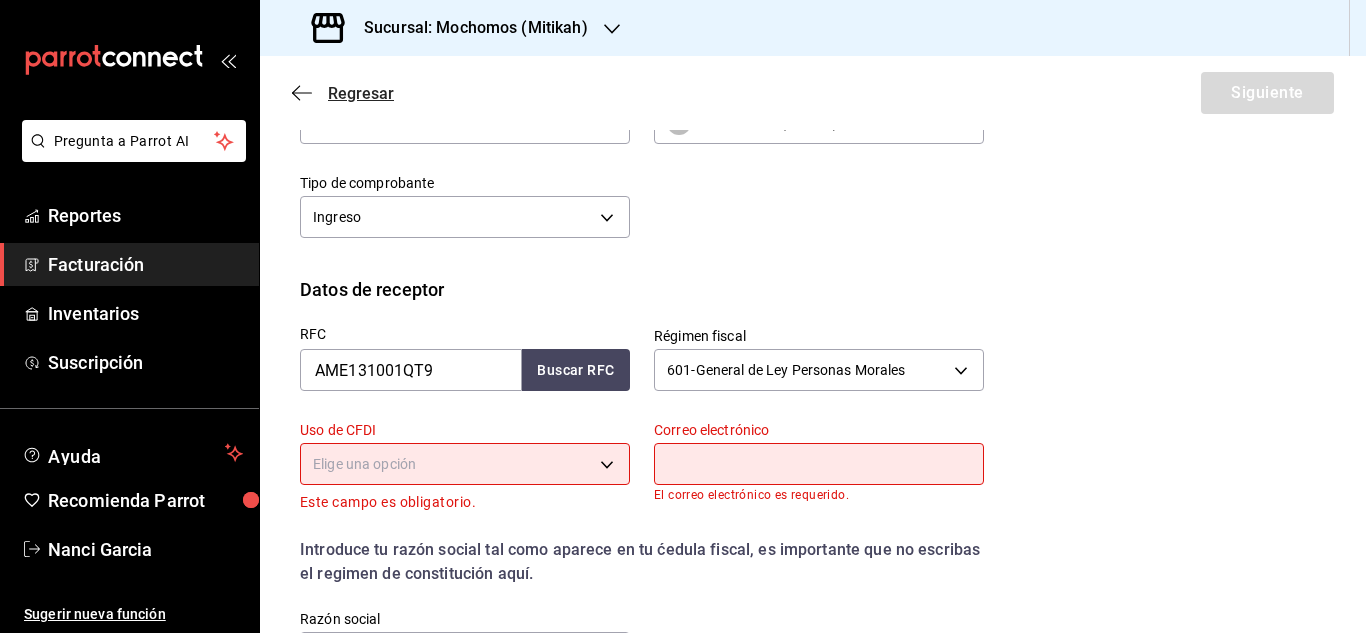 click 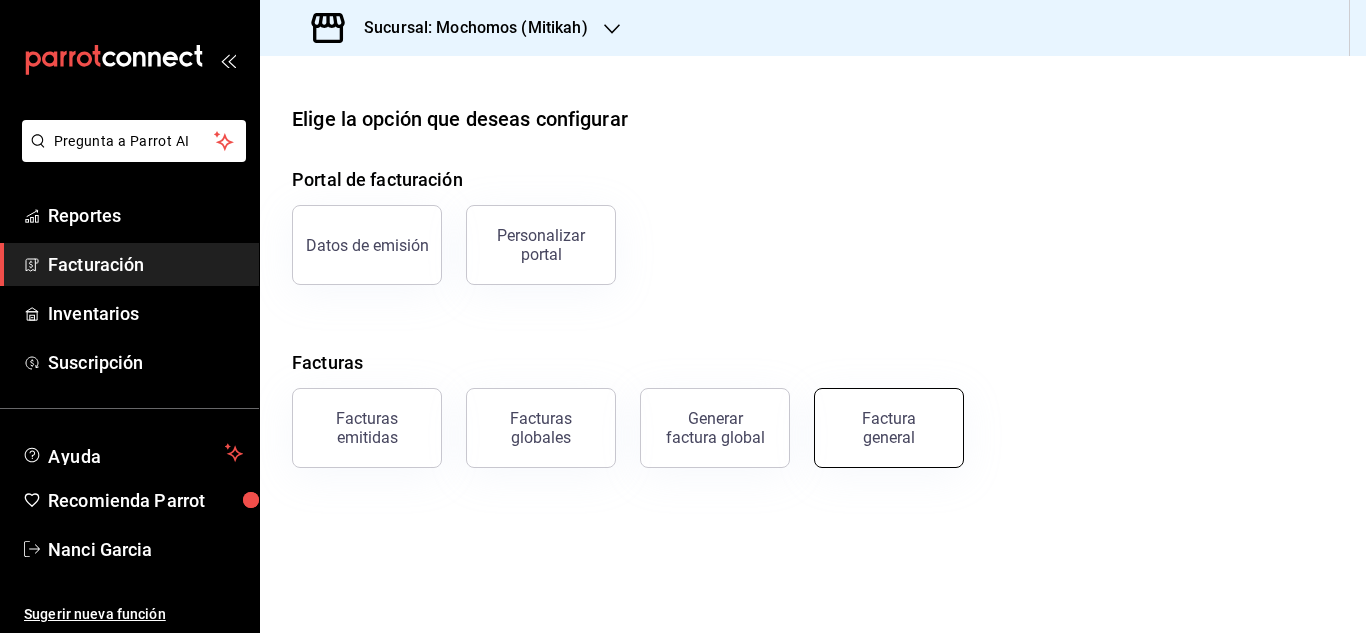 click on "Factura general" at bounding box center (889, 428) 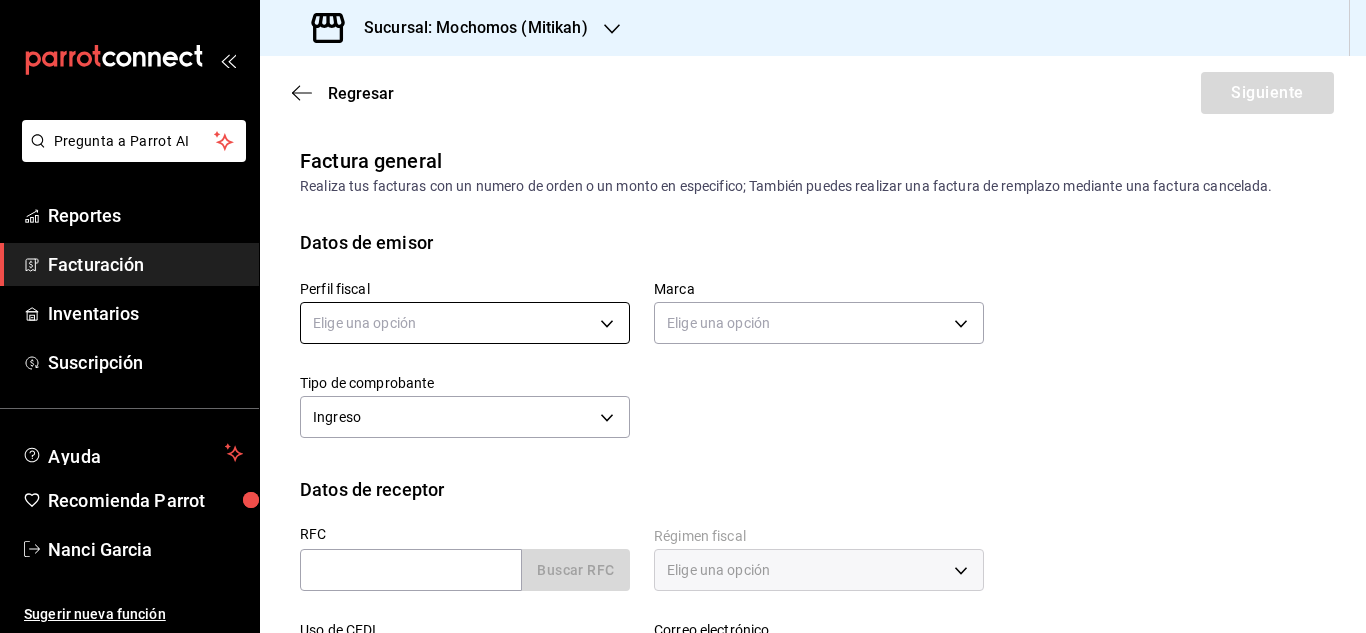 click on "Sucursal: Mochomos (Mitikah) Regresar Siguiente Factura general Realiza tus facturas con un numero de orden o un monto en especifico; También puedes realizar una factura de remplazo mediante una factura cancelada. Datos de emisor Perfil fiscal Elige una opción Marca Elige una opción Tipo de comprobante Ingreso I Datos de receptor RFC Buscar RFC Régimen fiscal Elige una opción Uso de CFDI Elige una opción Correo electrónico Dirección Calle # exterior # interior Código postal Estado ​ Municipio ​ Colonia ​ Pregunta a Parrot AI Reportes   Facturación   Inventarios   Suscripción   Ayuda Recomienda Parrot   Nanci Garcia   Sugerir nueva función   GANA 1 MES GRATIS EN TU SUSCRIPCIÓN AQUÍ Visitar centro de ayuda (81) 2046 6363 soporte@parrotsoftware.io Visitar centro de ayuda (81) 2046 6363 soporte@parrotsoftware.io" at bounding box center [683, 316] 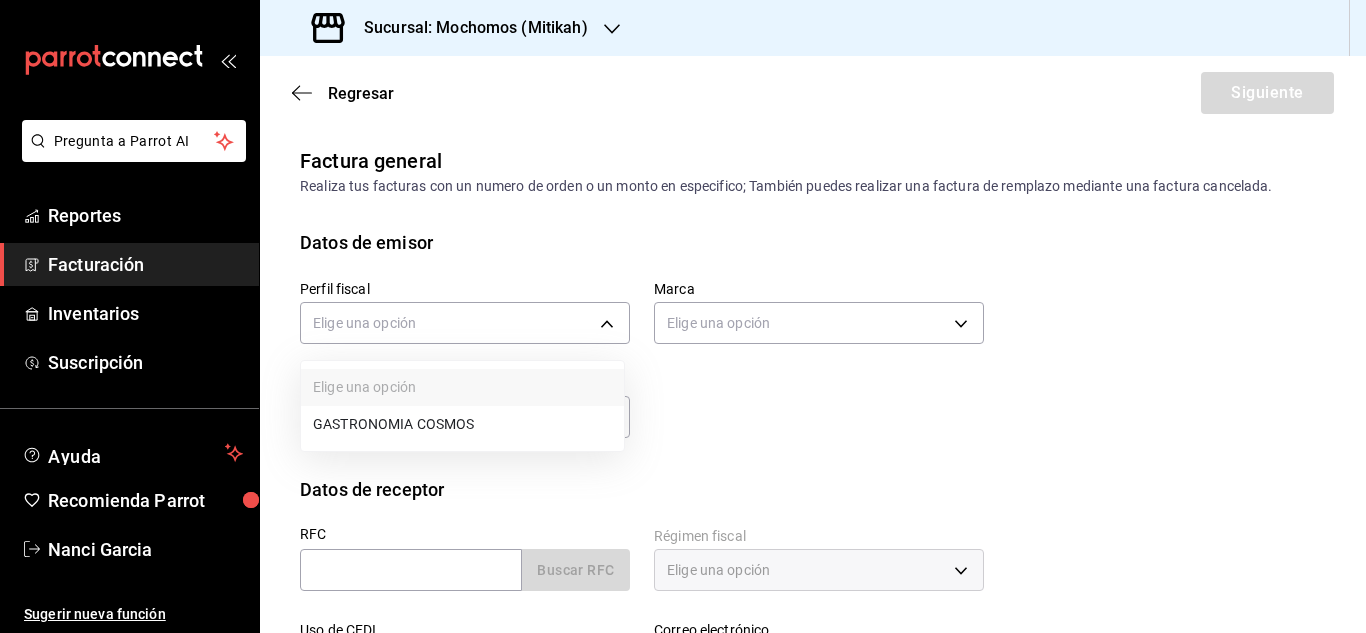 click on "GASTRONOMIA COSMOS" at bounding box center [462, 424] 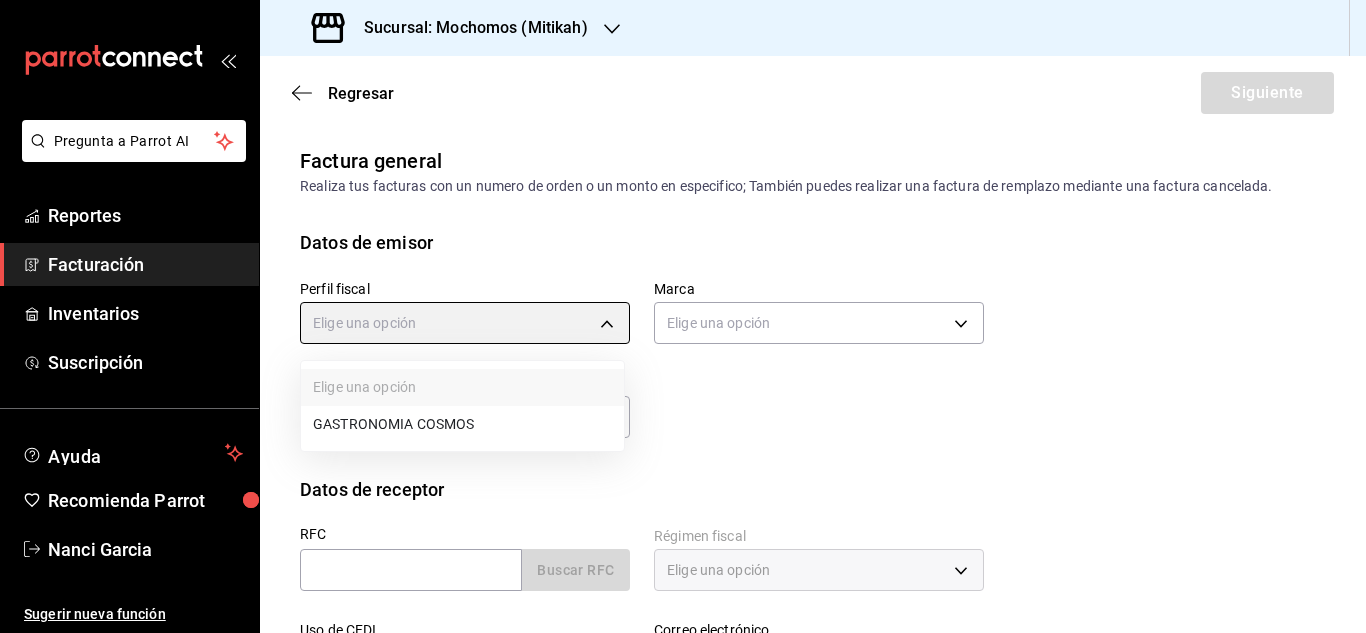 type on "0c8fd8de-9d62-478e-9dc8-04ccc48728b0" 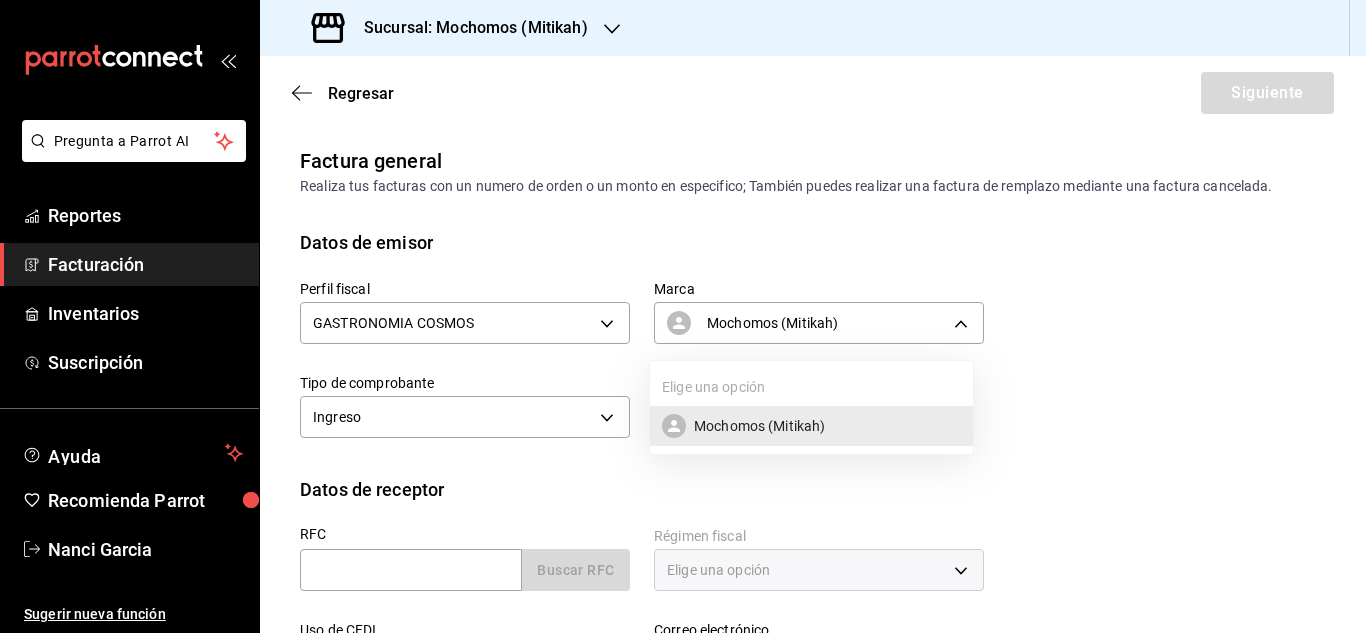 click on "Sucursal: Mochomos (Mitikah) Regresar Siguiente Factura general Realiza tus facturas con un numero de orden o un monto en especifico; También puedes realizar una factura de remplazo mediante una factura cancelada. Datos de emisor Perfil fiscal GASTRONOMIA COSMOS [UUID] Marca Mochomos (Mitikah) [UUID] Tipo de comprobante Ingreso I Datos de receptor RFC Buscar RFC Régimen fiscal Elige una opción Uso de CFDI Elige una opción Correo electrónico Dirección Calle # exterior # interior Código postal Estado ​ Municipio ​ Colonia ​ Pregunta a Parrot AI Reportes   Facturación   Inventarios   Suscripción   Ayuda Recomienda Parrot   [PERSON]   Sugerir nueva función   GANA 1 MES GRATIS EN TU SUSCRIPCIÓN AQUÍ Visitar centro de ayuda (81) 2046 6363 soporte@parrotsoftware.io Visitar centro de ayuda" at bounding box center [683, 316] 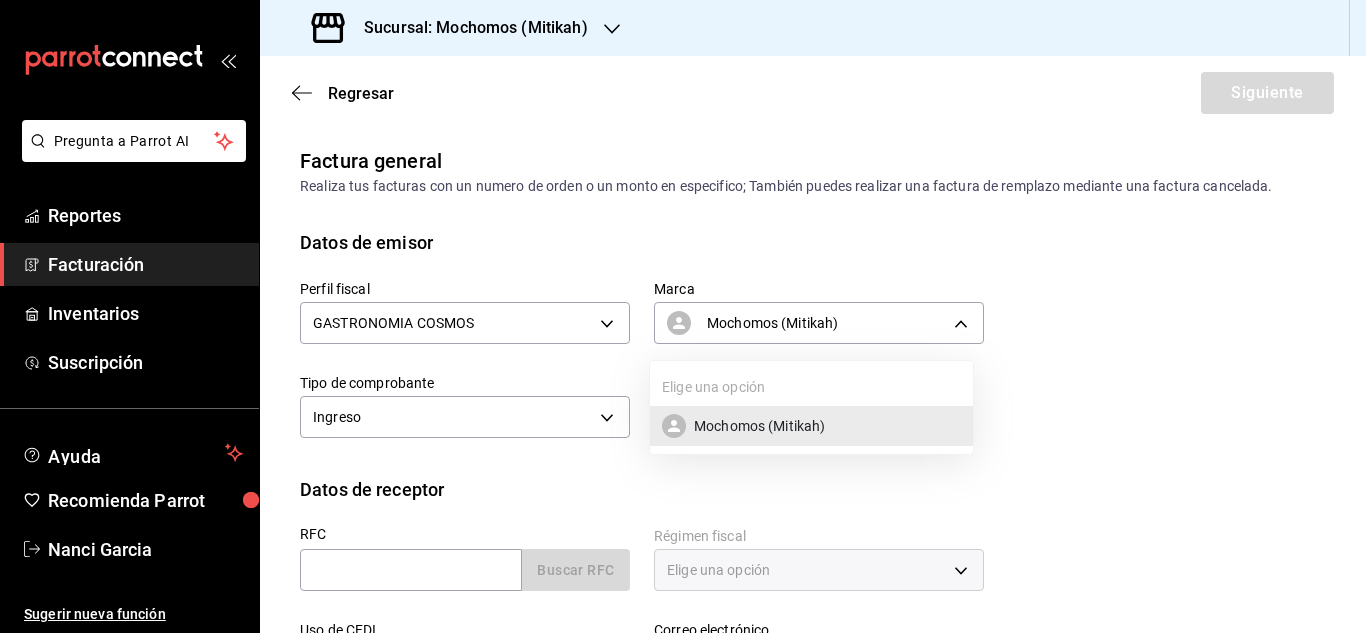 click on "Mochomos (Mitikah)" at bounding box center [759, 426] 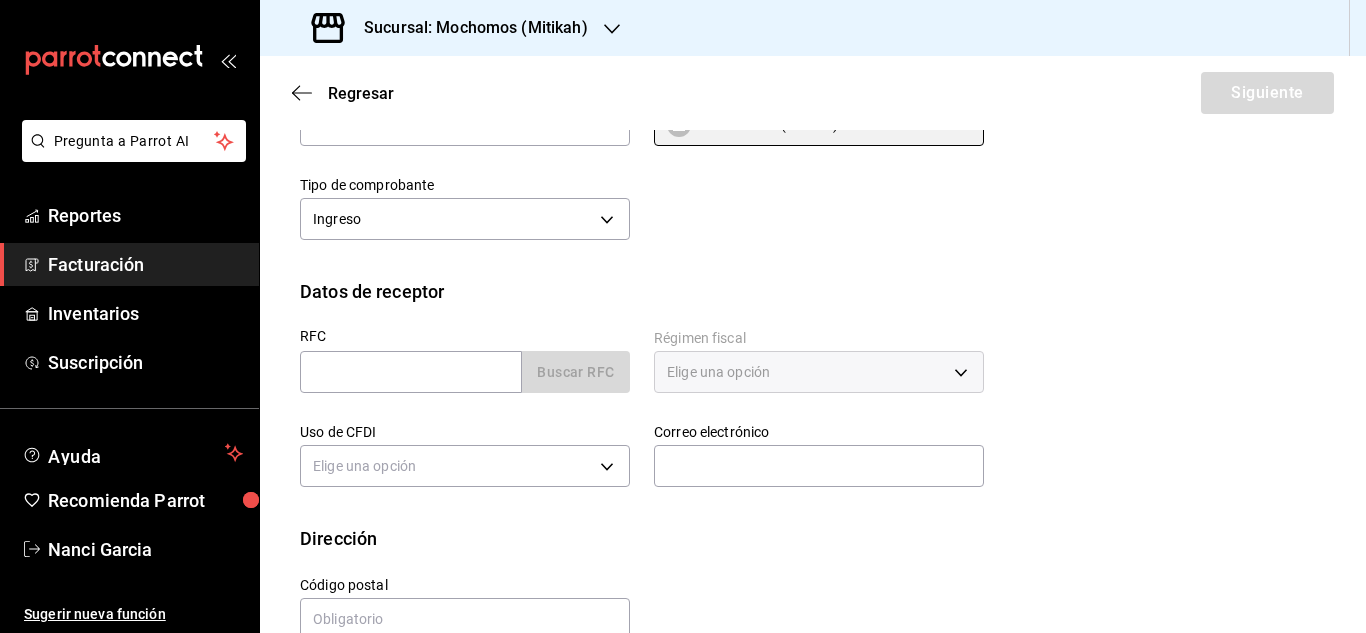 scroll, scrollTop: 200, scrollLeft: 0, axis: vertical 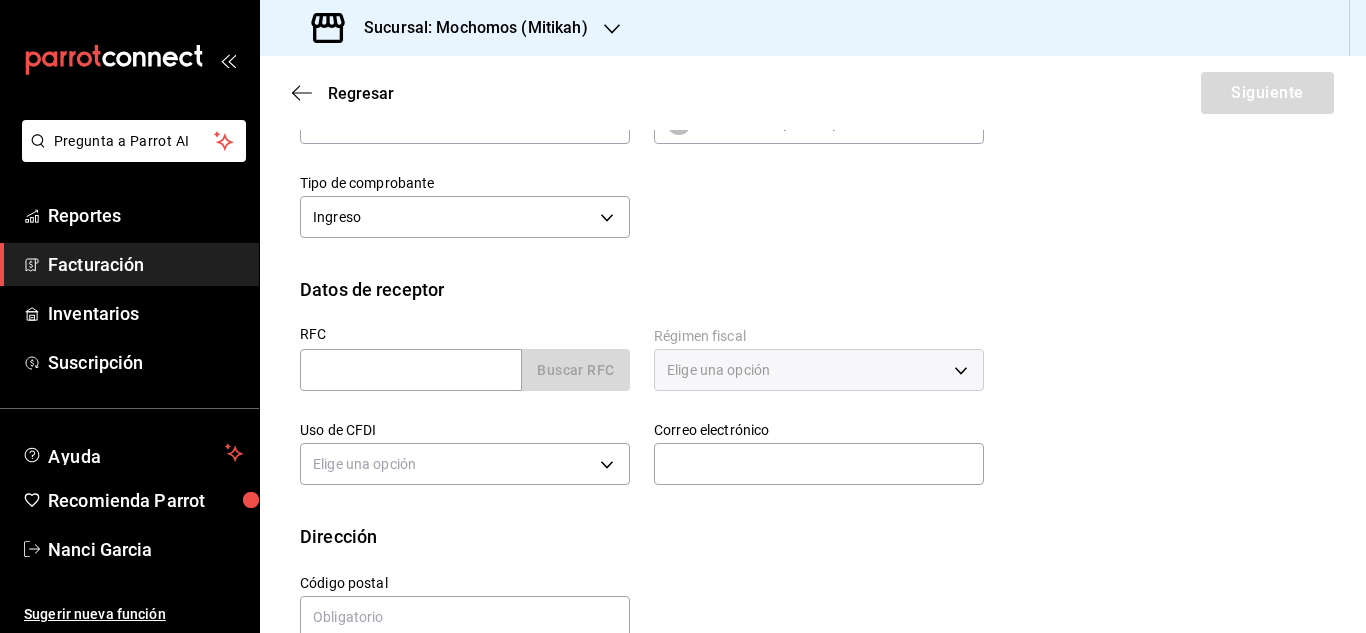 click on "RFC Buscar RFC" at bounding box center [453, 350] 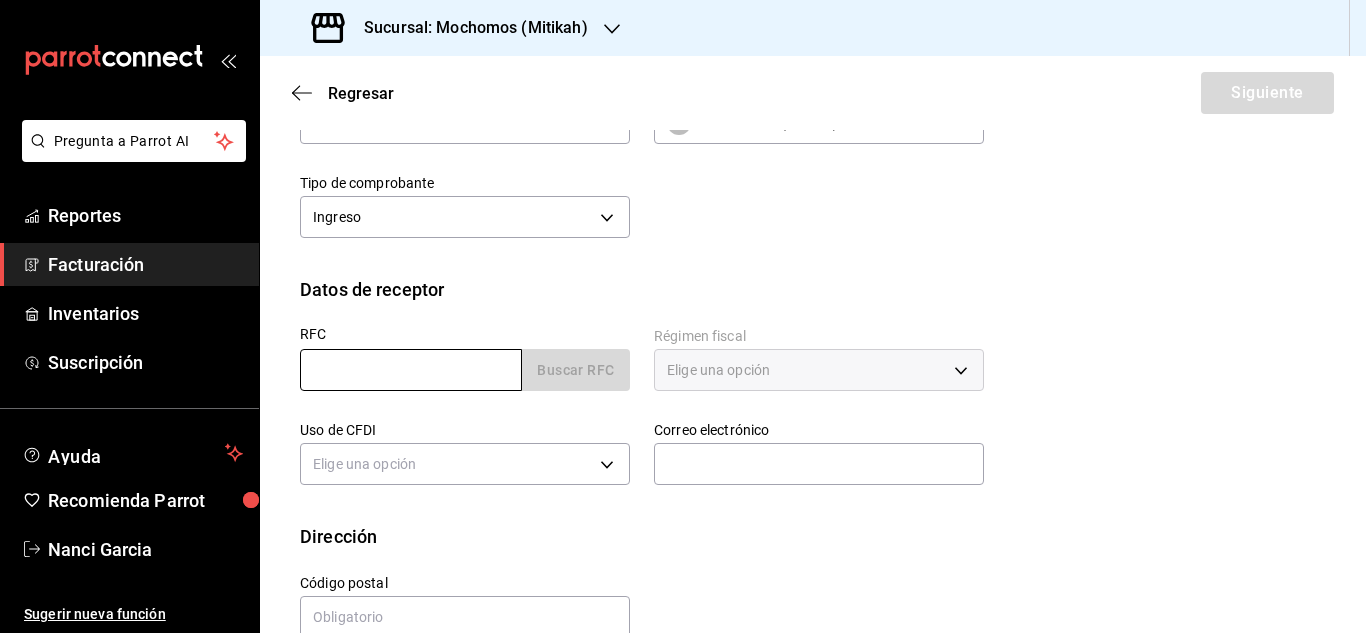 click at bounding box center (411, 370) 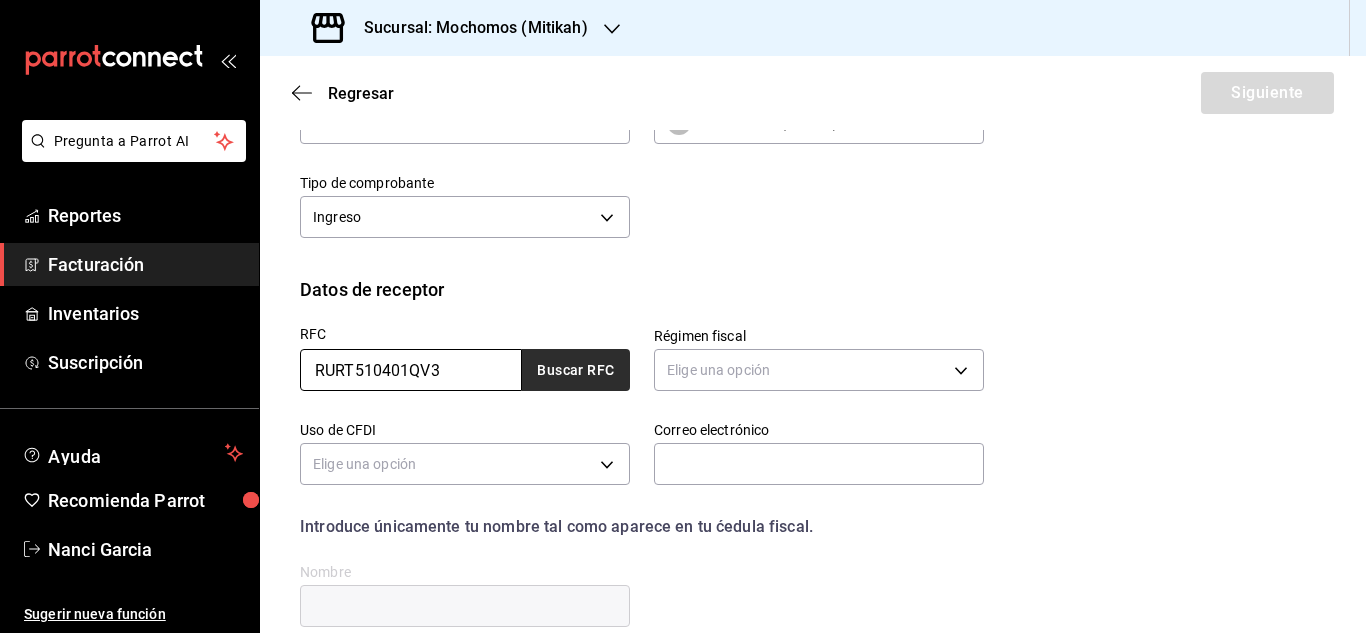 type on "RURT510401QV3" 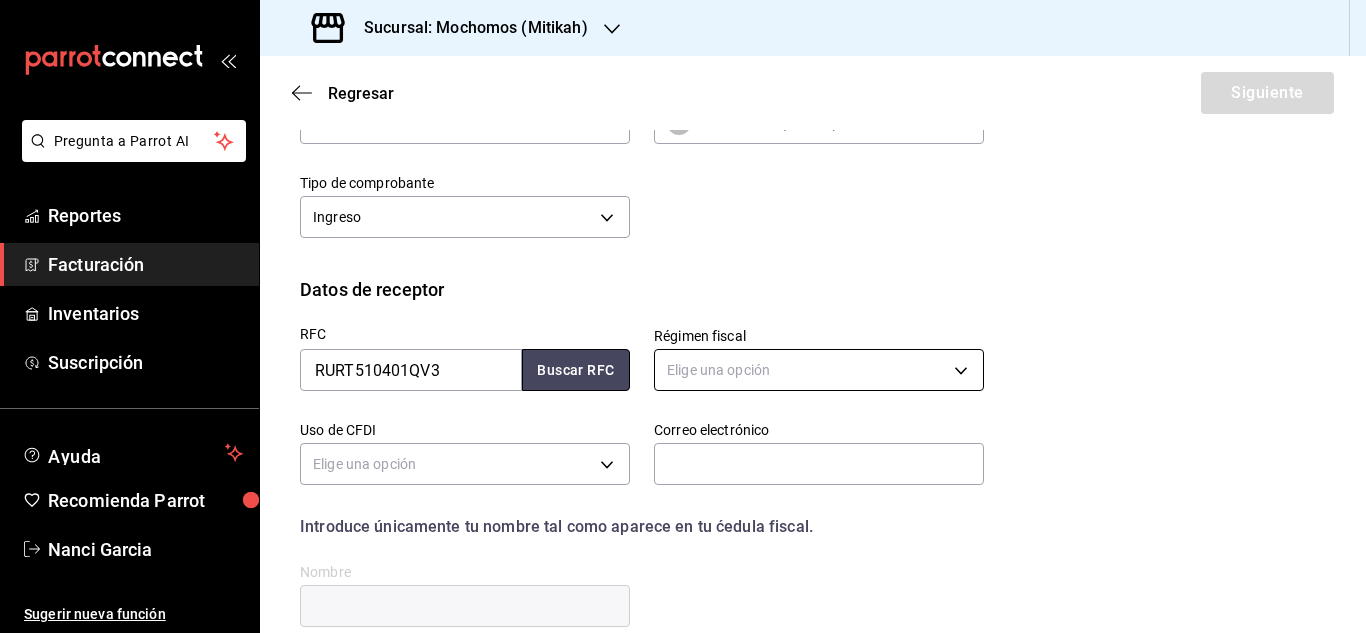 drag, startPoint x: 589, startPoint y: 355, endPoint x: 802, endPoint y: 351, distance: 213.03755 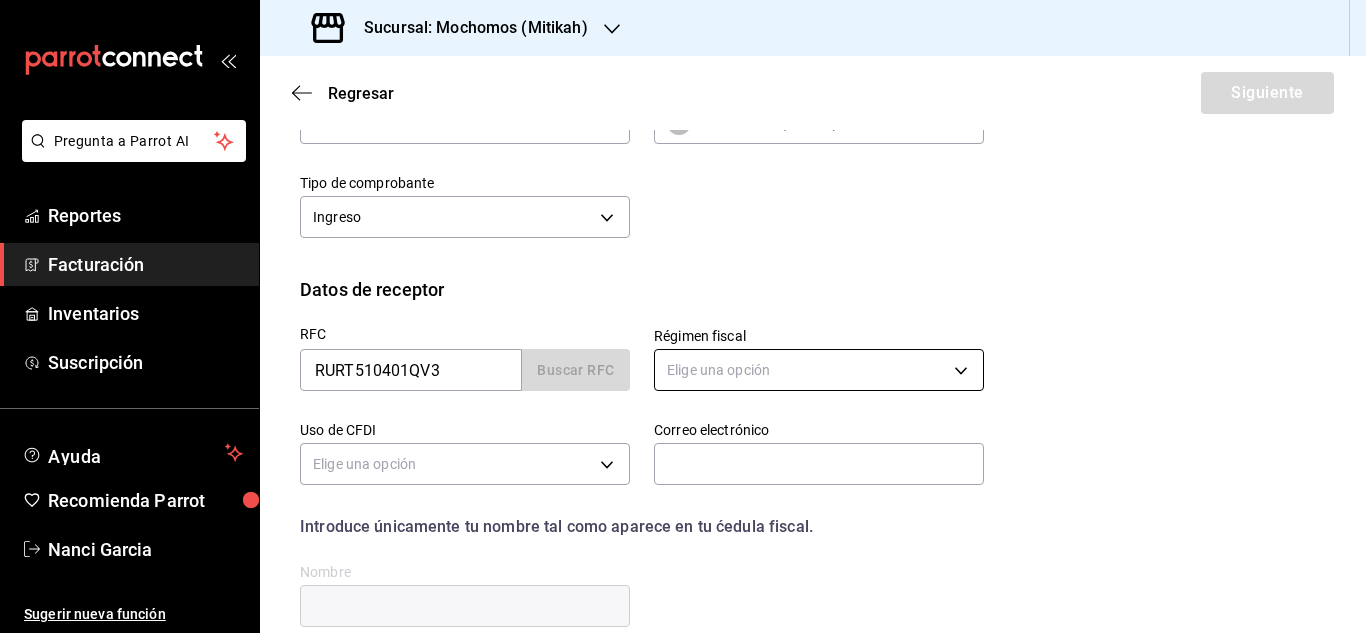click on "Sucursal: Mochomos (Mitikah) Regresar Siguiente Factura general Realiza tus facturas con un numero de orden o un monto en especifico; También puedes realizar una factura de remplazo mediante una factura cancelada. Datos de emisor Perfil fiscal GASTRONOMIA COSMOS [UUID] Marca Mochomos (Mitikah) [UUID] Tipo de comprobante Ingreso I Datos de receptor RFC RURT510401QV3 Buscar RFC Régimen fiscal Elige una opción Uso de CFDI Elige una opción Correo electrónico Introduce únicamente tu nombre tal como aparece en tu ćedula fiscal. person Nombre Dirección Calle # exterior # interior Código postal Estado ​ Municipio ​ Colonia ​ Pregunta a Parrot AI Reportes   Facturación   Inventarios   Suscripción   Ayuda Recomienda Parrot   [PERSON]   Sugerir nueva función   Visitar centro de ayuda (81) 2046 6363" at bounding box center (683, 316) 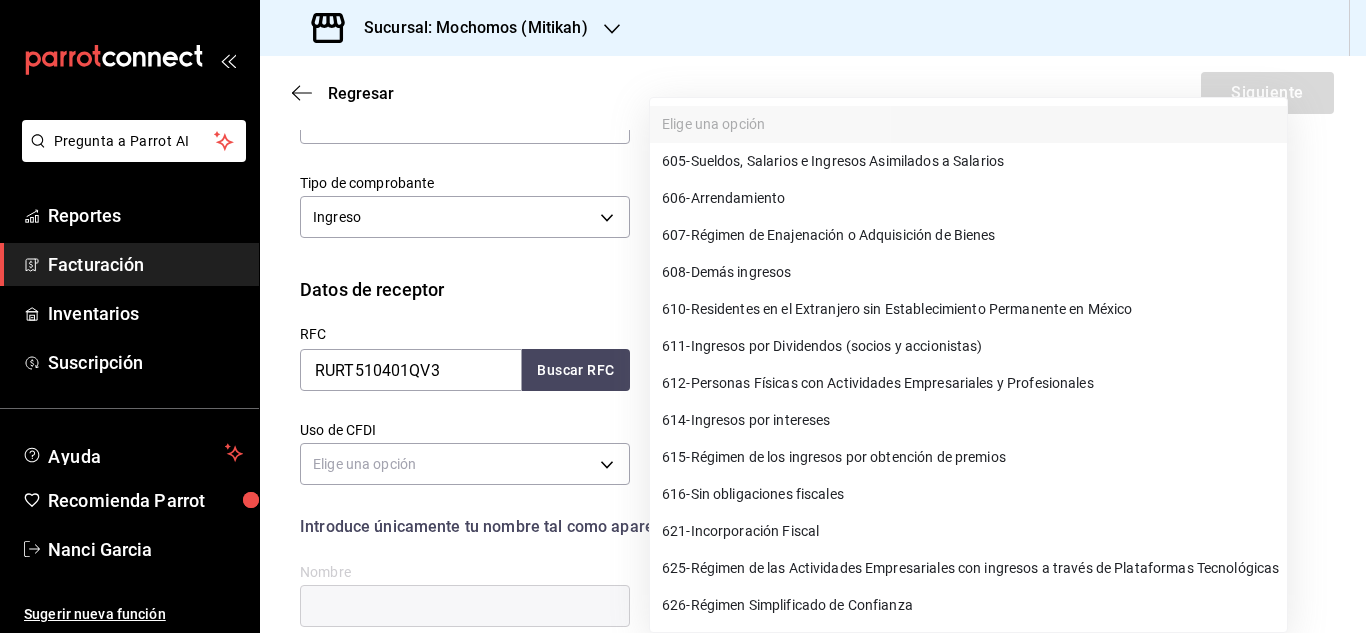 click on "612  -  Personas Físicas con Actividades Empresariales y Profesionales" at bounding box center [968, 383] 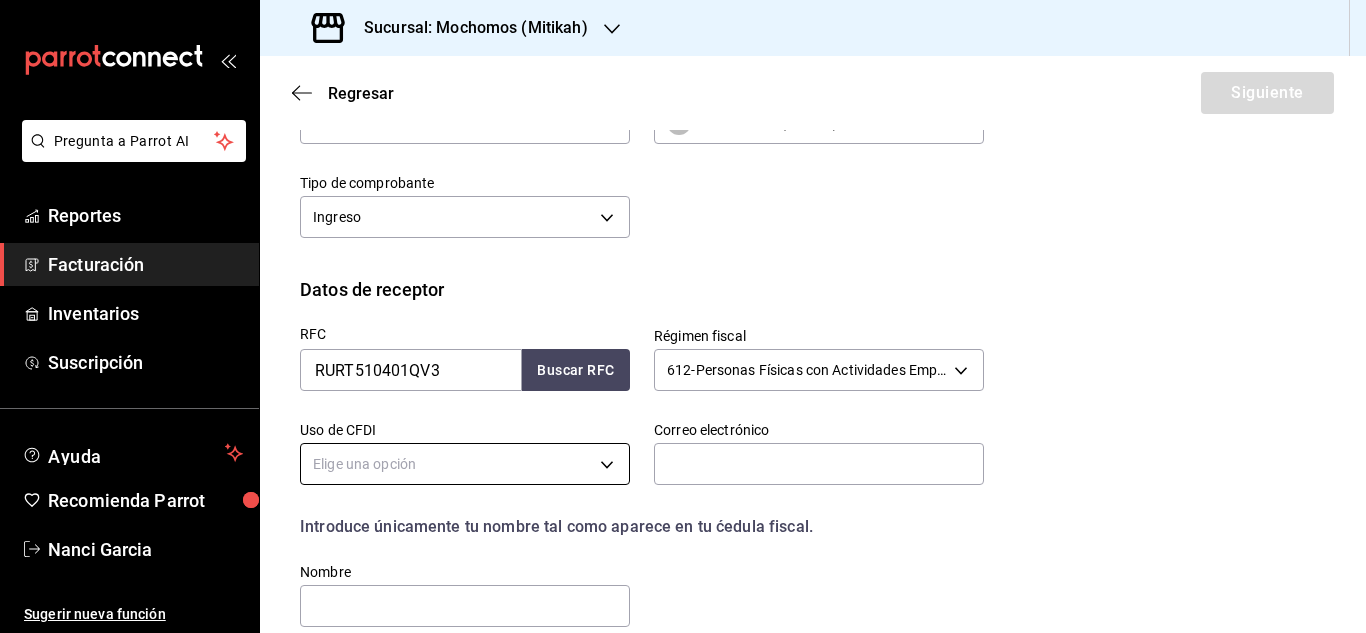 click on "Sucursal: Mochomos (Mitikah) Regresar Siguiente Factura general Realiza tus facturas con un numero de orden o un monto en especifico; También puedes realizar una factura de remplazo mediante una factura cancelada. Datos de emisor Perfil fiscal GASTRONOMIA COSMOS [UUID] Marca Mochomos (Mitikah) [UUID] Tipo de comprobante Ingreso I Datos de receptor RFC RURT510401QV3 Buscar RFC Régimen fiscal 612  -  Personas Físicas con Actividades Empresariales y Profesionales 612 Uso de CFDI Elige una opción Correo electrónico Introduce únicamente tu nombre tal como aparece en tu ćedula fiscal. person Nombre Dirección Calle # exterior # interior Código postal Estado ​ Municipio ​ Colonia ​ Pregunta a Parrot AI Reportes   Facturación   Inventarios   Suscripción   Ayuda Recomienda Parrot   [PERSON]" at bounding box center (683, 316) 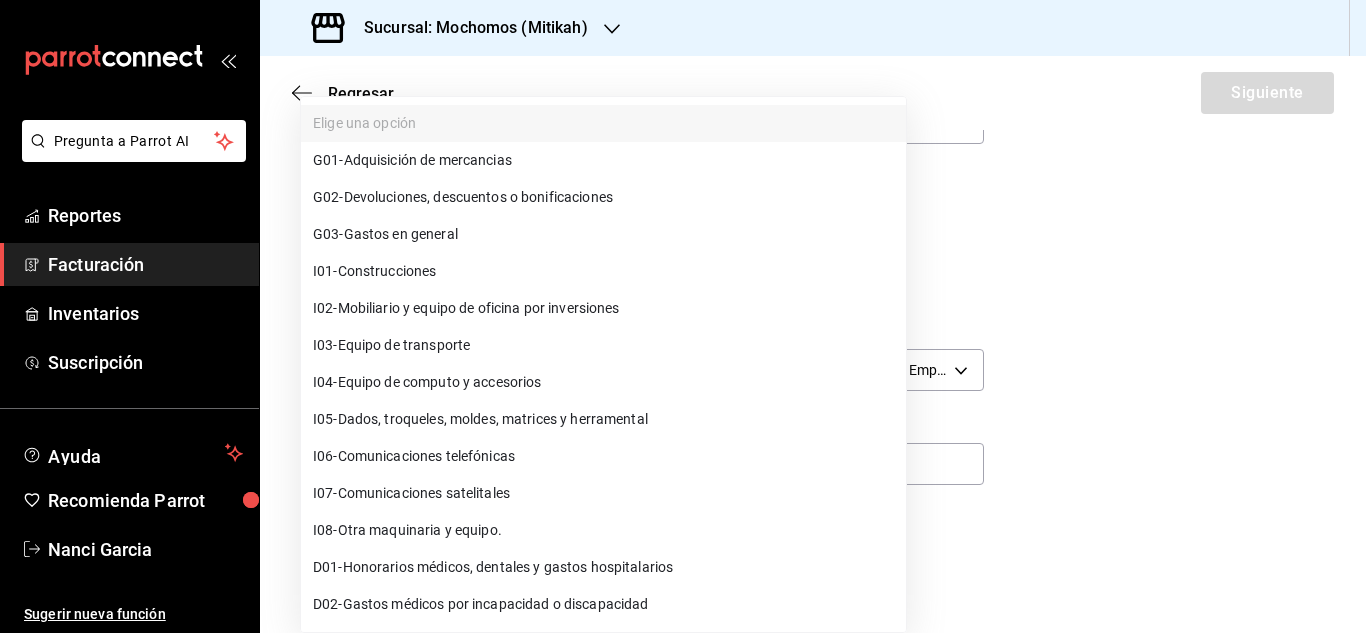 click on "G03  -  Gastos en general" at bounding box center [603, 234] 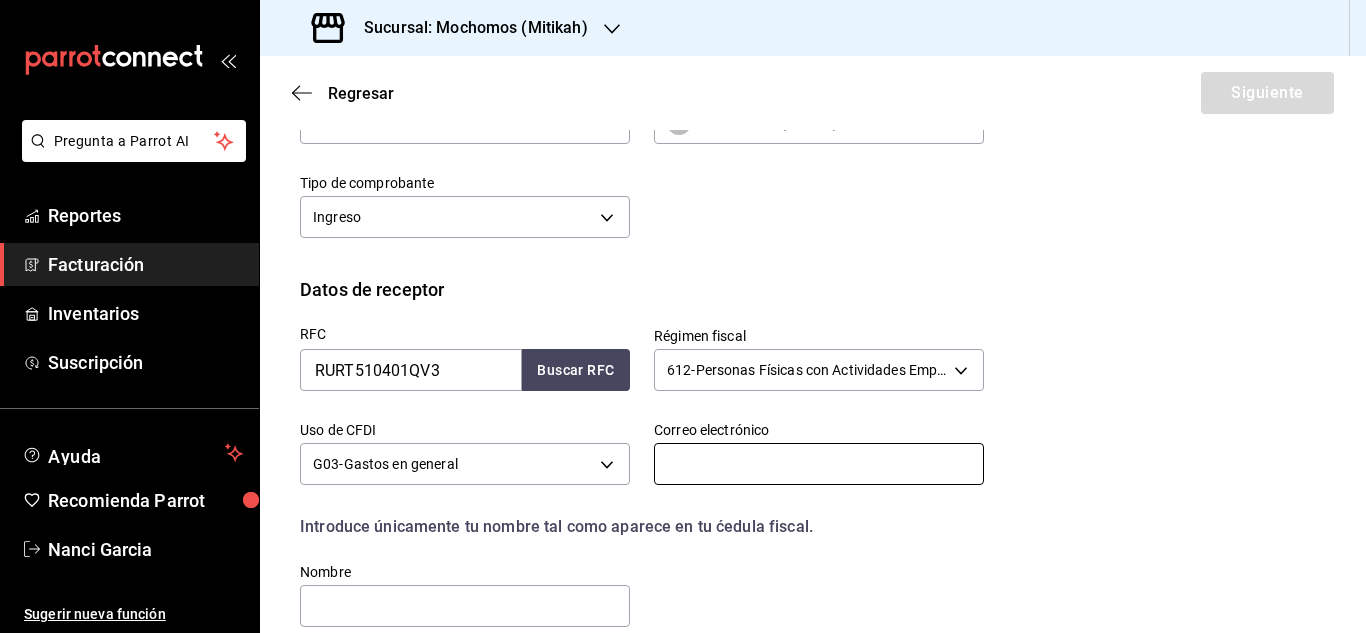 click at bounding box center (819, 464) 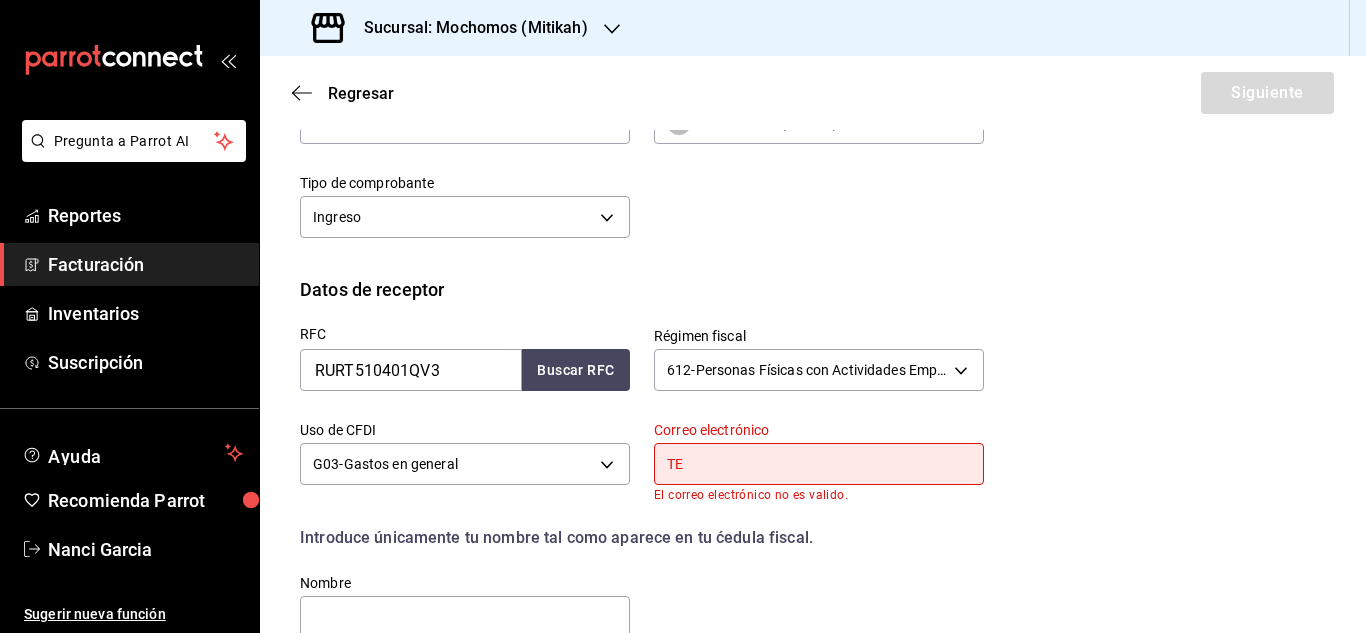 type on "T" 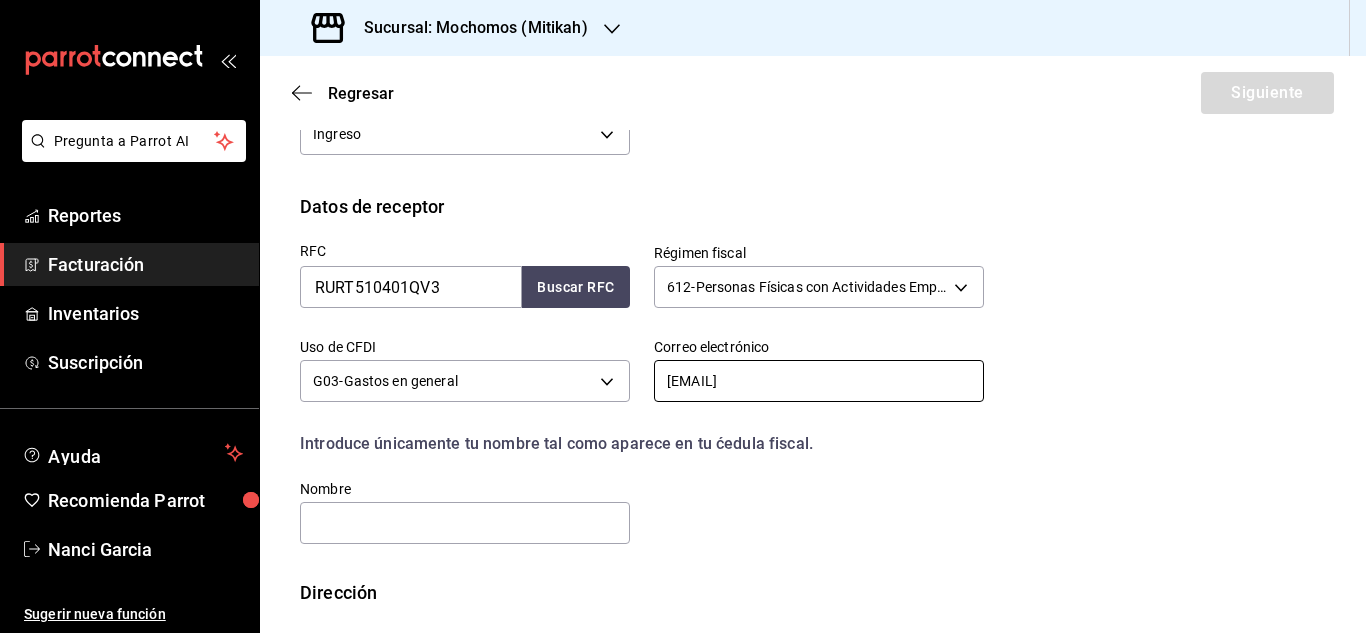 scroll, scrollTop: 379, scrollLeft: 0, axis: vertical 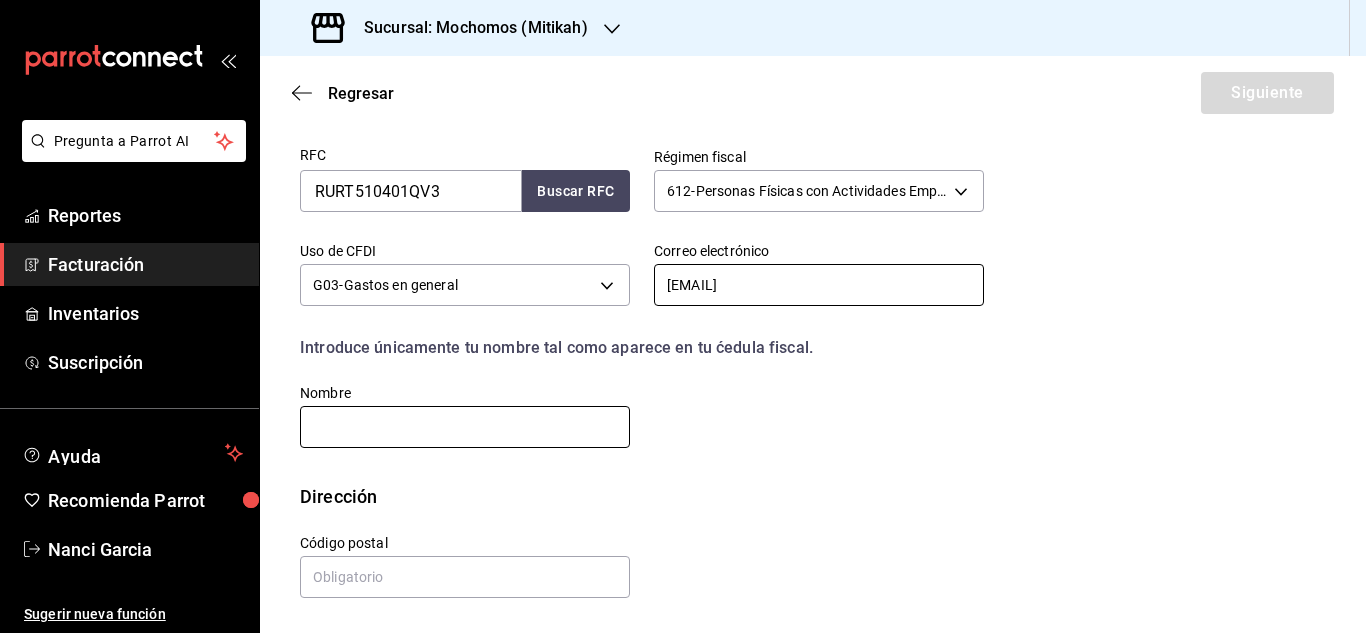 type on "[EMAIL]" 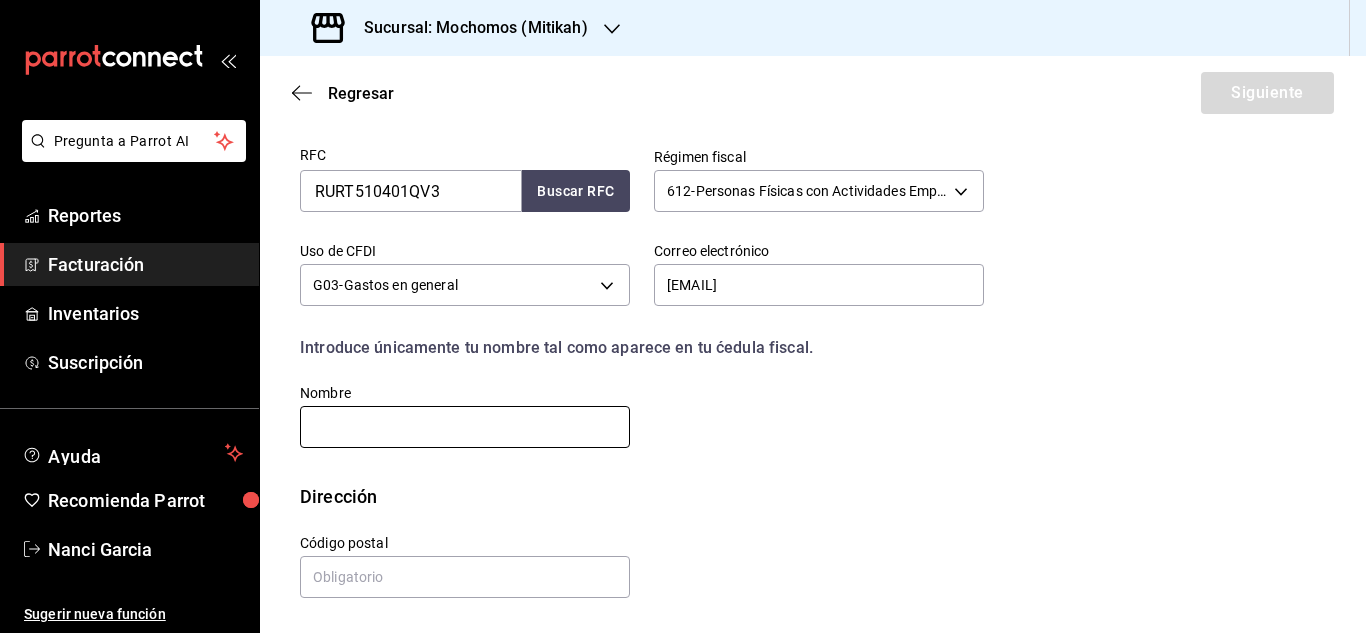 drag, startPoint x: 414, startPoint y: 442, endPoint x: 455, endPoint y: 450, distance: 41.773197 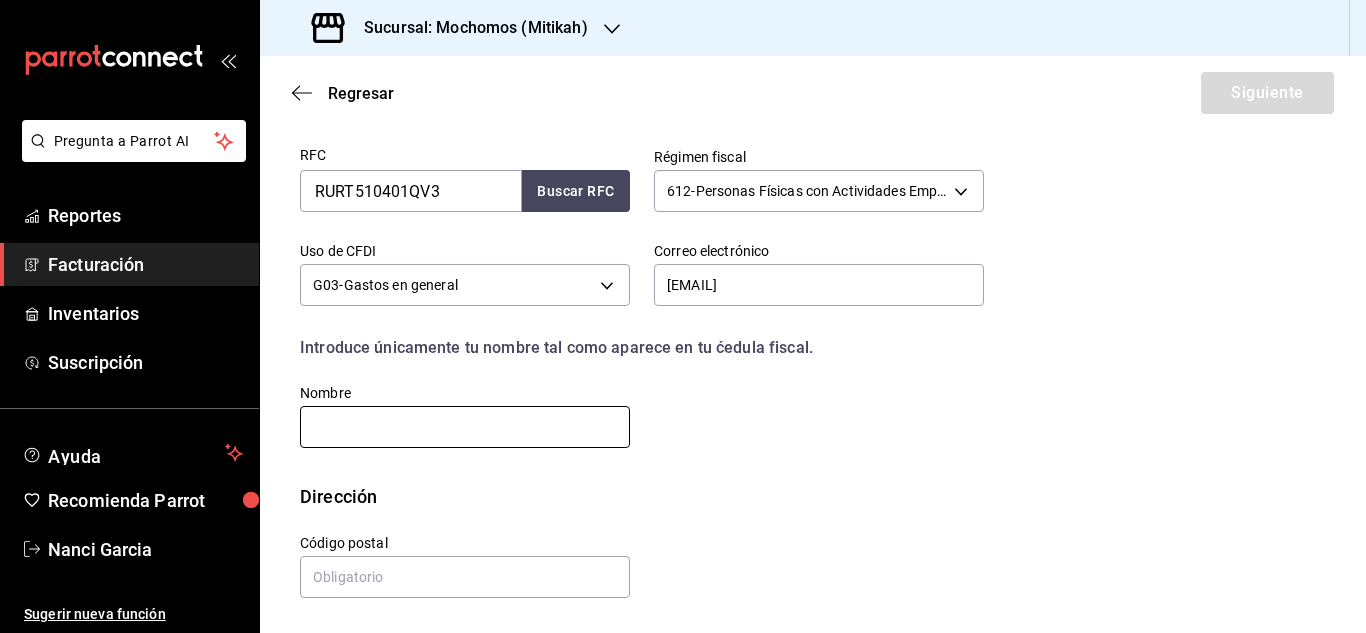 click at bounding box center [465, 427] 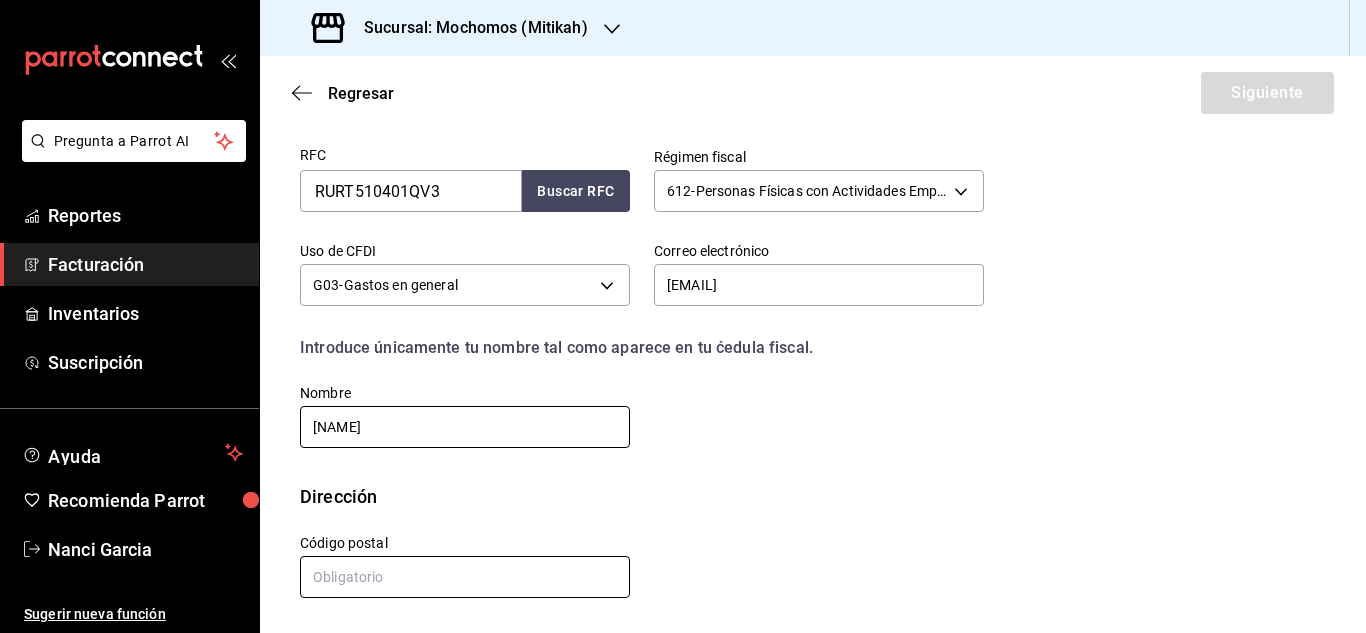type on "[NAME]" 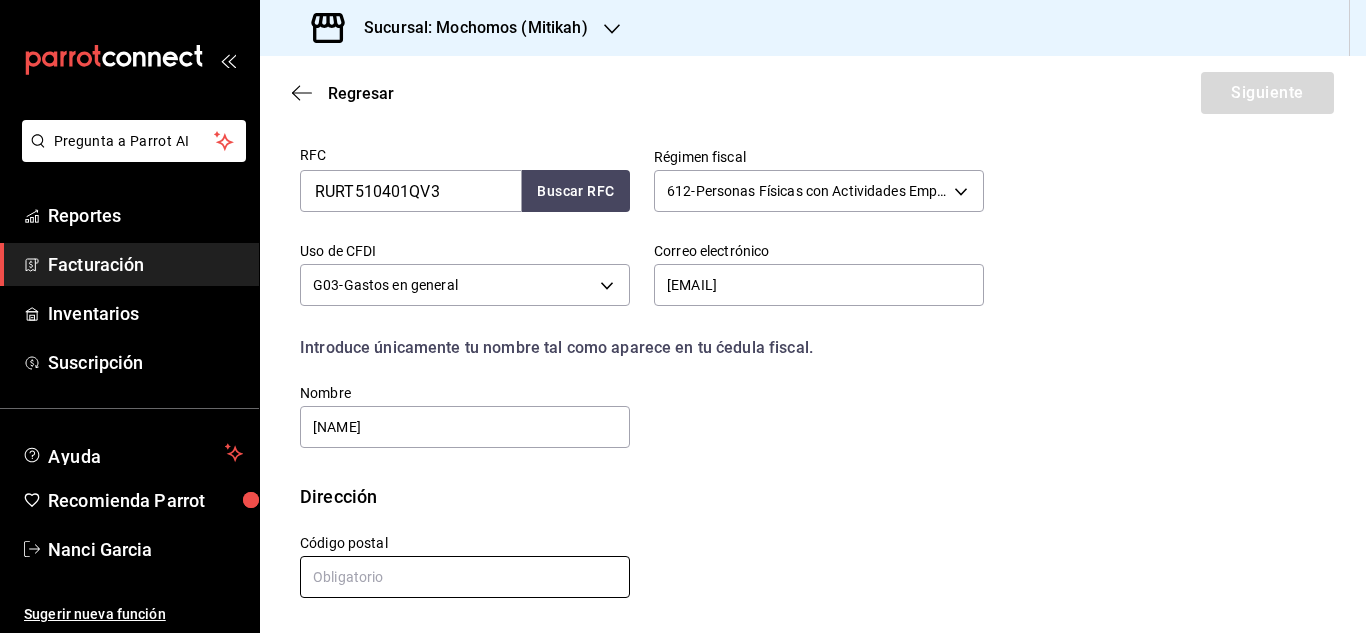 click at bounding box center [465, 577] 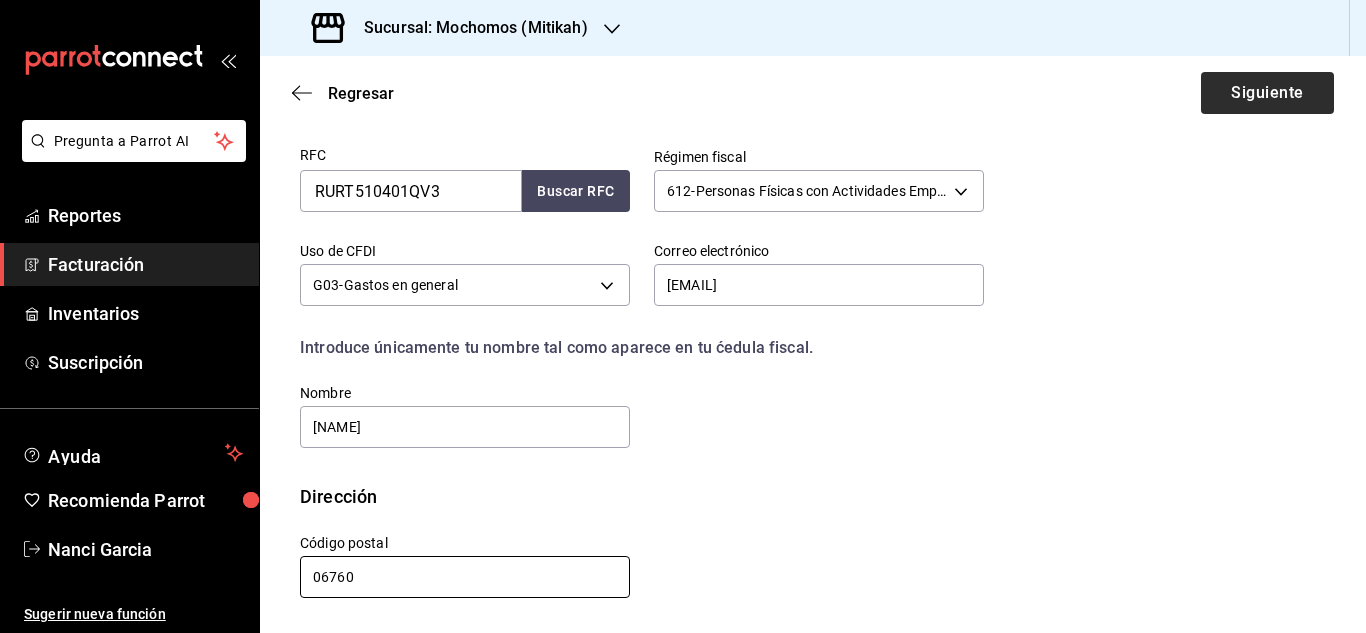 type on "06760" 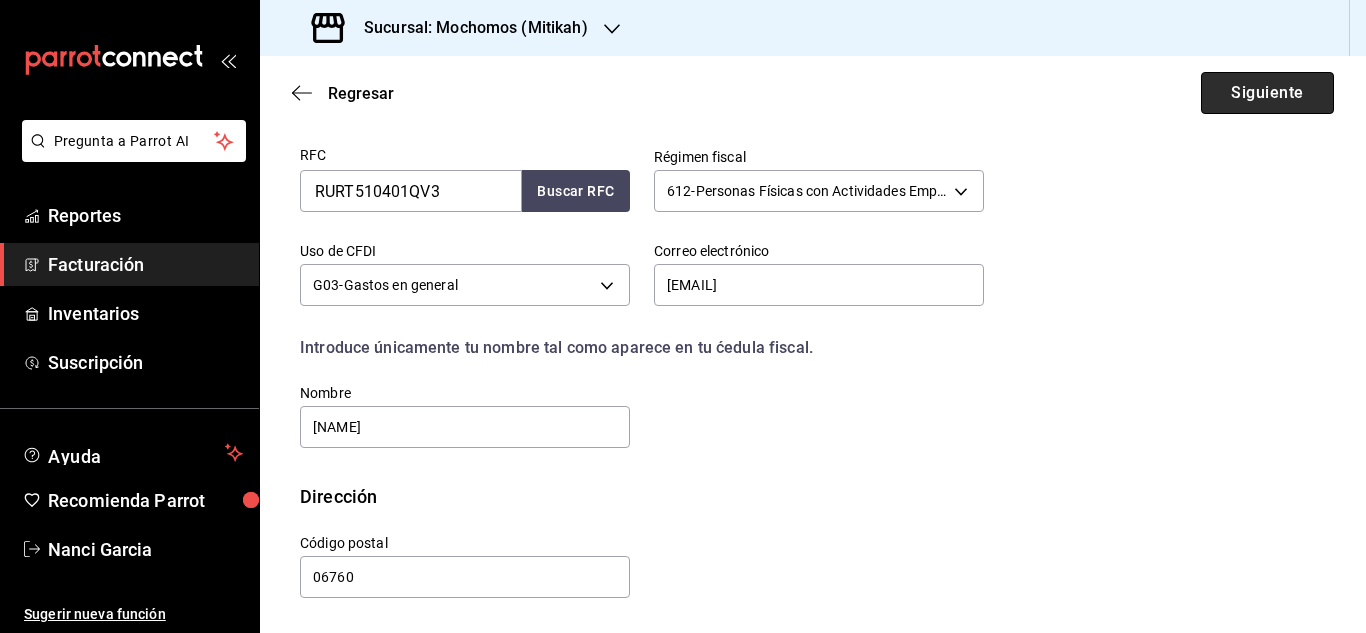 click on "Siguiente" at bounding box center (1267, 93) 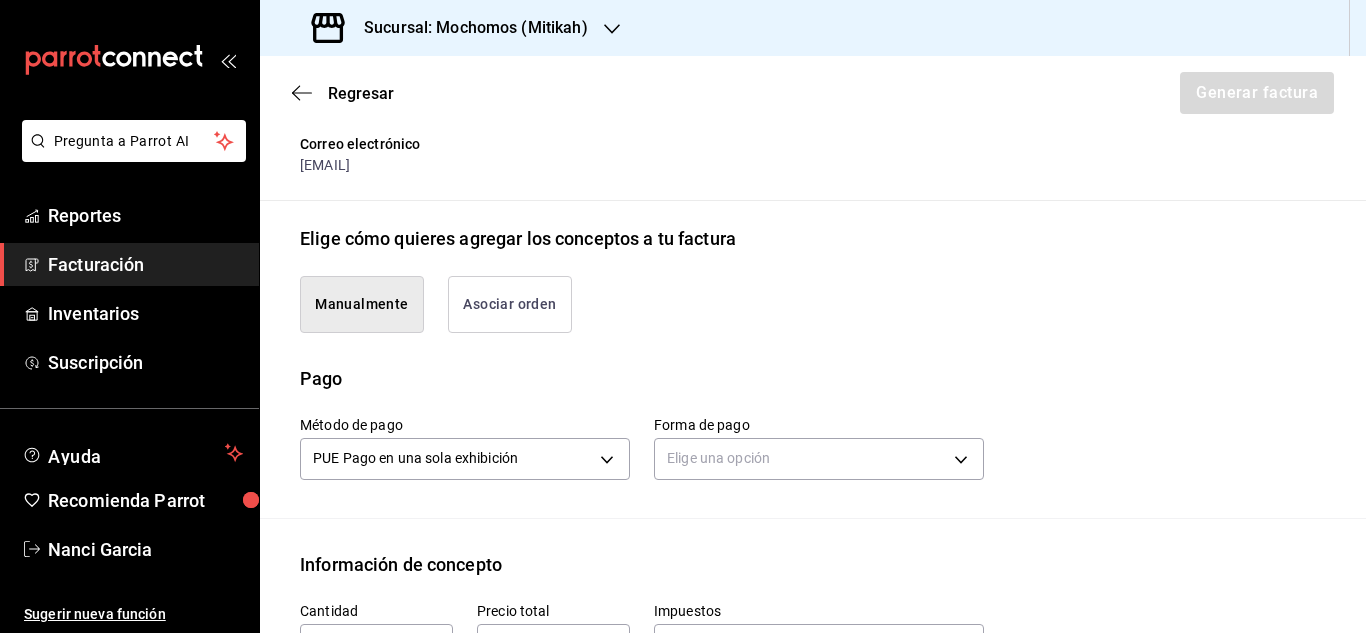 click on "Asociar orden" at bounding box center (510, 304) 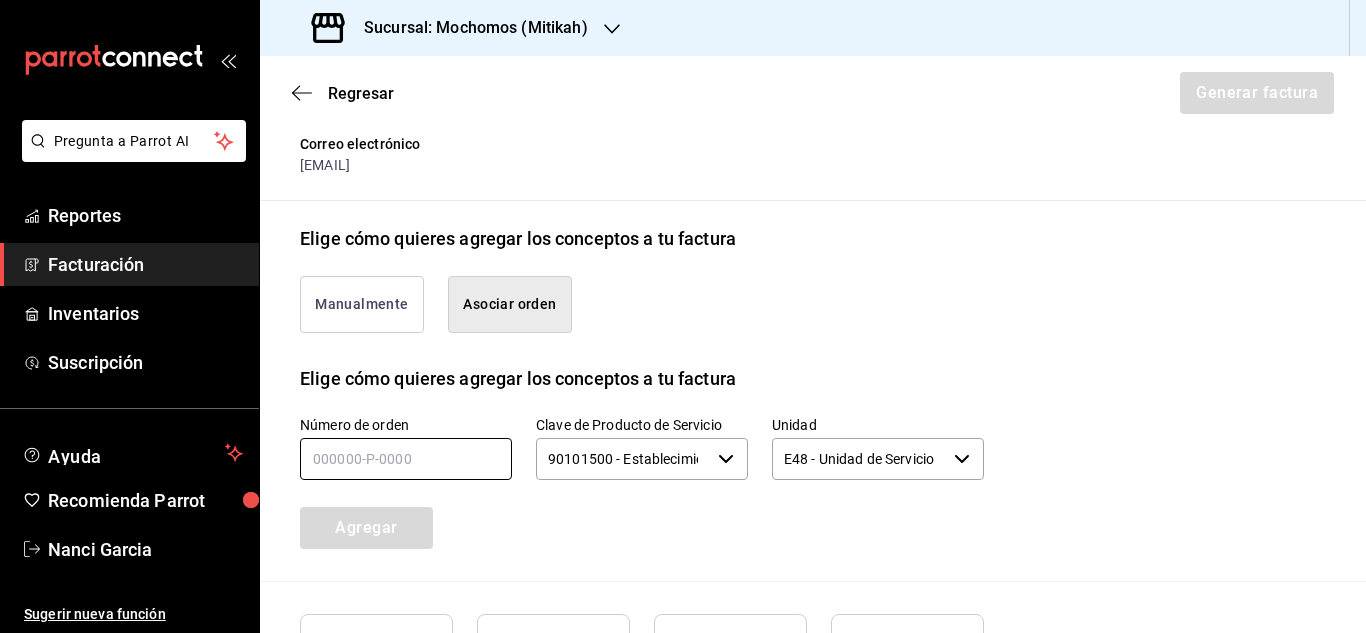 click at bounding box center [406, 459] 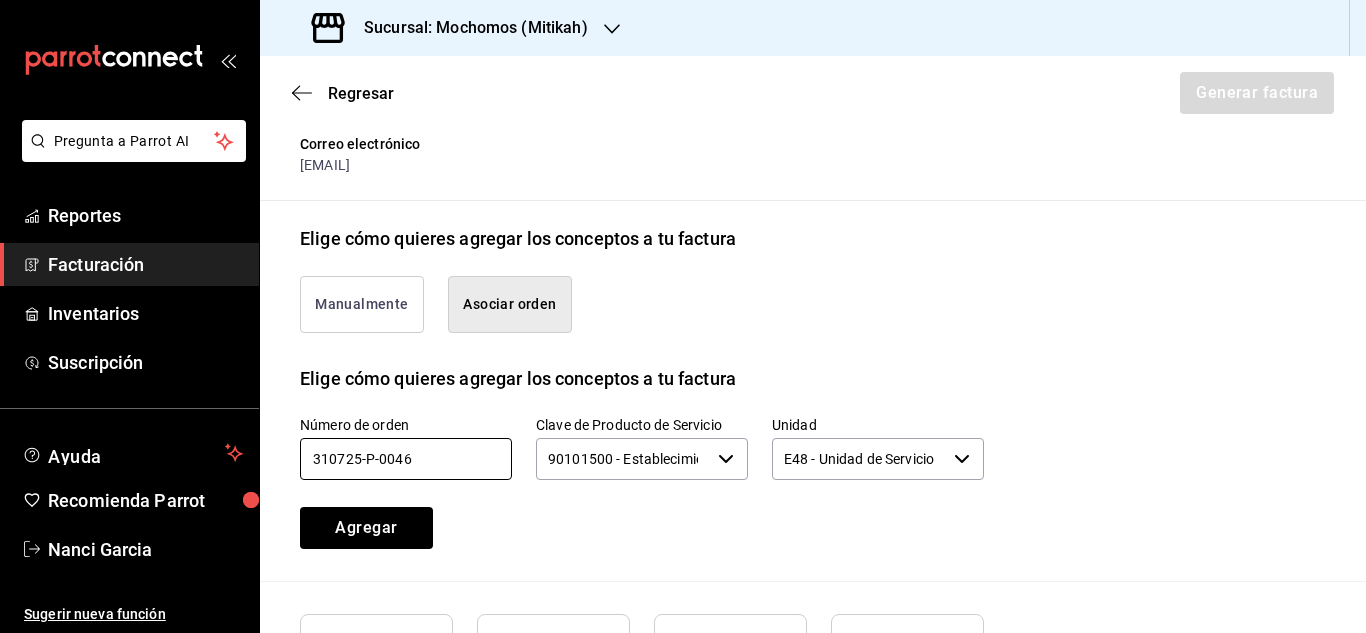 scroll, scrollTop: 563, scrollLeft: 0, axis: vertical 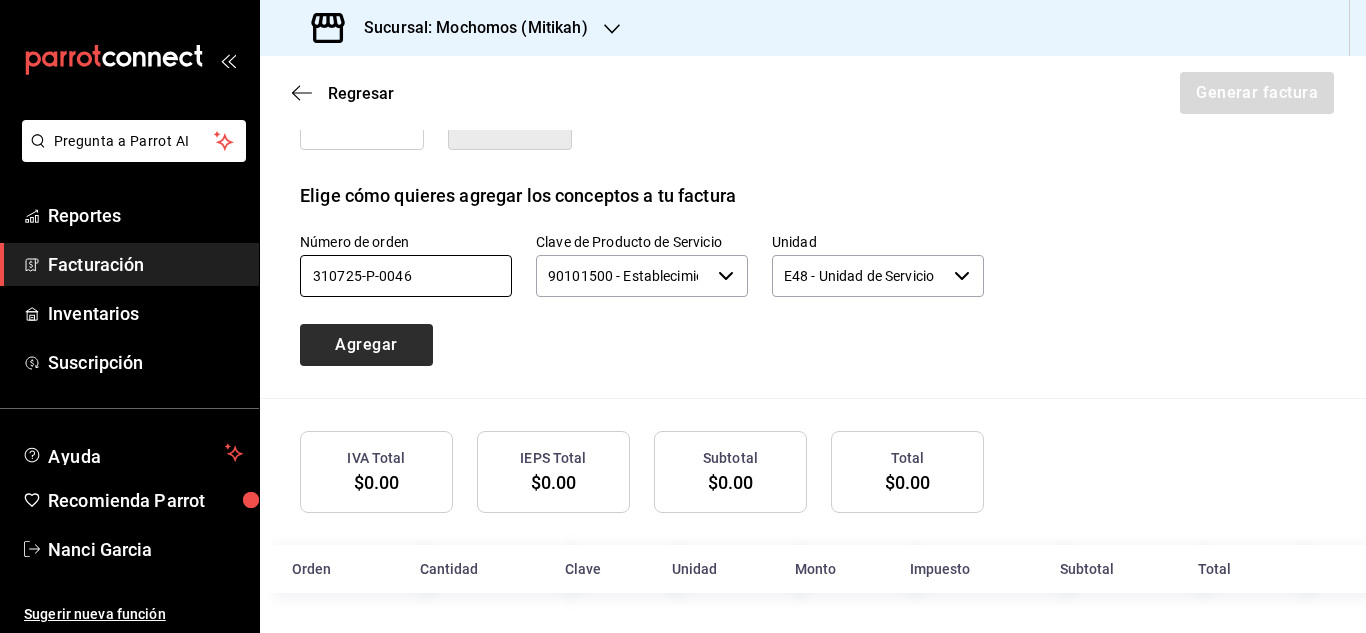 type on "310725-p-0046" 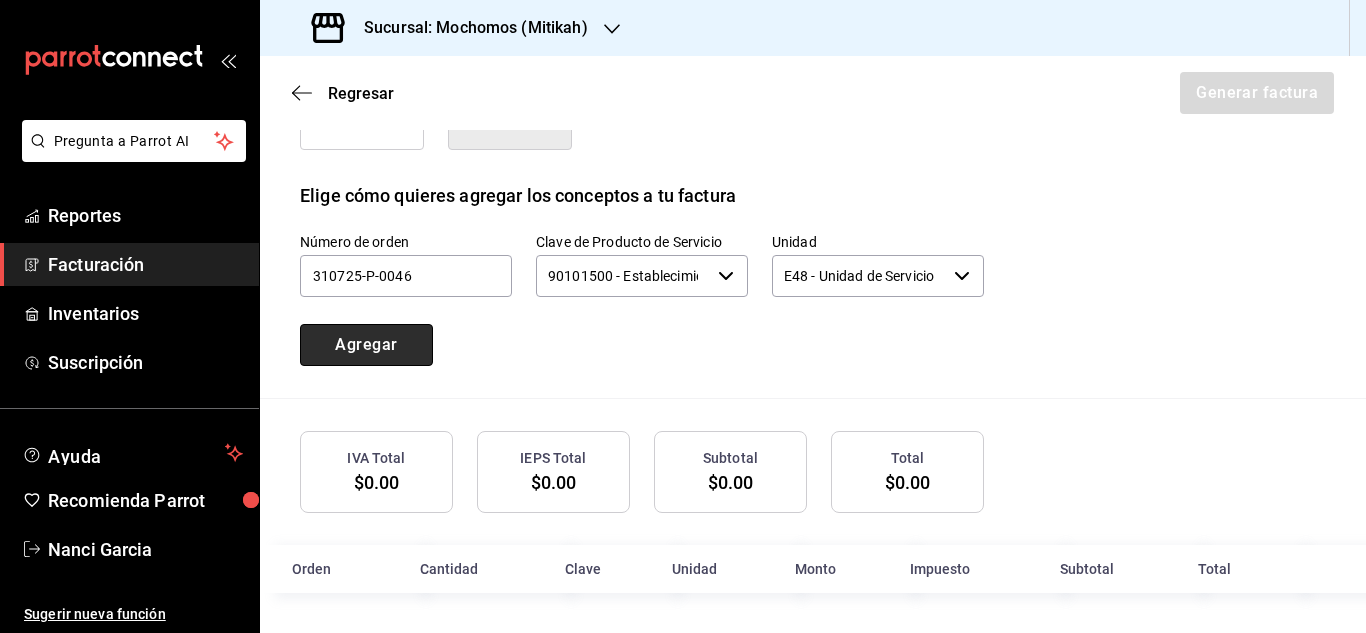click on "Agregar" at bounding box center (366, 345) 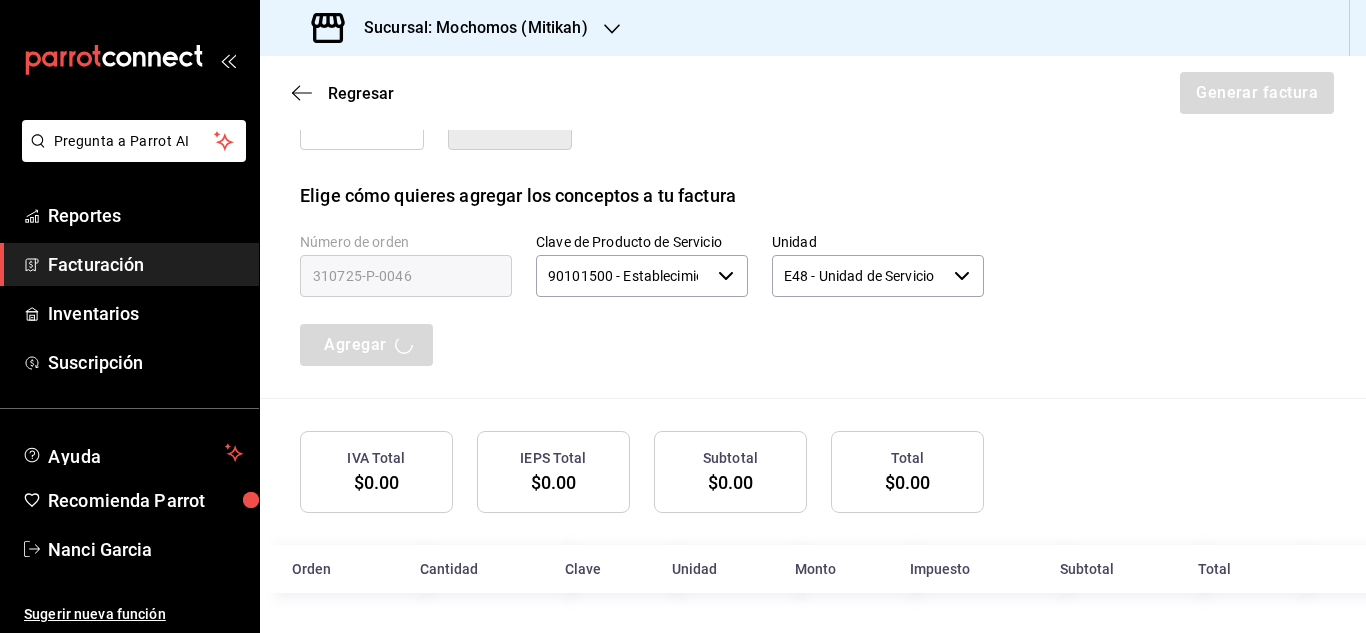 type 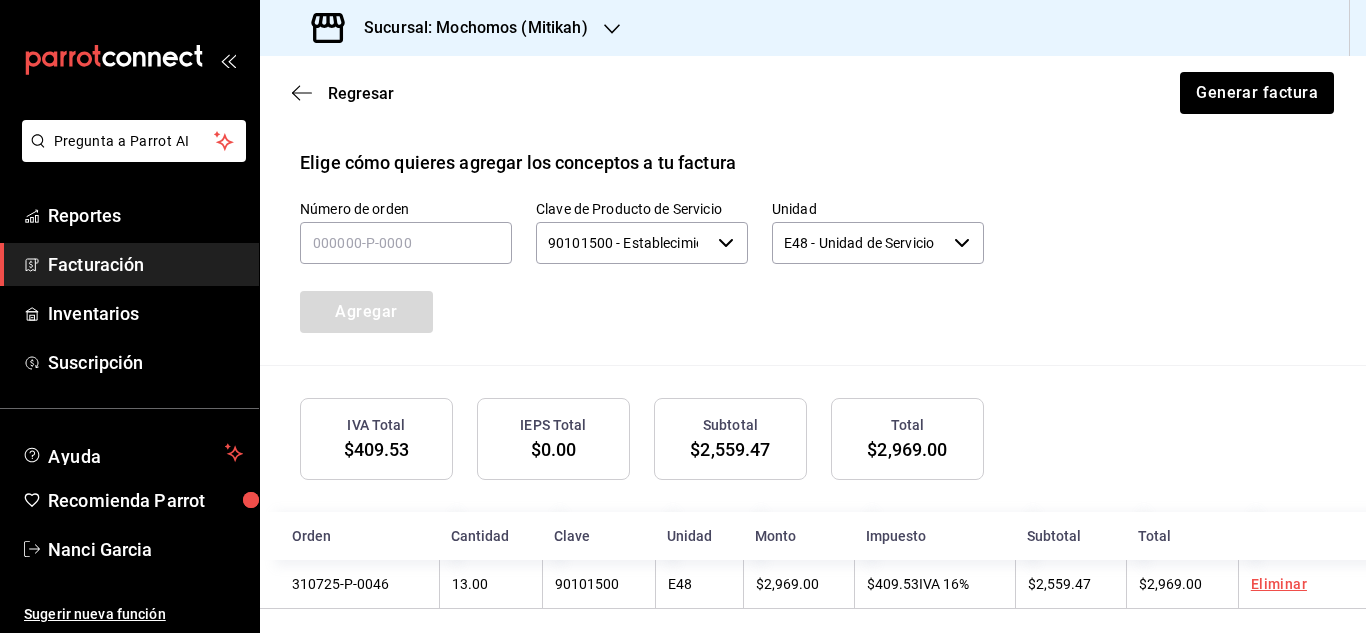 scroll, scrollTop: 613, scrollLeft: 0, axis: vertical 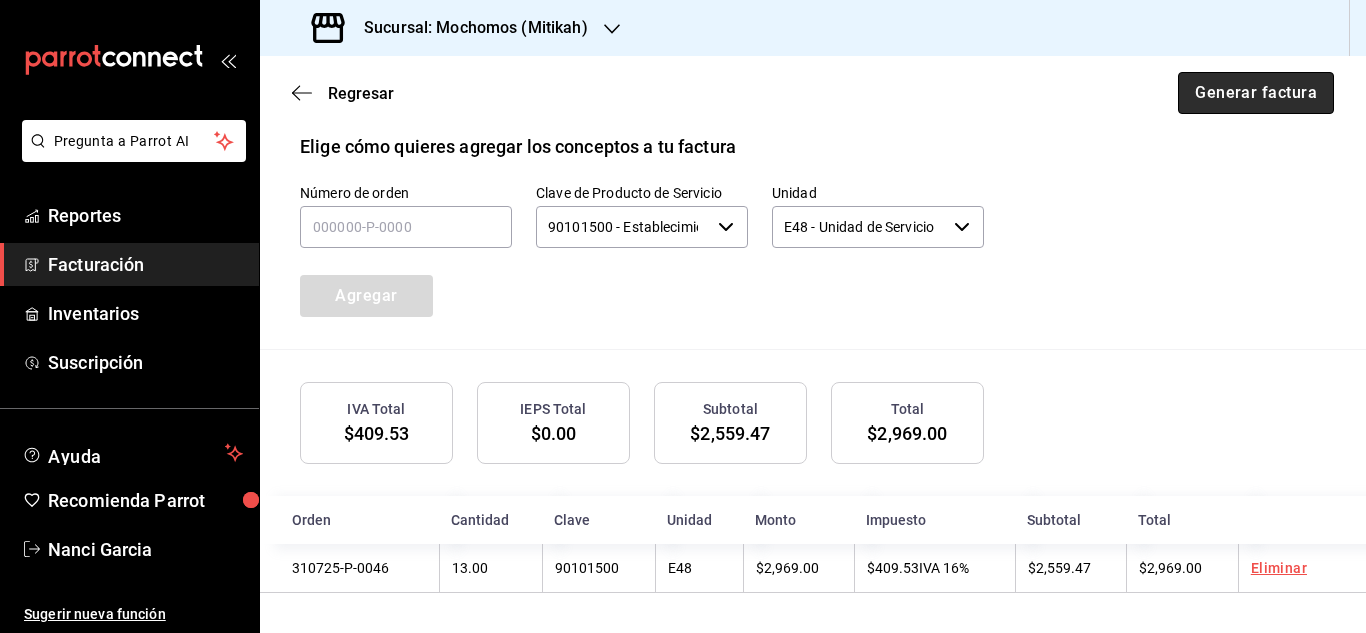 click on "Generar factura" at bounding box center [1256, 93] 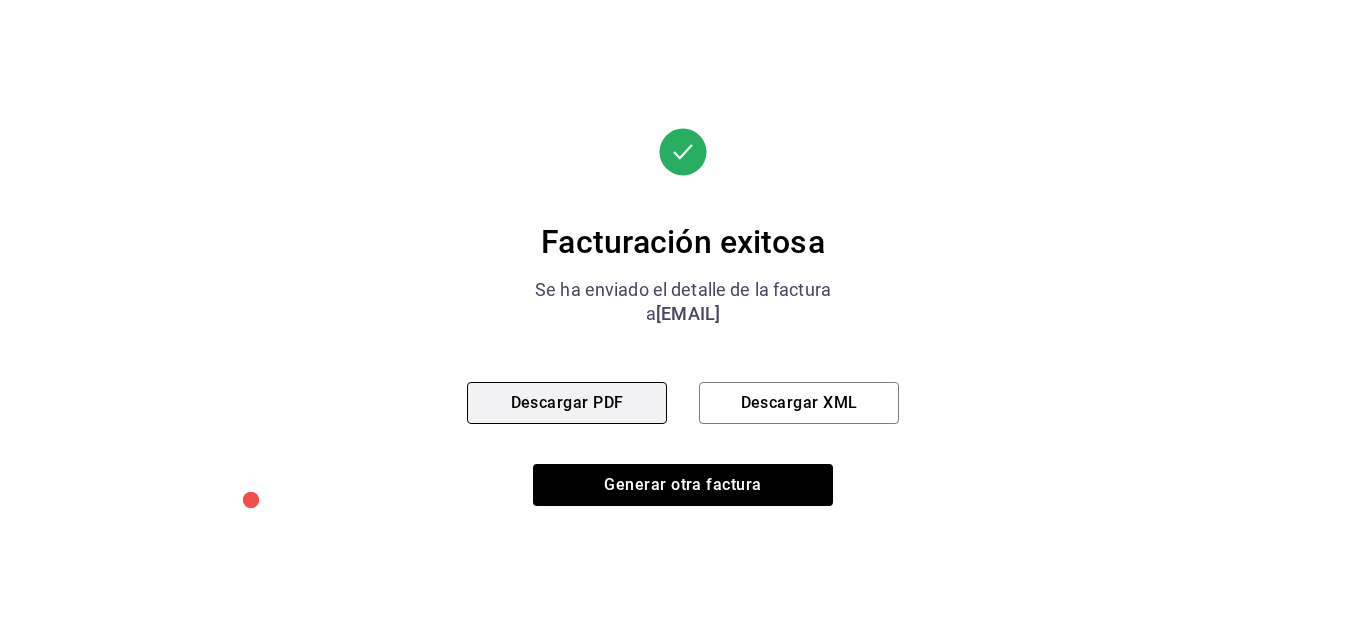 click on "Descargar PDF" at bounding box center (567, 403) 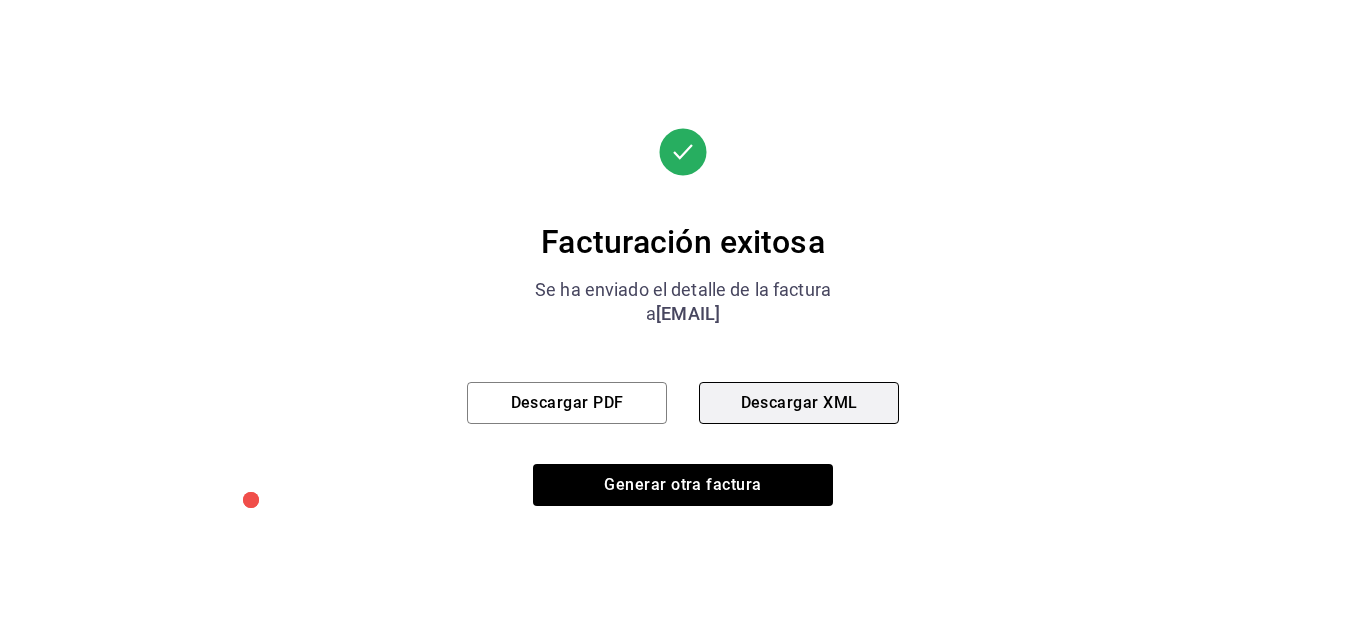 click on "Descargar XML" at bounding box center (799, 403) 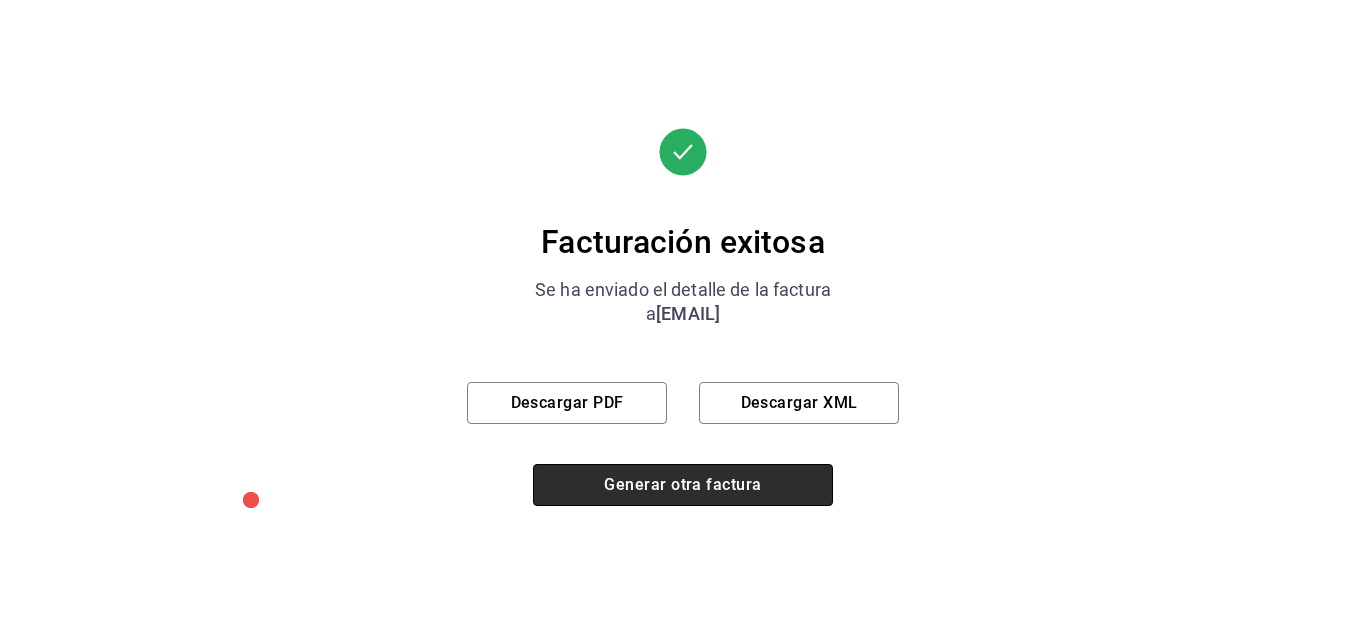 click on "Generar otra factura" at bounding box center (683, 485) 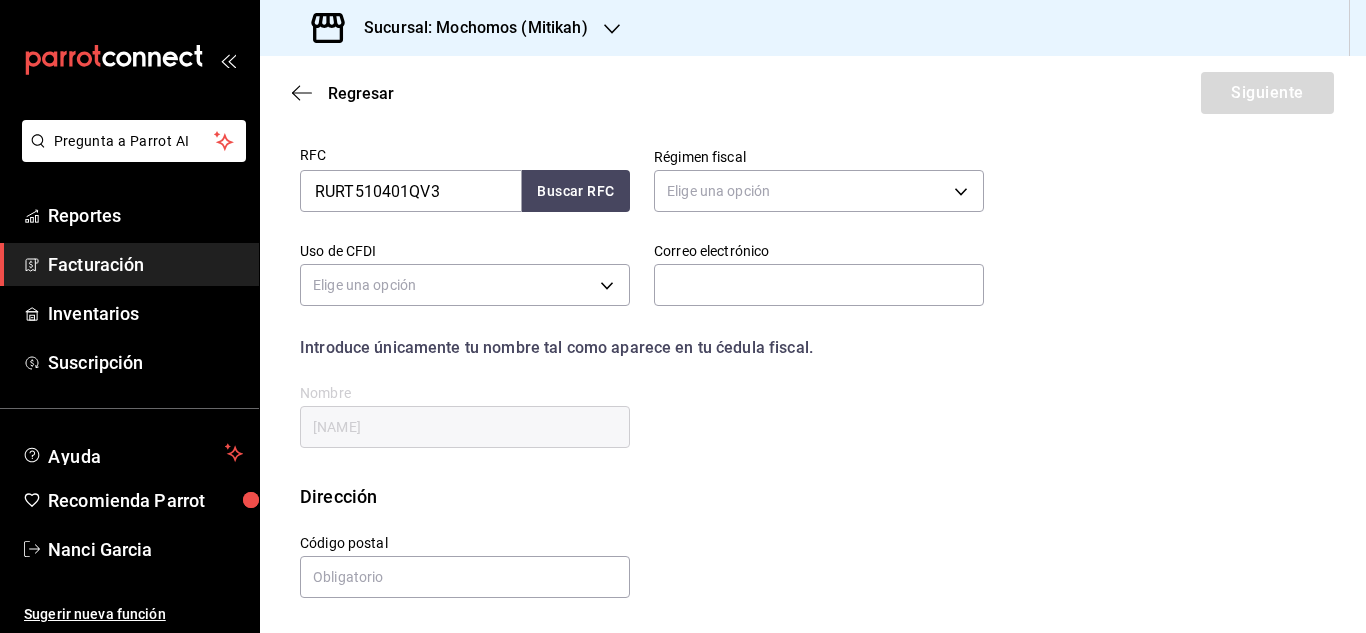 scroll, scrollTop: 240, scrollLeft: 0, axis: vertical 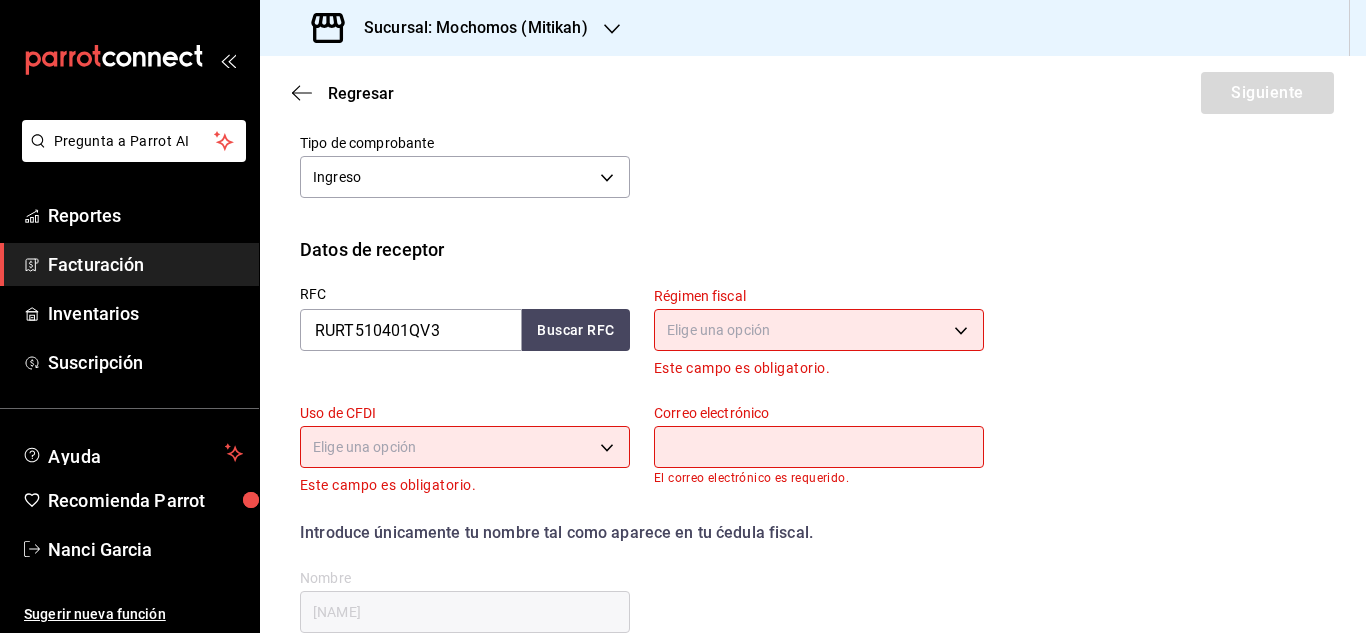 click on "Perfil fiscal GASTRONOMIA COSMOS [UUID] Marca Mochomos (Mitikah) [UUID] Tipo de comprobante Ingreso I" at bounding box center [630, 110] 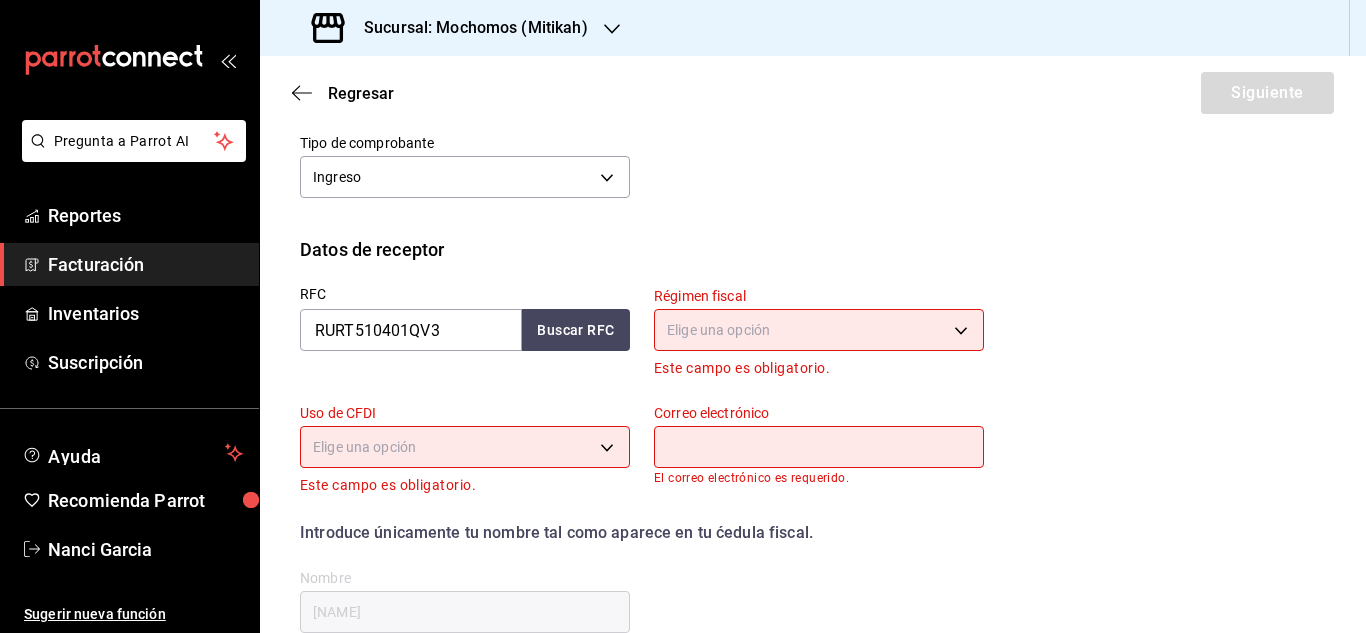 click on "Perfil fiscal GASTRONOMIA COSMOS [UUID] Marca Mochomos (Mitikah) [UUID] Tipo de comprobante Ingreso I" at bounding box center [630, 110] 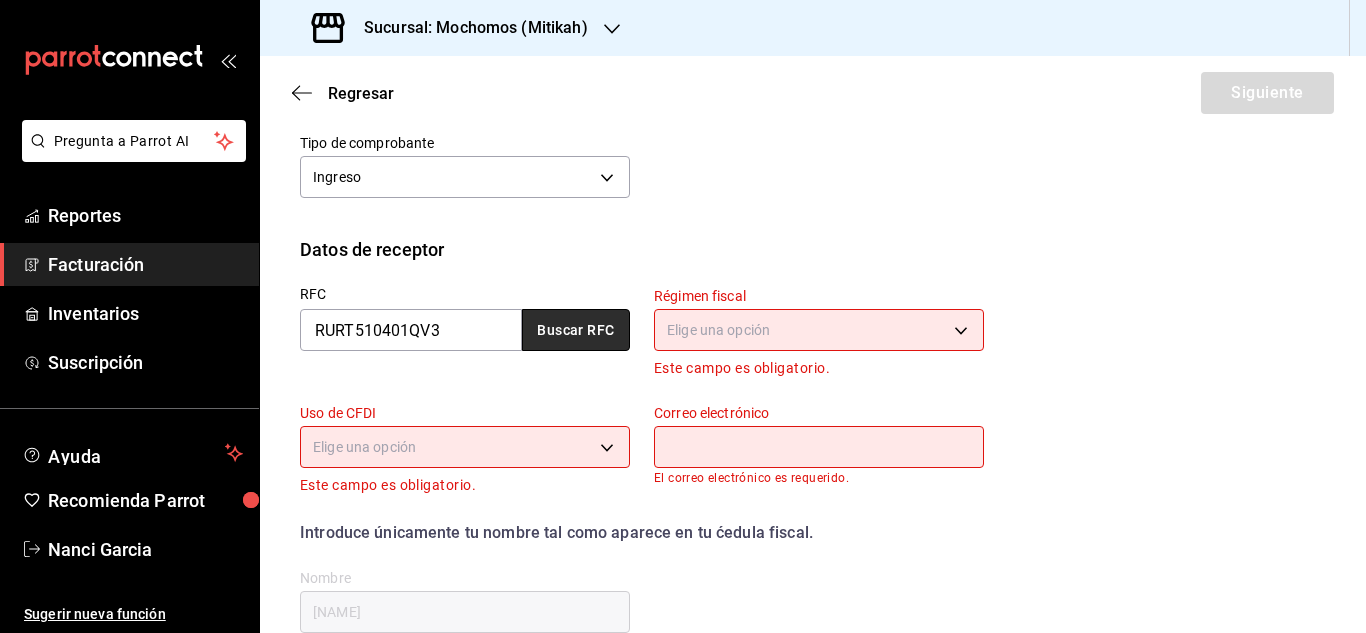 drag, startPoint x: 606, startPoint y: 323, endPoint x: 650, endPoint y: 345, distance: 49.193497 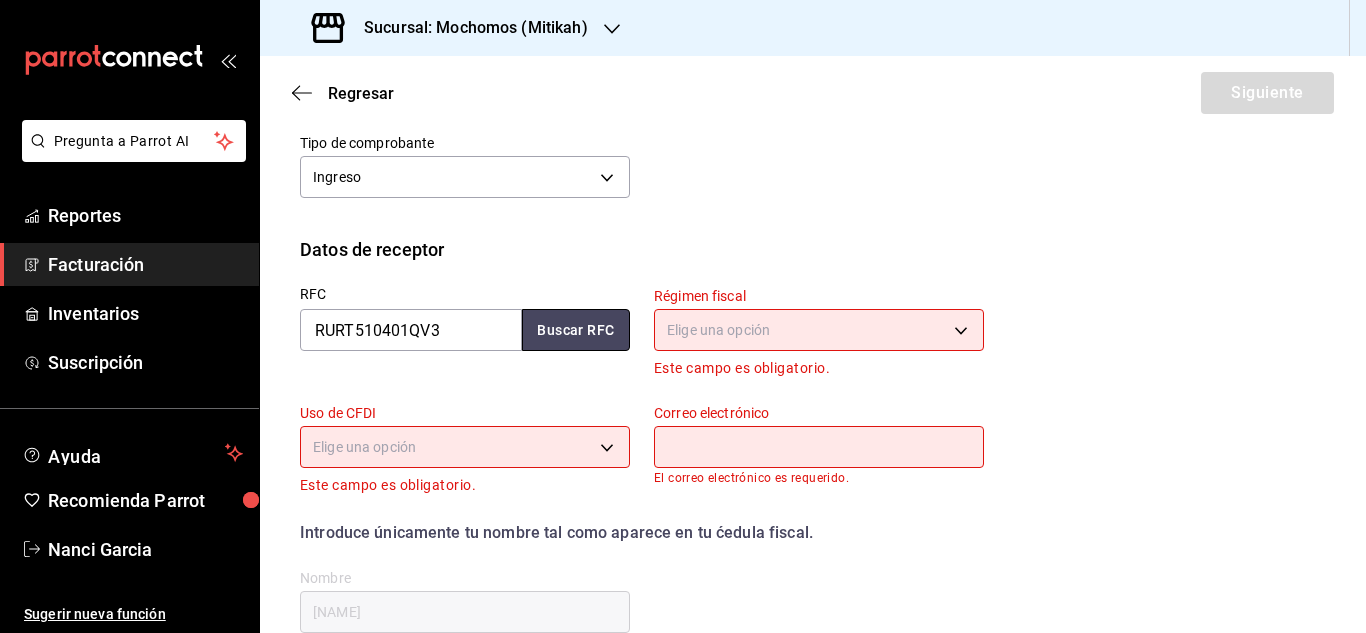 click on "Buscar RFC" at bounding box center (576, 330) 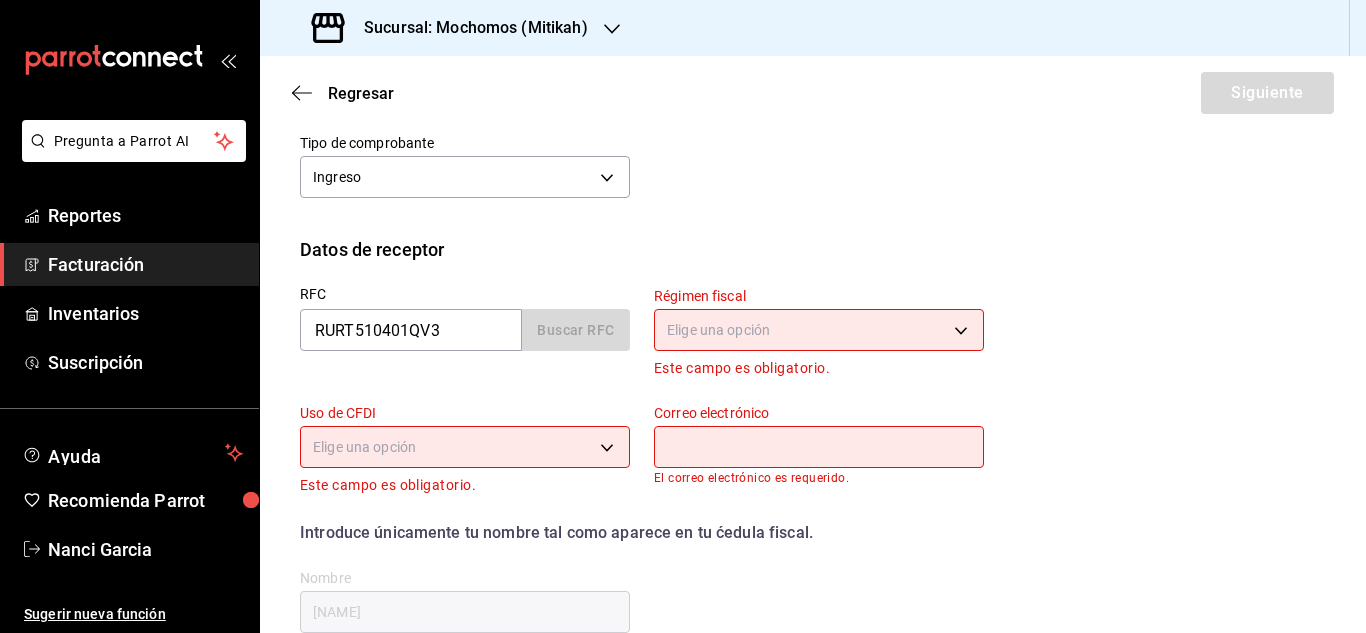 type on "612" 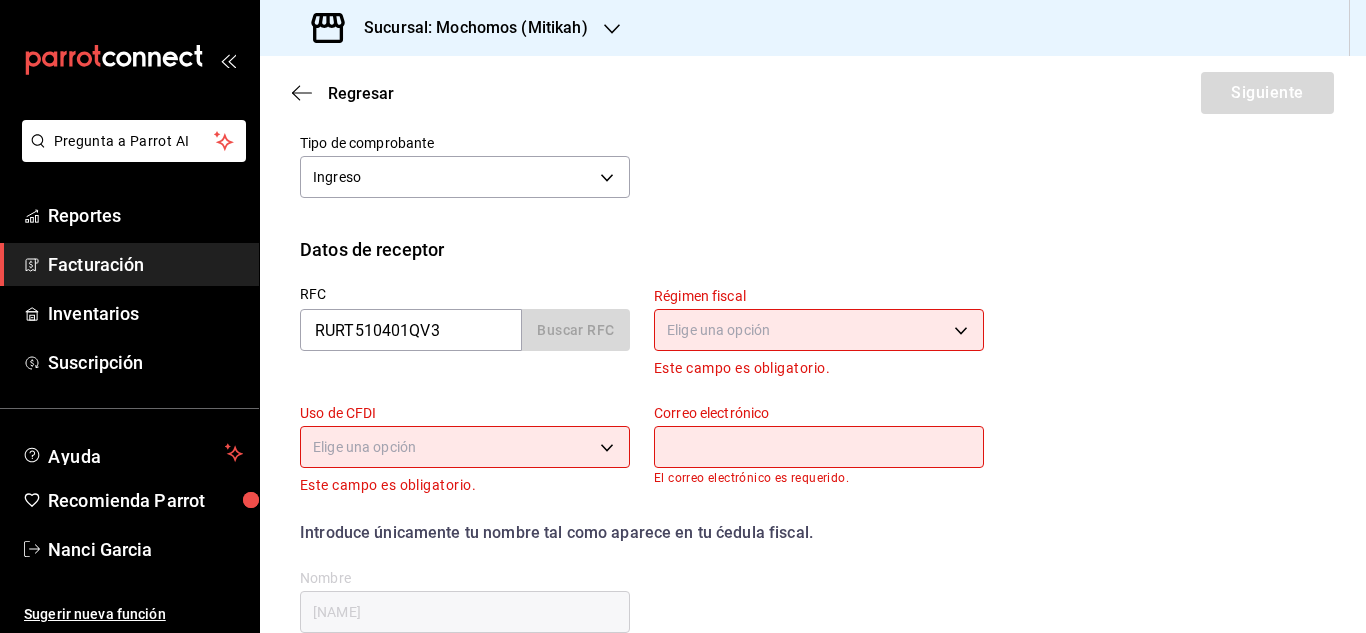 type on "G03" 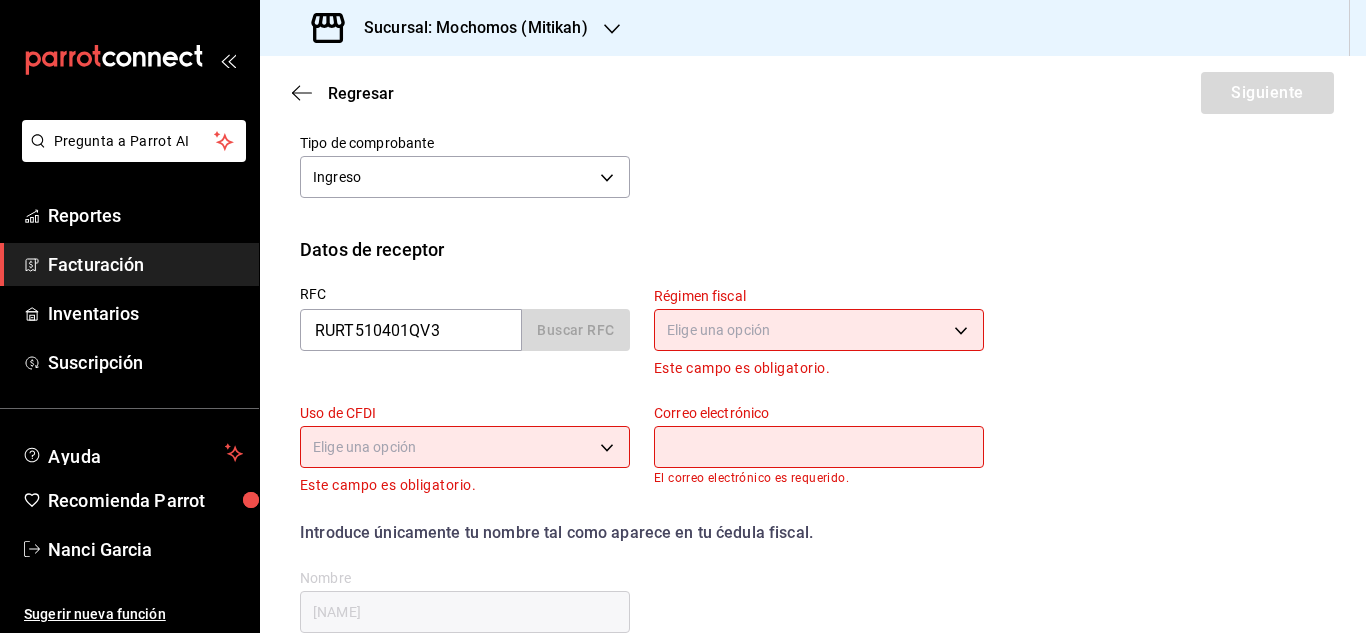 type on "[EMAIL]" 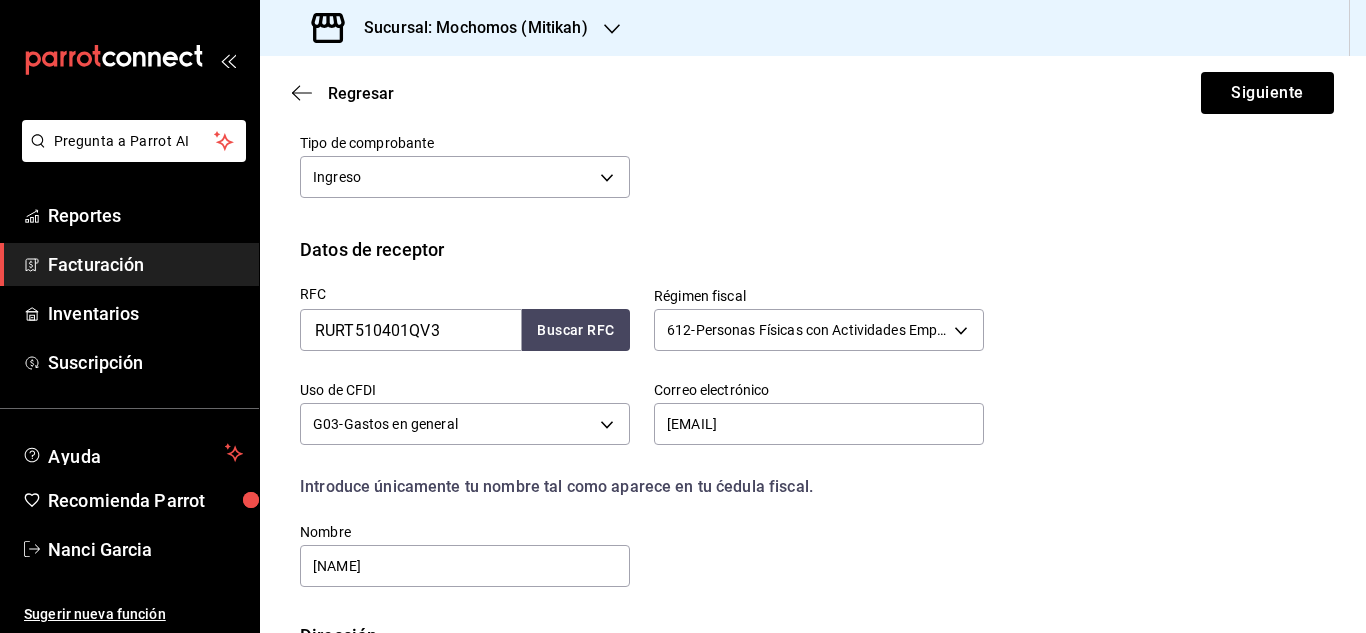 click on "Regresar Siguiente" at bounding box center (813, 93) 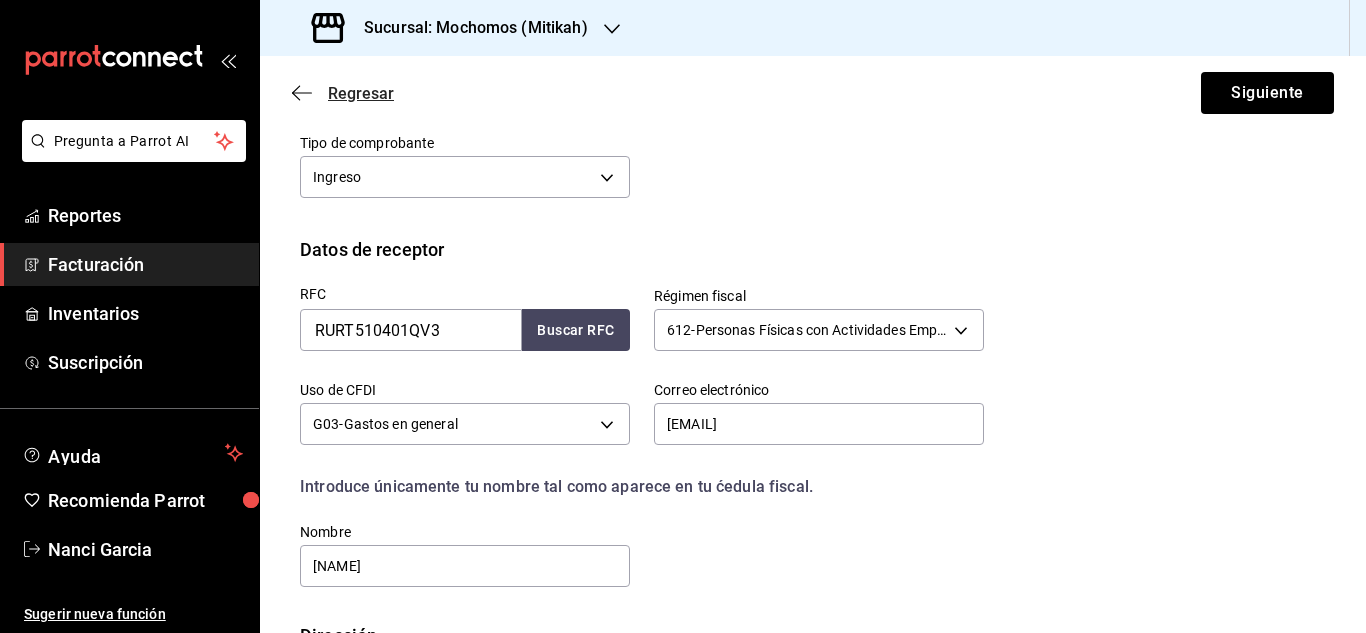 click 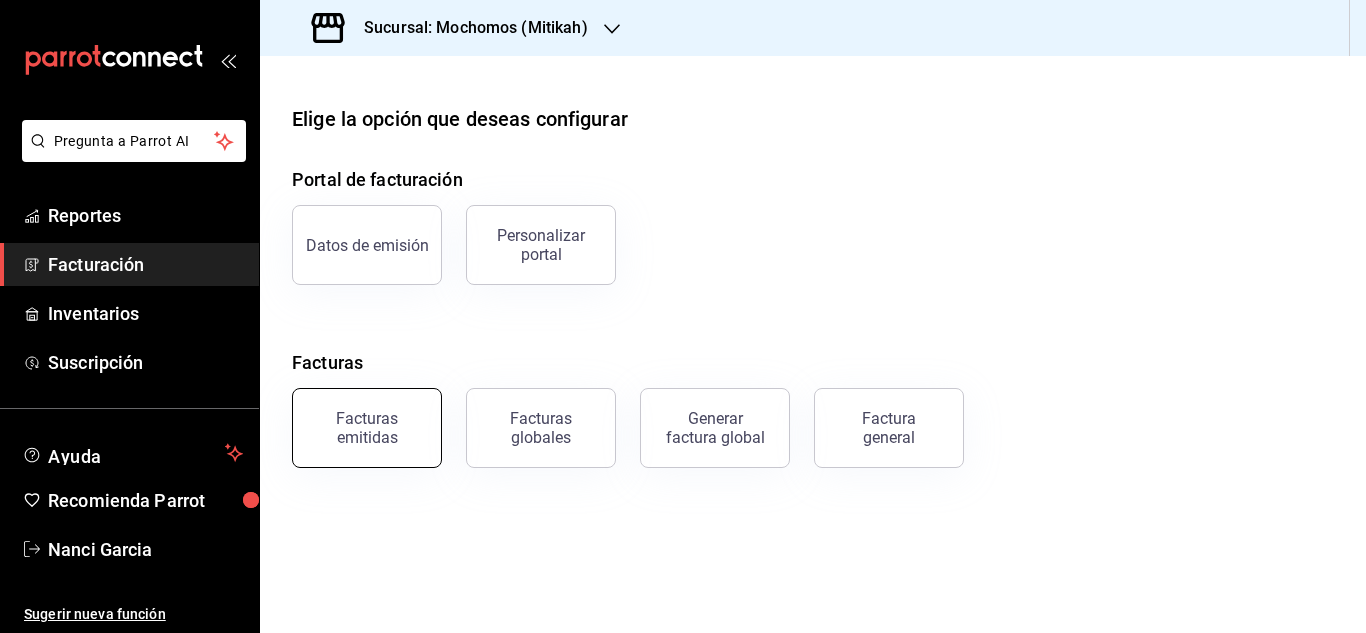click on "Facturas emitidas" at bounding box center (367, 428) 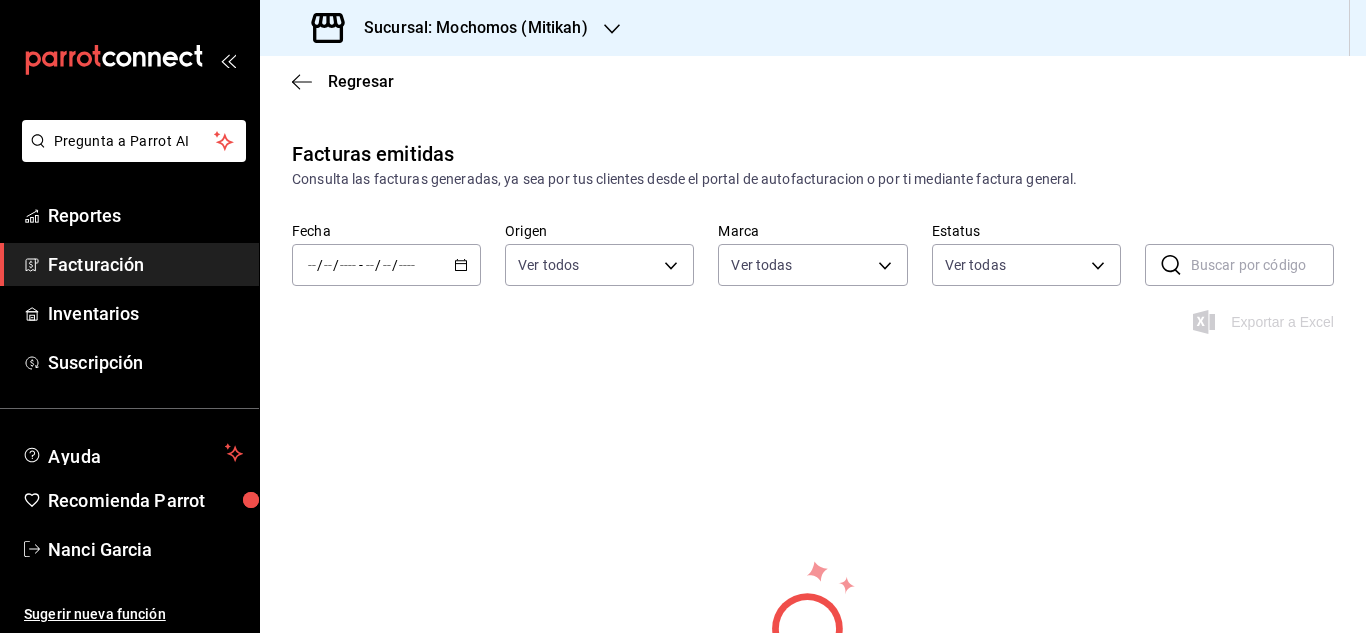 type on "d0e5f648-281b-433d-bf08-9501e0541b8c" 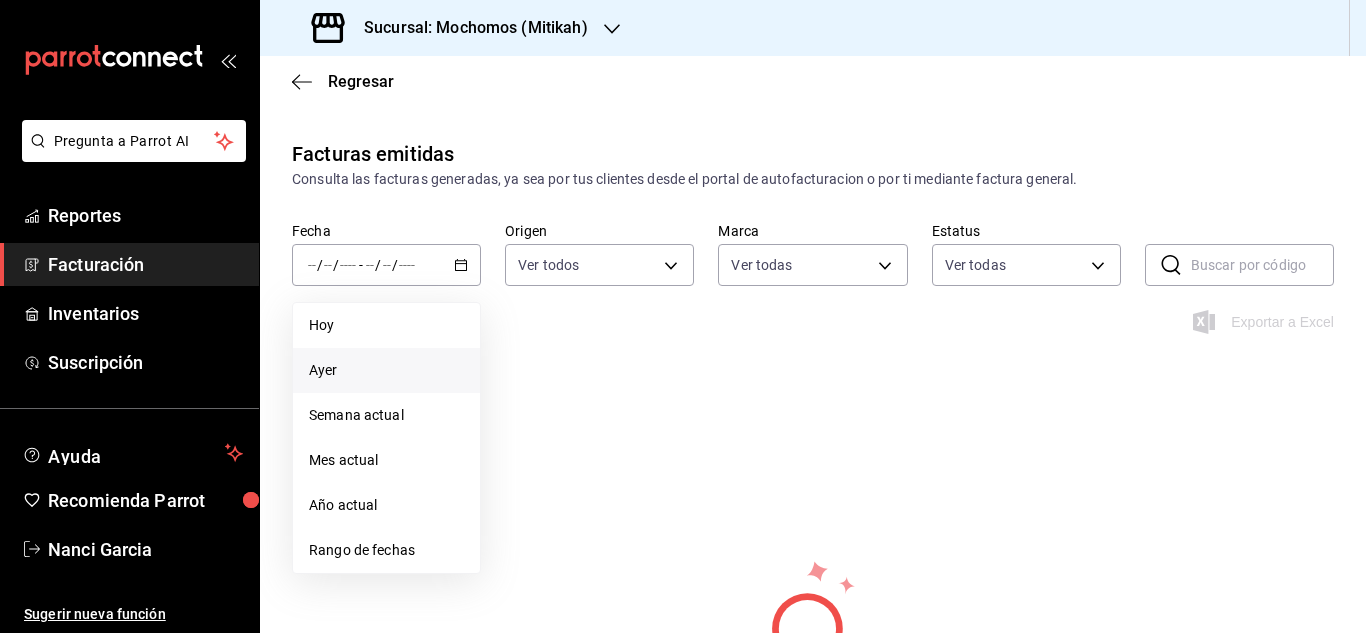 click on "Ayer" at bounding box center (386, 370) 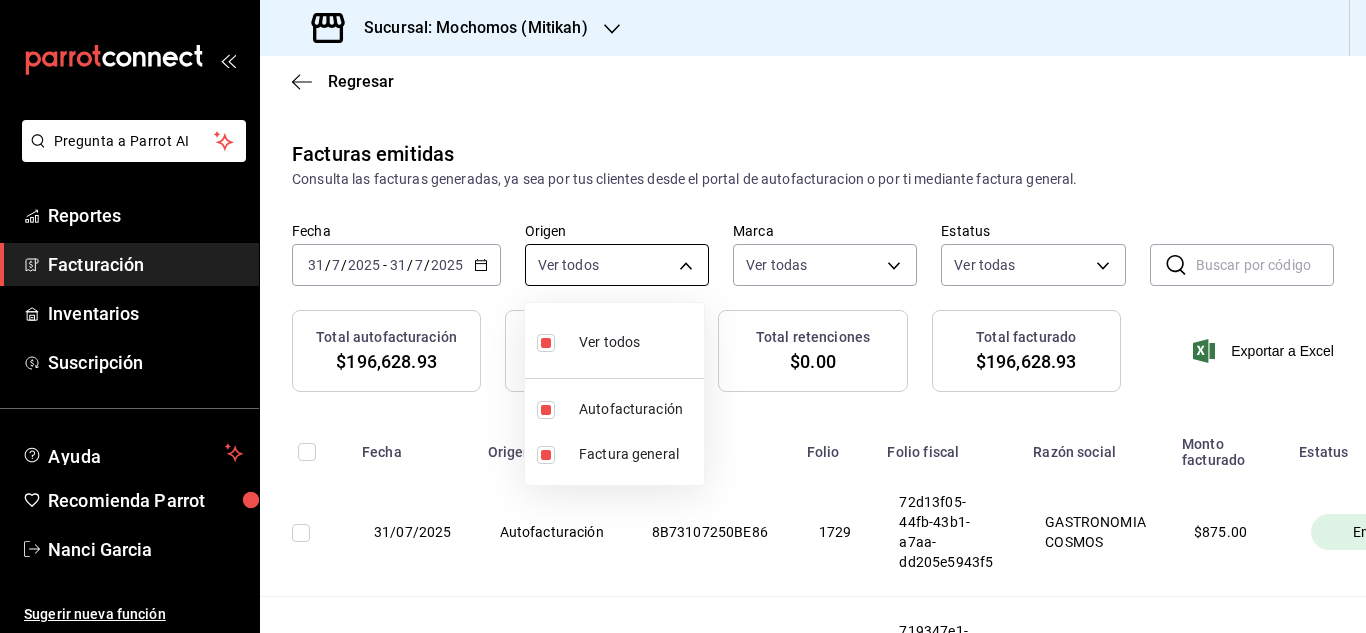 click on "Facturas emitidas Consulta las facturas generadas, ya sea por tus clientes desde el portal de autofacturacion o por ti mediante factura general. Fecha 2025-07-31 31 / 7 / 2025 - 2025-07-31 31 / 7 / 2025 Origen Ver todos ORDER_INVOICE,GENERAL_INVOICE Marca Ver todas [UUID] Estatus Ver todas ACTIVE,PENDING_CANCELLATION,CANCELLED,PRE_CANCELLED ​ ​ Total autofacturación $196,628.93 Total factura General $0.00 Total retenciones $0.00 Total facturado $196,628.93 Exportar a Excel Fecha Origen Código Folio Folio fiscal Razón social Monto facturado Estatus 31/07/2025 Autofacturación 8B73107250BE86 1729 [UUID] GASTRONOMIA COSMOS $ 875.00 Emitida 31/07/2025 Autofacturación 5ED310725B2451 1728 [UUID] GASTRONOMIA COSMOS $ 3239.00 Emitida 31/07/2025" at bounding box center [683, 316] 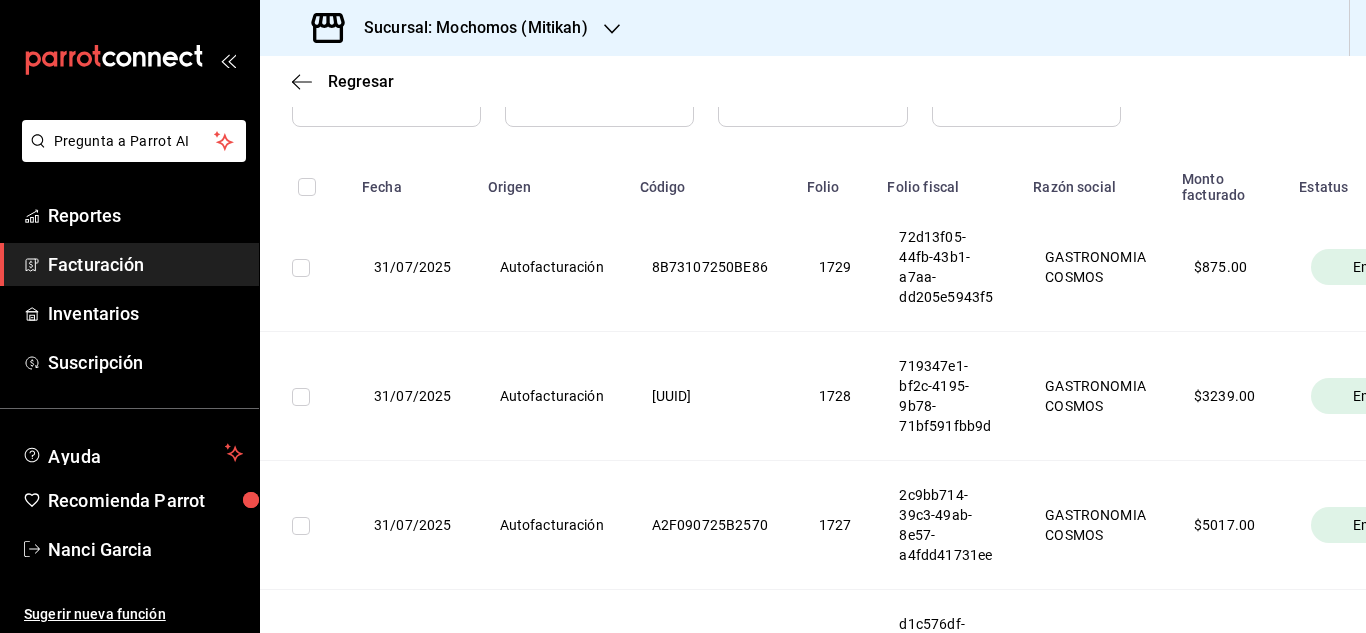 scroll, scrollTop: 0, scrollLeft: 0, axis: both 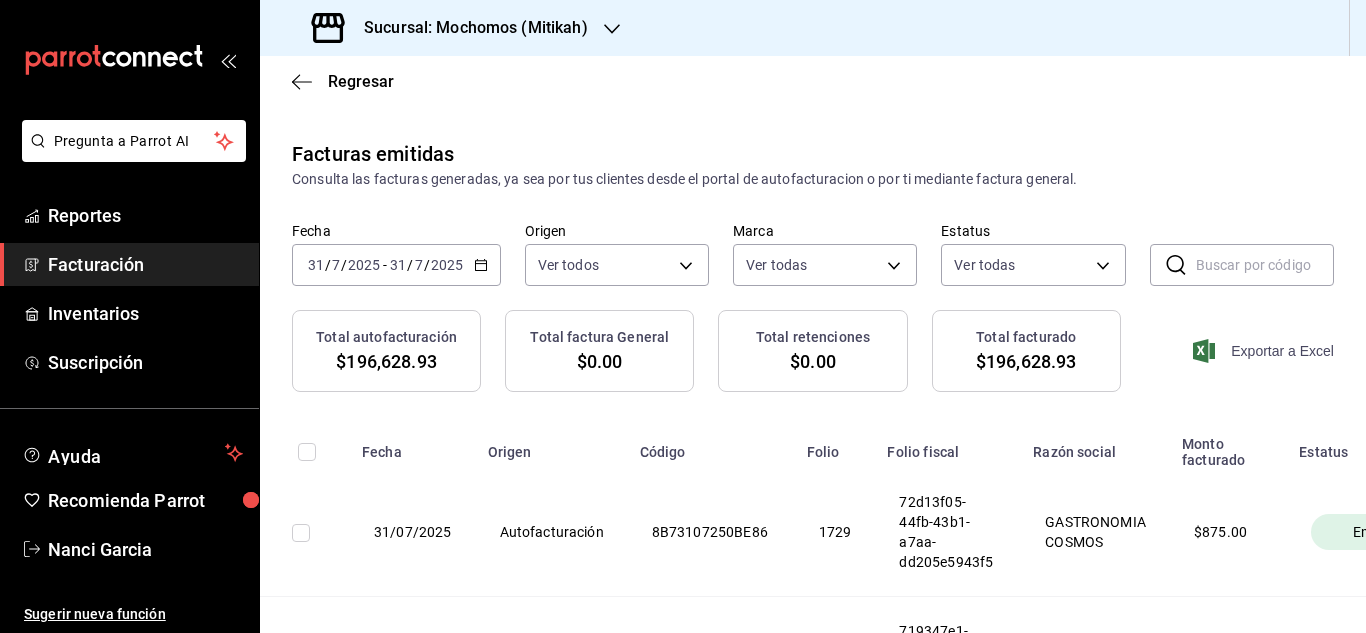click on "Exportar a Excel" at bounding box center (1265, 351) 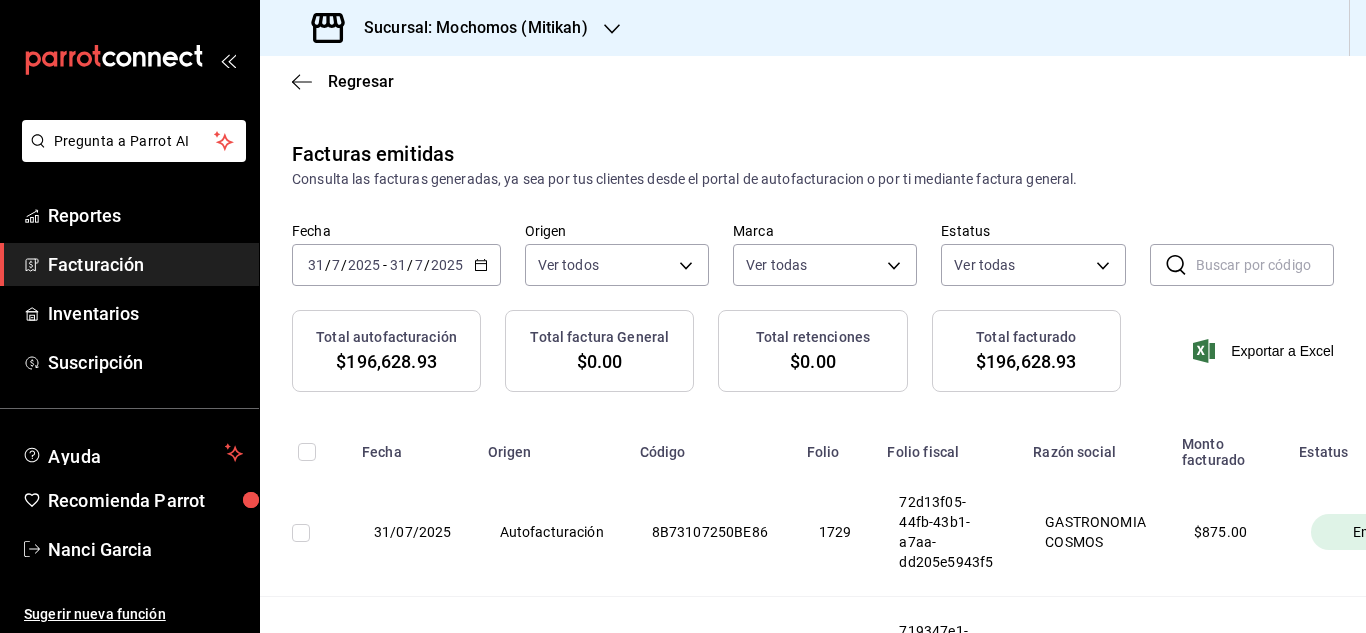 click on "Regresar" at bounding box center (813, 81) 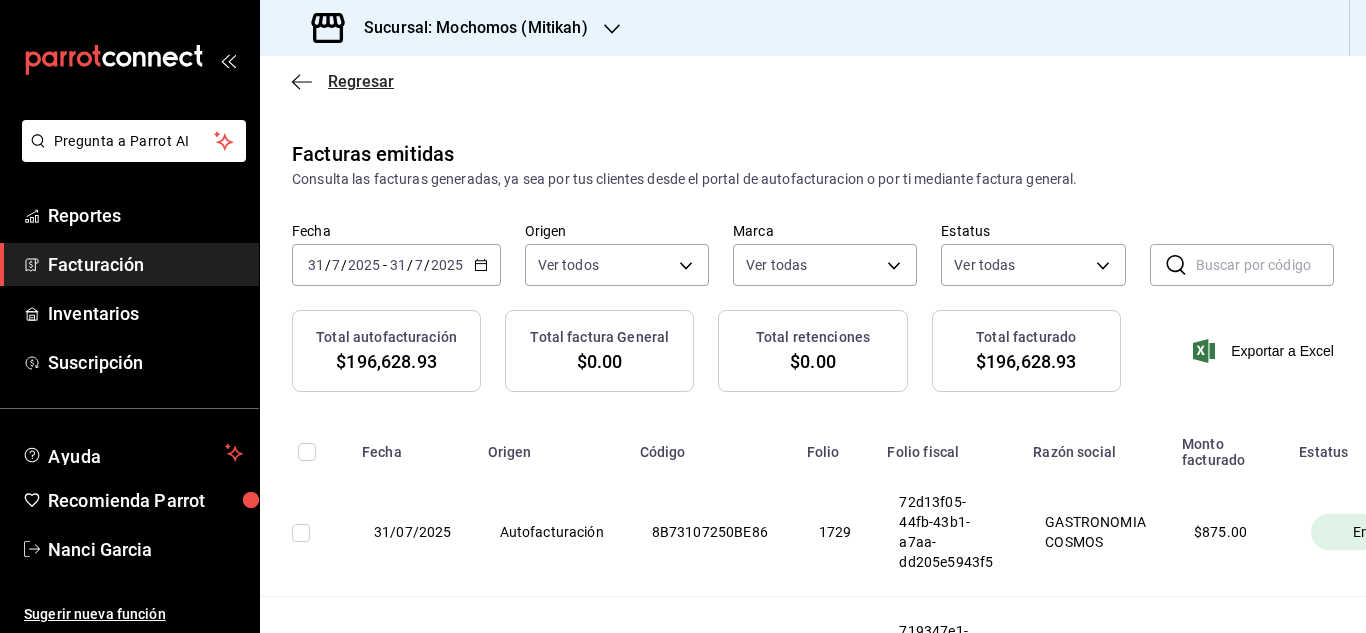 click 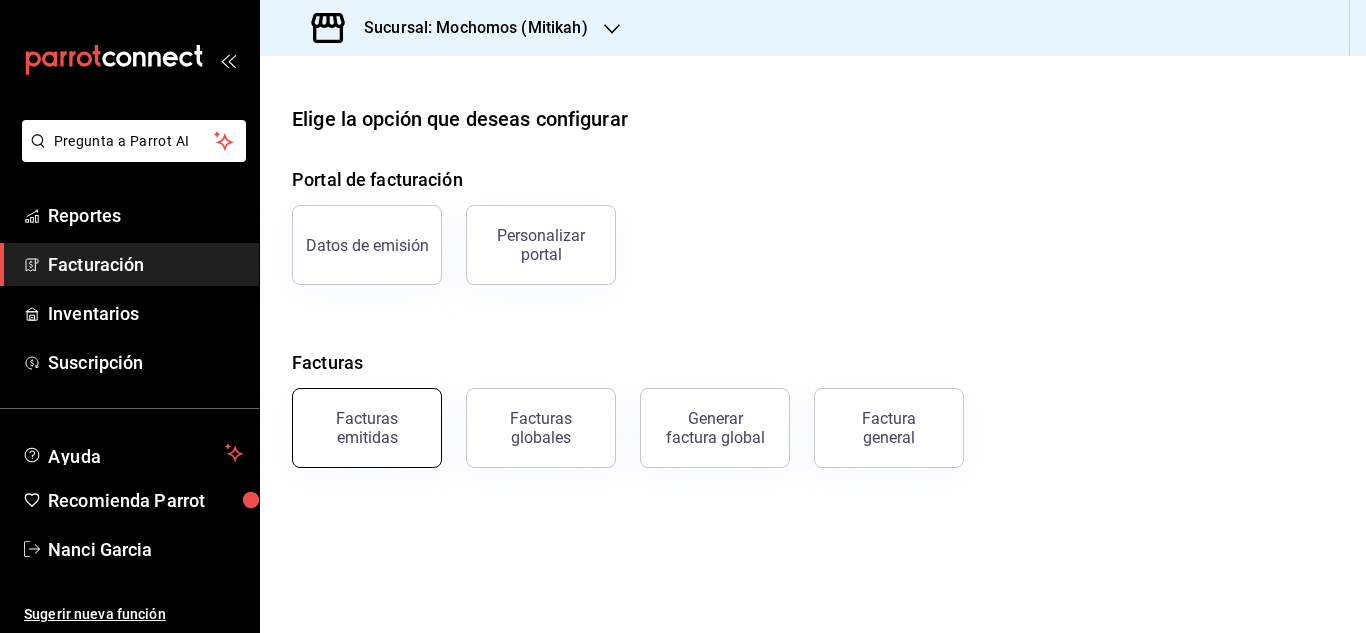 click on "Facturas emitidas" at bounding box center (367, 428) 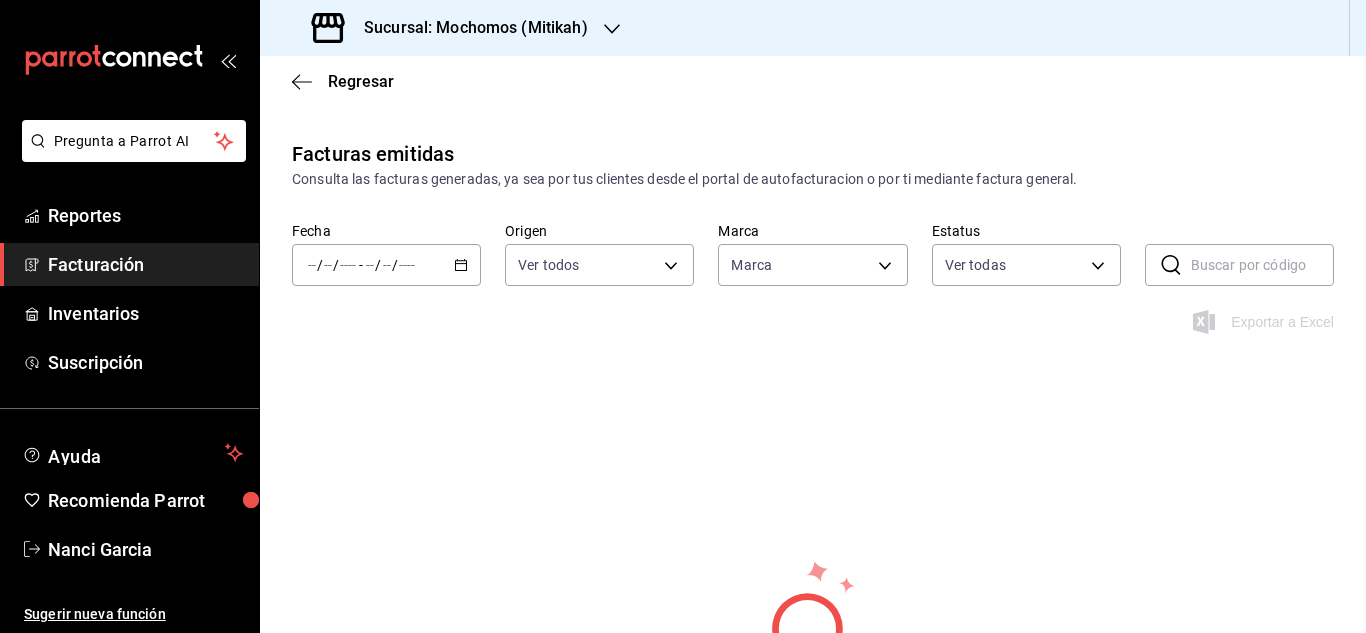 type on "d0e5f648-281b-433d-bf08-9501e0541b8c" 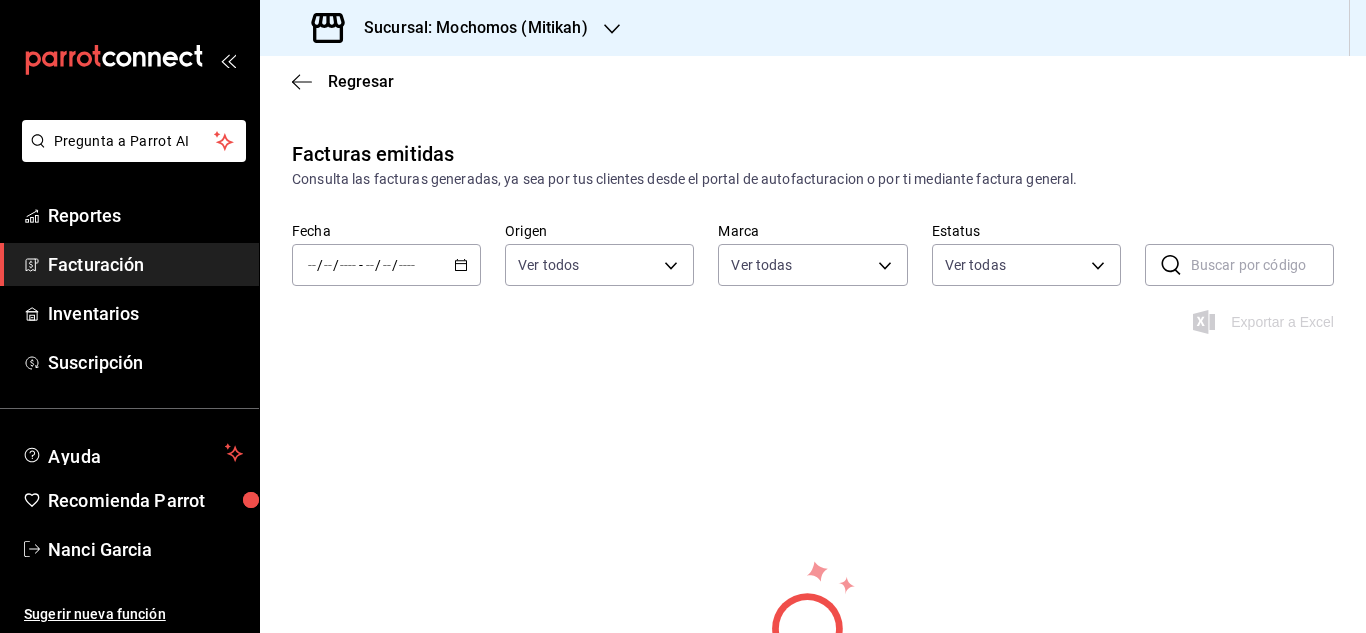 click 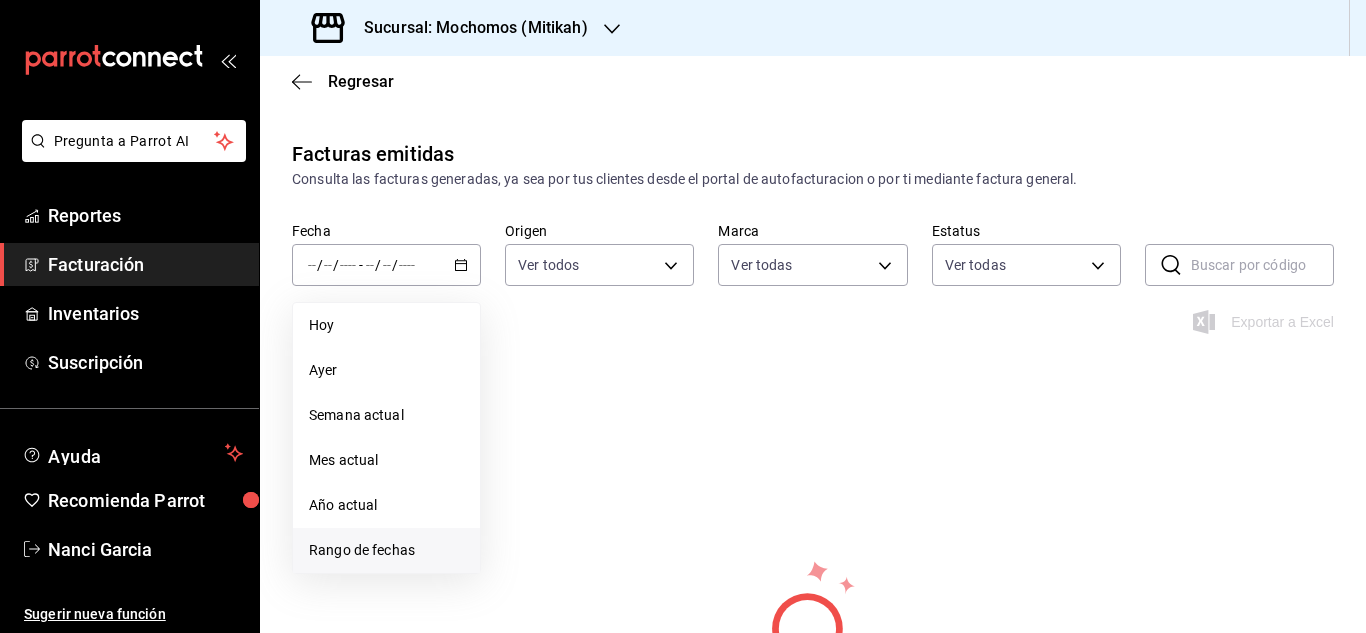 click on "Rango de fechas" at bounding box center (386, 550) 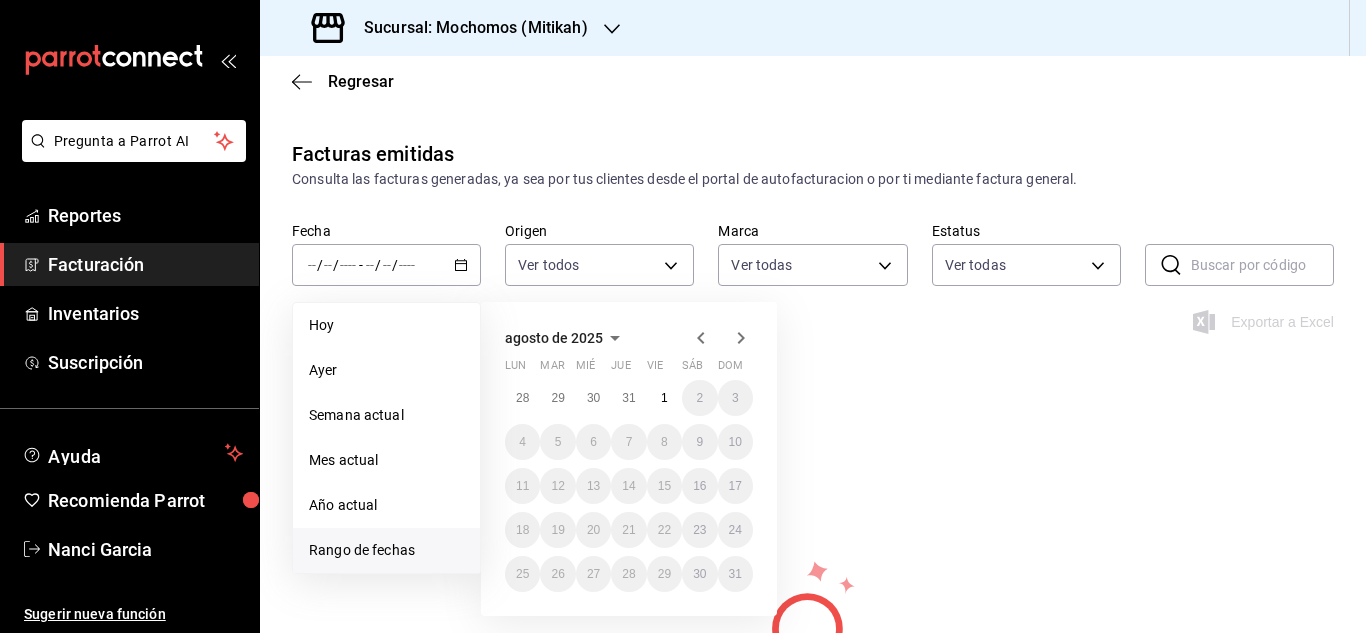 click 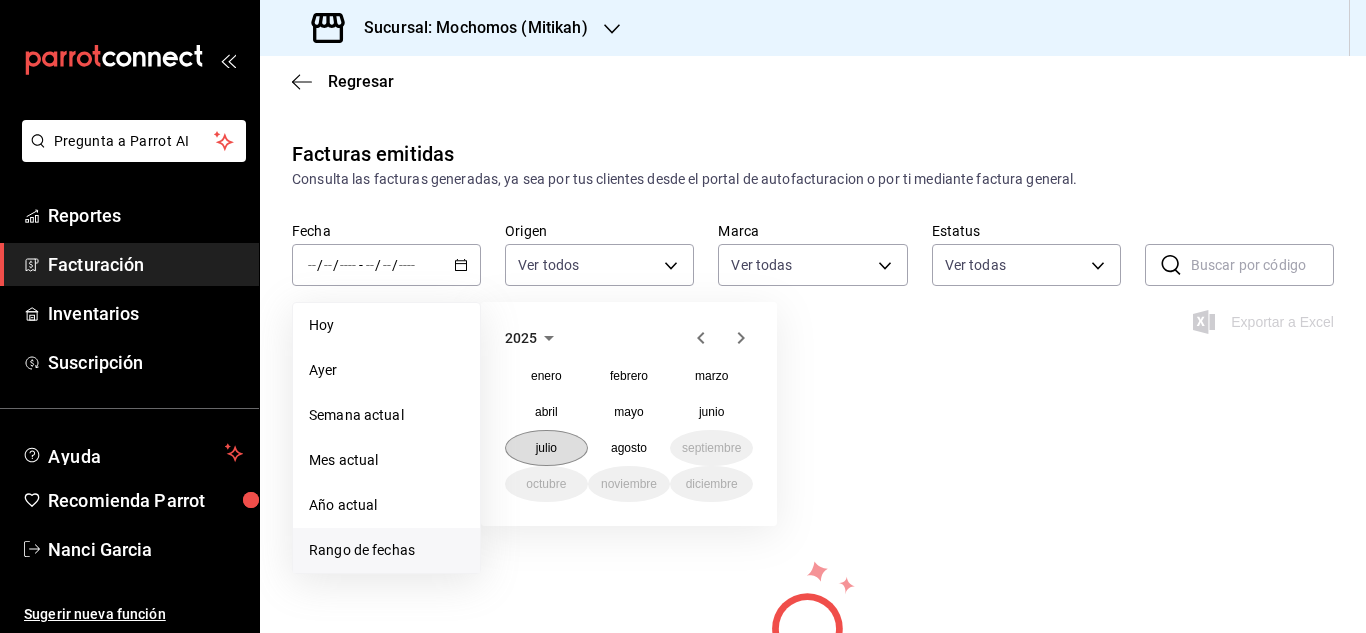 click on "julio" at bounding box center [546, 448] 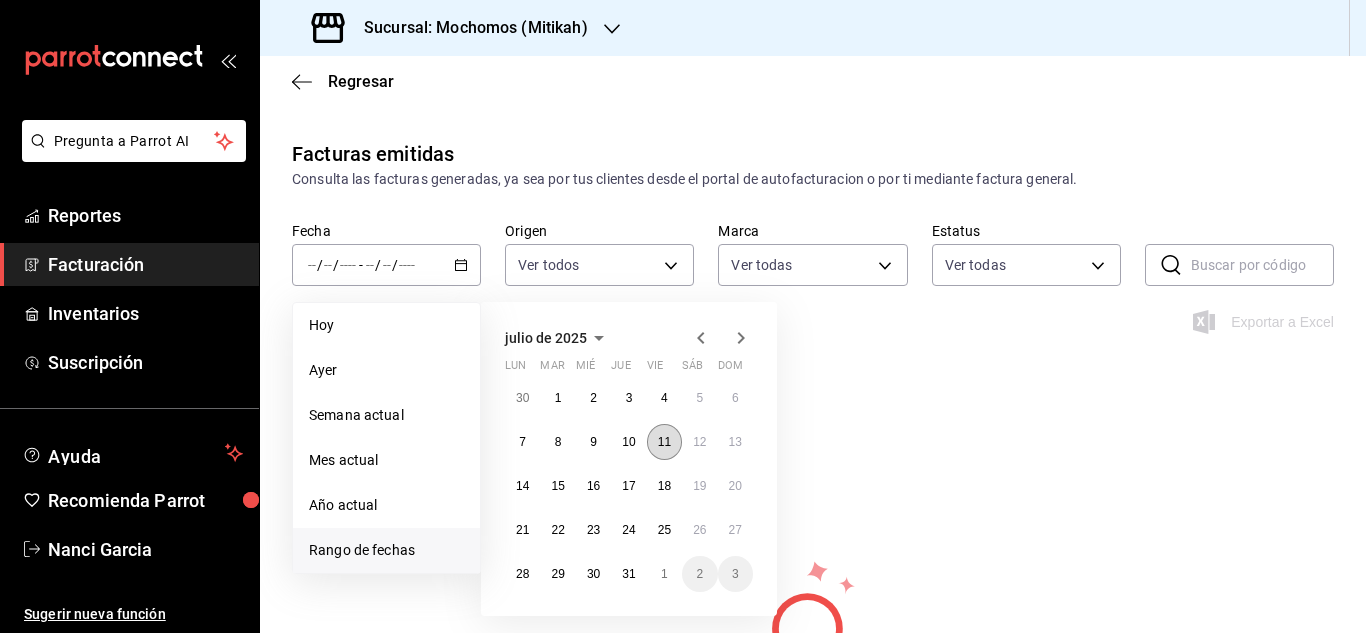 click on "11" at bounding box center [664, 442] 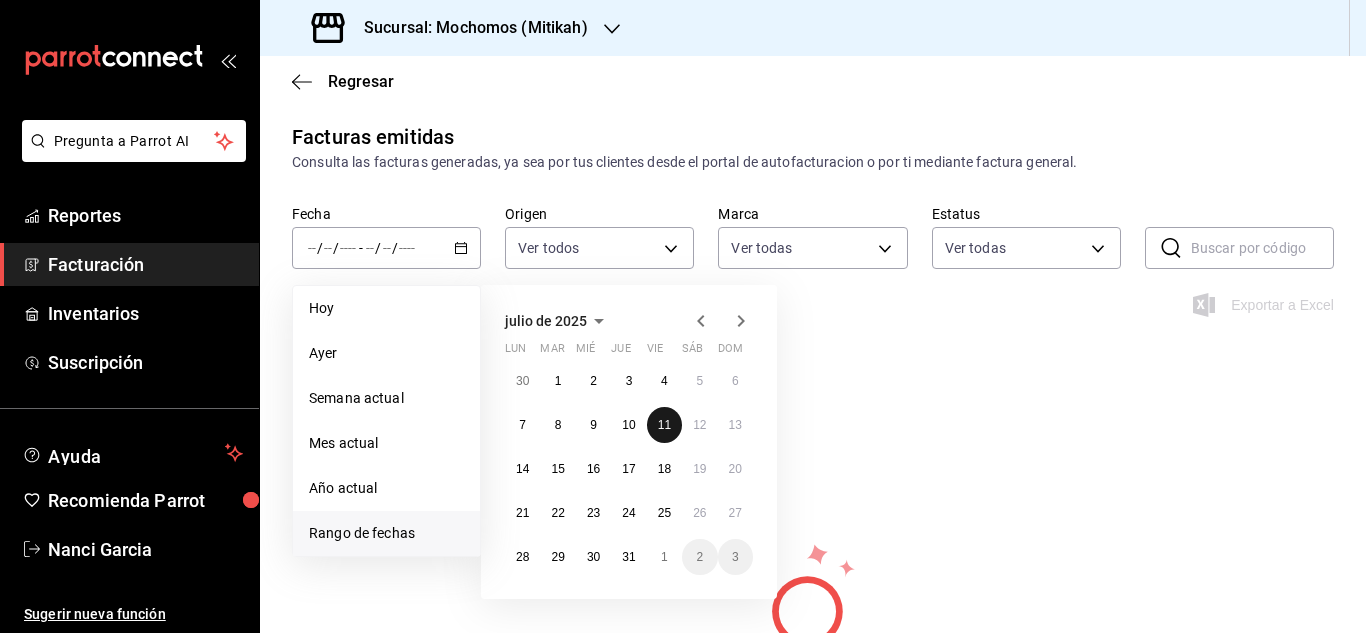 scroll, scrollTop: 0, scrollLeft: 0, axis: both 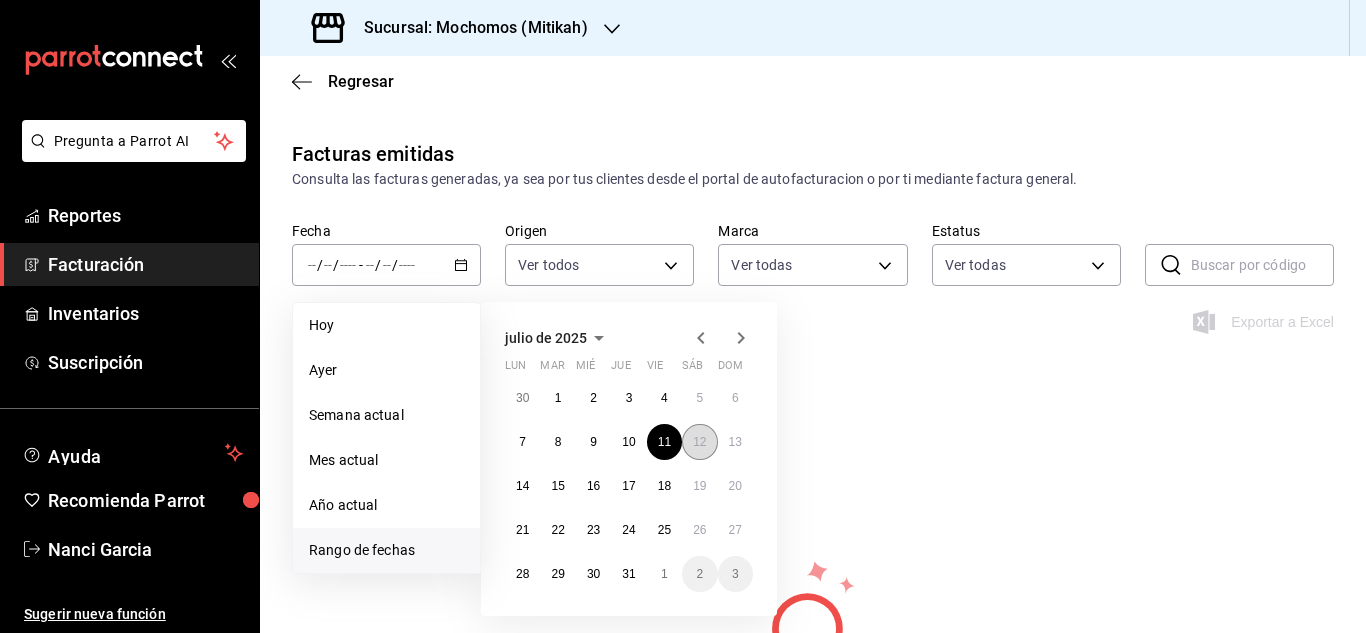 click on "12" at bounding box center [699, 442] 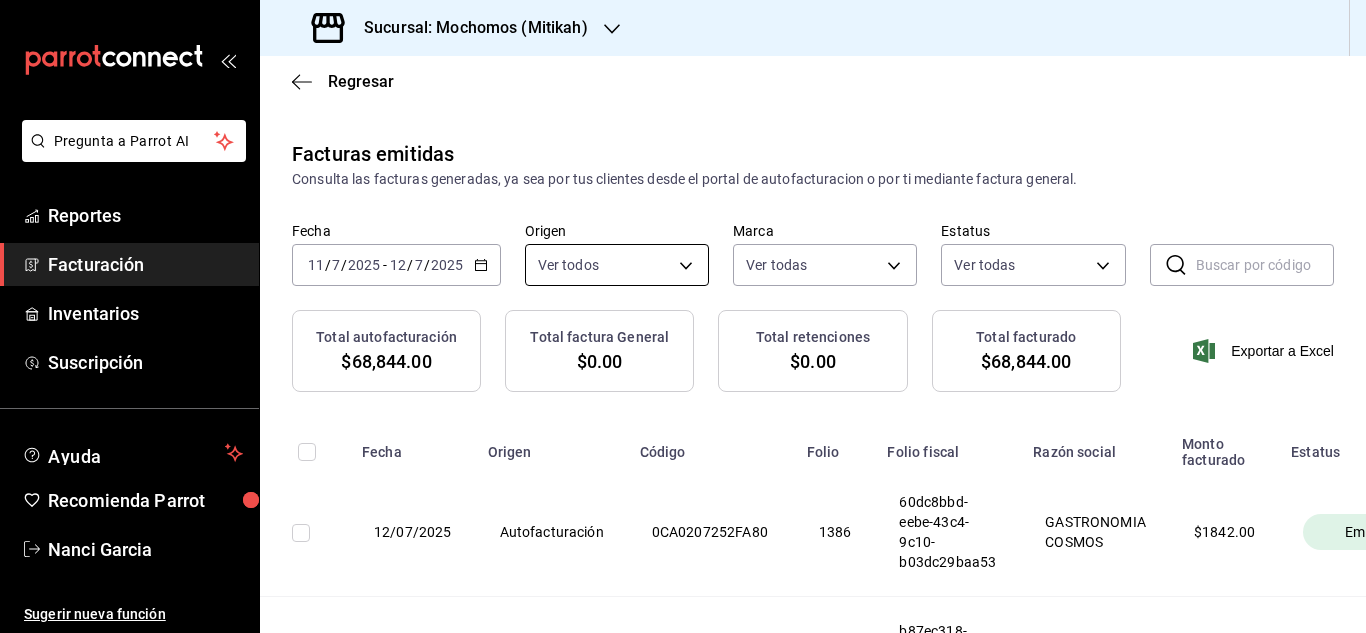 click on "Pregunta a Parrot AI Reportes   Facturación   Inventarios   Suscripción   Ayuda Recomienda Parrot   [FIRST] [LAST]   Sugerir nueva función   Sucursal: Mochomos (Mitikah) Regresar Facturas emitidas Consulta las facturas generadas, ya sea por tus clientes desde el portal de autofacturacion o por ti mediante factura general. Fecha 2025-07-11 11 / 7 / 2025 - 2025-07-12 12 / 7 / 2025 Origen Ver todos ORDER_INVOICE,GENERAL_INVOICE Marca Ver todas d0e5f648-281b-433d-bf08-9501e0541b8c Estatus Ver todas ACTIVE,PENDING_CANCELLATION,CANCELLED,PRE_CANCELLED ​ ​ Total autofacturación $68,844.00 Total factura General $0.00 Total retenciones $0.00 Total facturado $68,844.00 Exportar a Excel Fecha Origen Código Folio Folio fiscal Razón social Monto facturado Estatus 12/07/2025 Autofacturación 0CA0207252FA80 1386 60dc8bbd-eebe-43c4-9c10-b03dc29baa53 GASTRONOMIA COSMOS $ 1842.00 Emitida 12/07/2025 Autofacturación E660407254F5AD 1385 b87ec318-d1c6-40ad-947e-3ebc44240adc GASTRONOMIA COSMOS $ 5186.00 Emitida 12/07/2025" at bounding box center (683, 316) 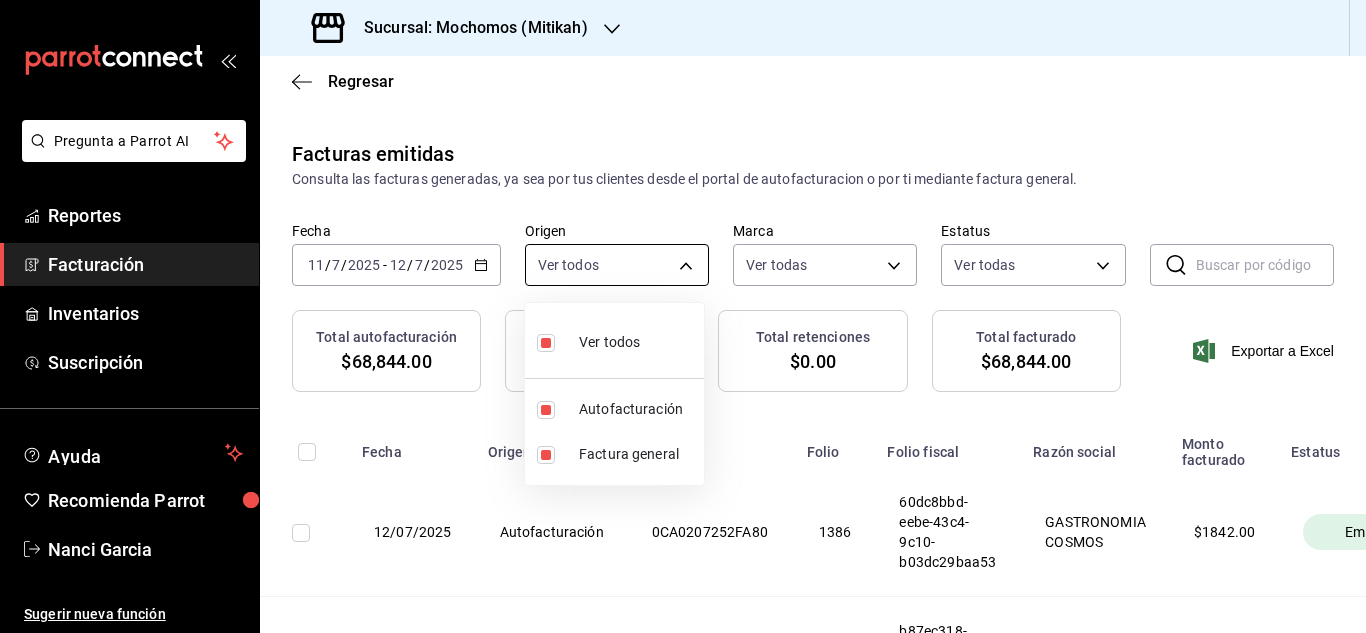 click at bounding box center (683, 316) 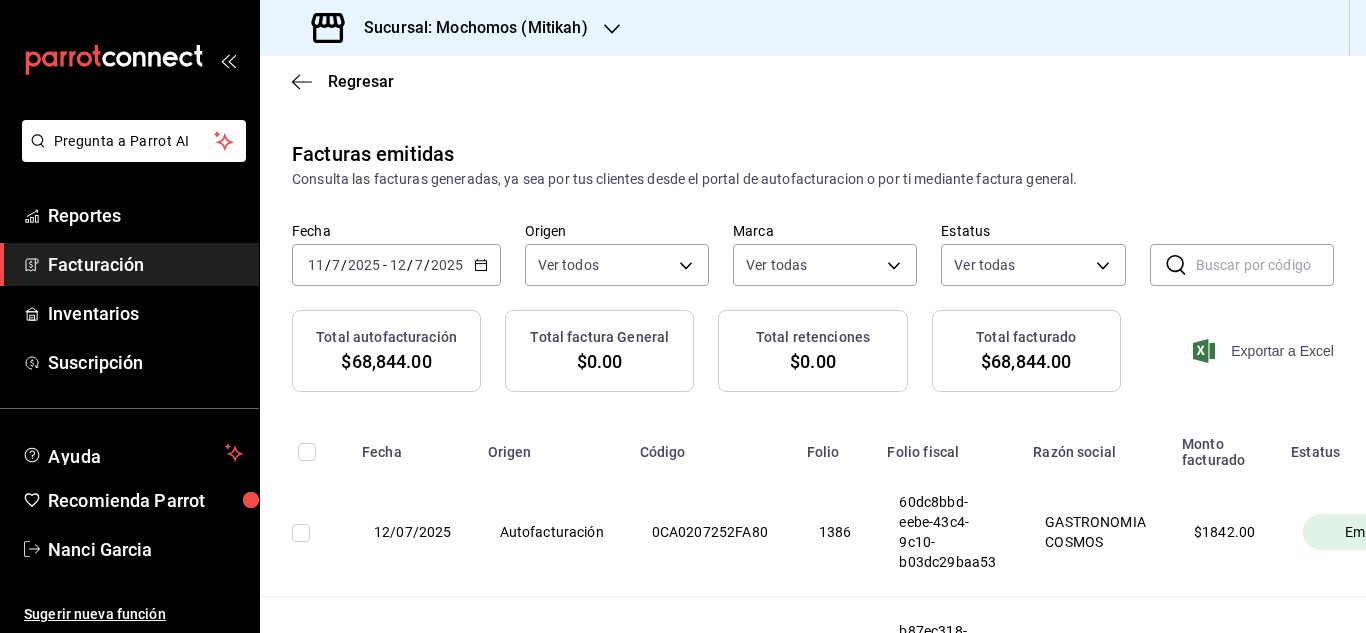 click on "Exportar a Excel" at bounding box center (1265, 351) 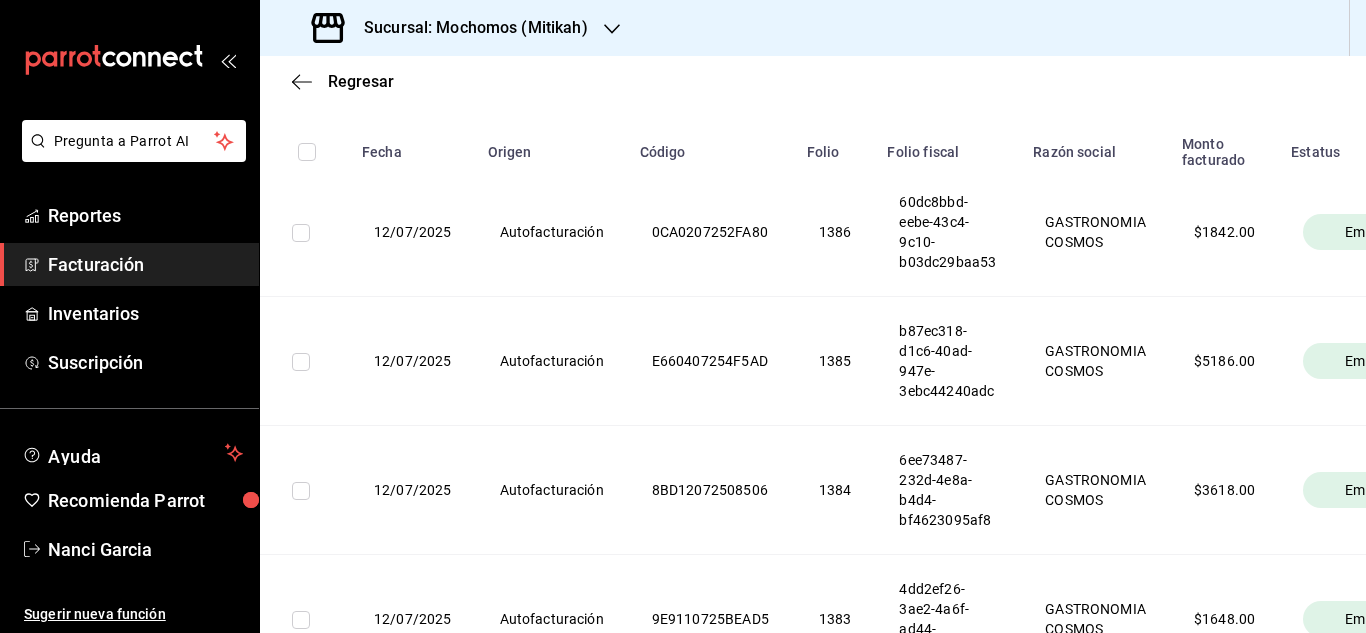 scroll, scrollTop: 0, scrollLeft: 0, axis: both 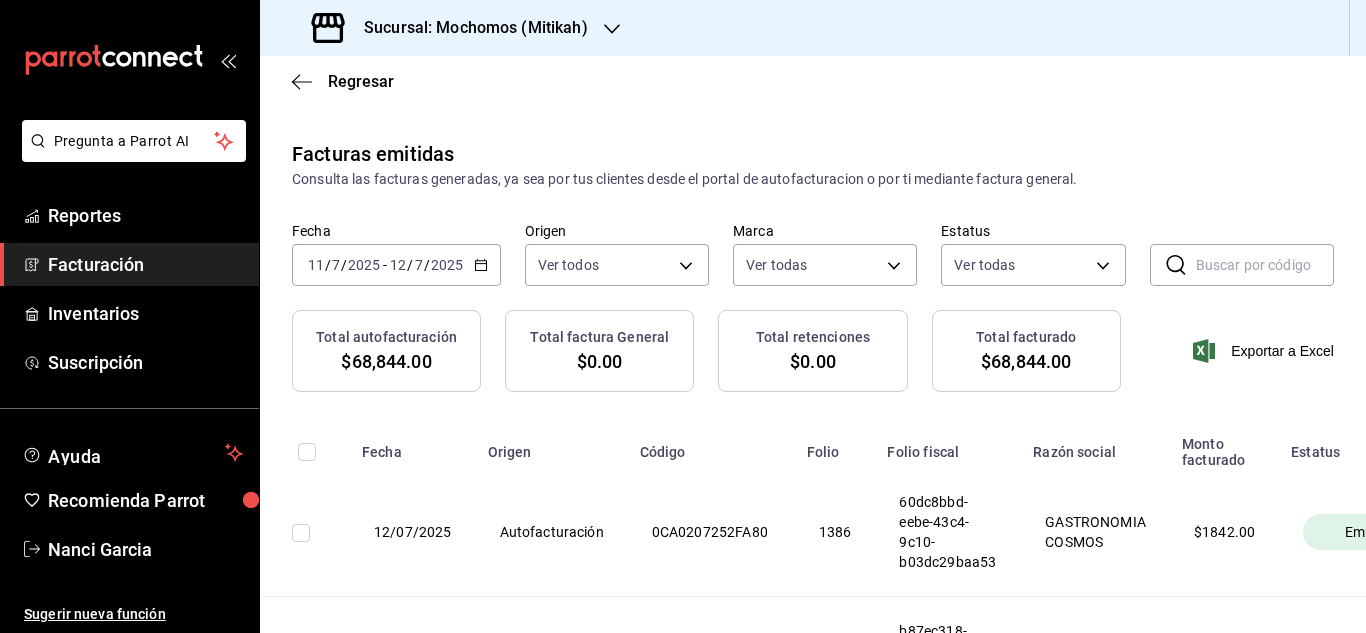 click 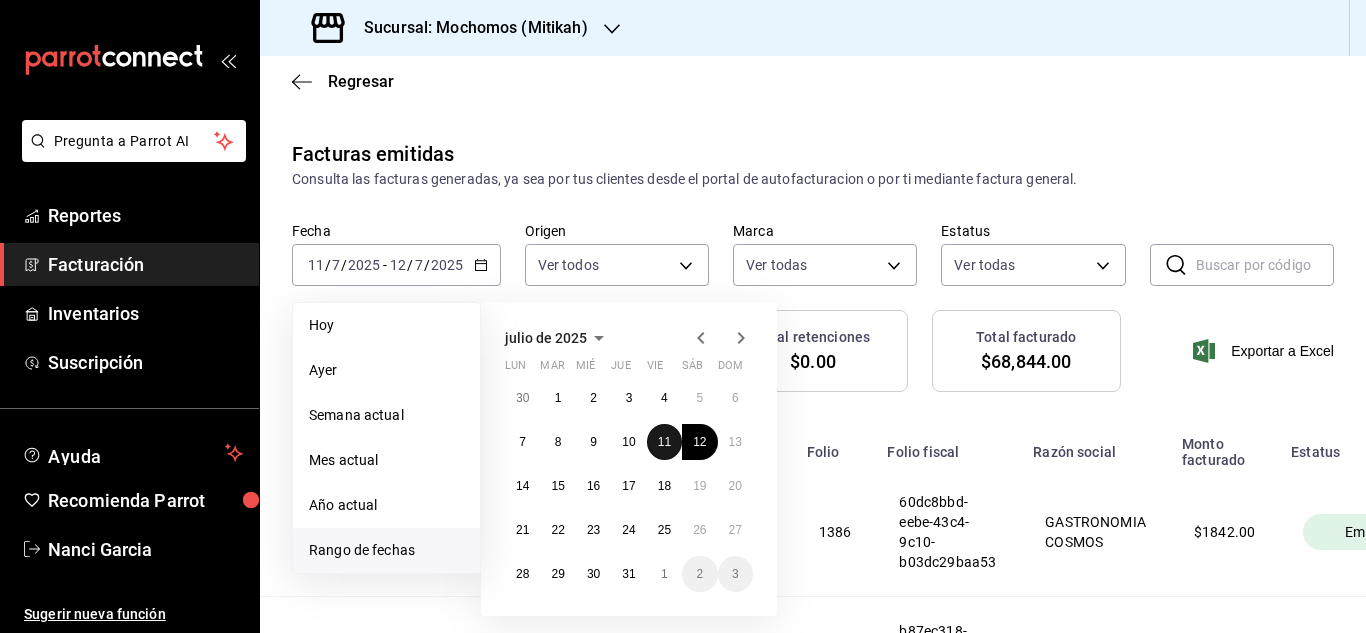 click on "11" at bounding box center [664, 442] 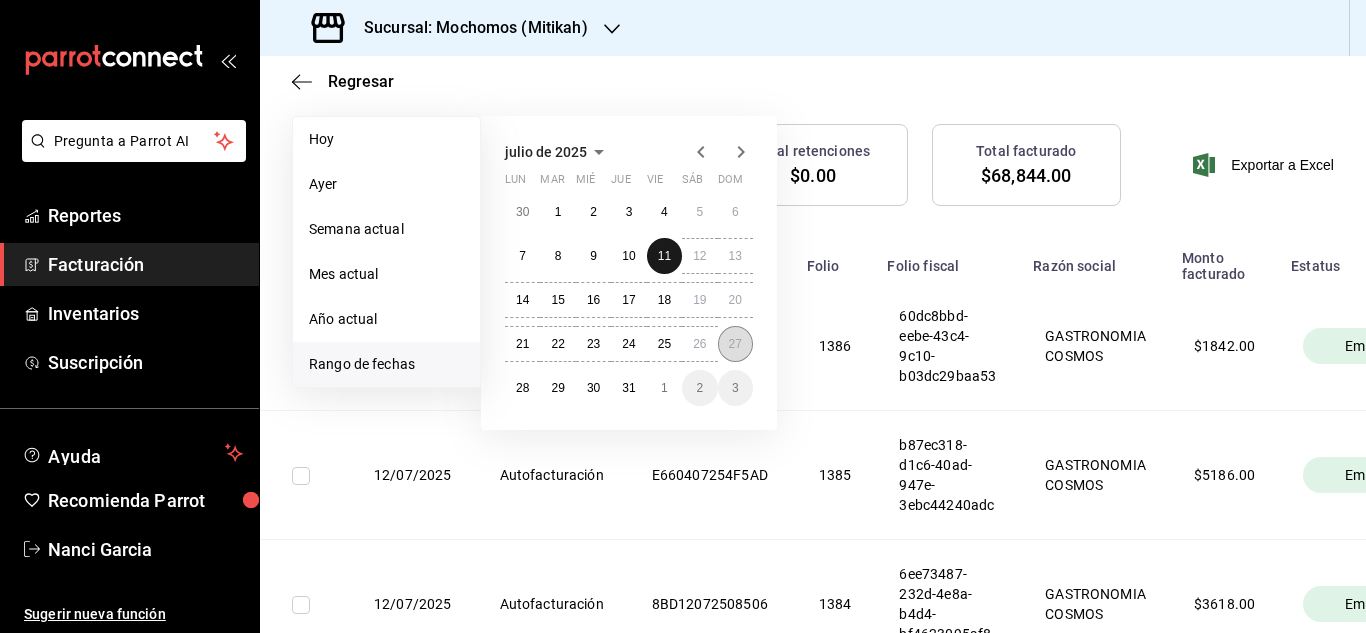 scroll, scrollTop: 200, scrollLeft: 0, axis: vertical 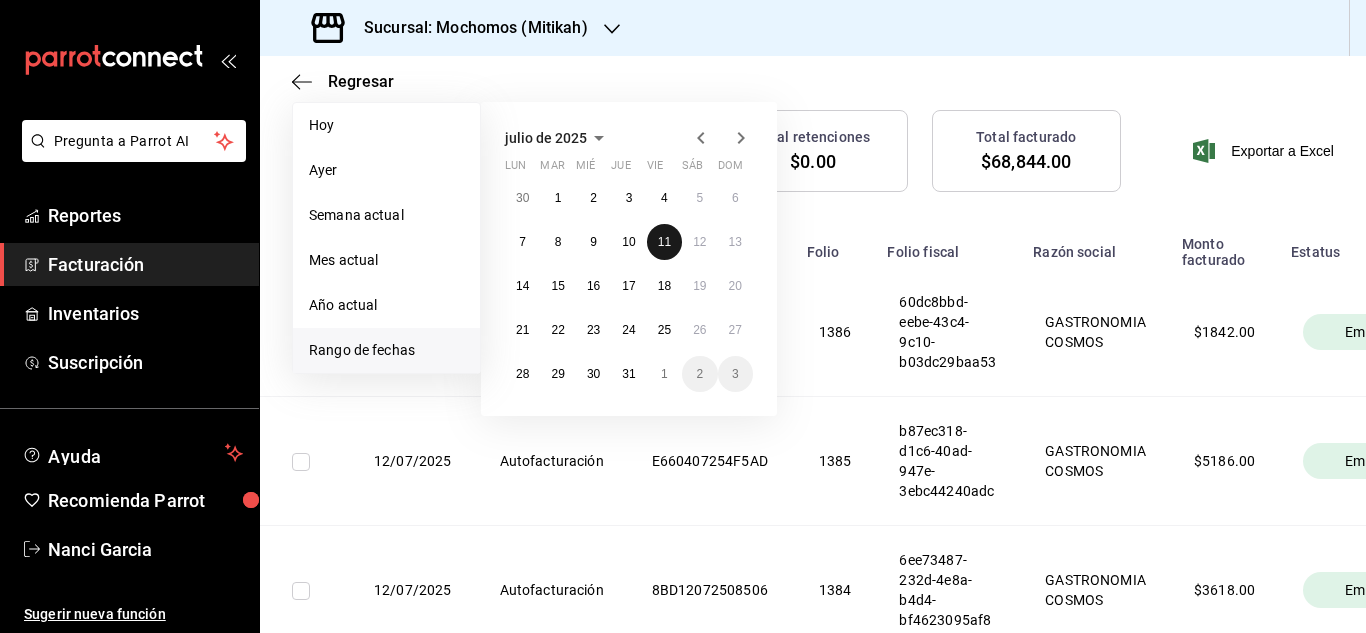 click on "11" at bounding box center [664, 242] 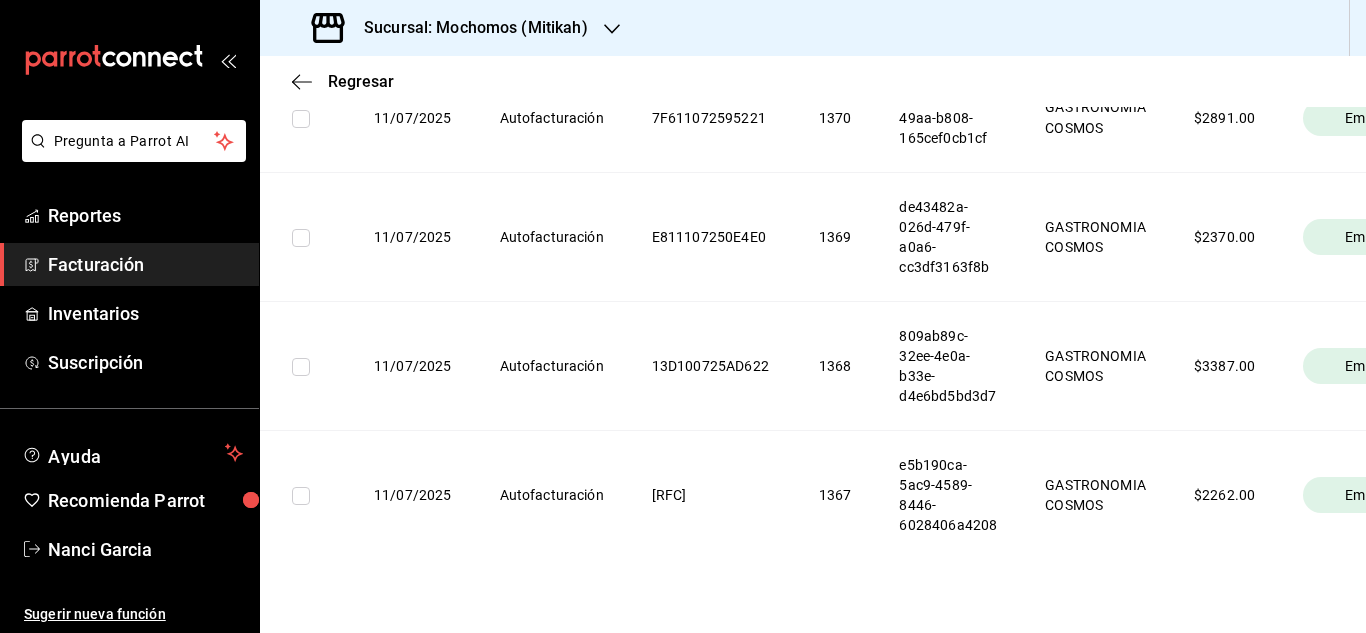 scroll, scrollTop: 1472, scrollLeft: 0, axis: vertical 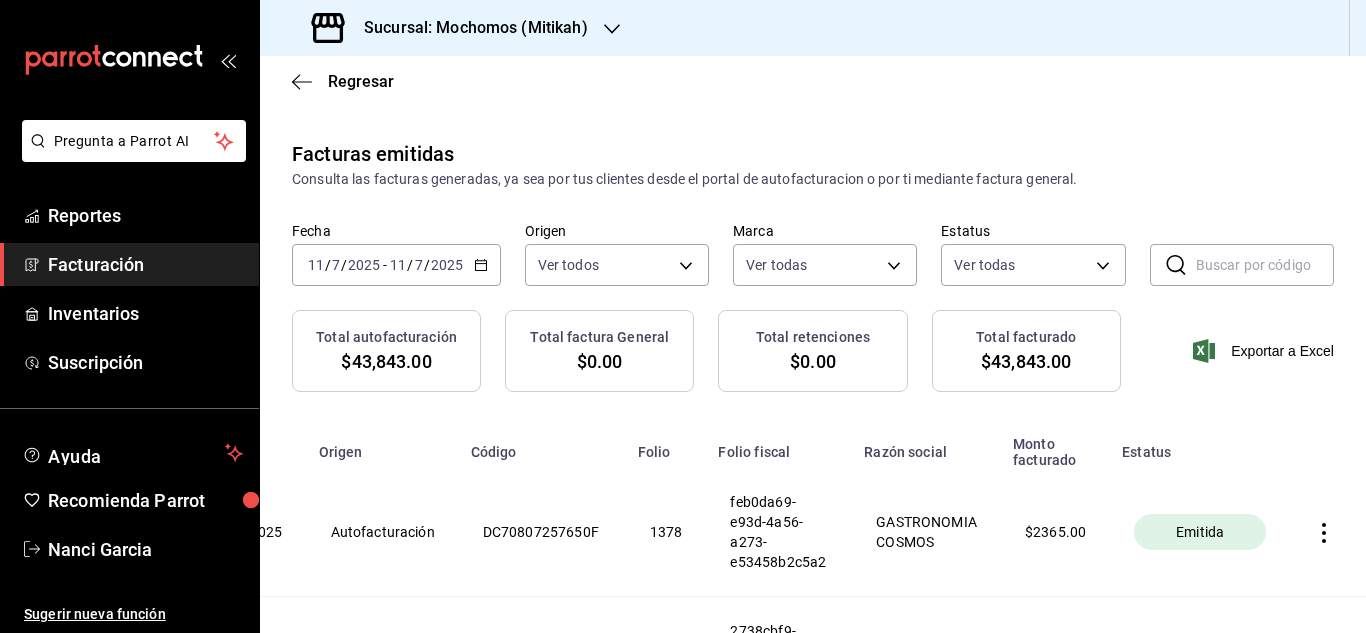 click on "2025" at bounding box center [447, 265] 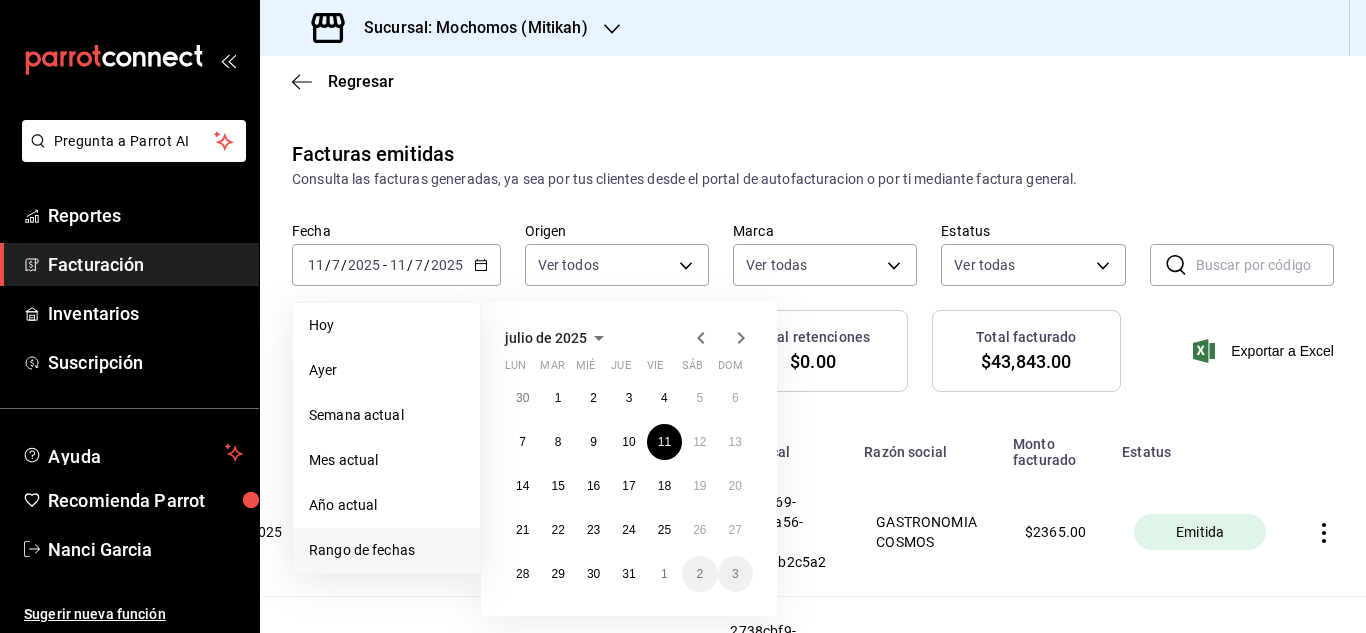 click 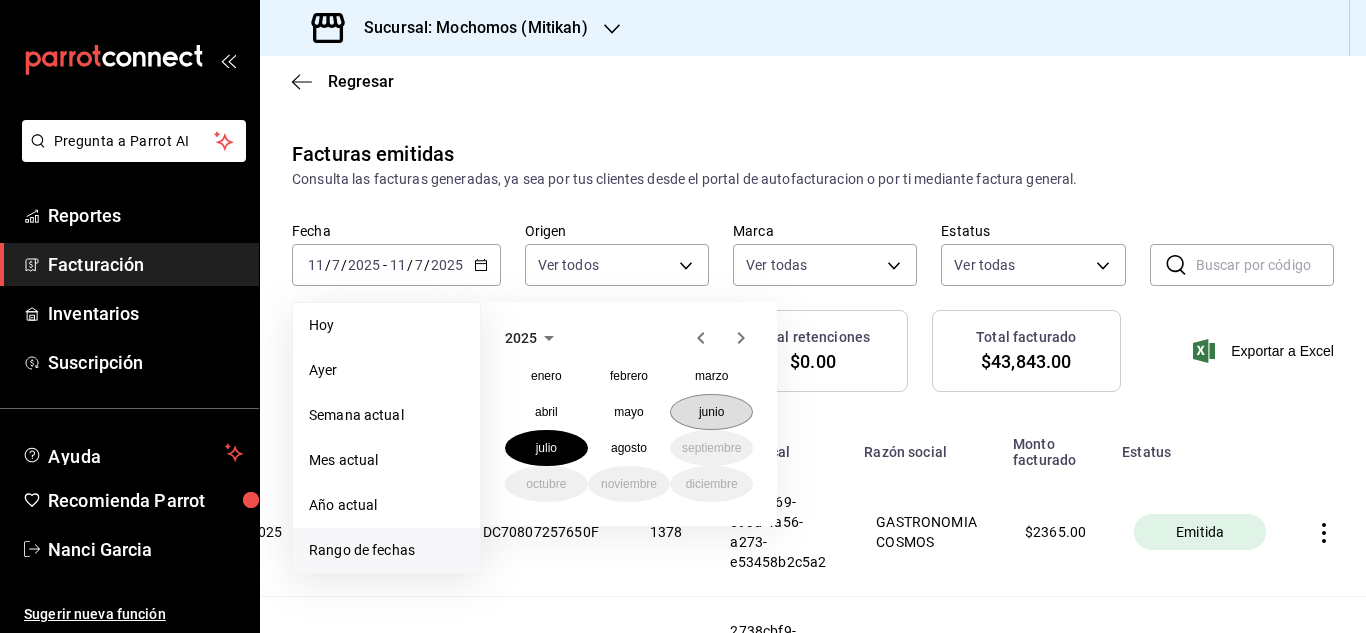 click on "junio" at bounding box center [711, 412] 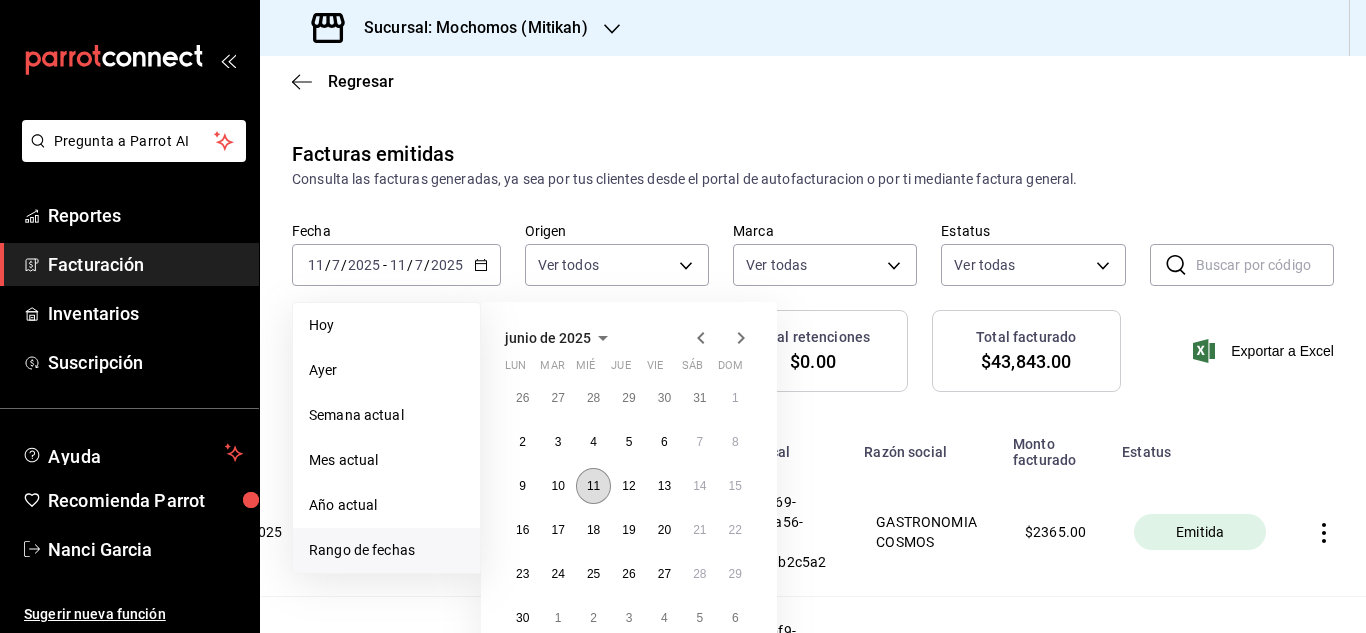 click on "11" at bounding box center (593, 486) 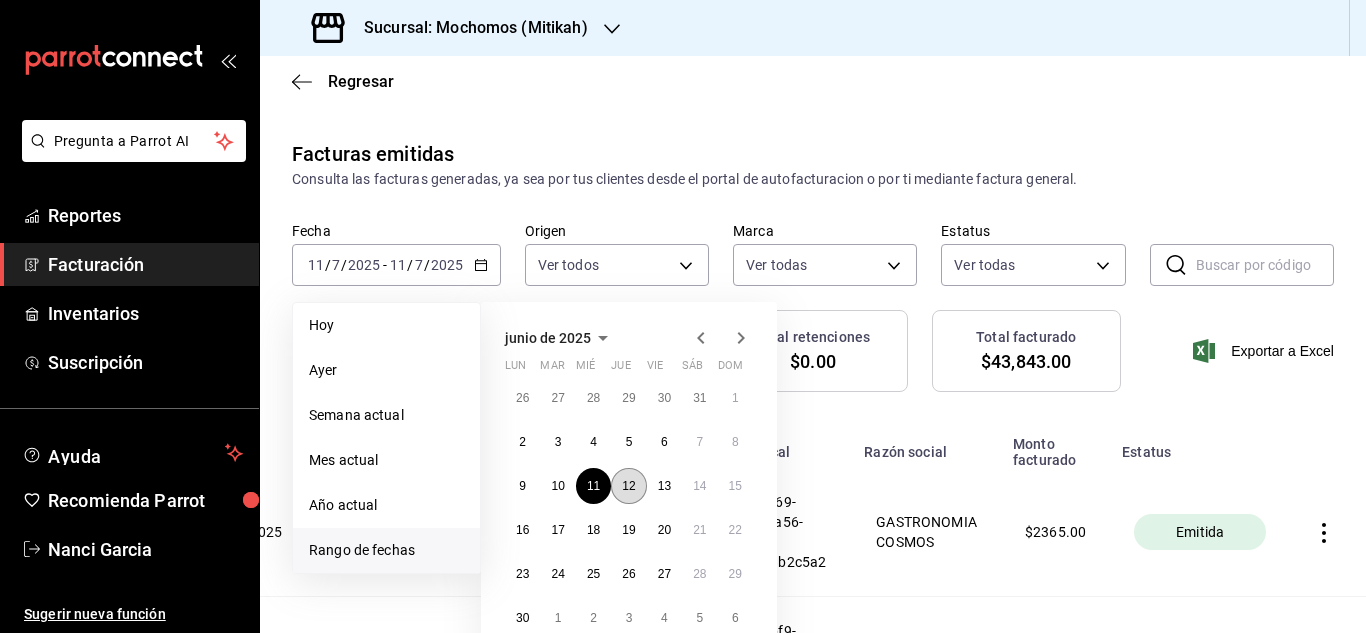 click on "12" at bounding box center (628, 486) 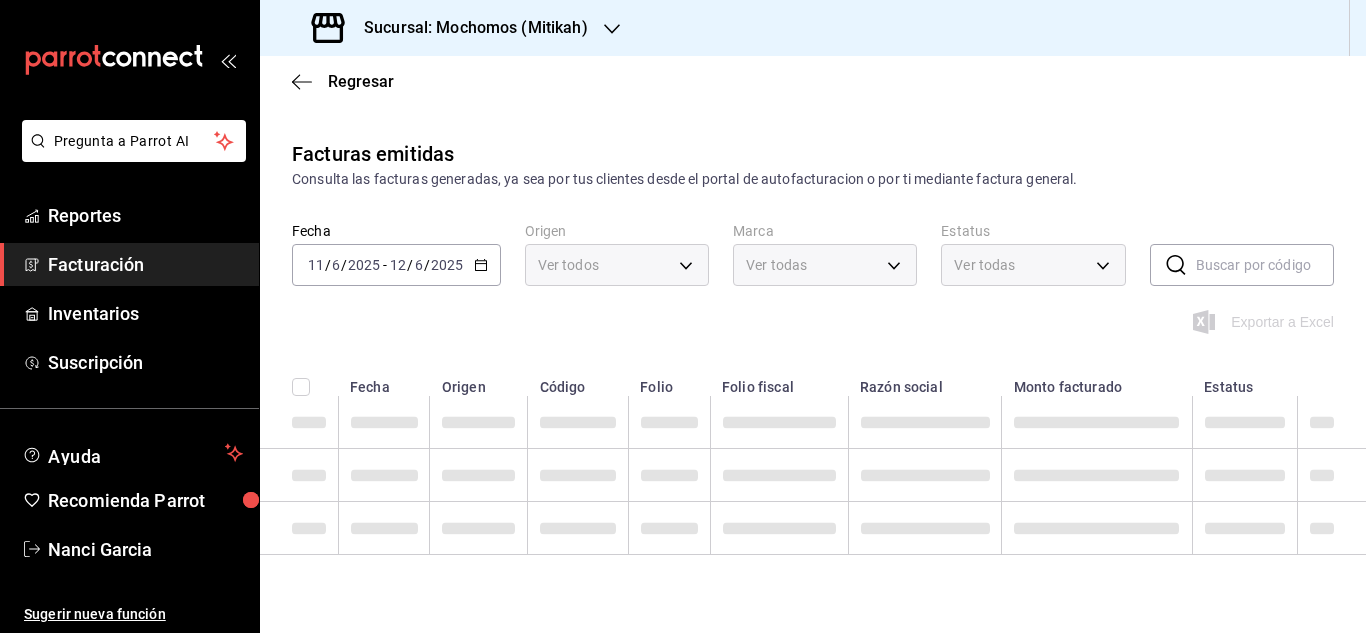 scroll, scrollTop: 0, scrollLeft: 0, axis: both 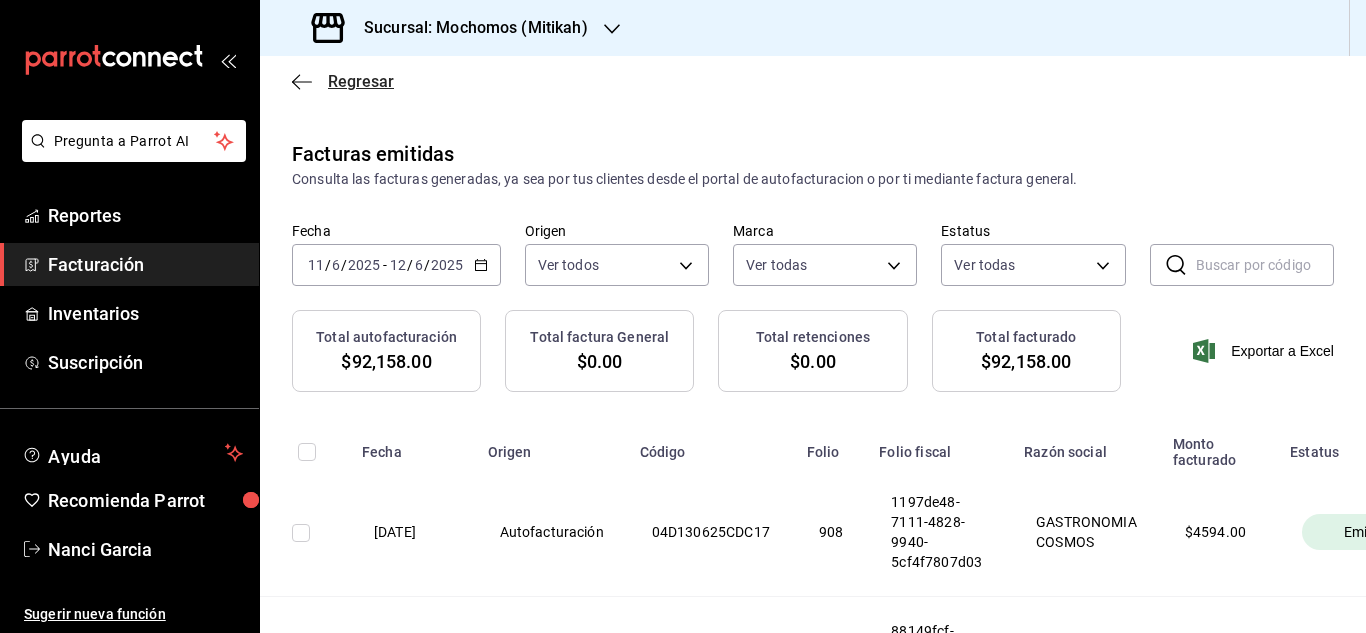 click 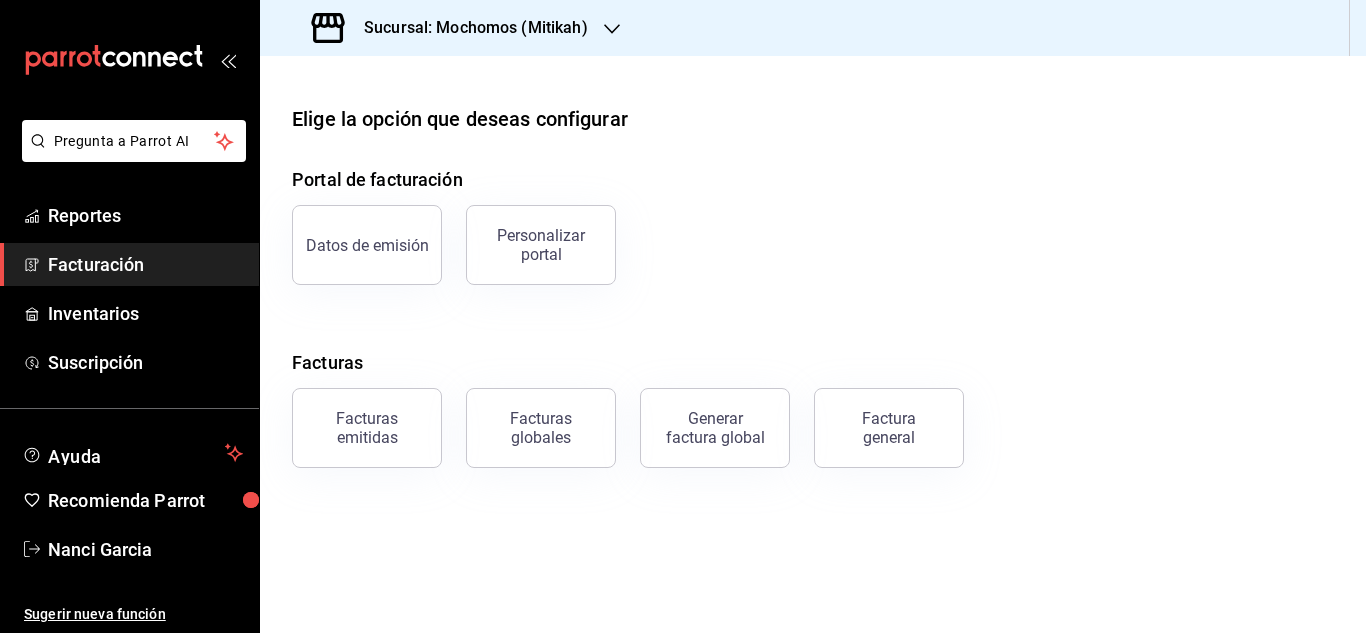 click on "Datos de emisión Personalizar portal" at bounding box center [801, 233] 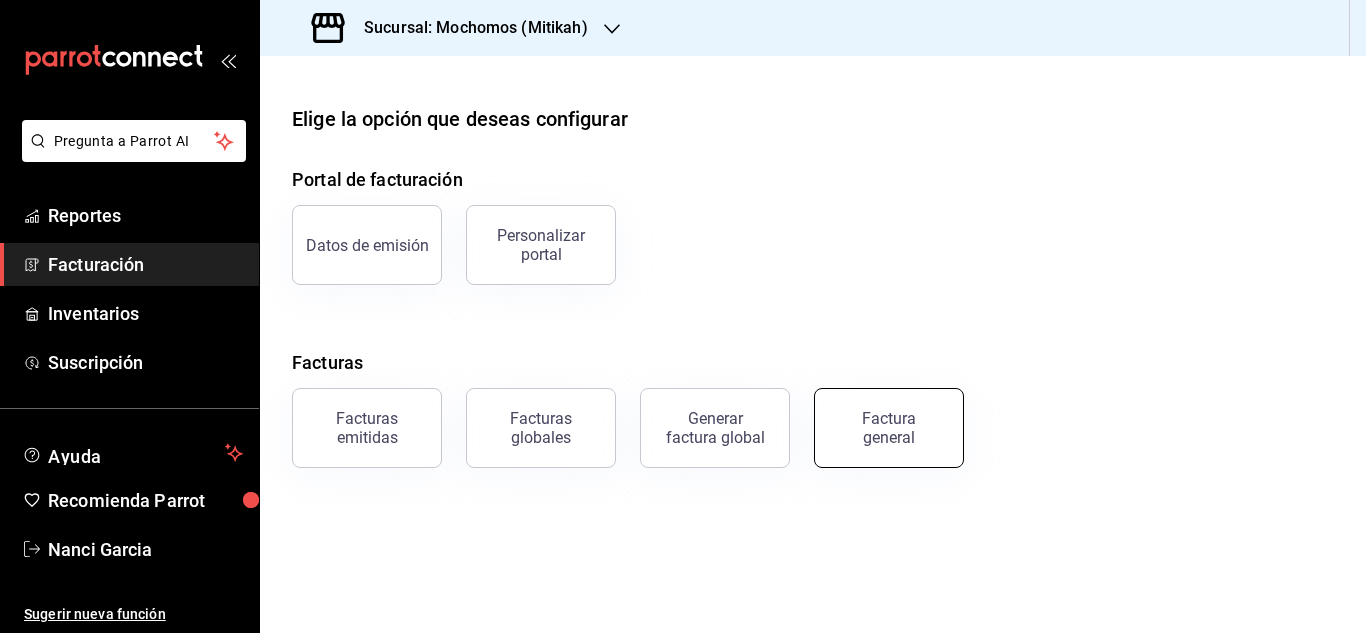 click on "Factura general" at bounding box center (889, 428) 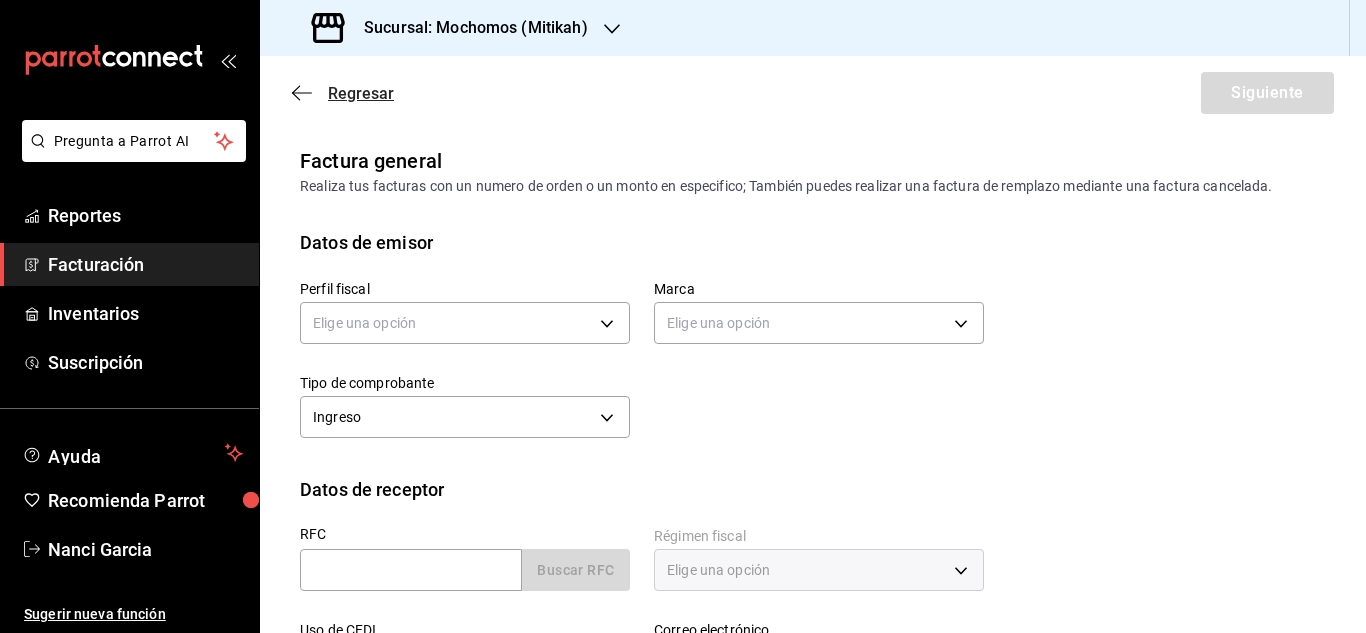 click 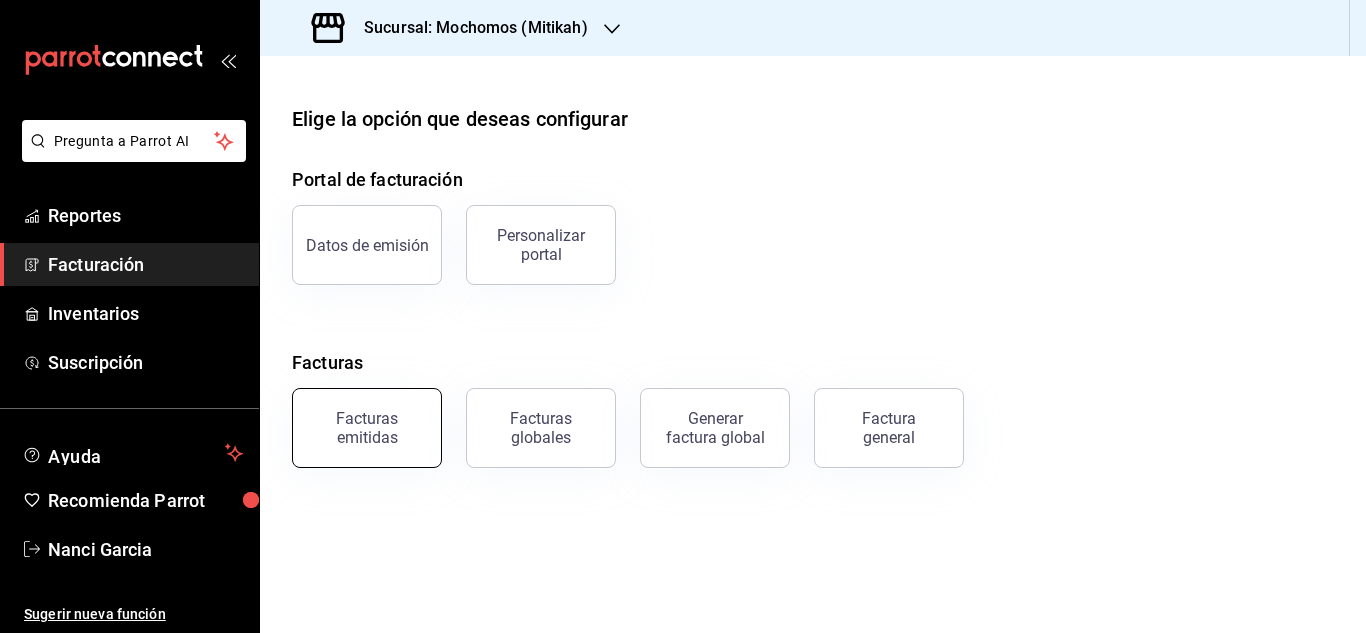 click on "Facturas emitidas" at bounding box center [367, 428] 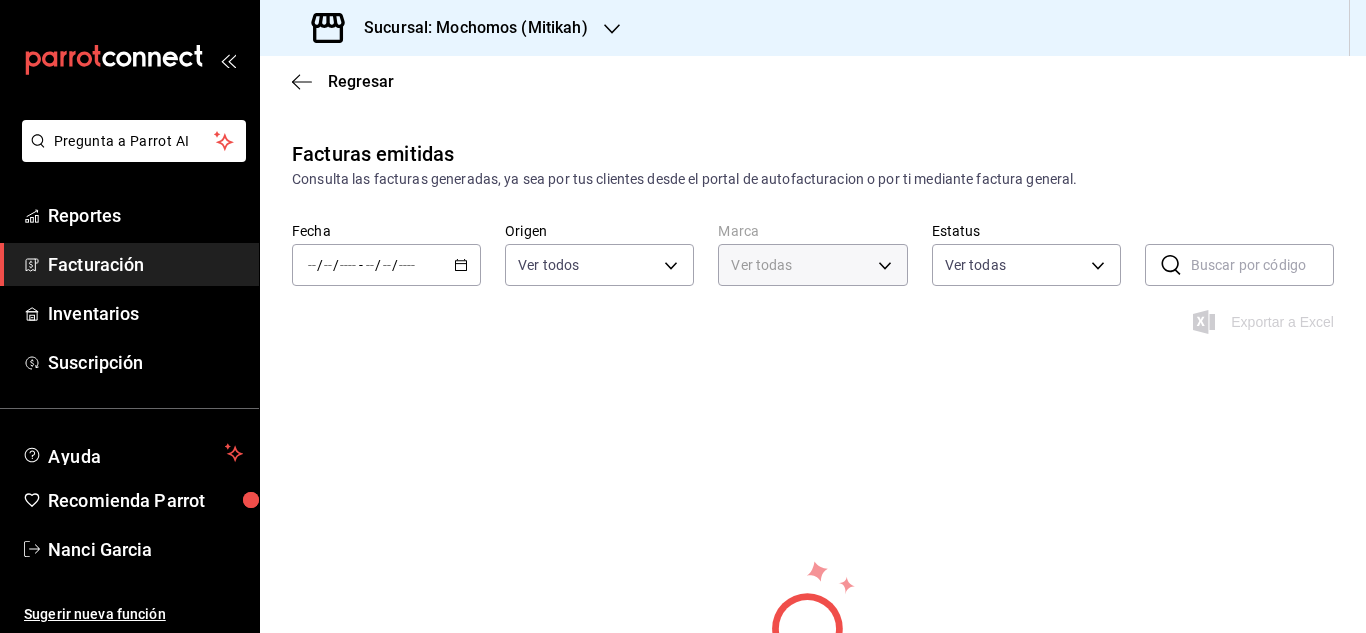 type on "d0e5f648-281b-433d-bf08-9501e0541b8c" 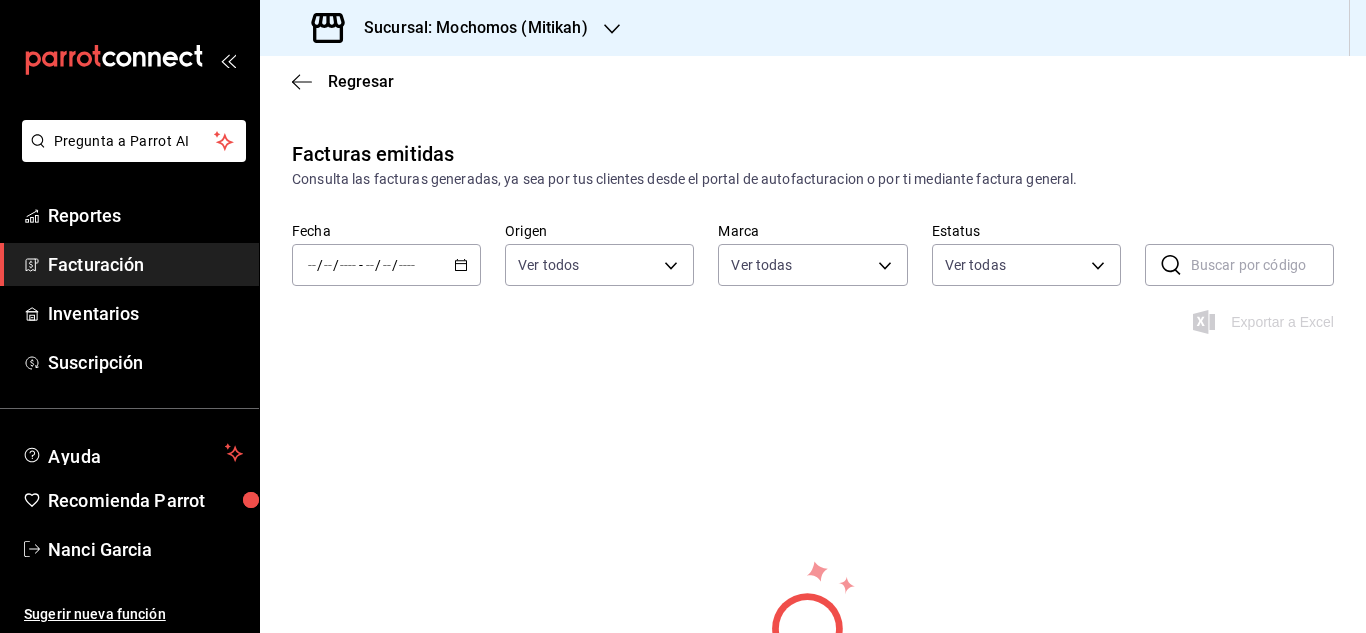 click on "/ / - / /" at bounding box center (386, 265) 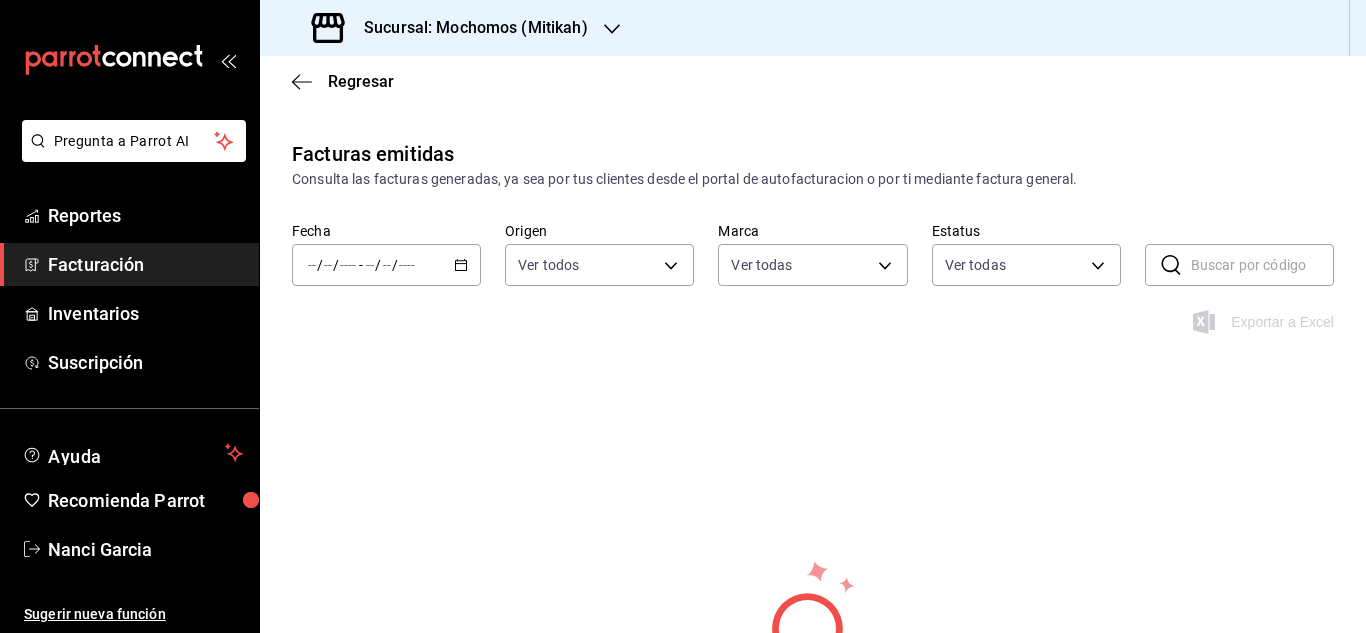 click 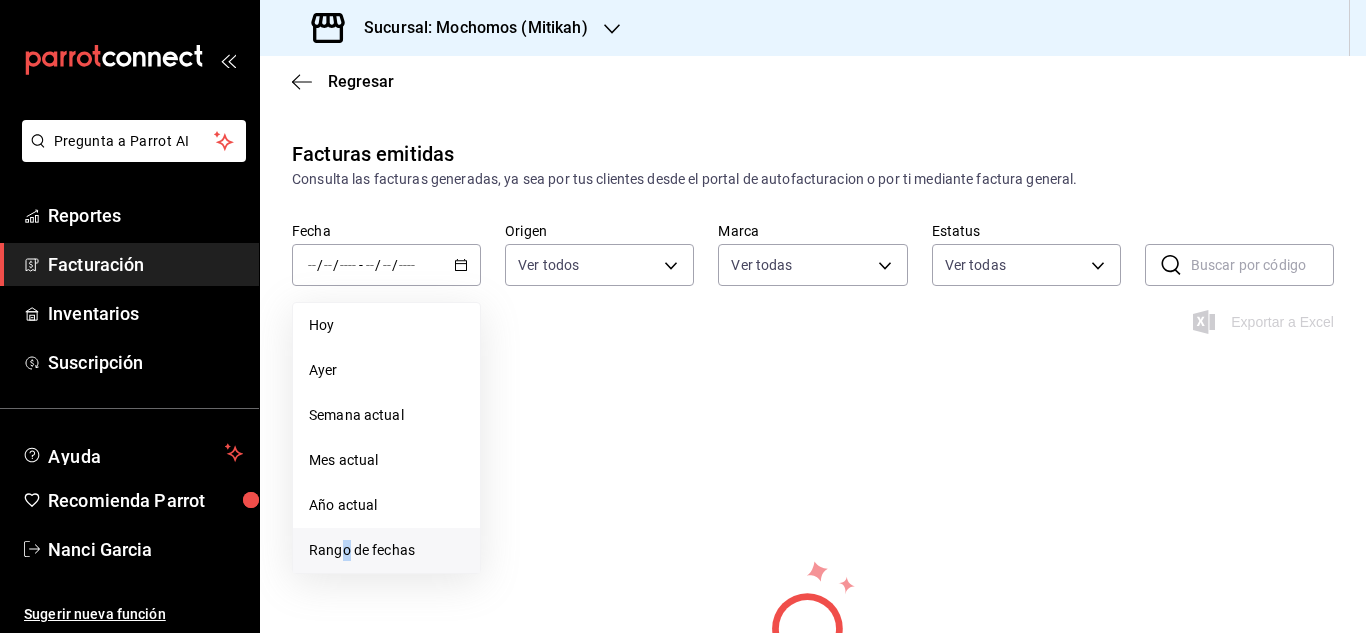 click on "Rango de fechas" at bounding box center (386, 550) 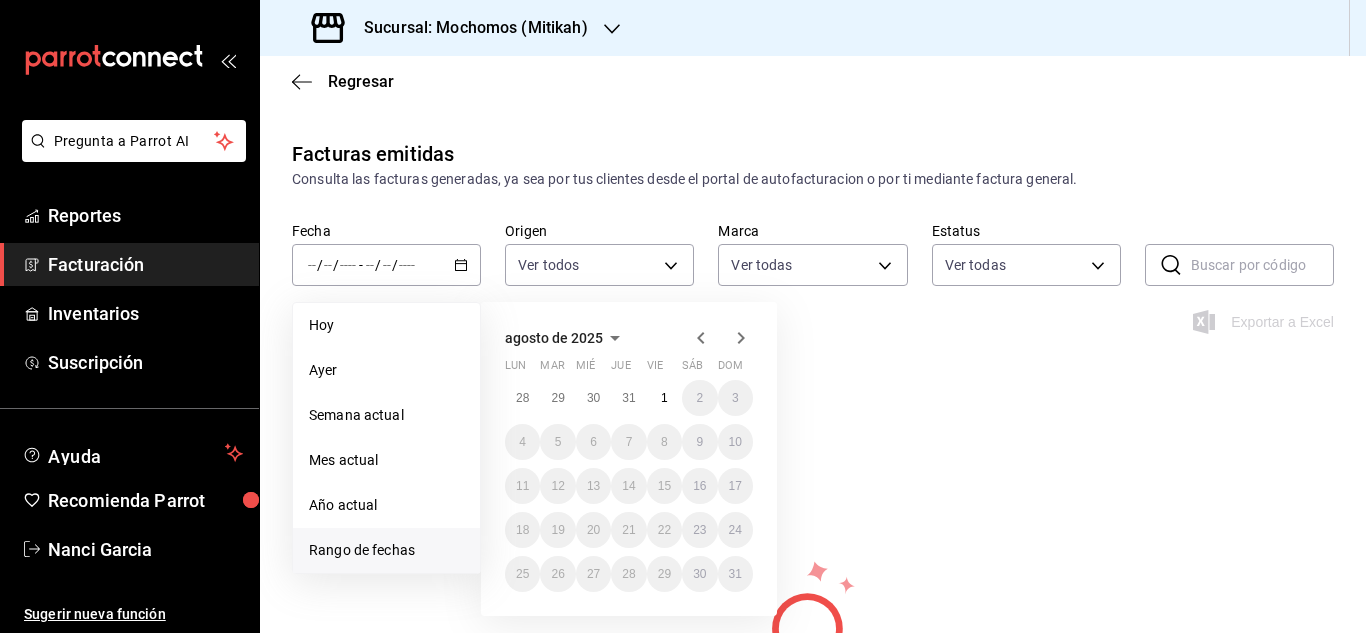 click 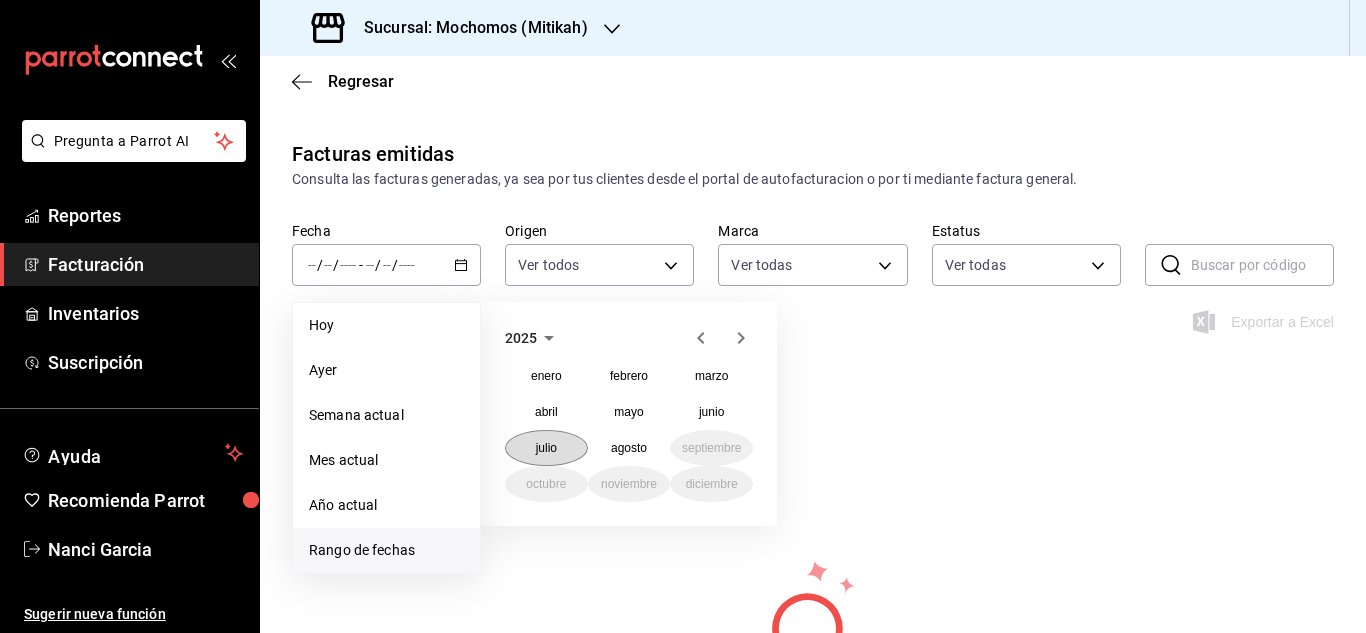 click on "julio" at bounding box center [546, 448] 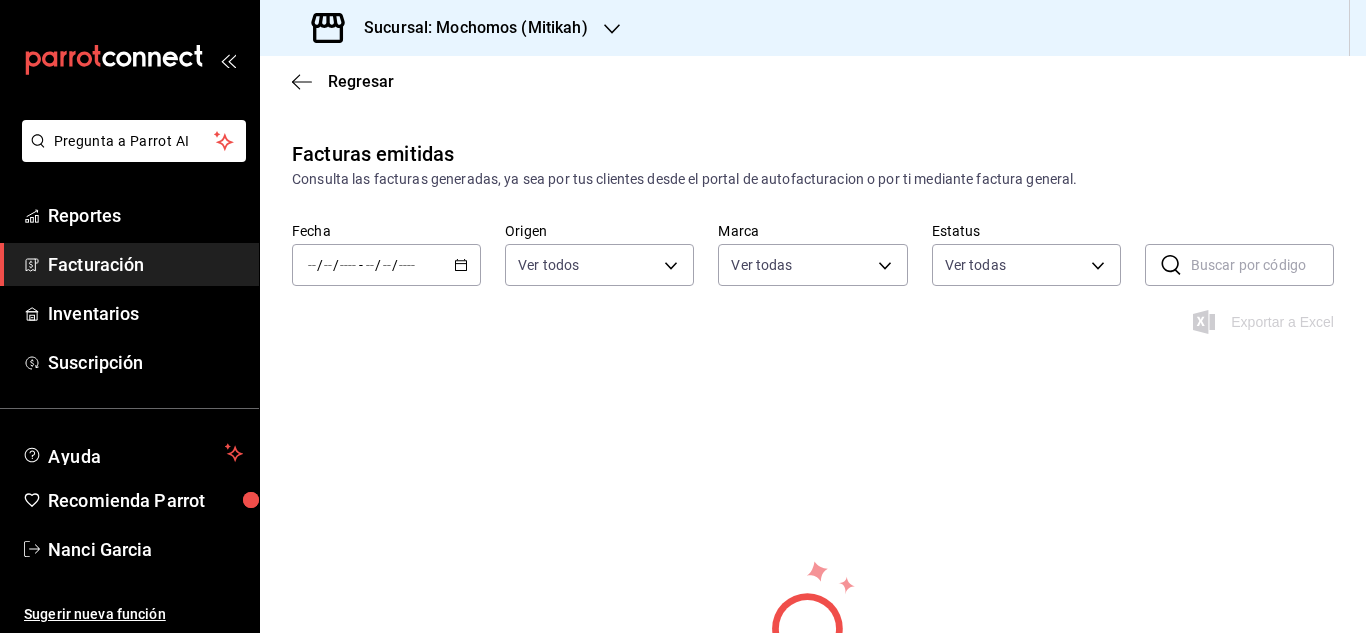 click on "Facturas emitidas Consulta las facturas generadas, ya sea por tus clientes desde el portal de autofacturacion o por ti mediante factura general. Fecha / / - / / Origen Ver todos ORDER_INVOICE,GENERAL_INVOICE Marca Ver todas [UUID] Estatus Ver todas ACTIVE,PENDING_CANCELLATION,CANCELLED,PRE_CANCELLED ​ ​ Exportar a Excel No hay información que mostrar" at bounding box center (813, 484) 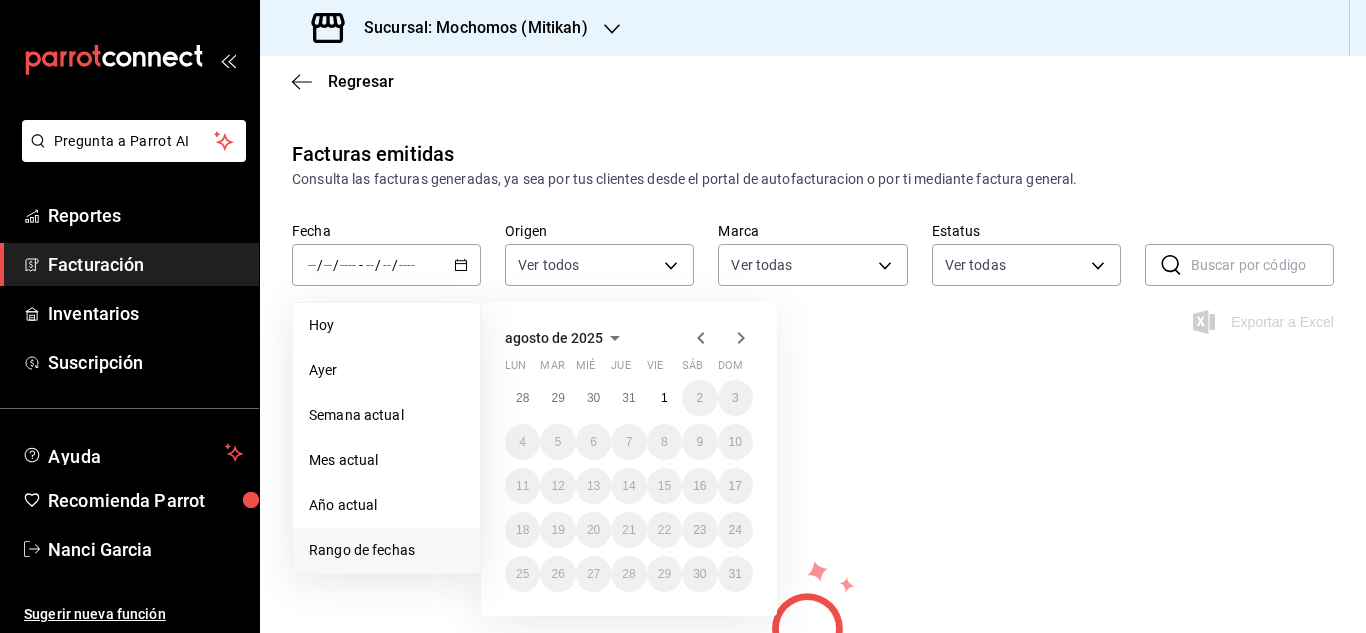 click on "Regresar" at bounding box center [813, 81] 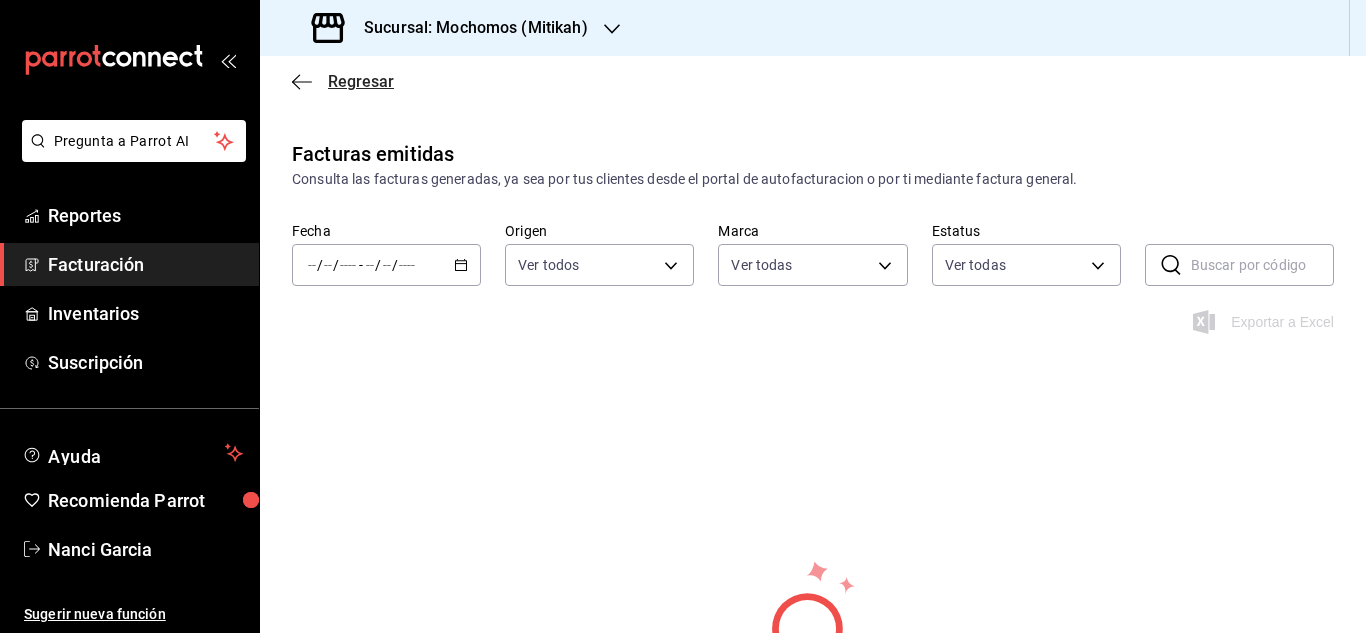click 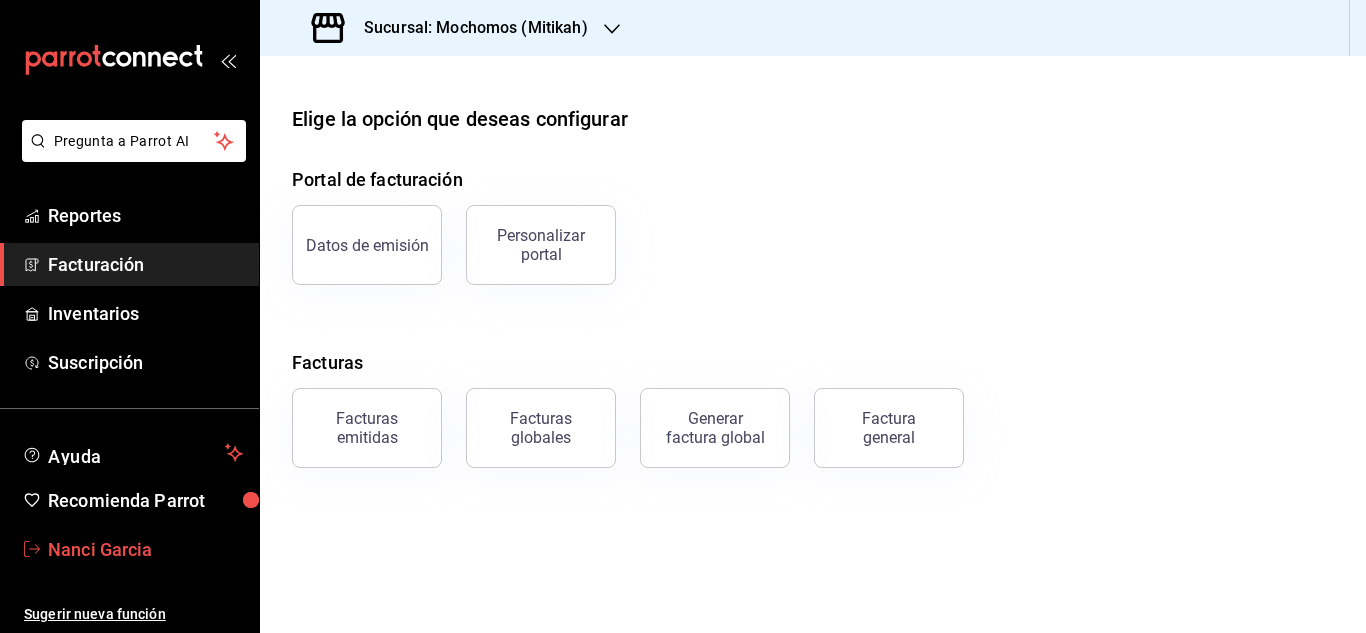 click on "Nanci Garcia" at bounding box center [145, 549] 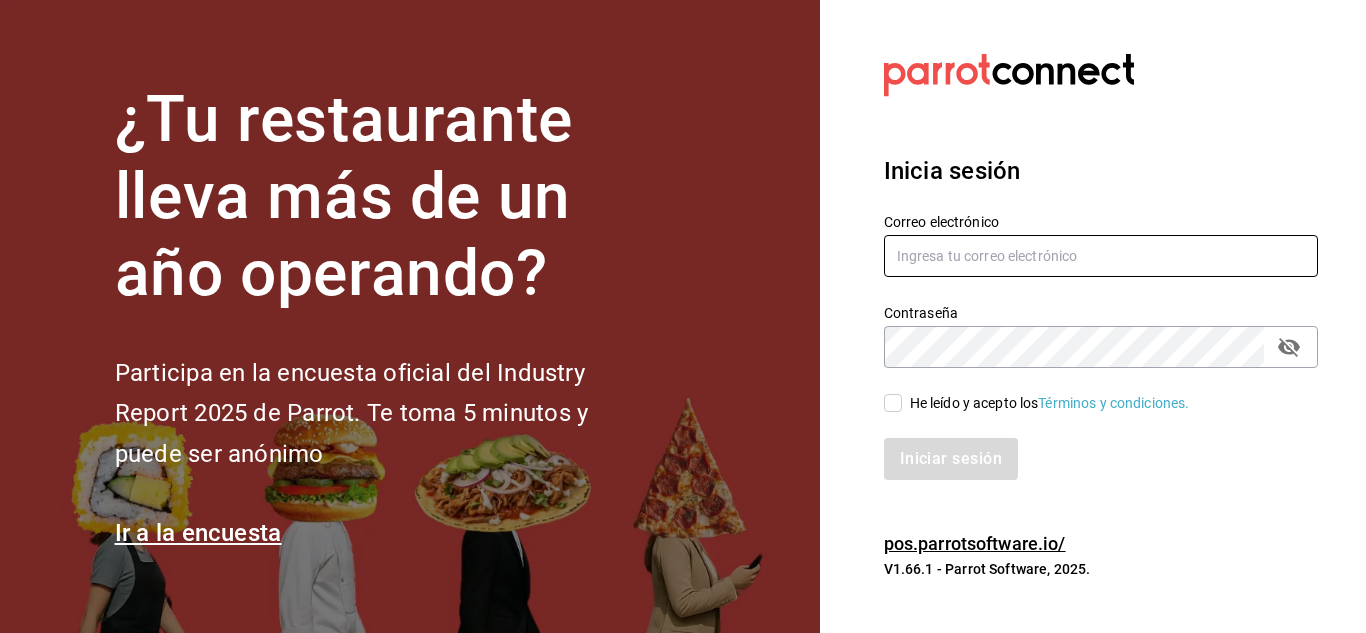 type on "[EMAIL]" 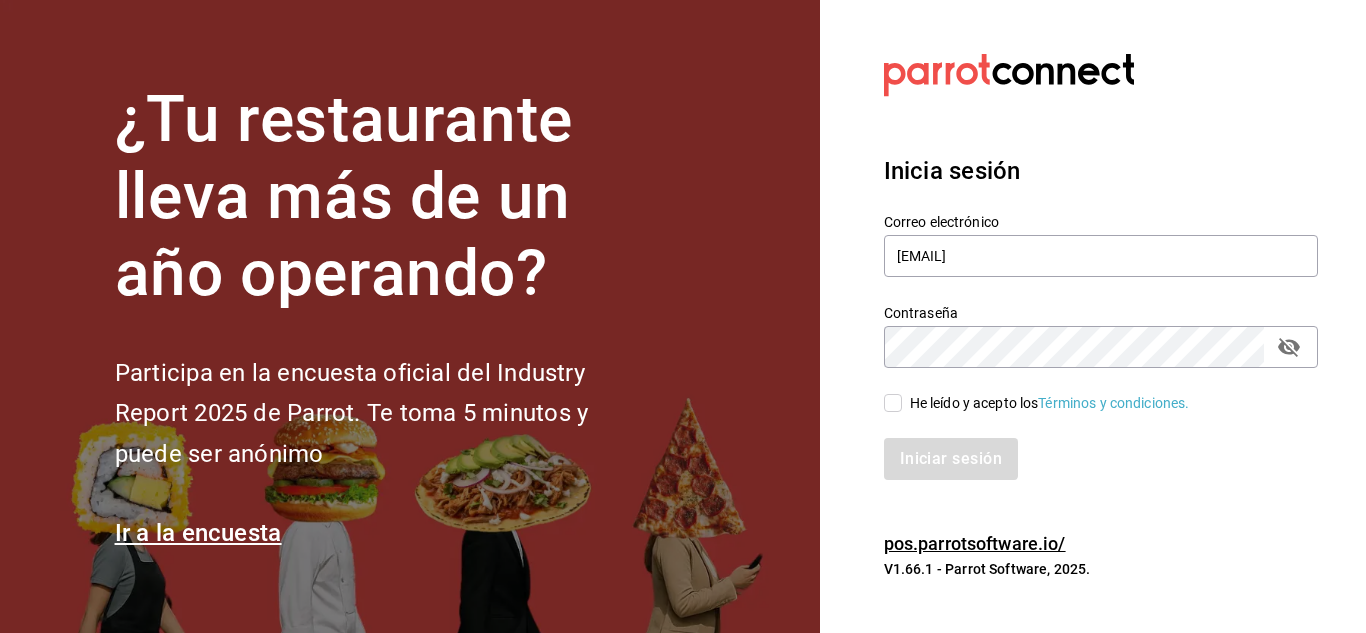 click on "He leído y acepto los  Términos y condiciones." at bounding box center (893, 403) 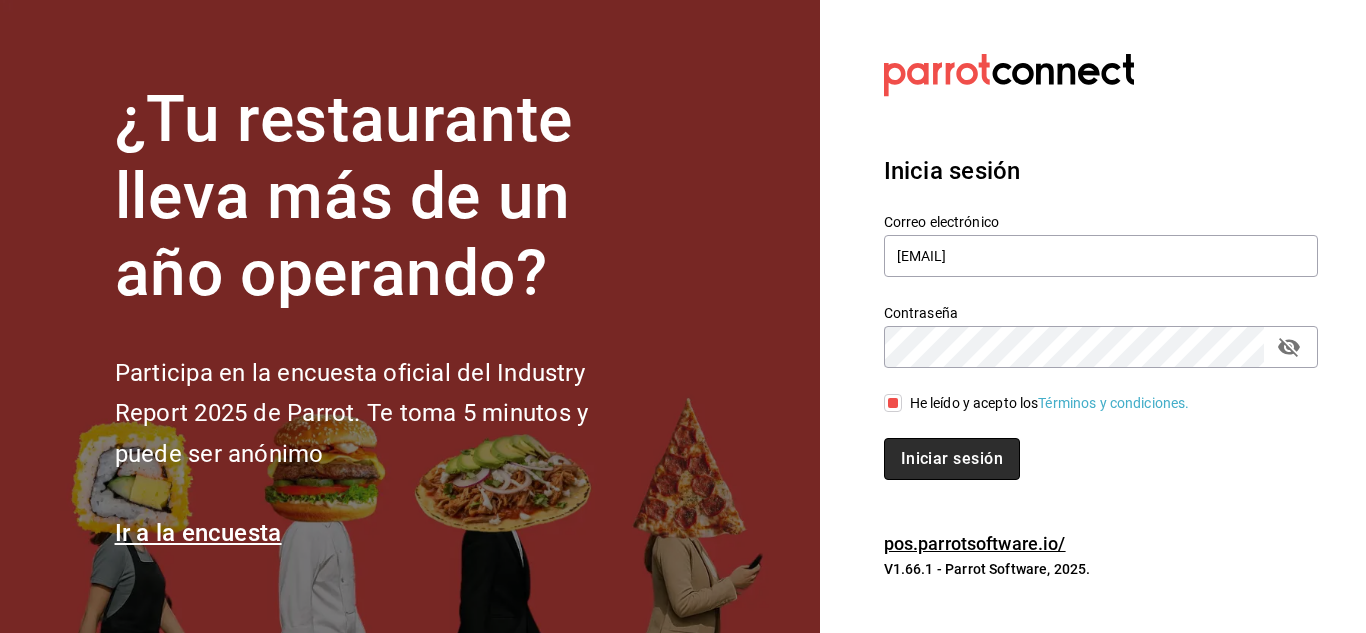 click on "Iniciar sesión" at bounding box center [952, 459] 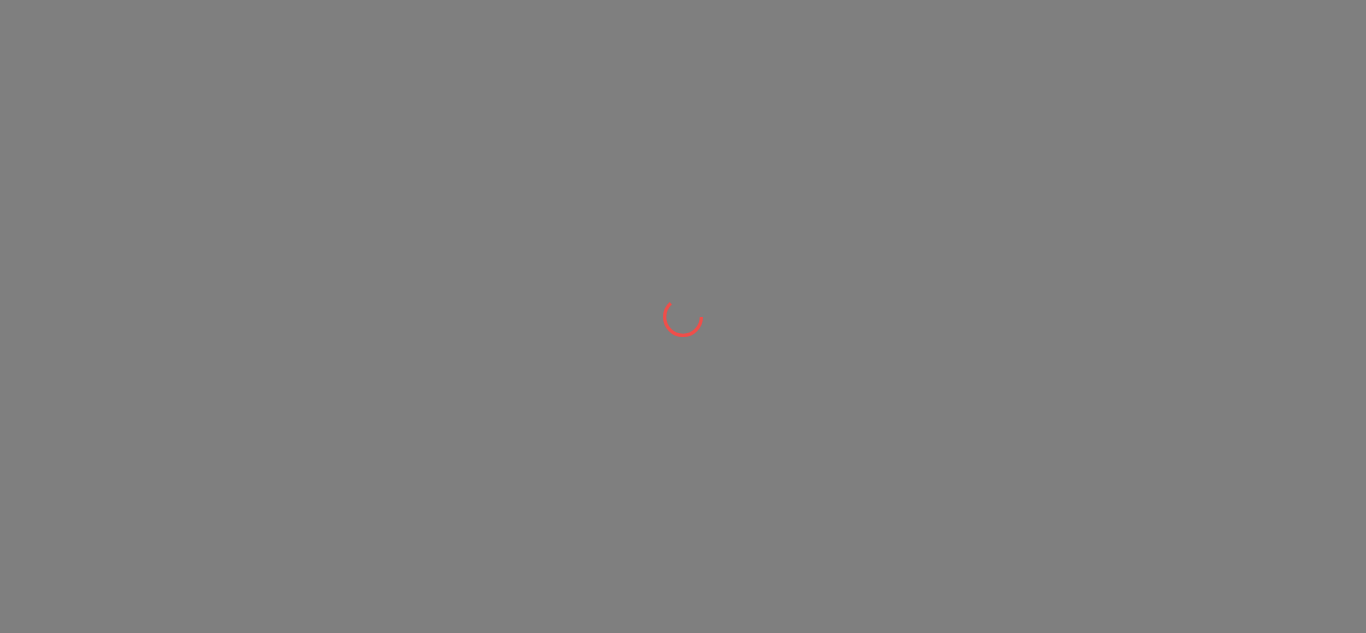scroll, scrollTop: 0, scrollLeft: 0, axis: both 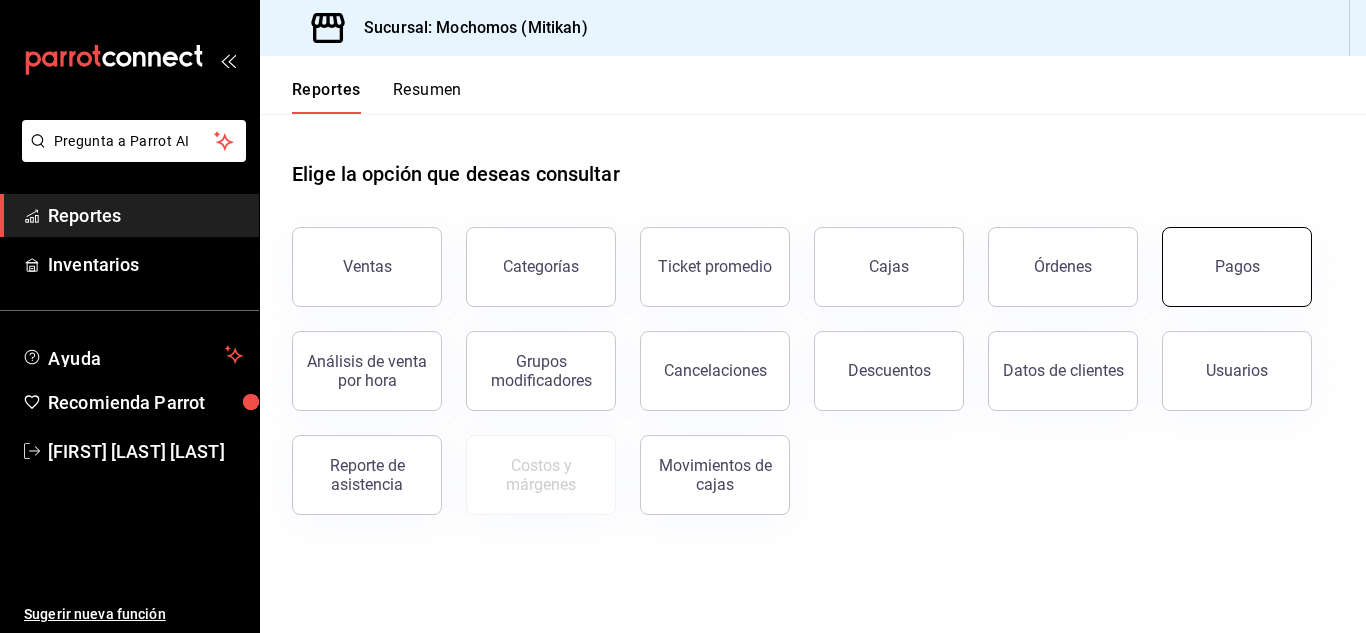 click on "Pagos" at bounding box center (1237, 267) 